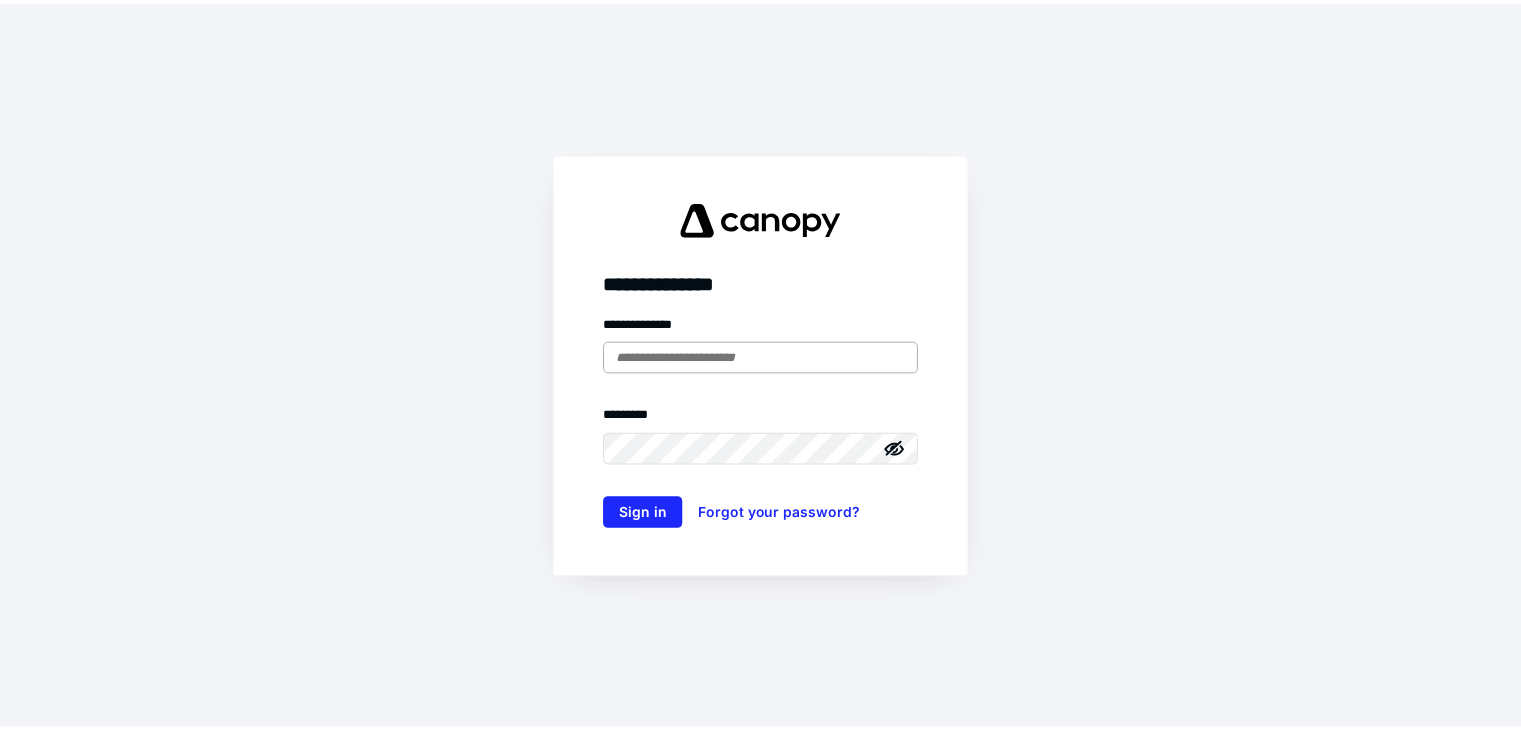 scroll, scrollTop: 0, scrollLeft: 0, axis: both 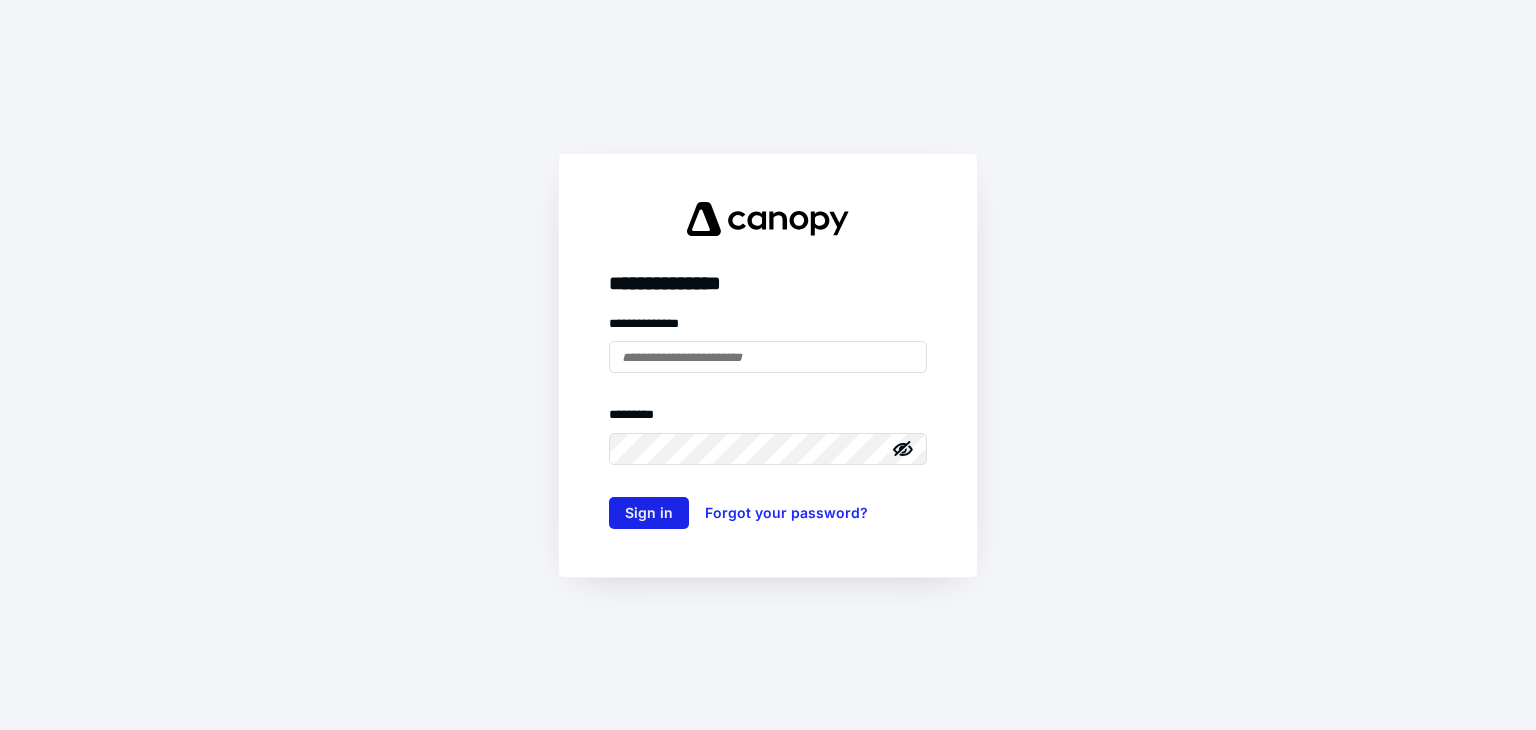 type on "**********" 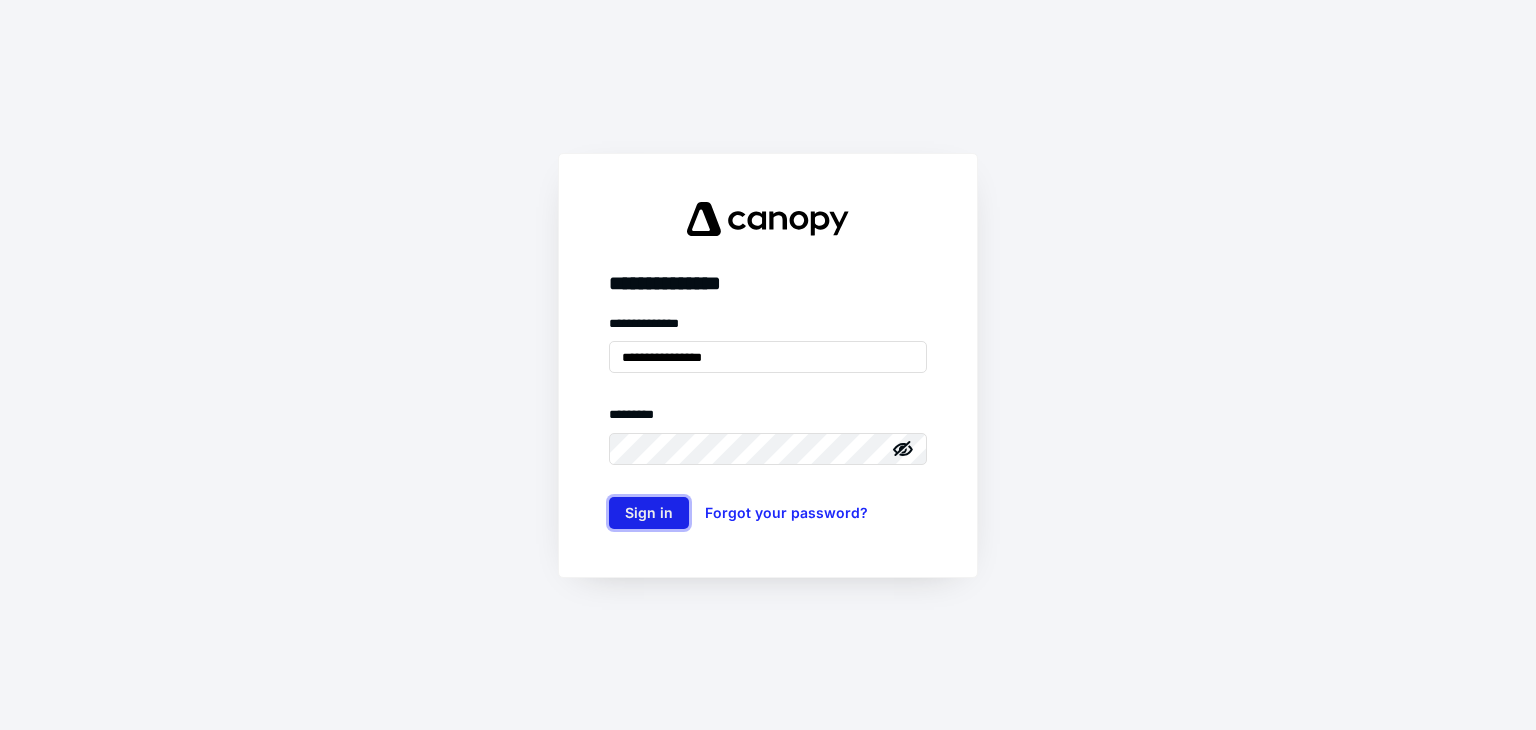 click on "Sign in" at bounding box center (649, 513) 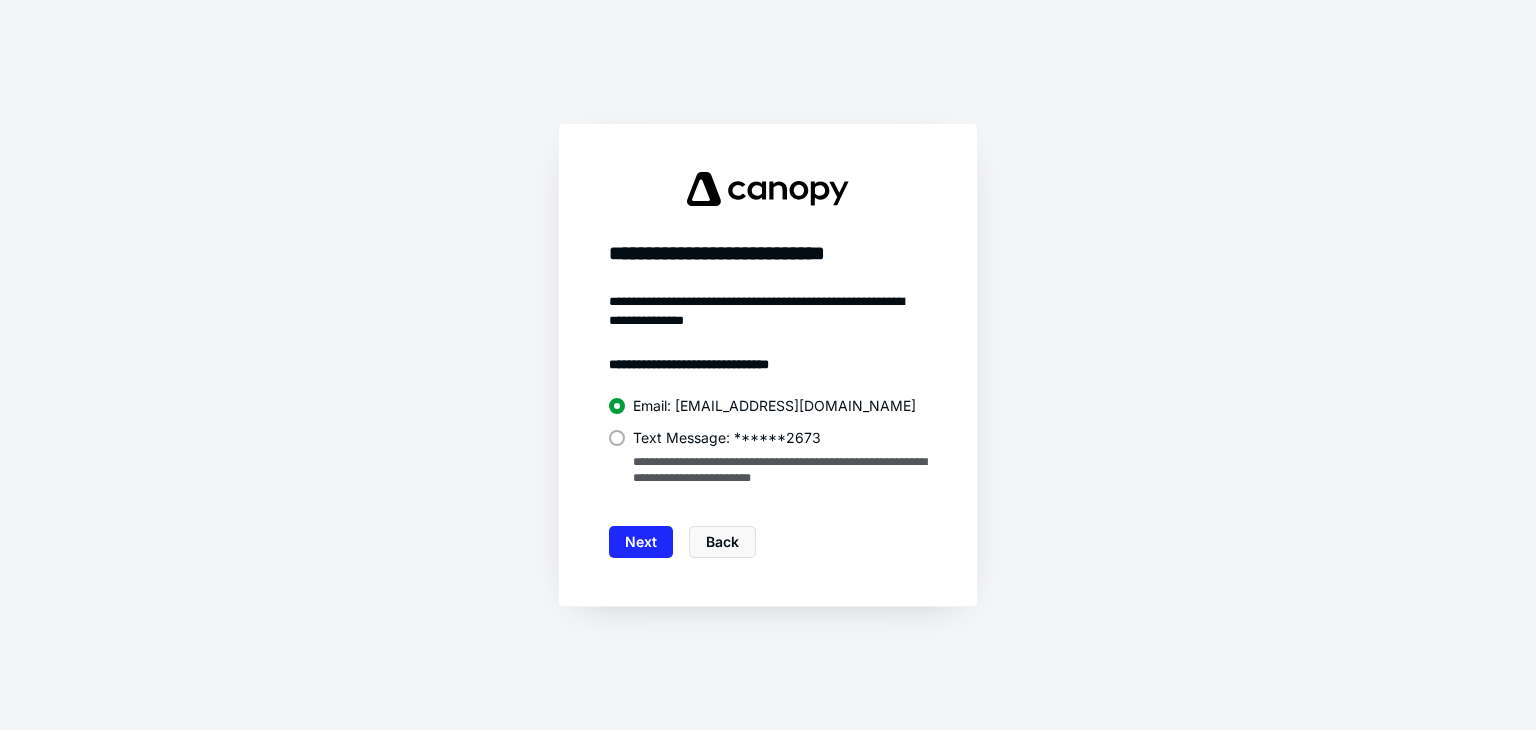 click at bounding box center [617, 438] 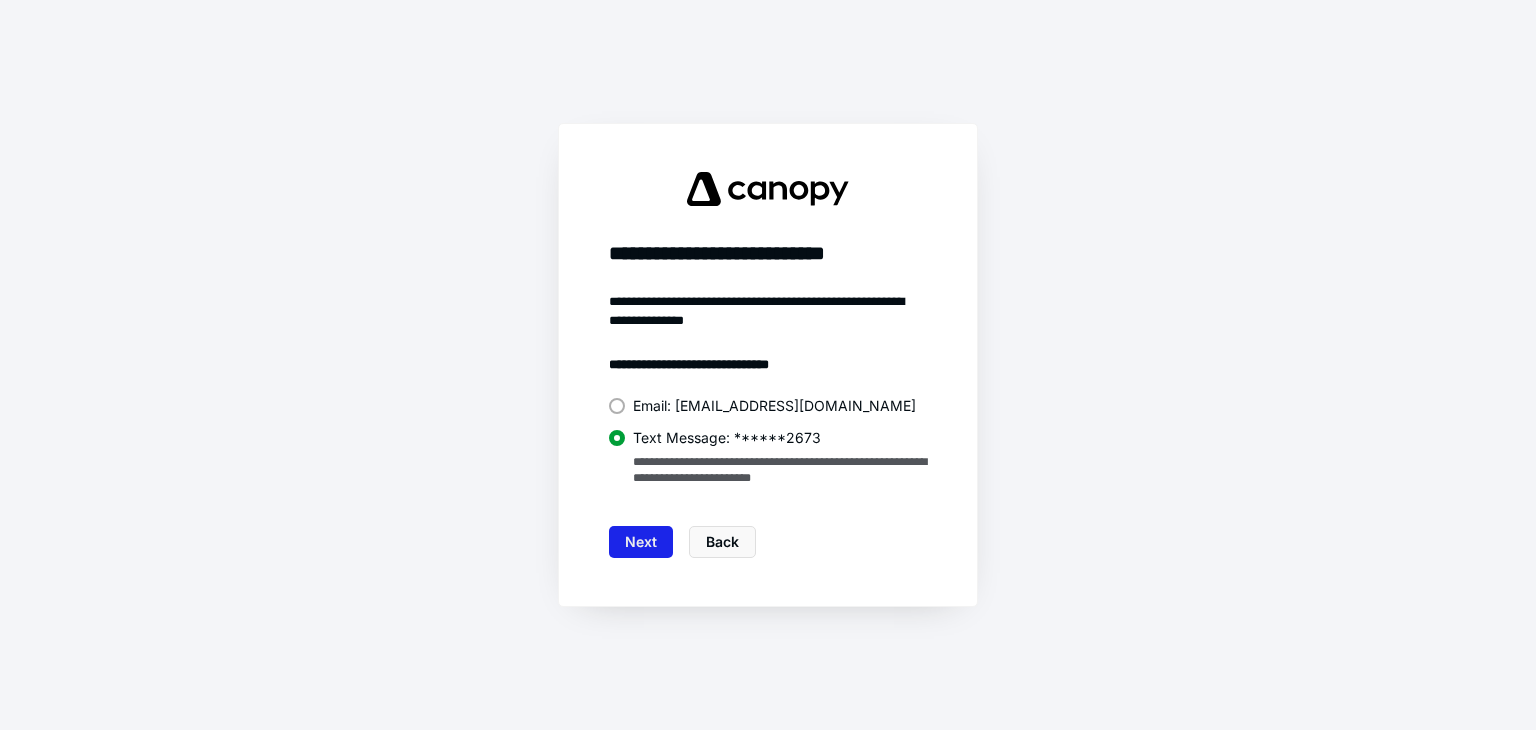 click on "Next" at bounding box center (641, 542) 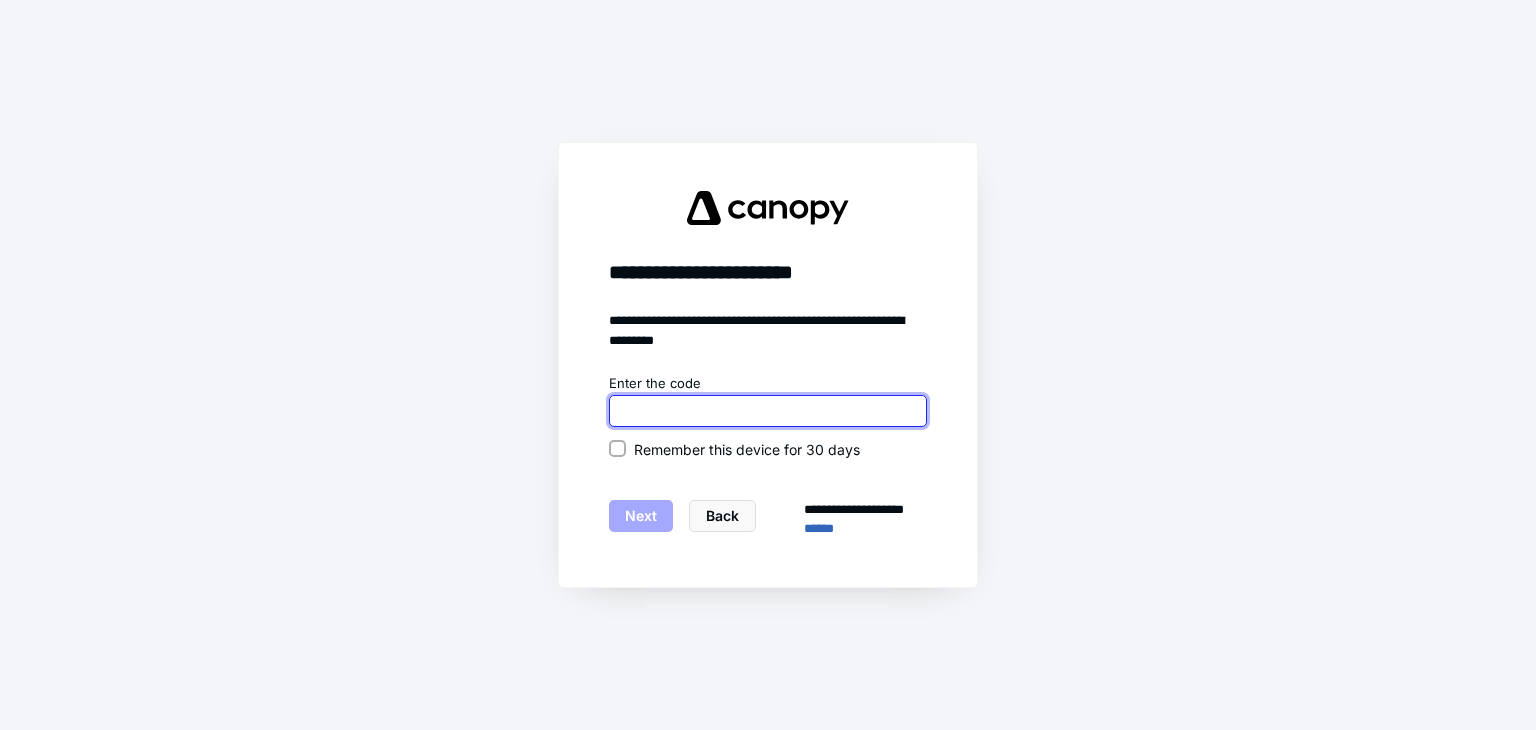 click at bounding box center [768, 411] 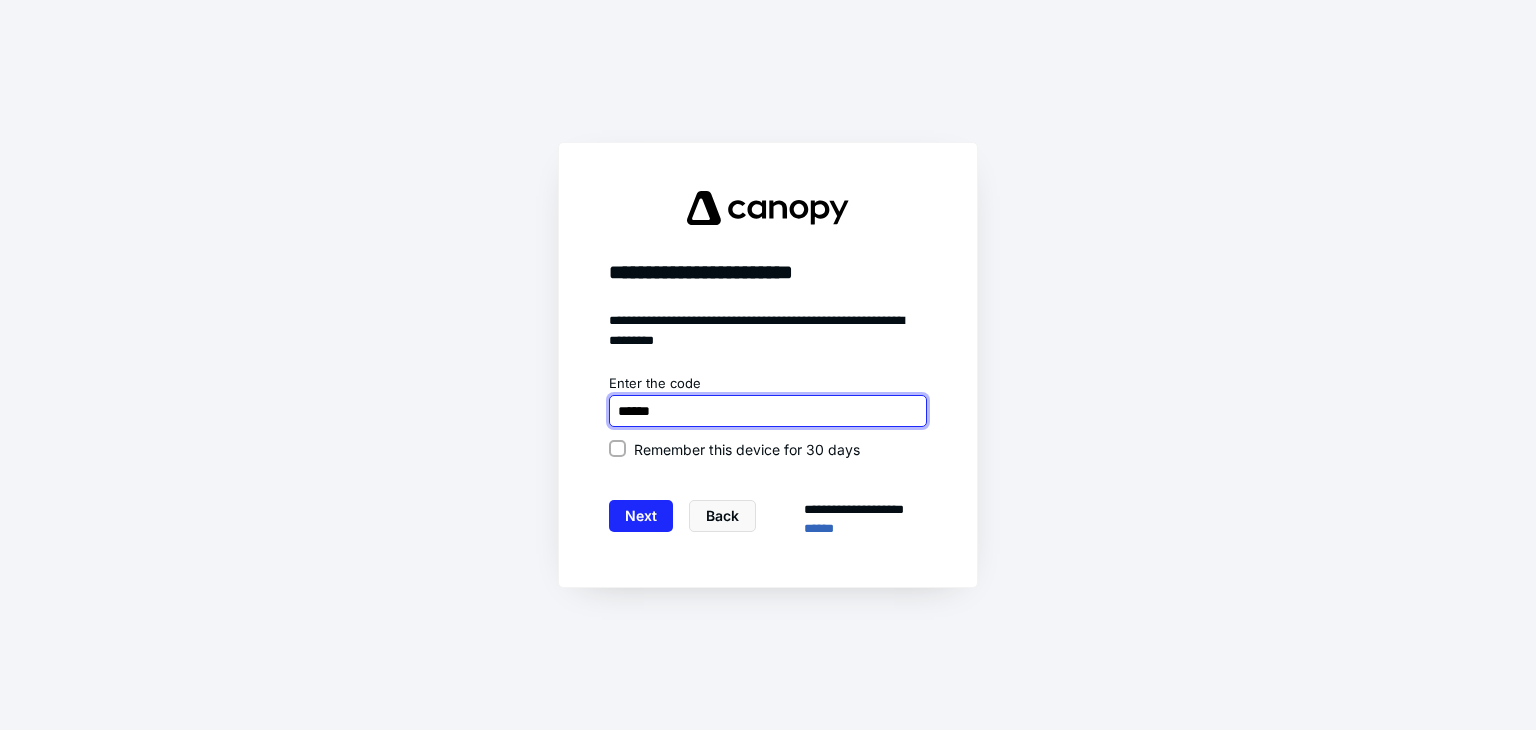 type on "******" 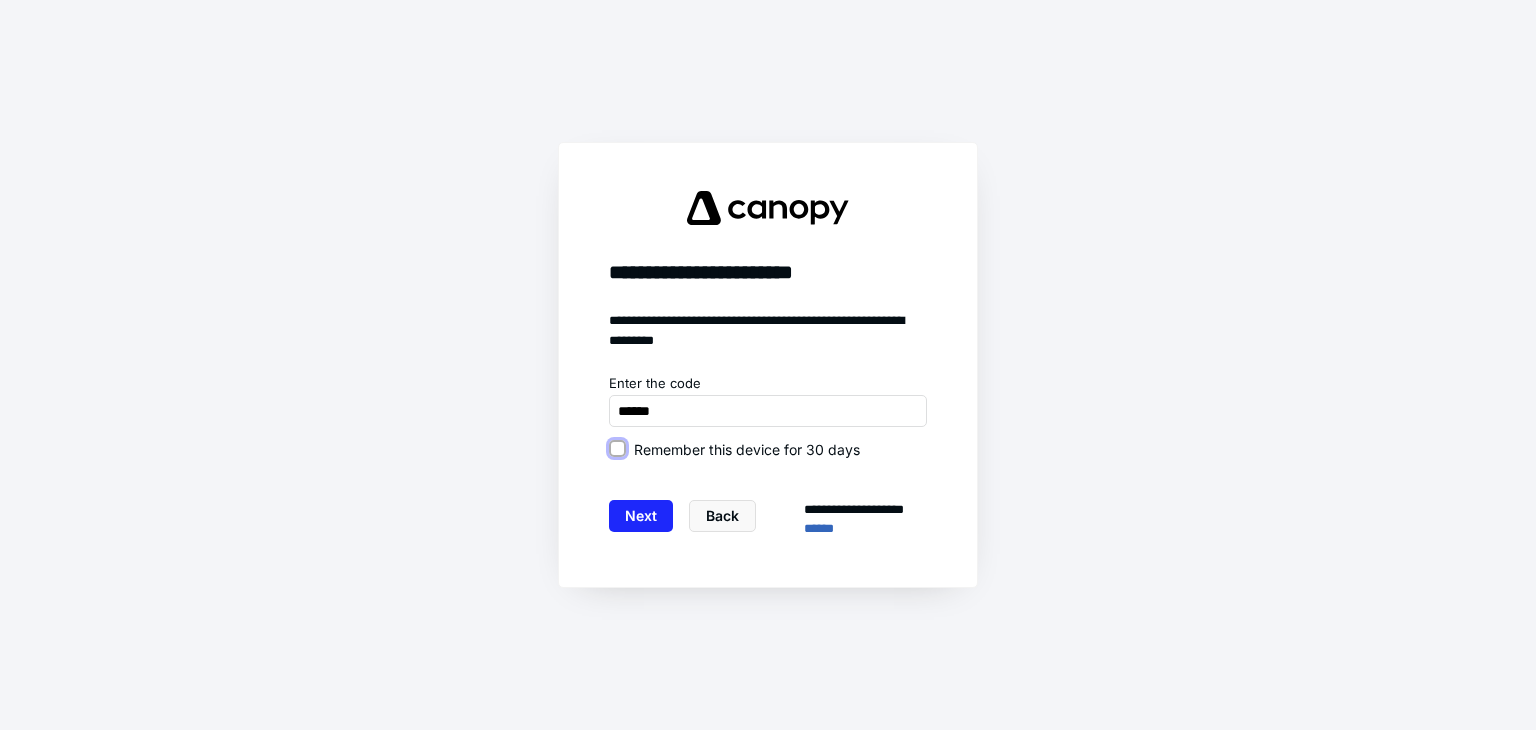 click on "Remember this device for 30 days" at bounding box center [617, 449] 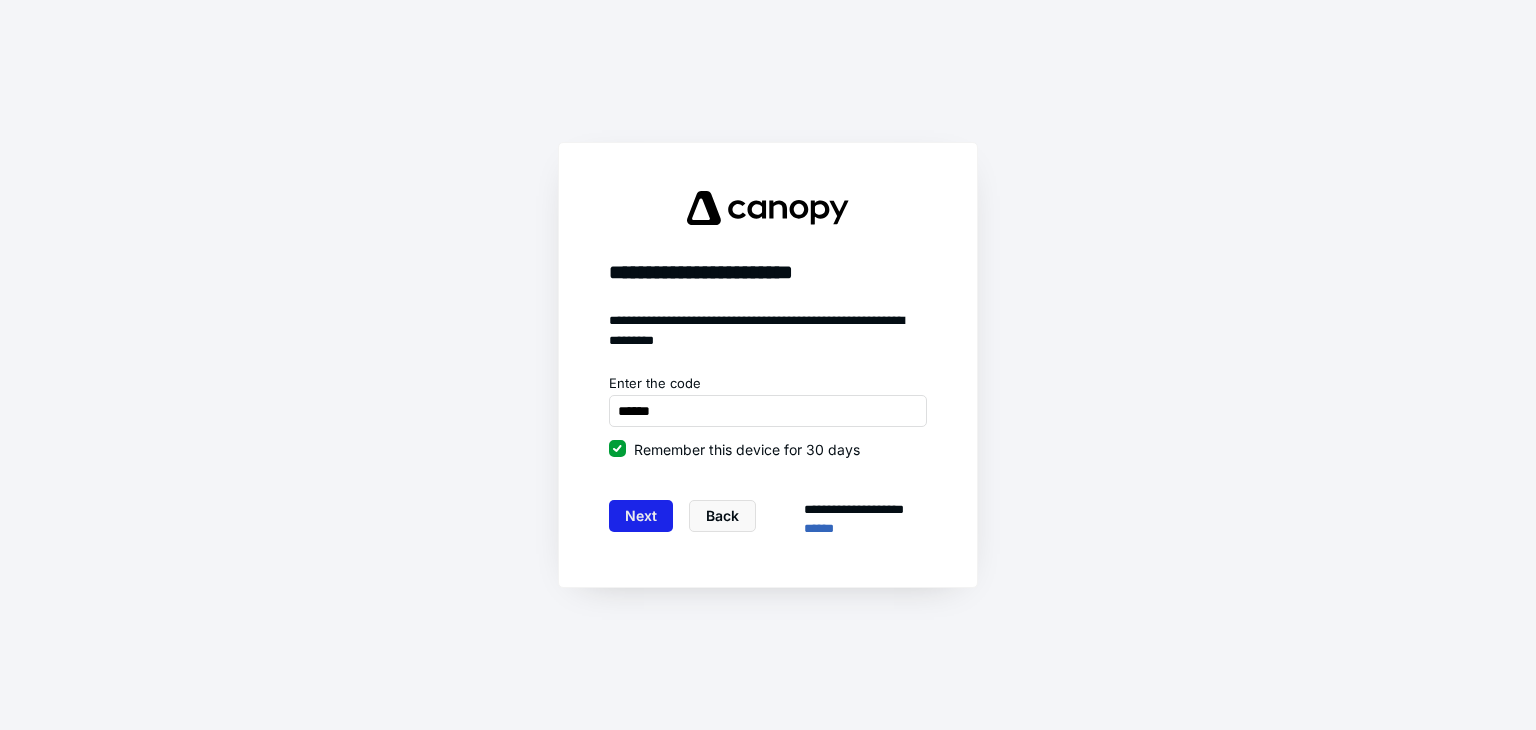 click on "Next" at bounding box center (641, 516) 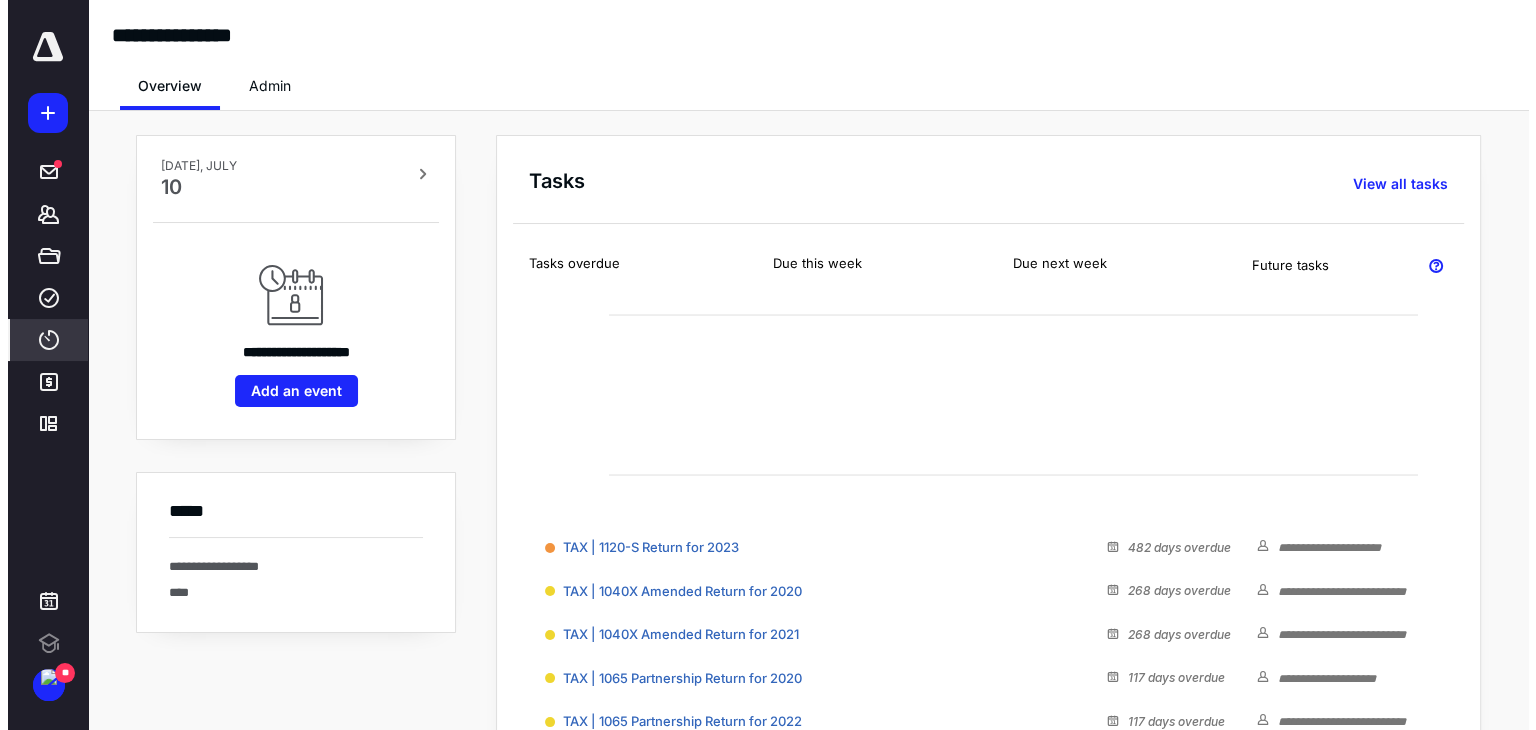 scroll, scrollTop: 0, scrollLeft: 0, axis: both 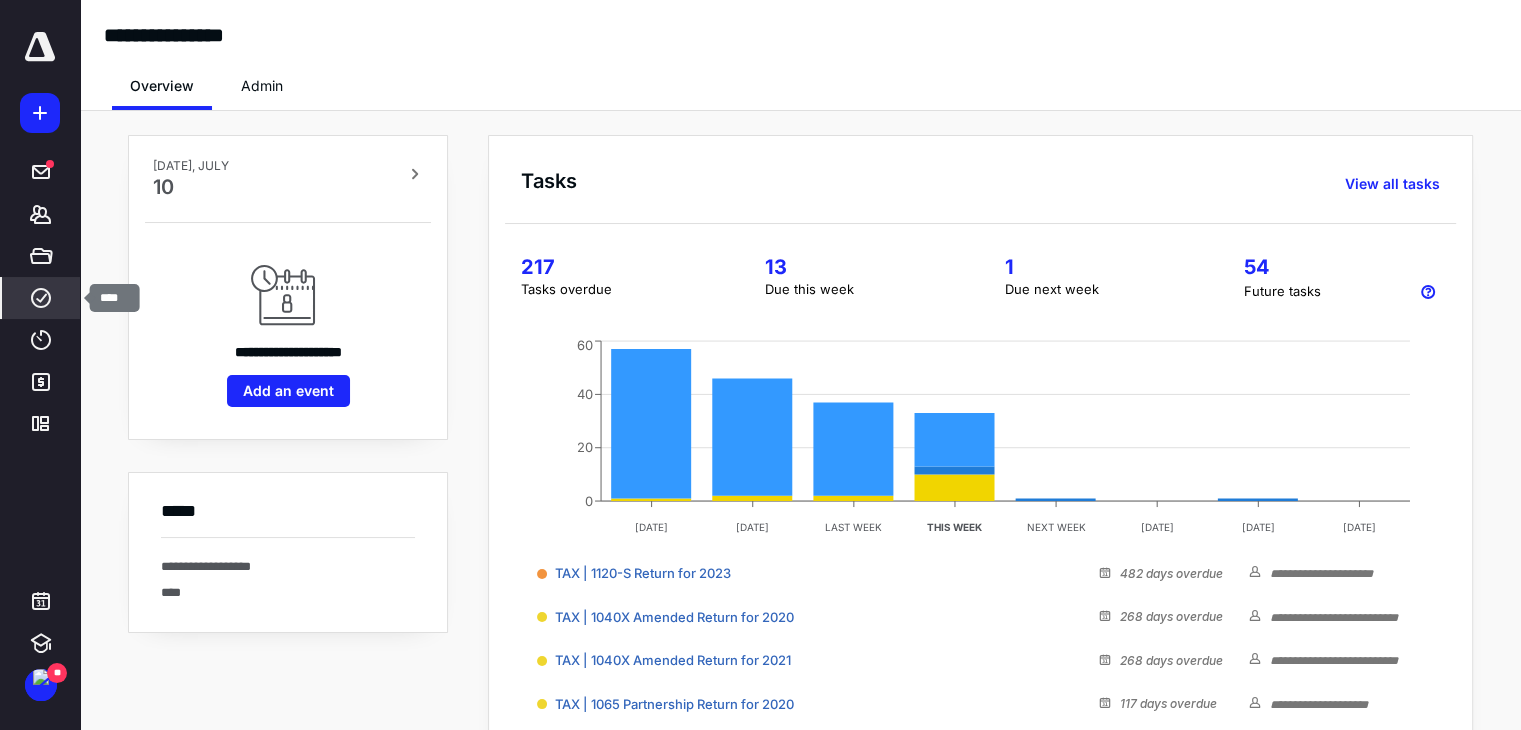 click 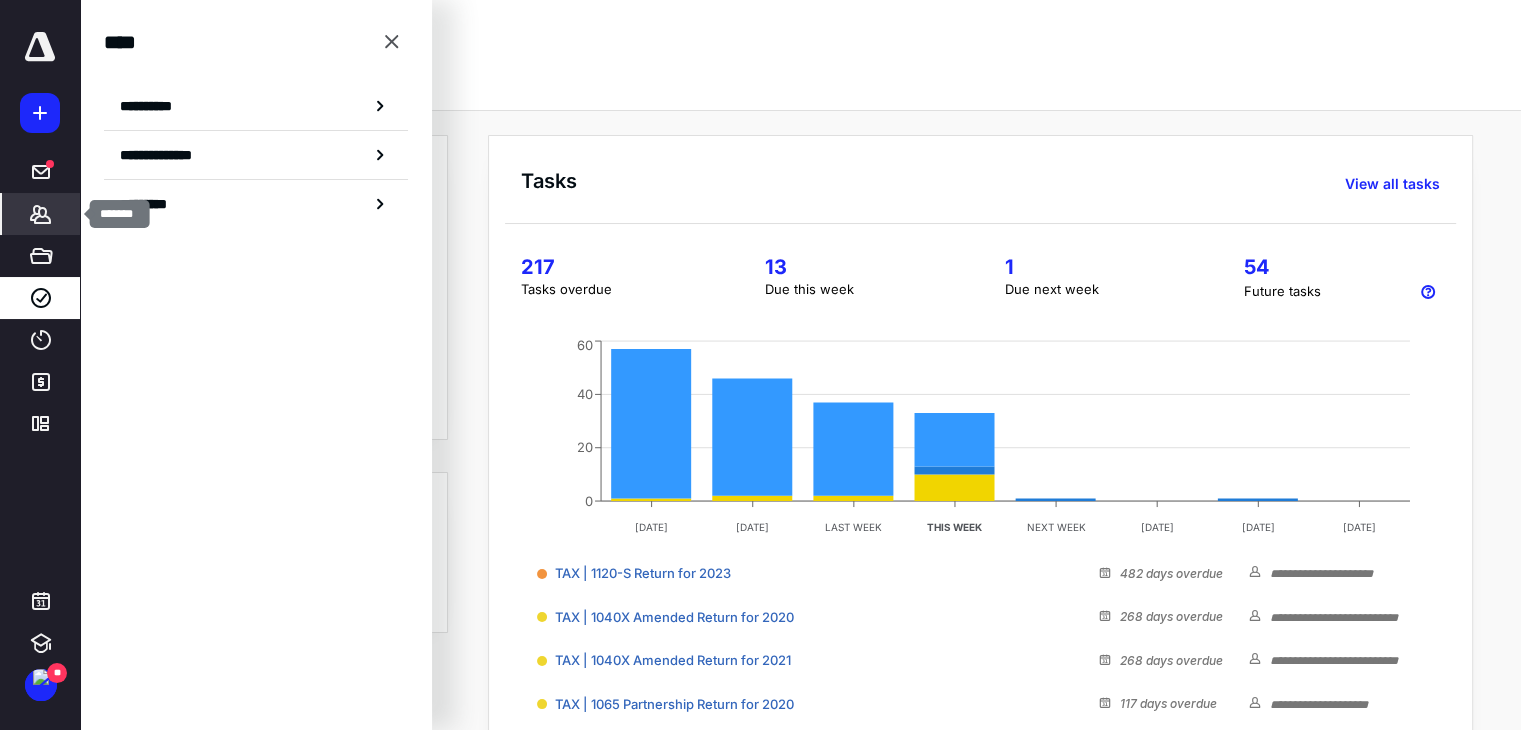 click 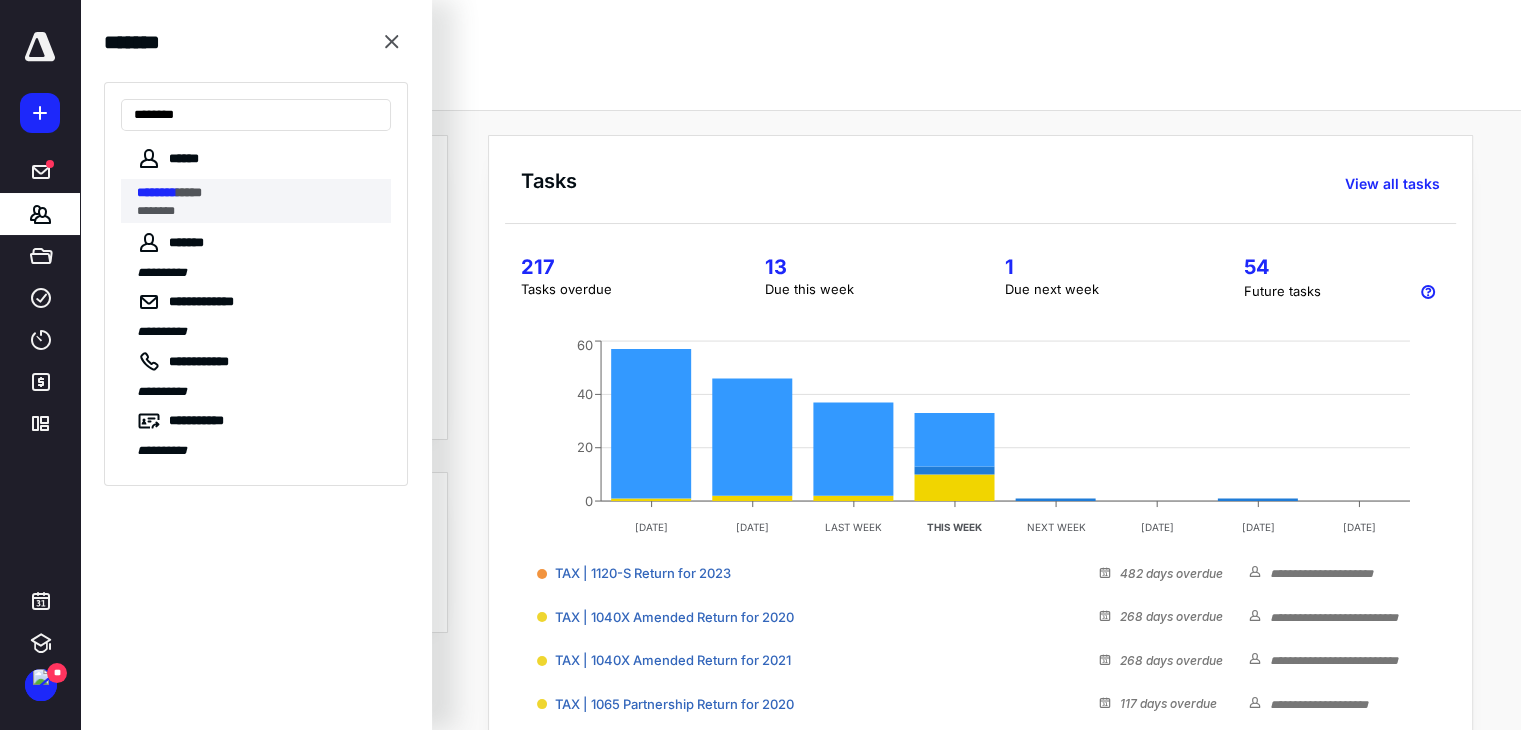 type on "********" 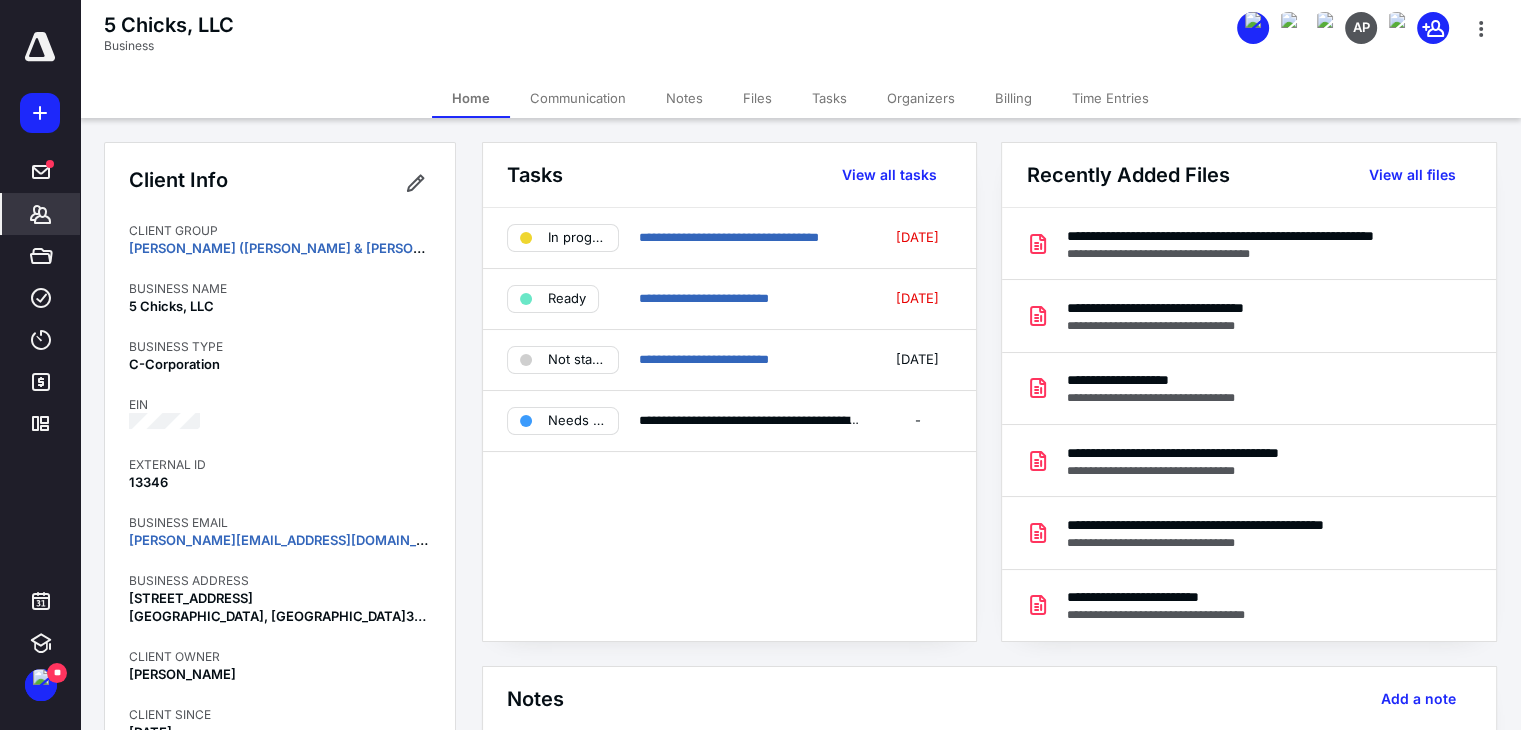 click on "Billing" at bounding box center (1013, 98) 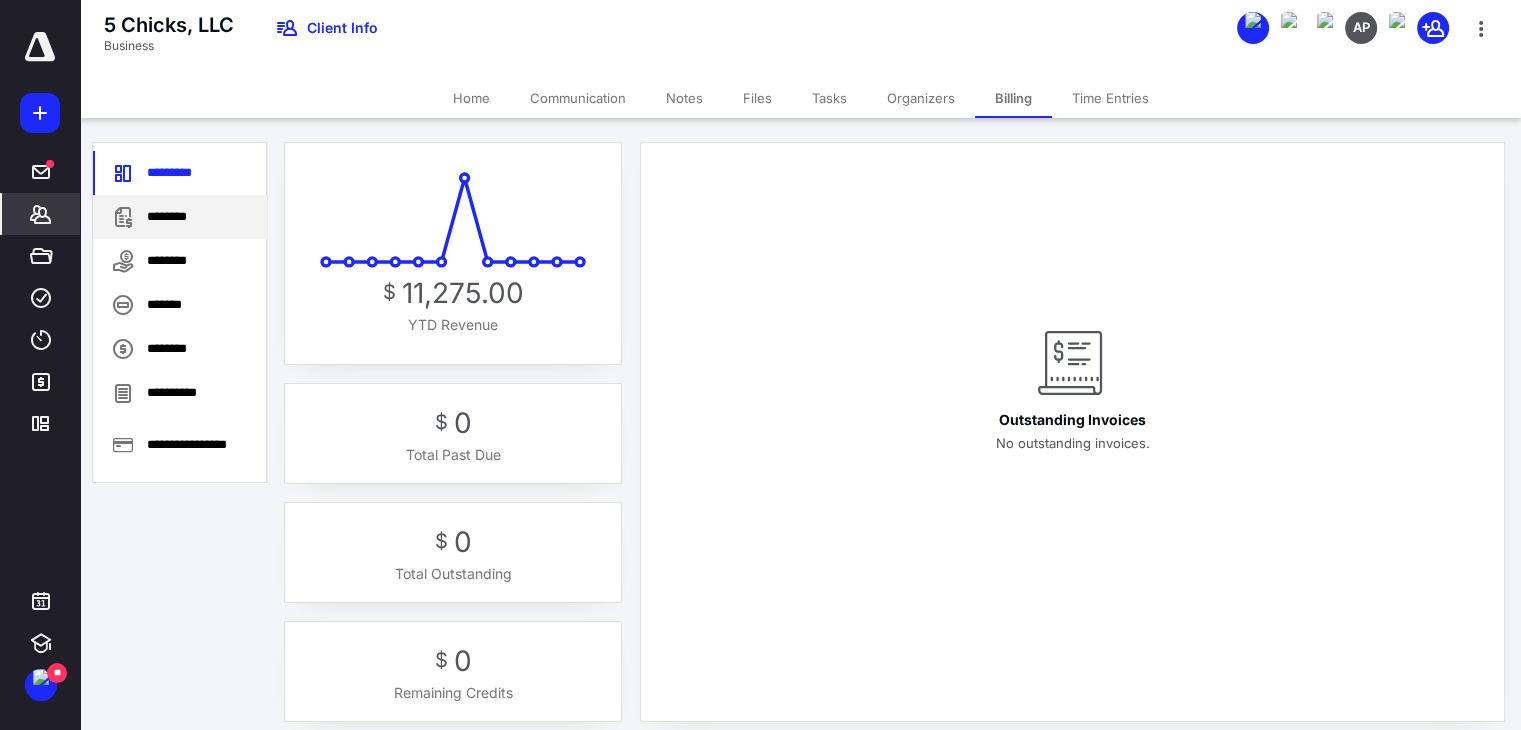 click on "********" at bounding box center [180, 217] 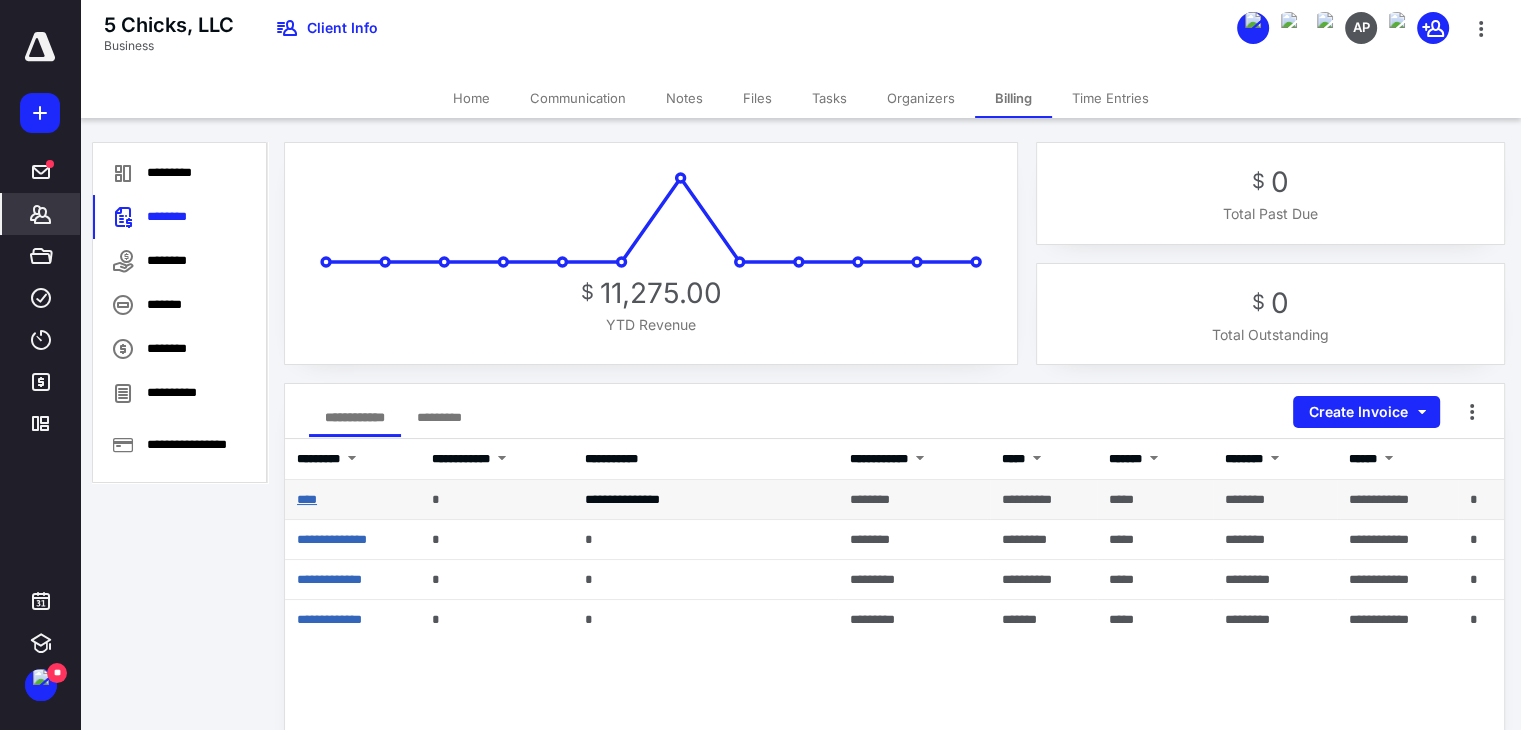 click on "****" at bounding box center (307, 499) 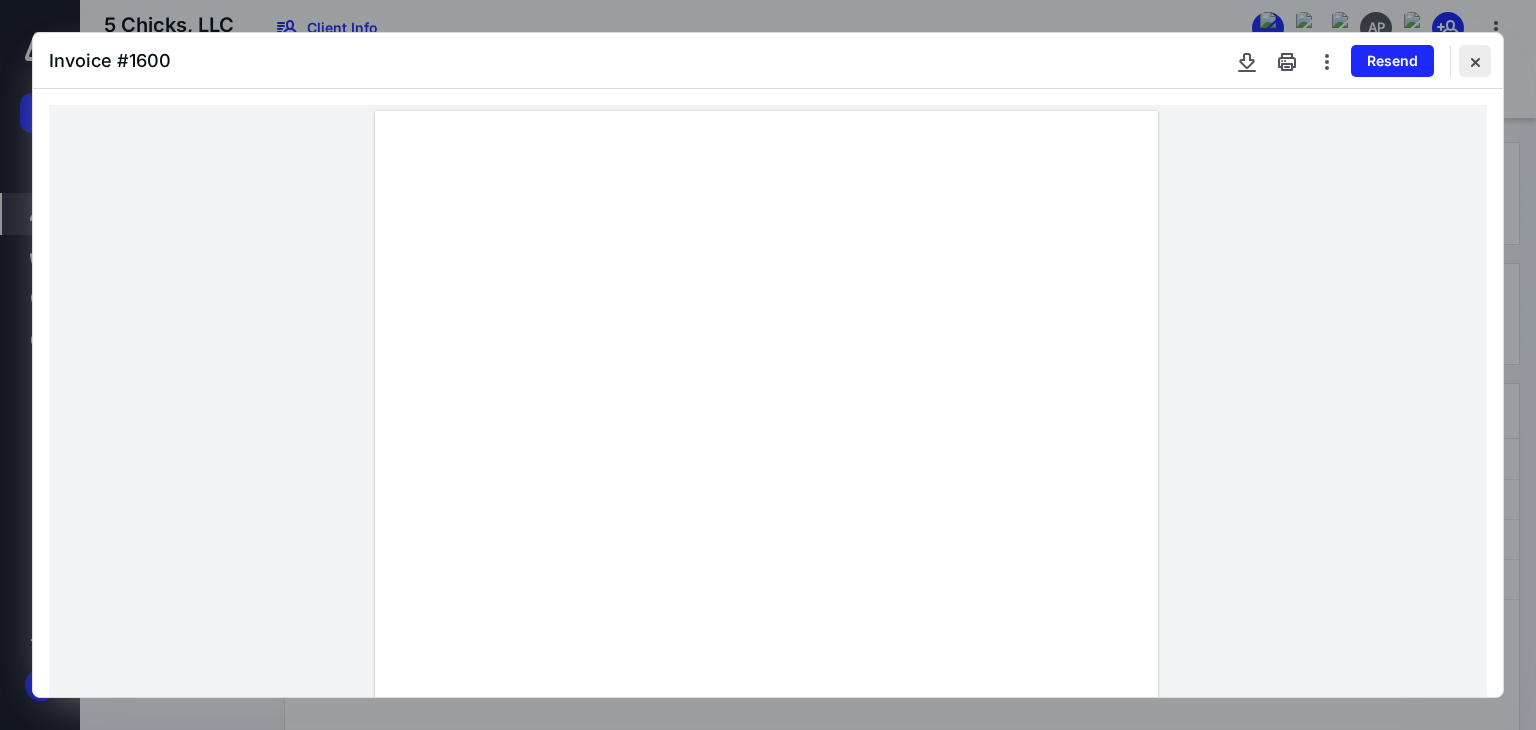 click at bounding box center (1475, 61) 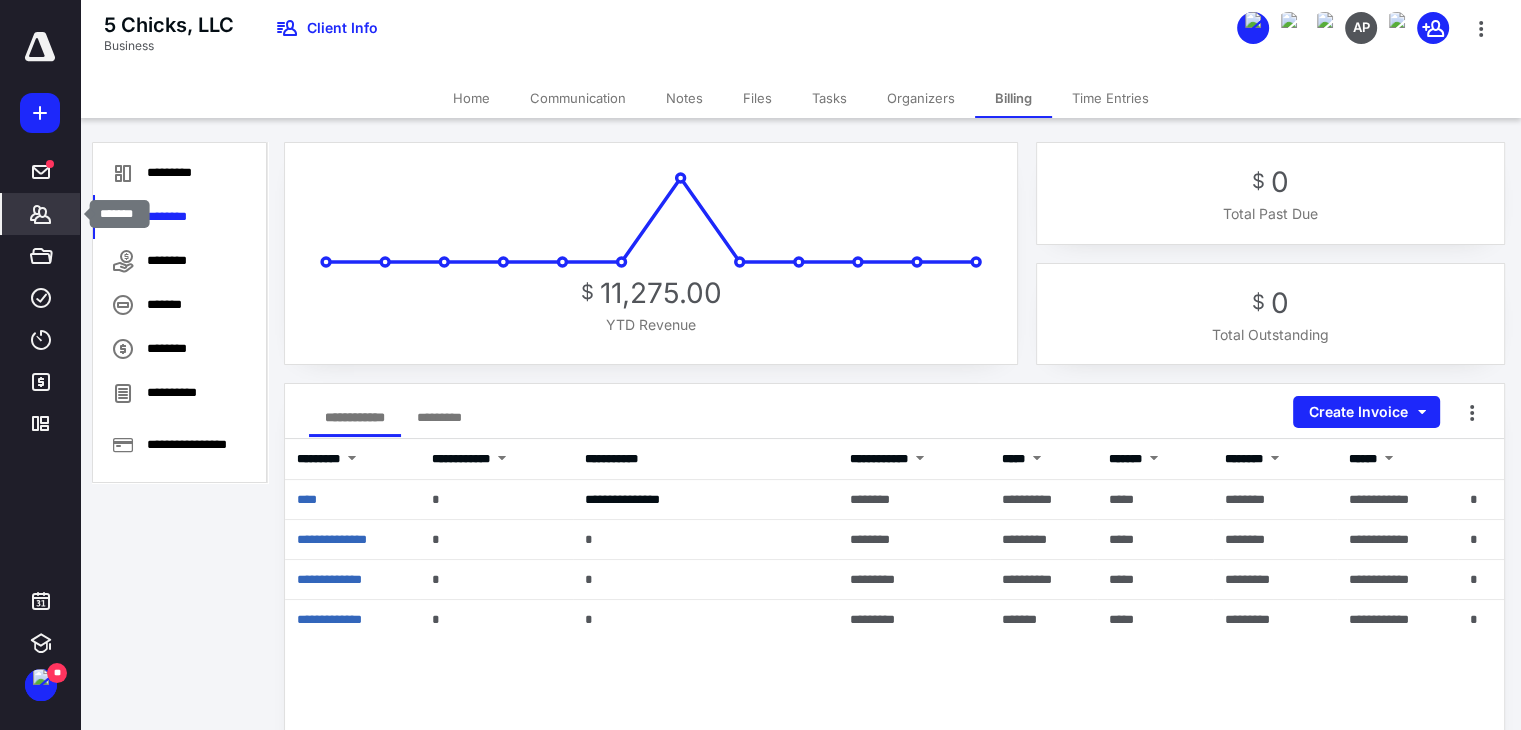 click 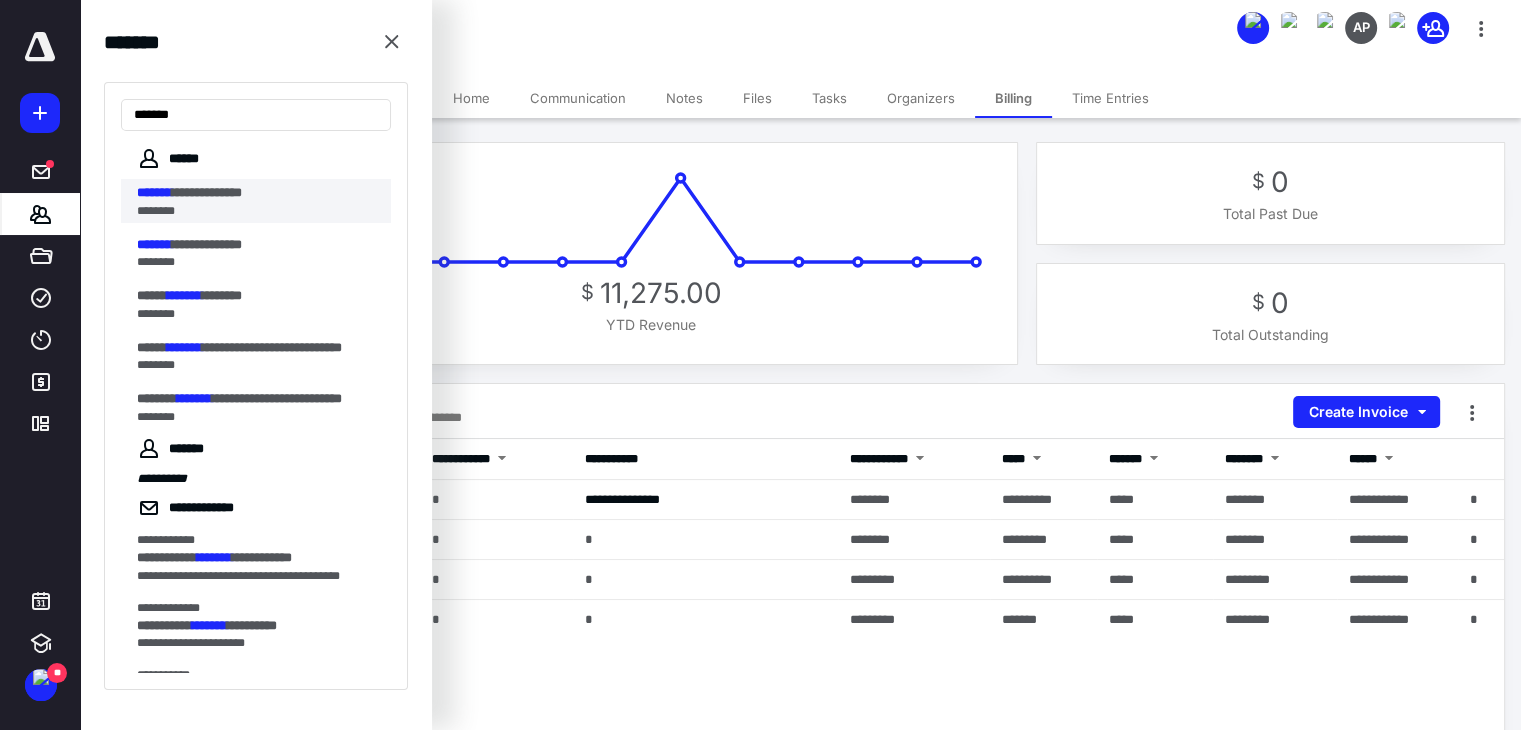 type on "*******" 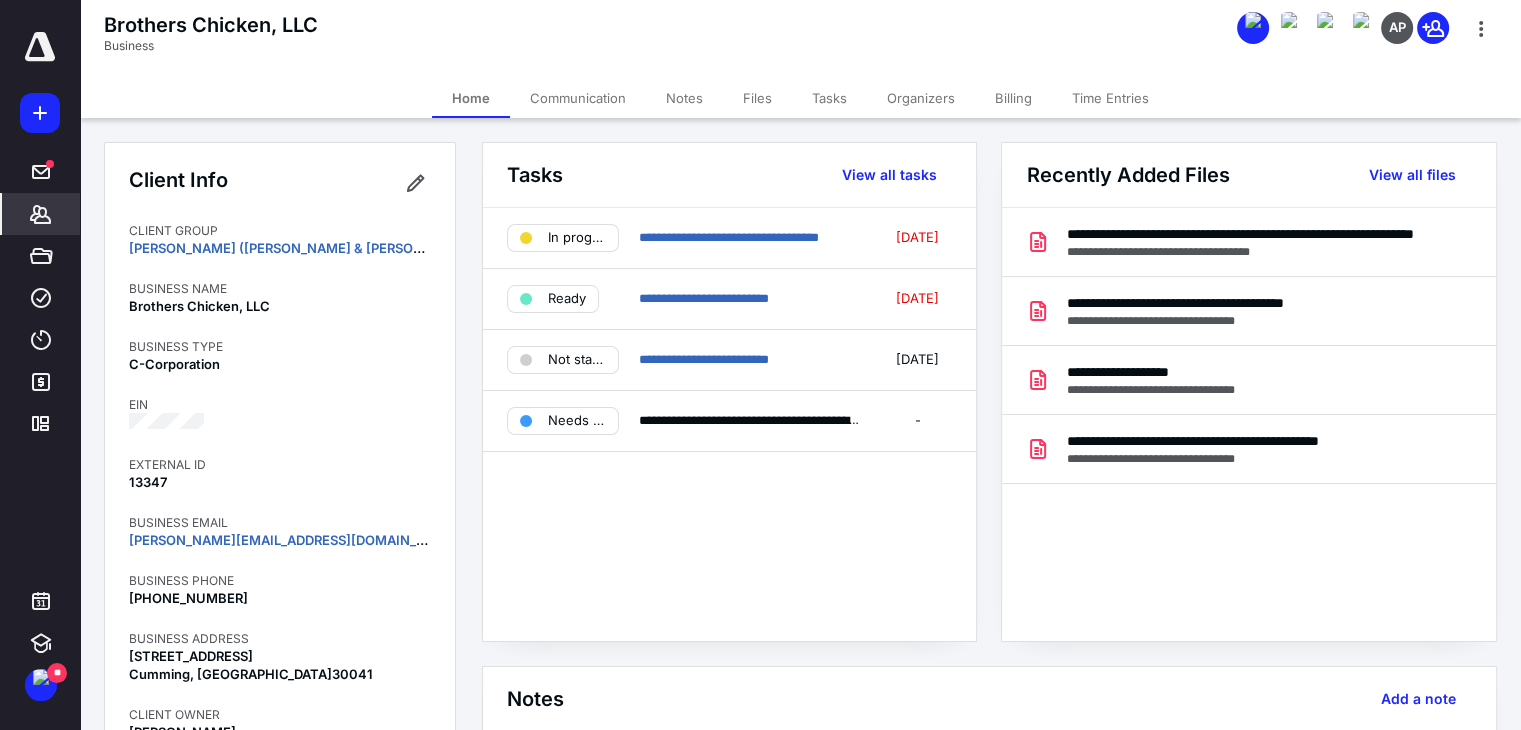 click on "Billing" at bounding box center [1013, 98] 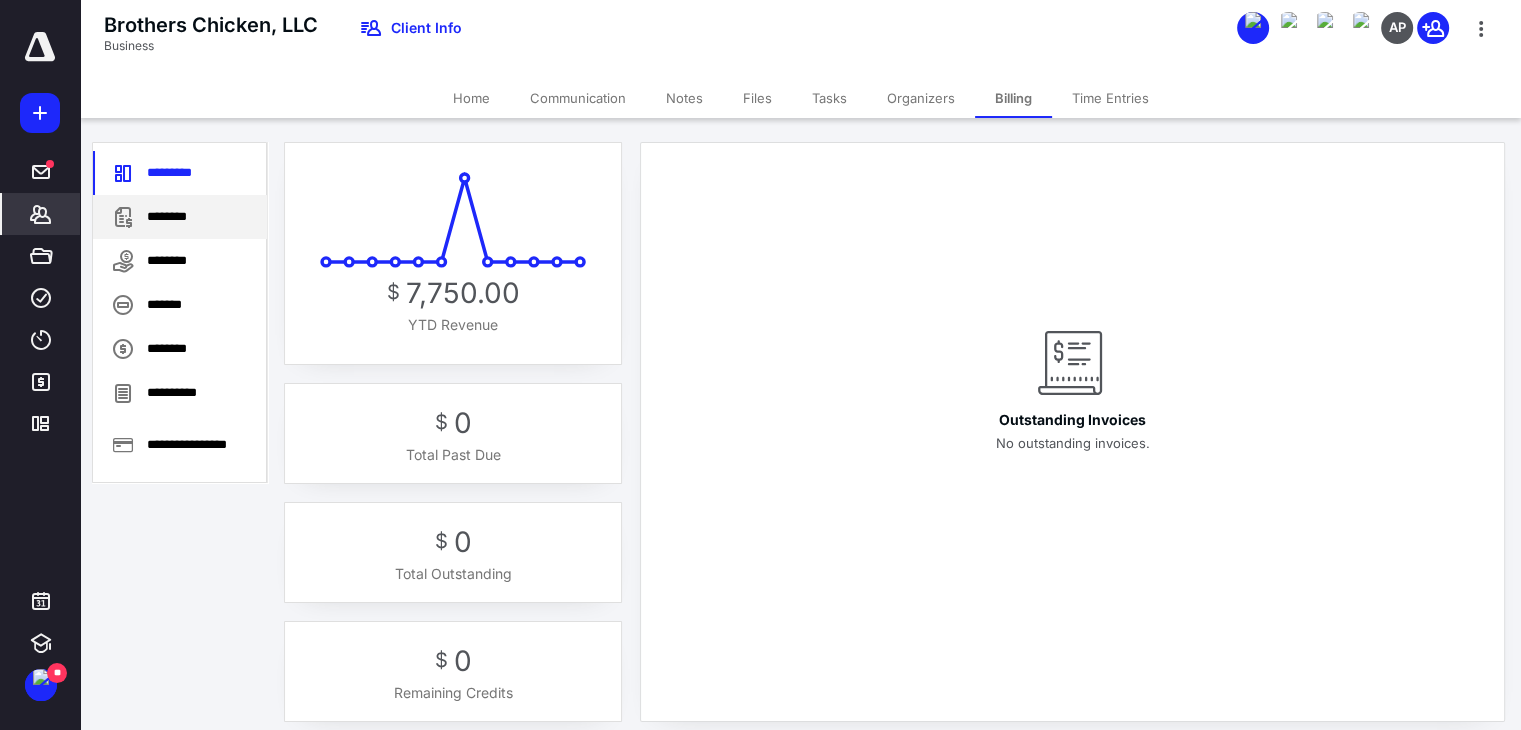 click on "********" at bounding box center [180, 217] 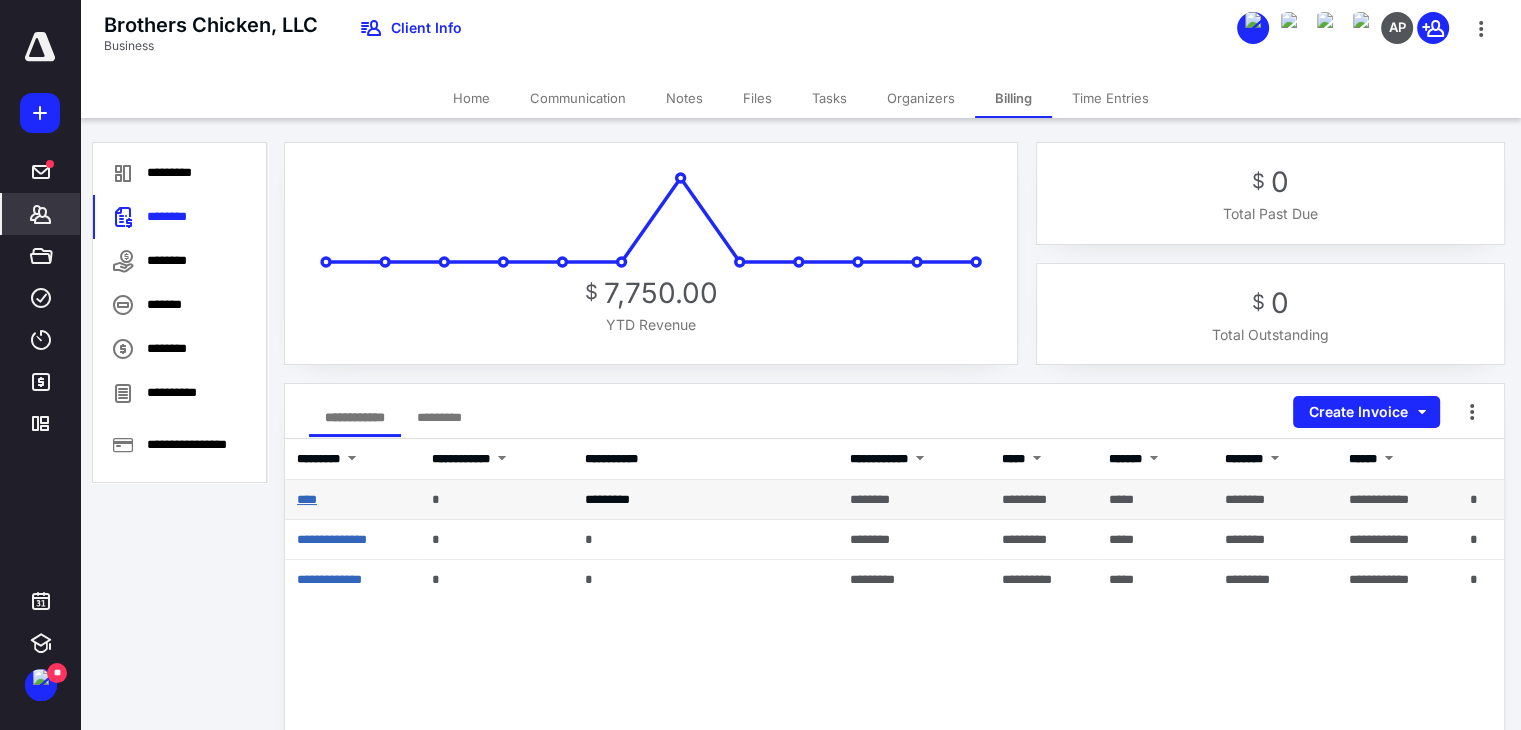 click on "****" at bounding box center (307, 499) 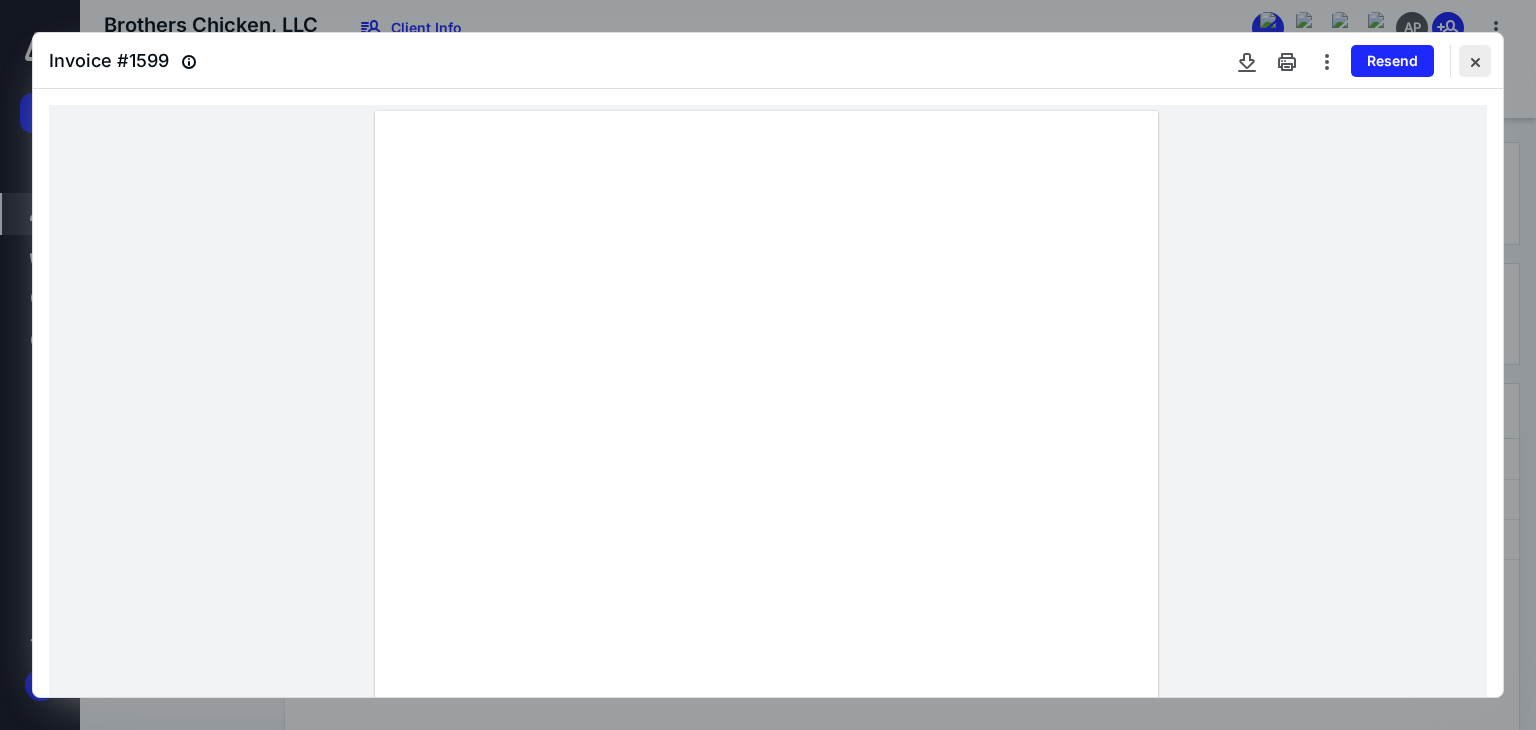 click at bounding box center (1475, 61) 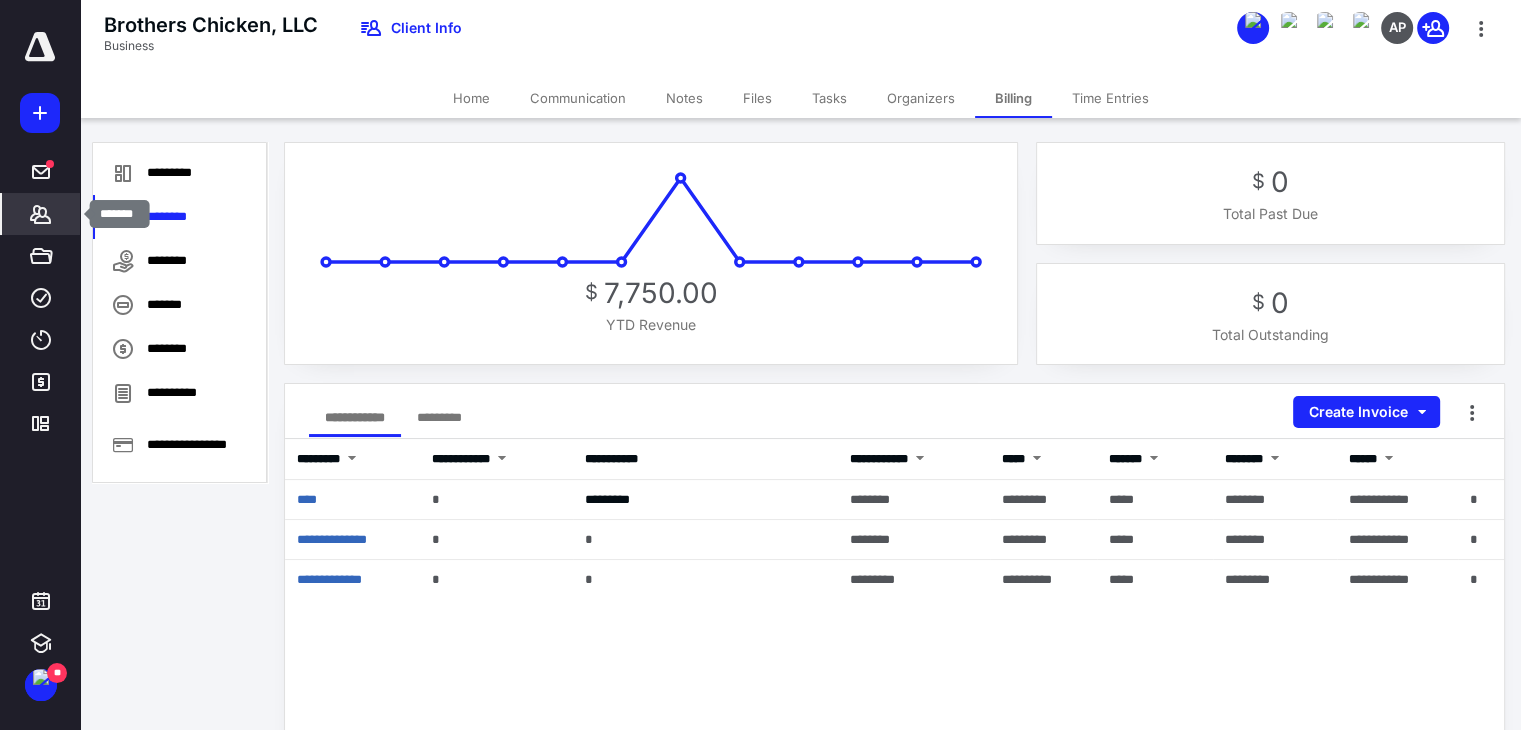 click 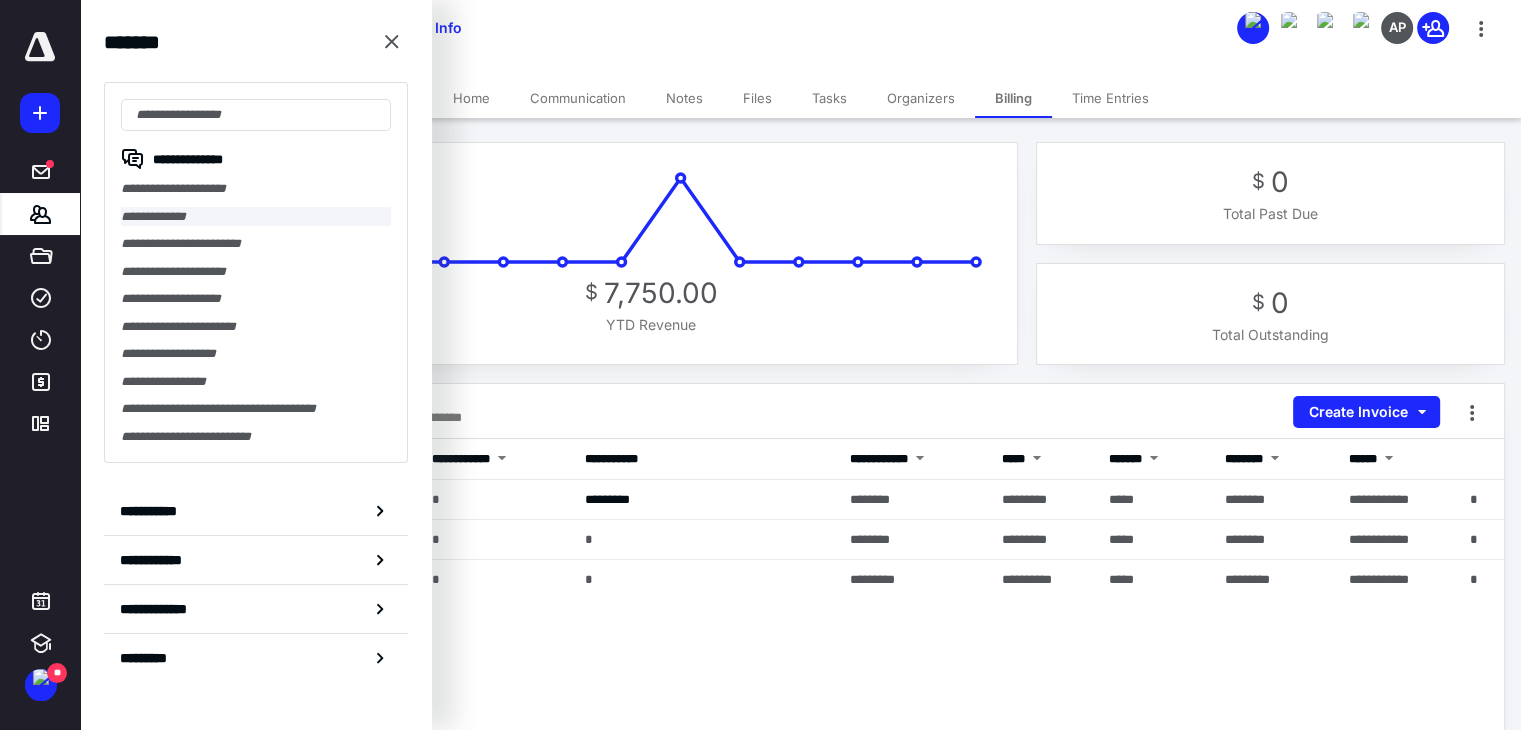 click on "**********" at bounding box center [256, 217] 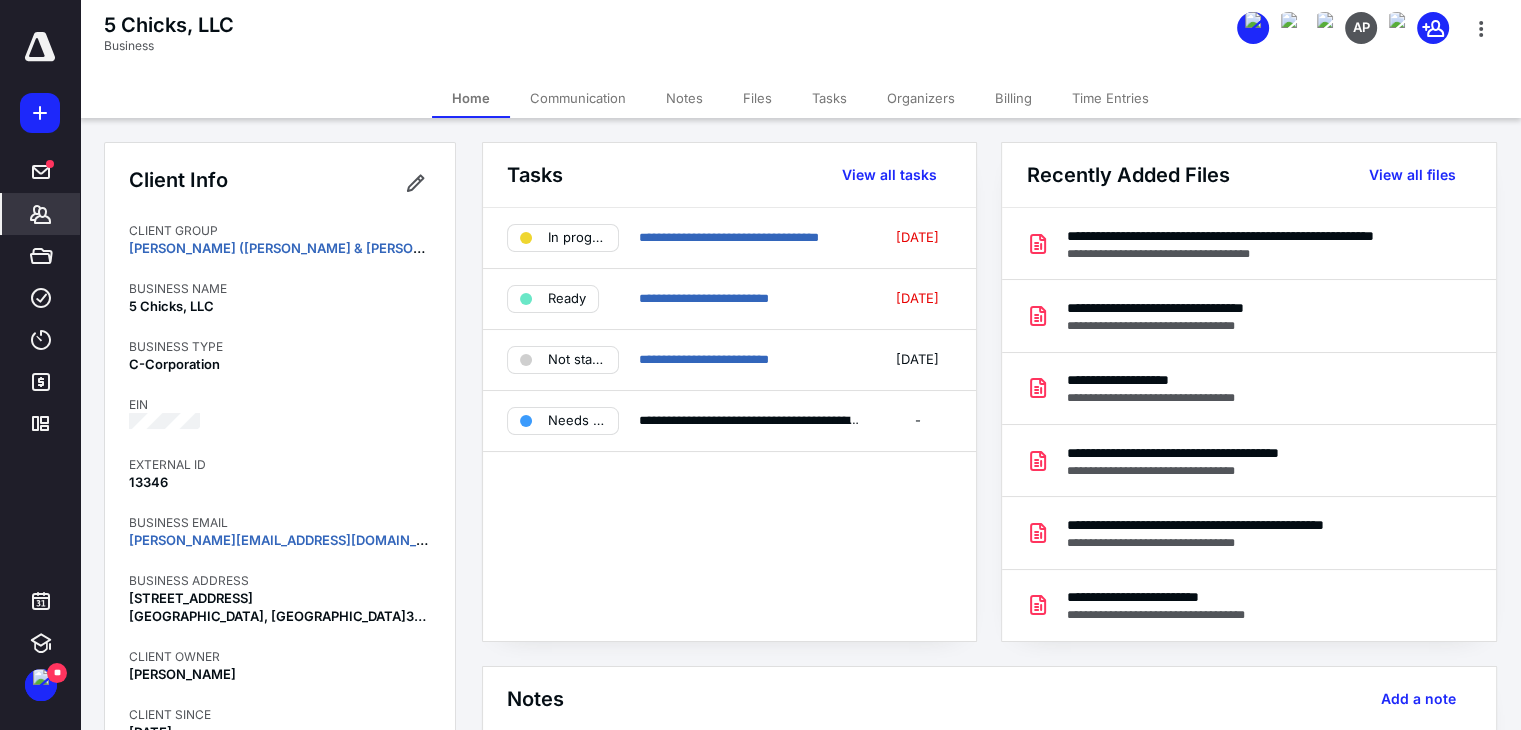 click on "Billing" at bounding box center [1013, 98] 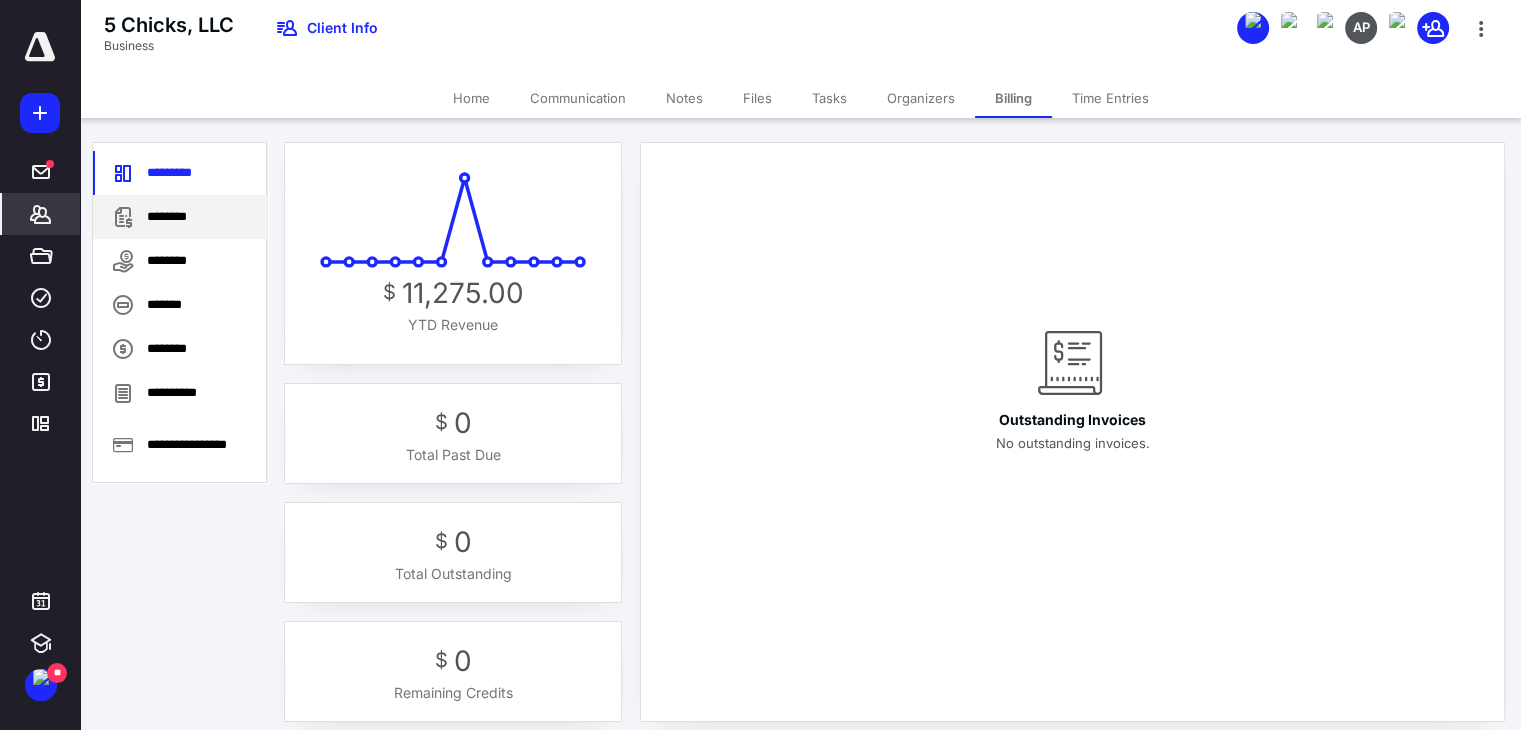 click on "********" at bounding box center (180, 217) 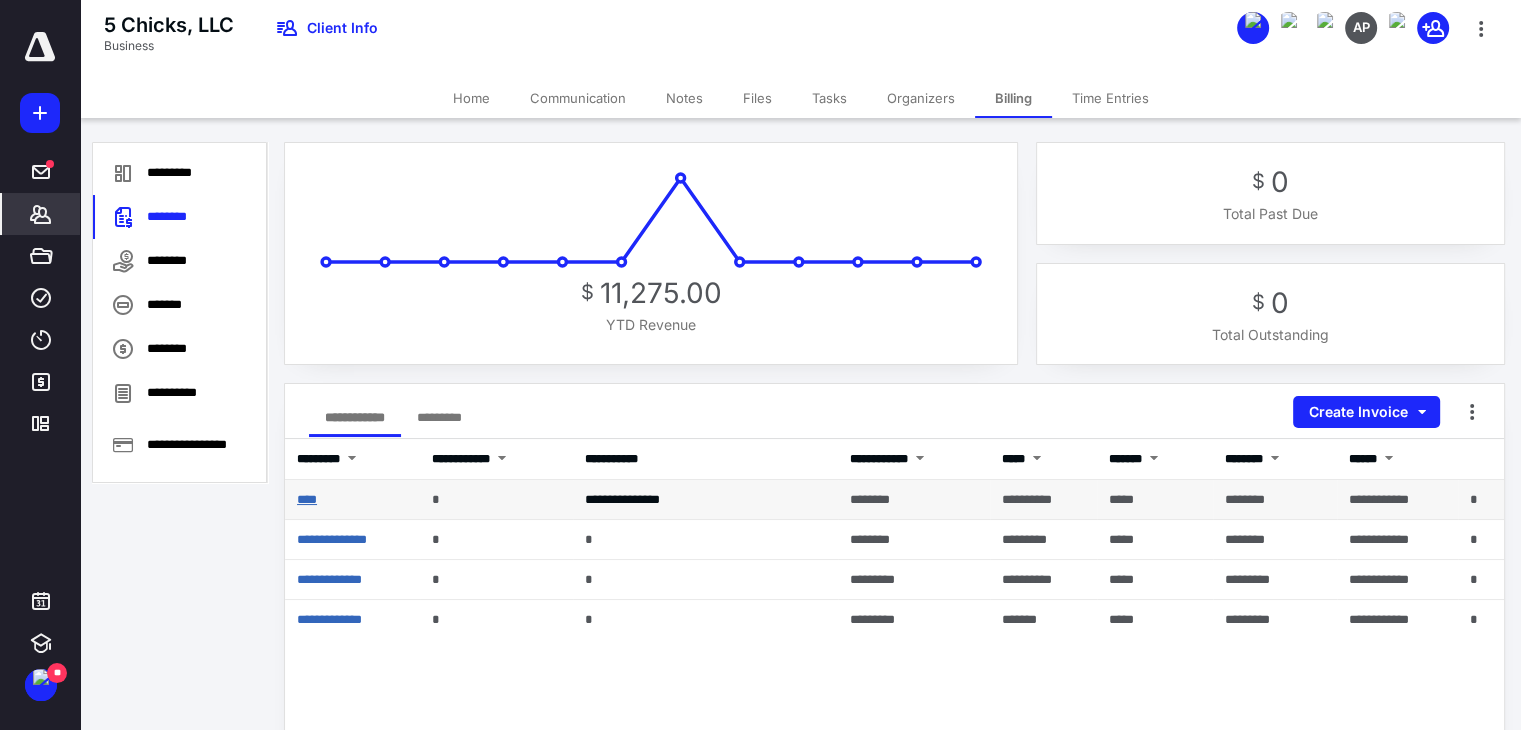 click on "****" at bounding box center (307, 499) 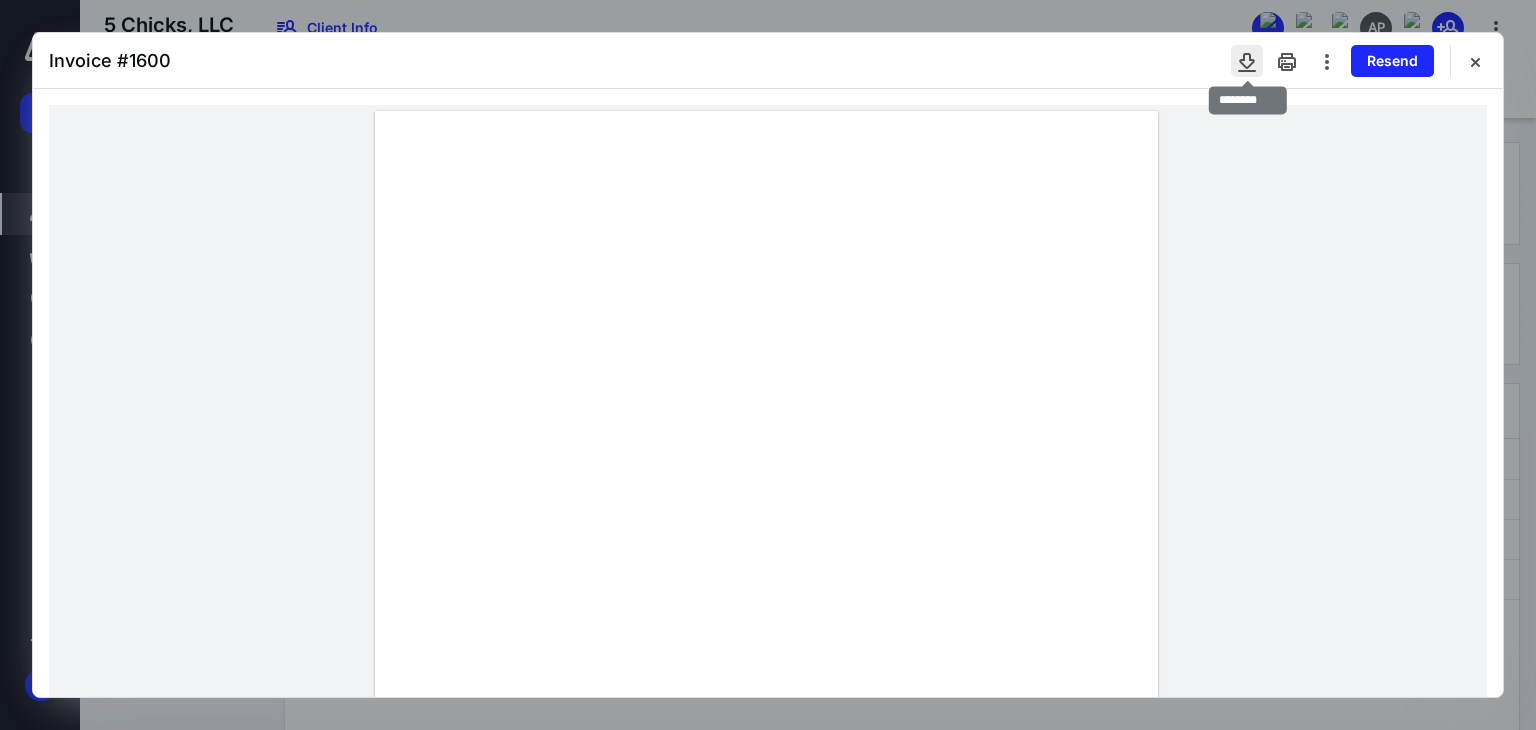 click at bounding box center [1247, 61] 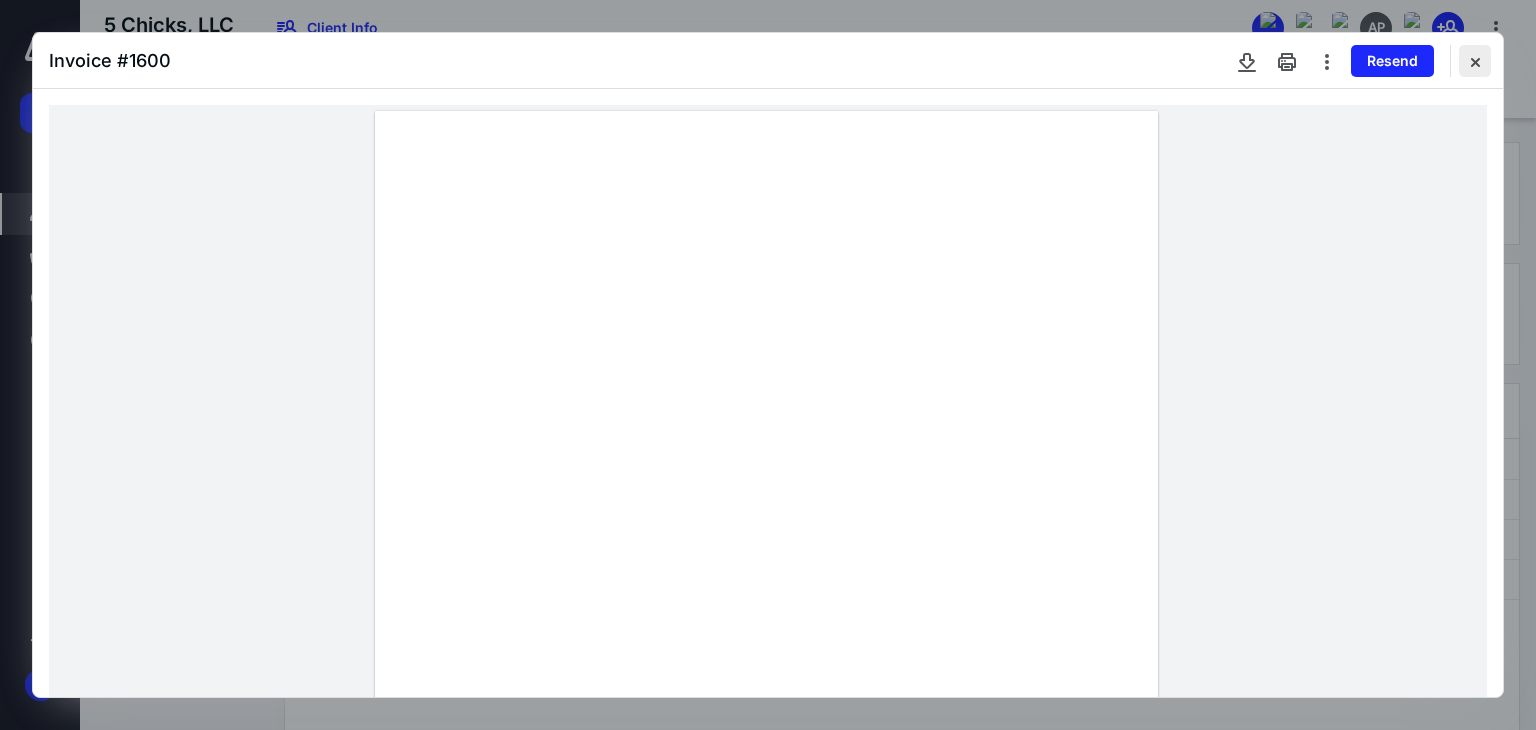 click at bounding box center (1475, 61) 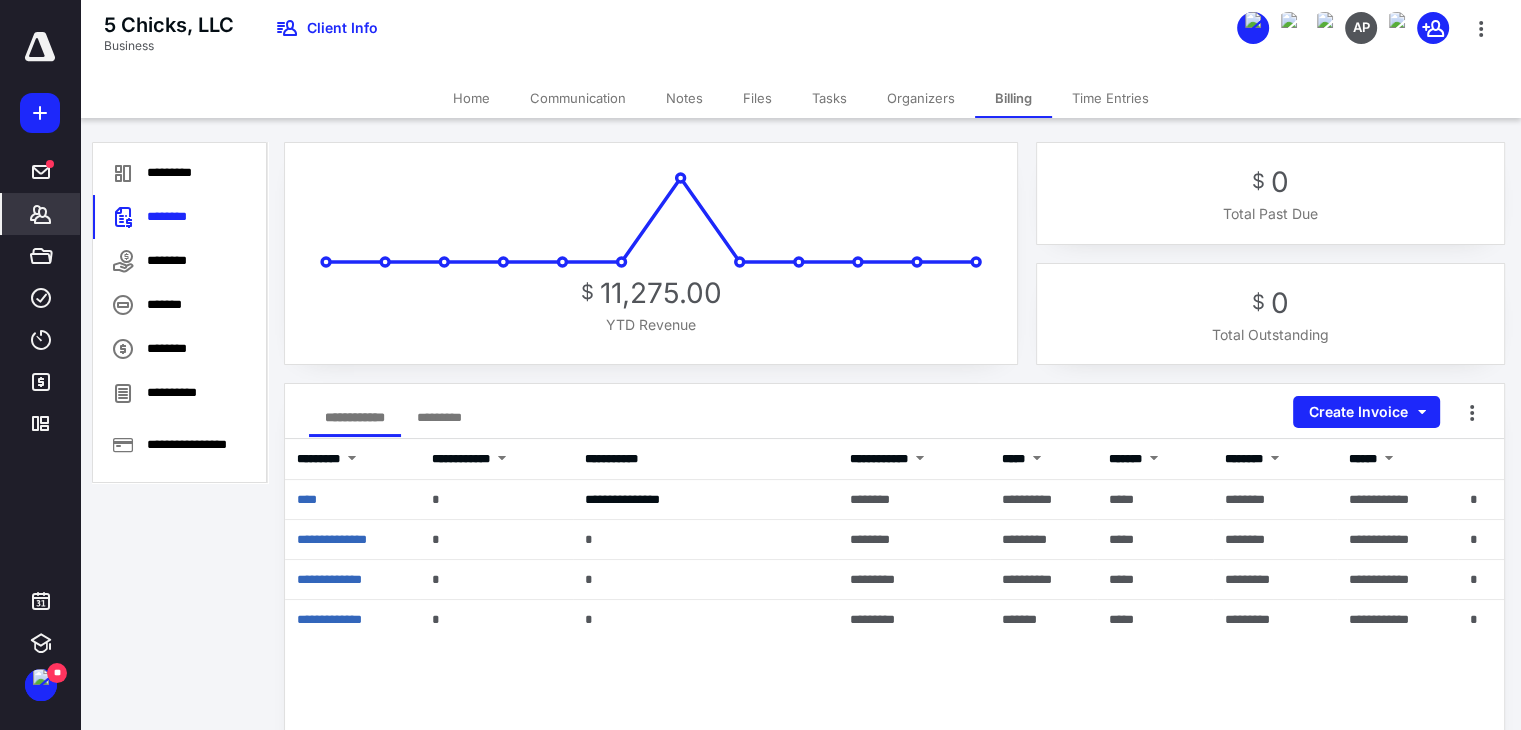 click 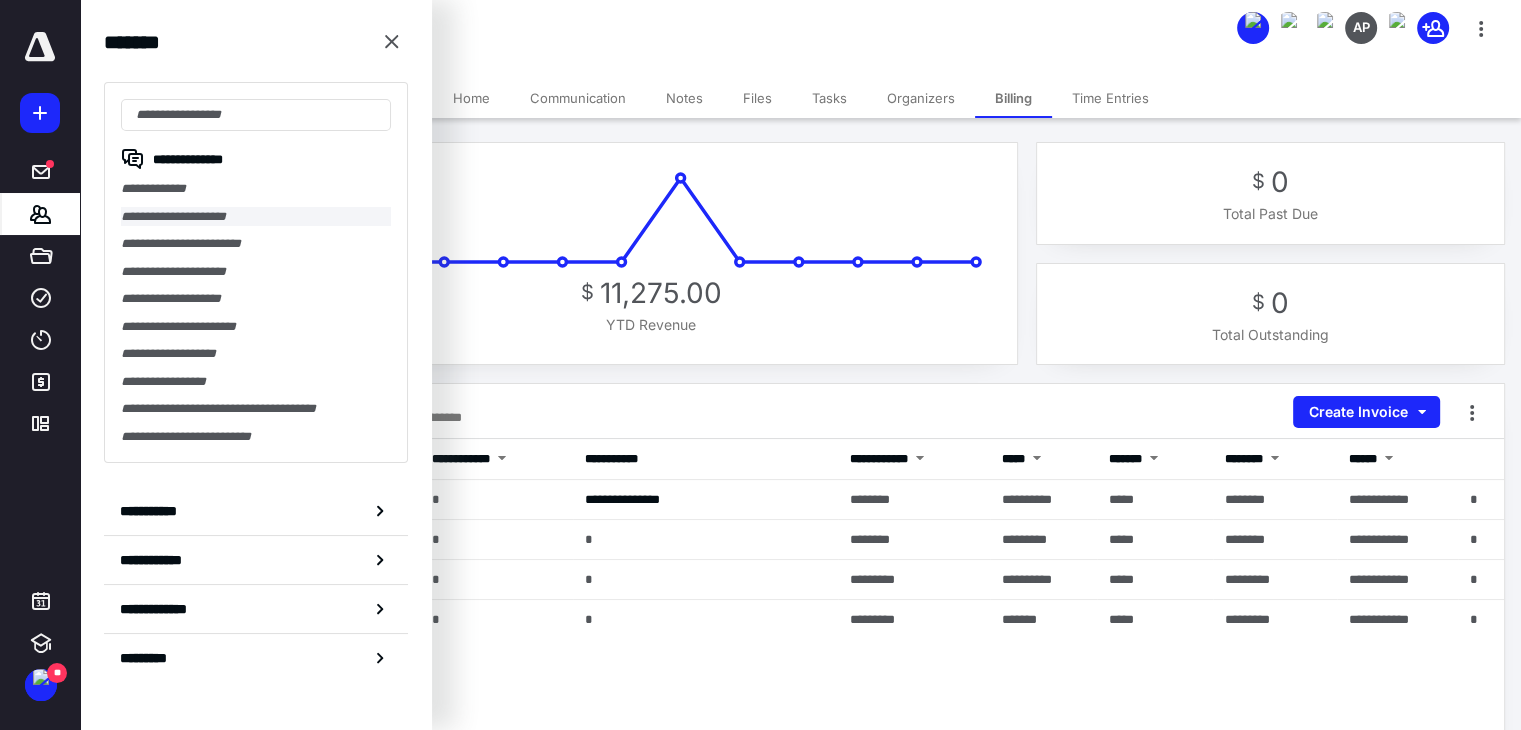 click on "**********" at bounding box center [256, 217] 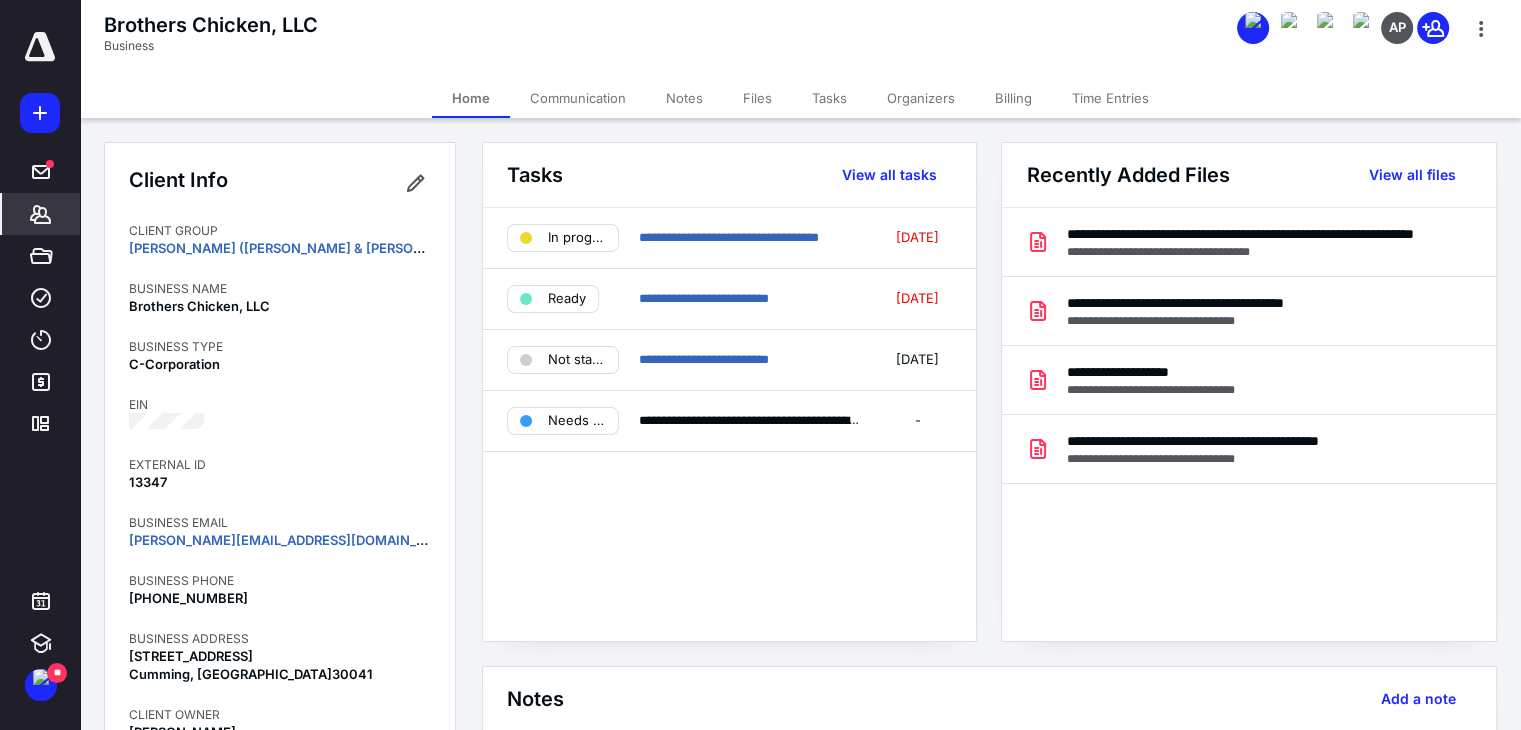 click on "Billing" at bounding box center (1013, 98) 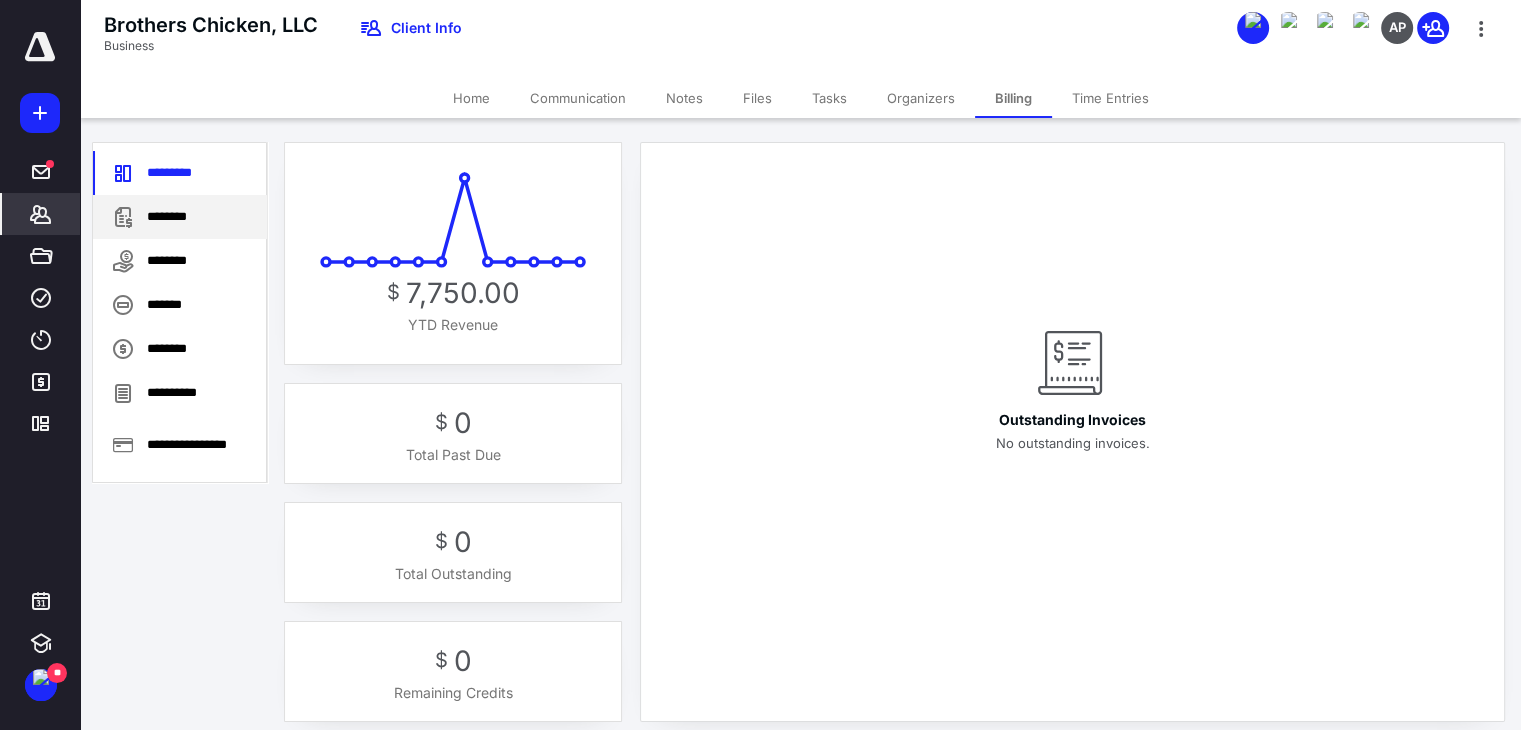 click on "********" at bounding box center (180, 217) 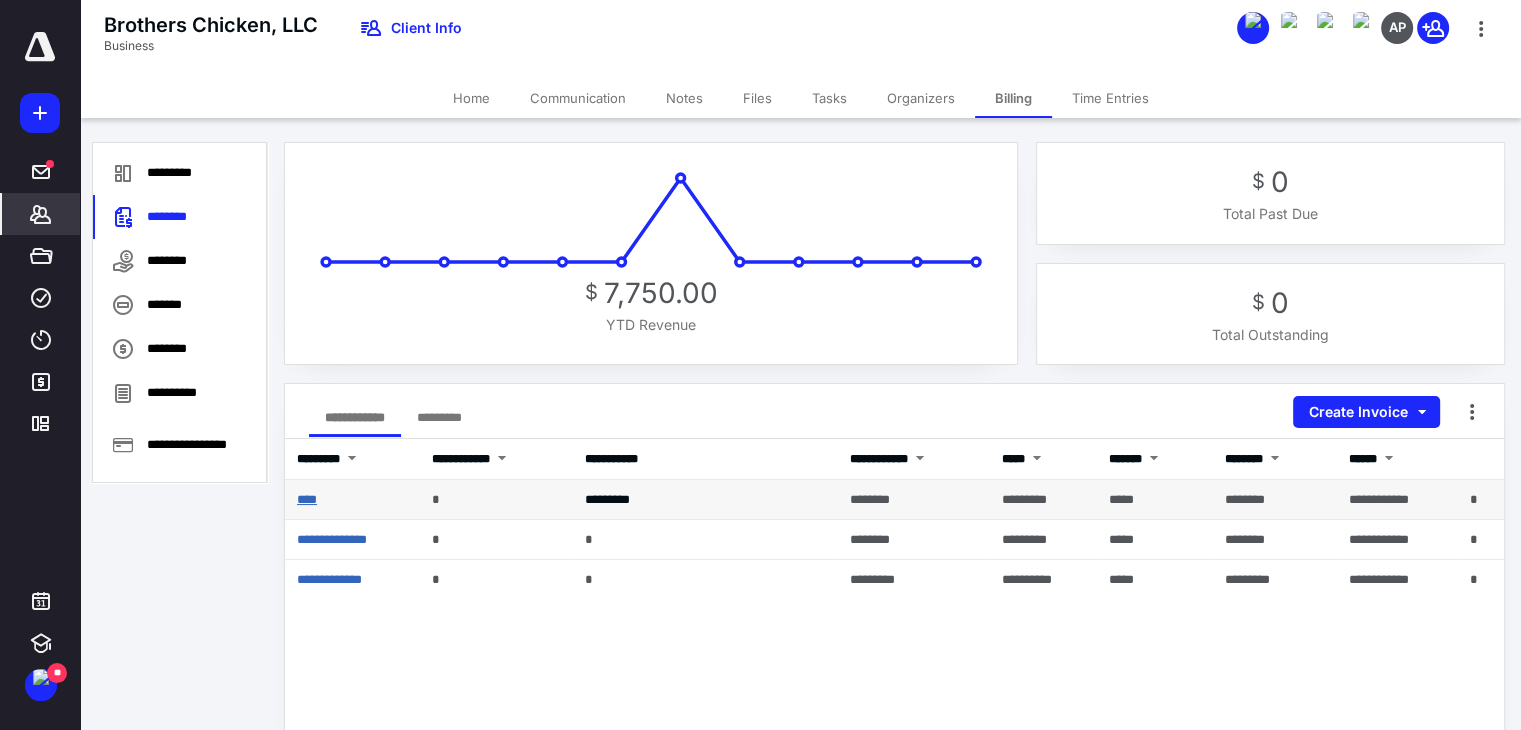 click on "****" at bounding box center (307, 499) 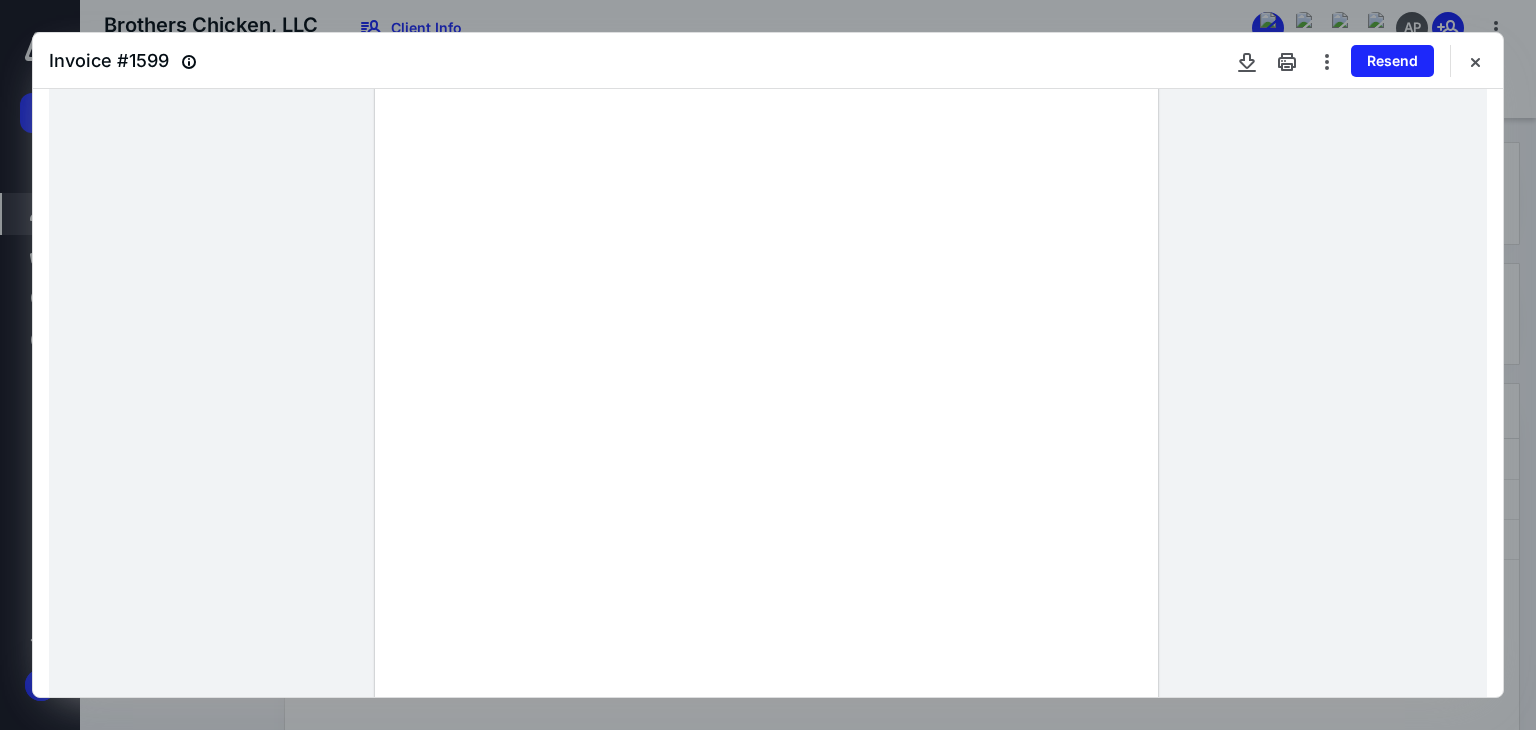 scroll, scrollTop: 200, scrollLeft: 0, axis: vertical 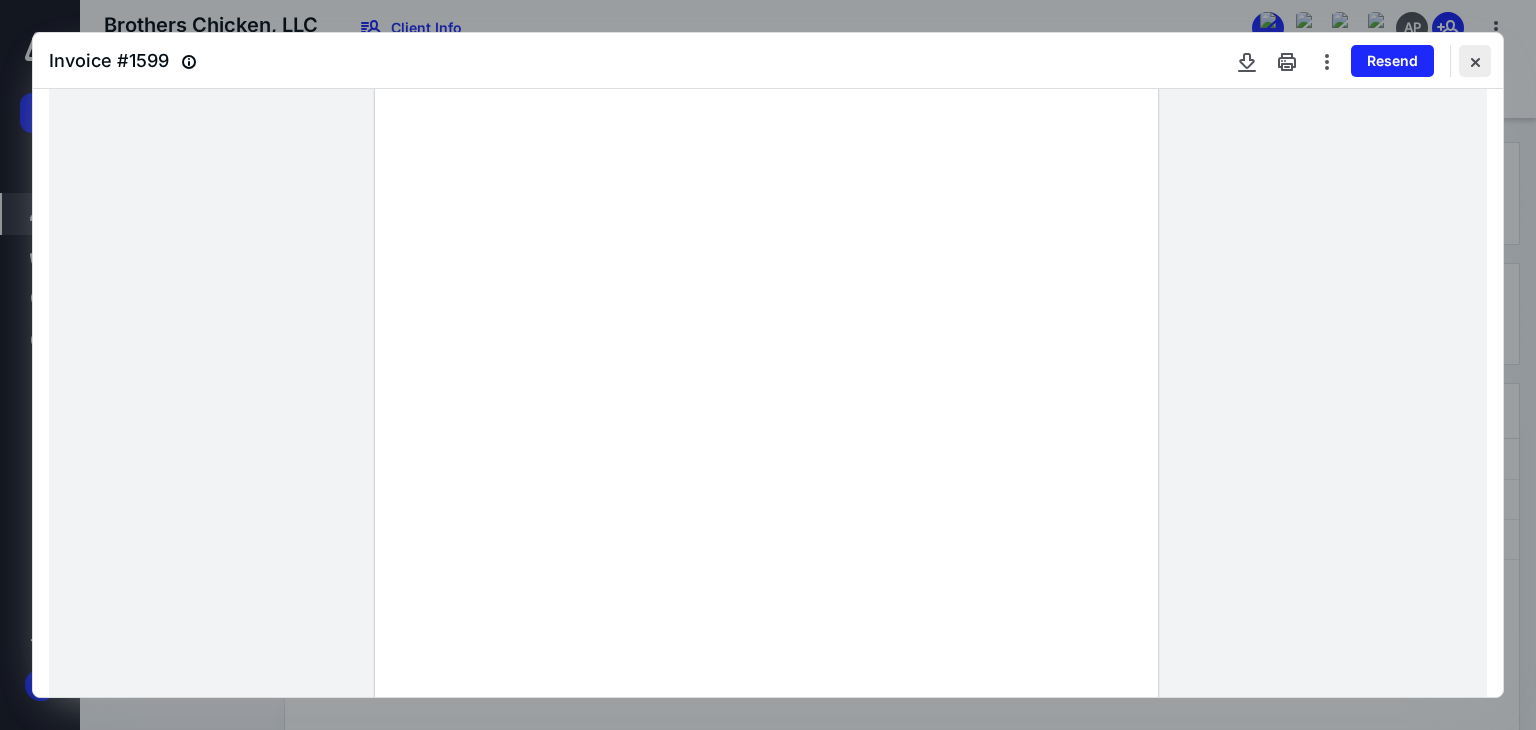 click at bounding box center [1475, 61] 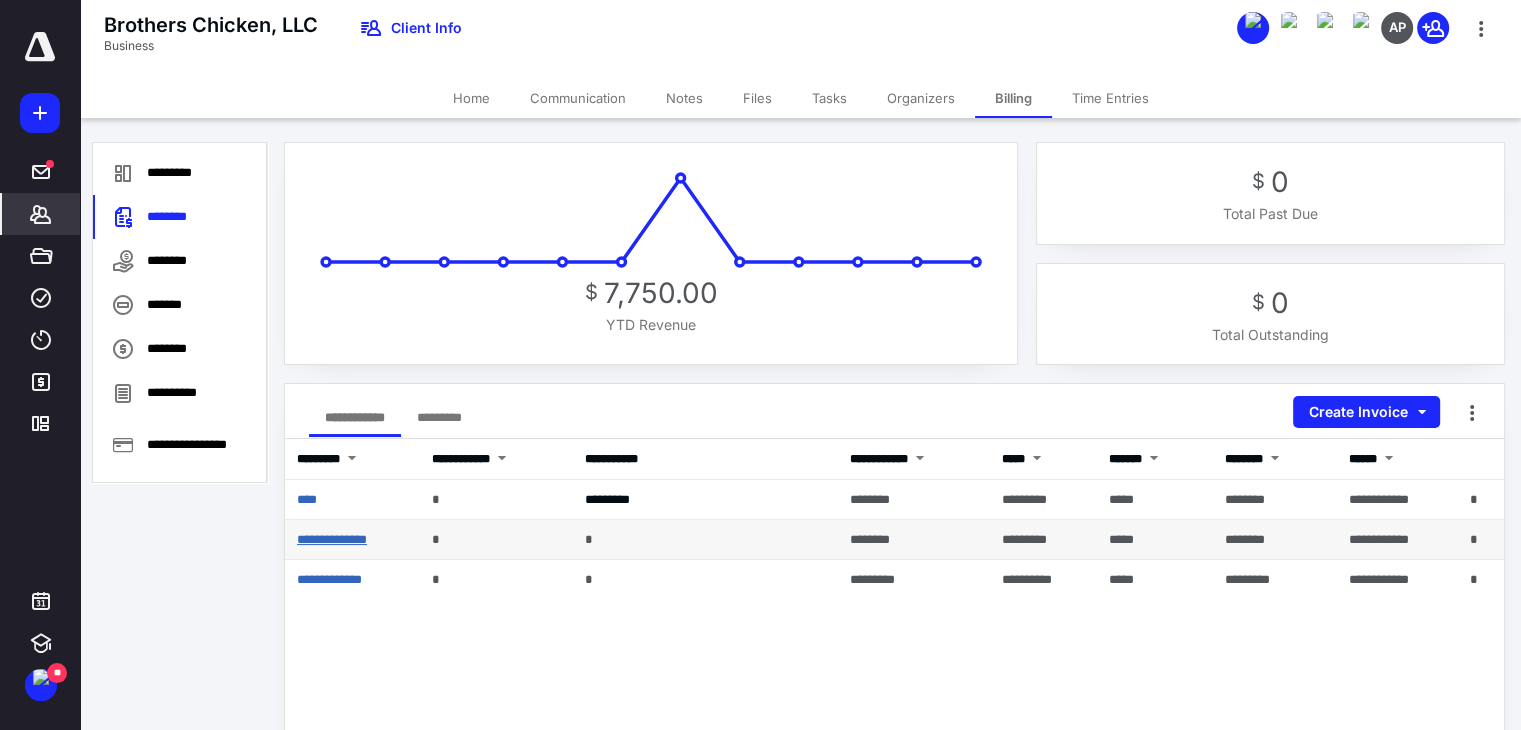 click on "**********" at bounding box center (332, 539) 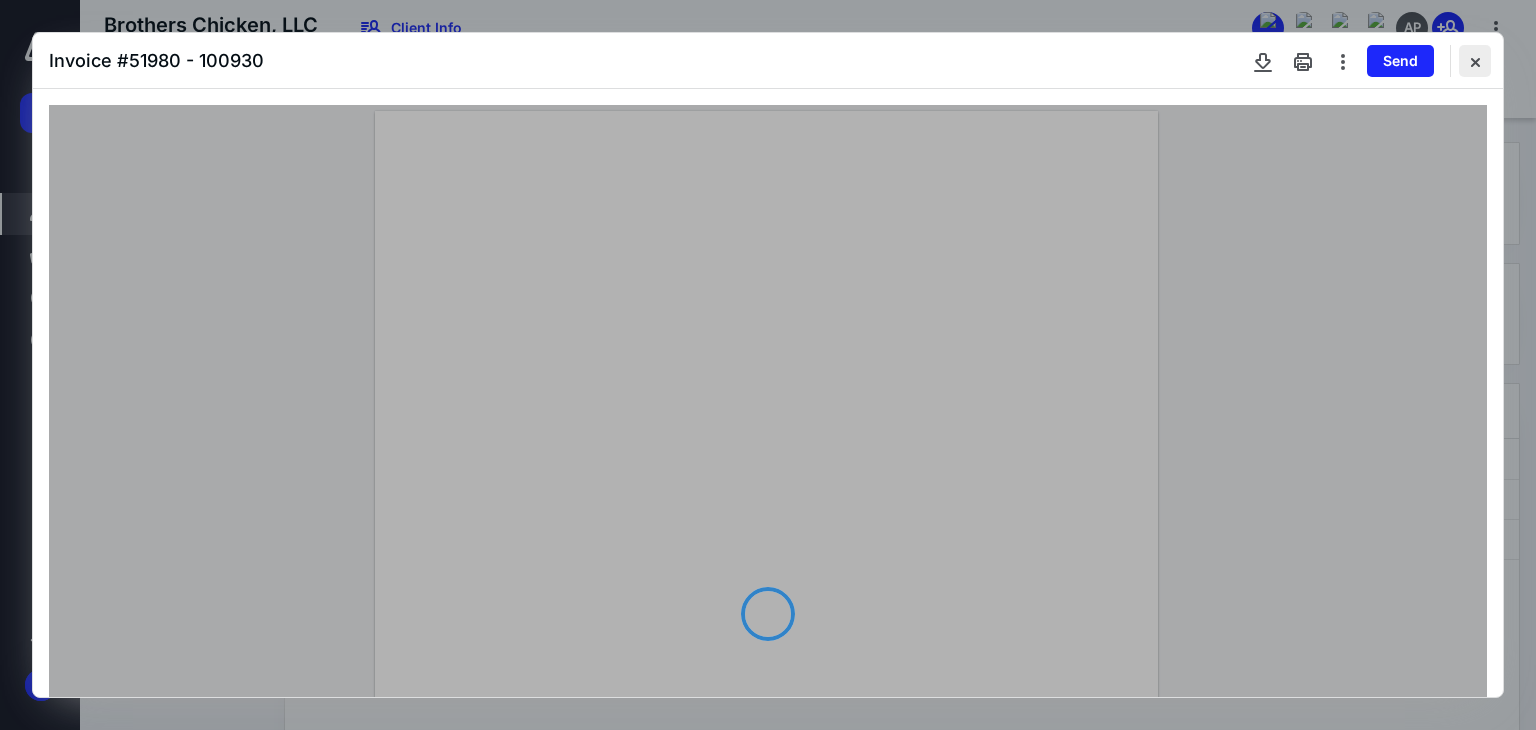 click at bounding box center (1475, 61) 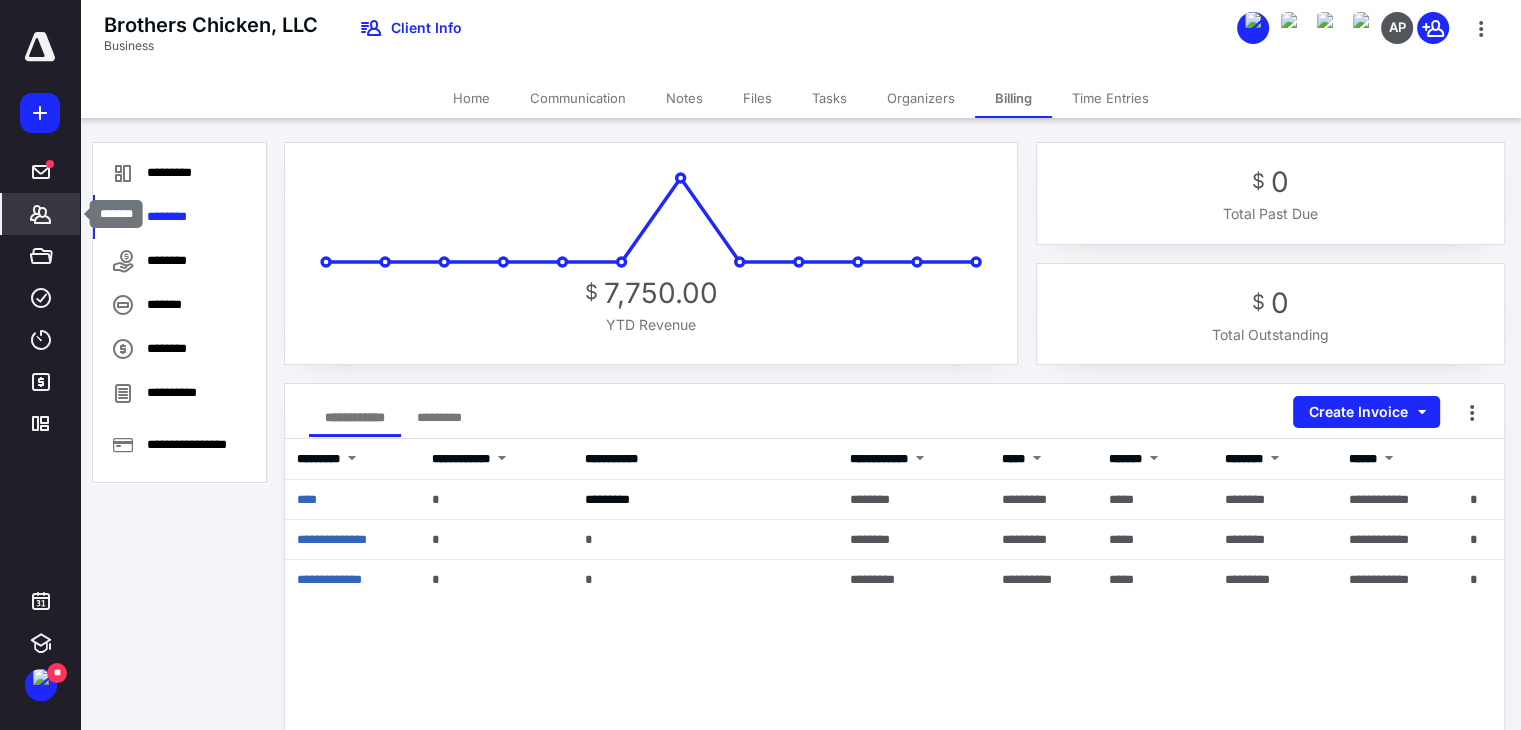 click 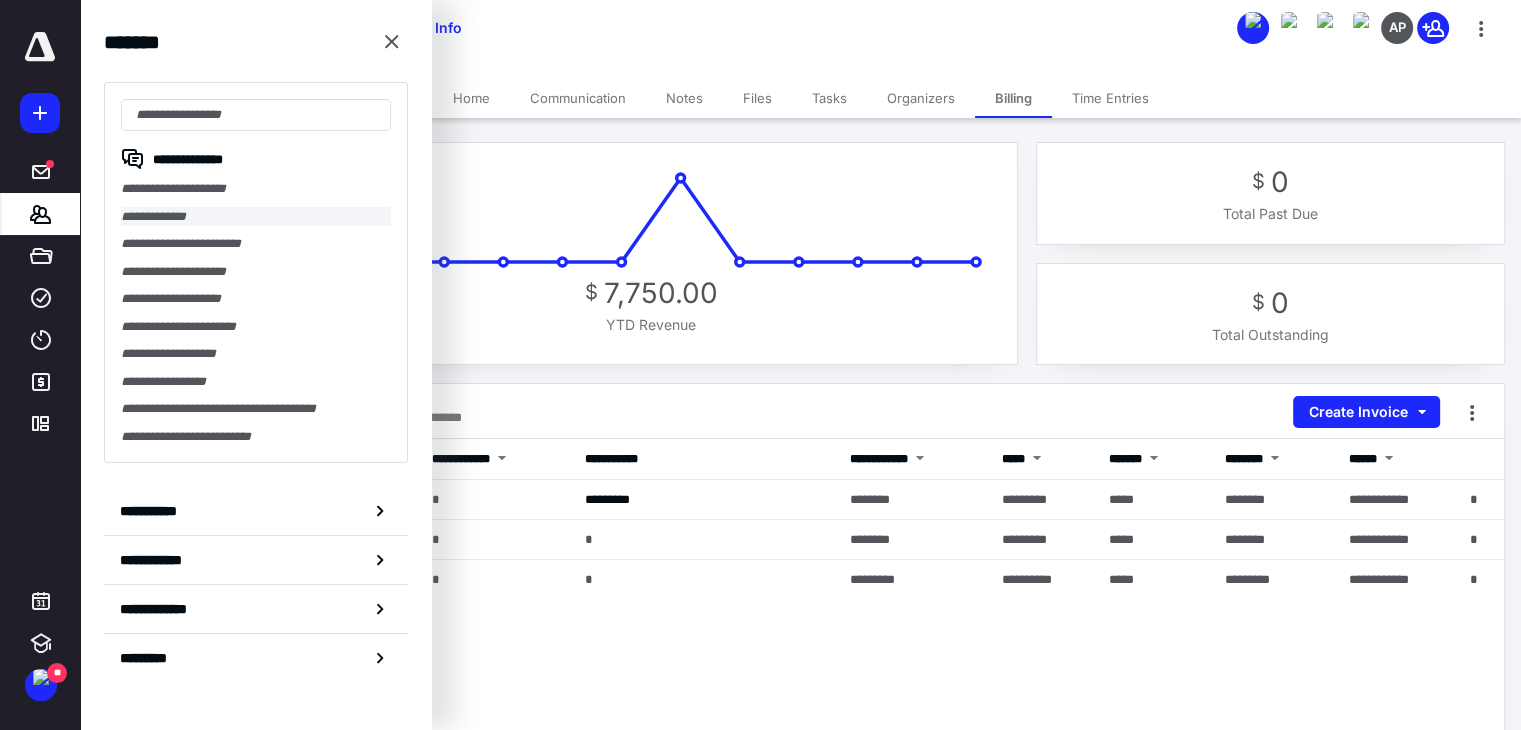 click on "**********" at bounding box center (256, 217) 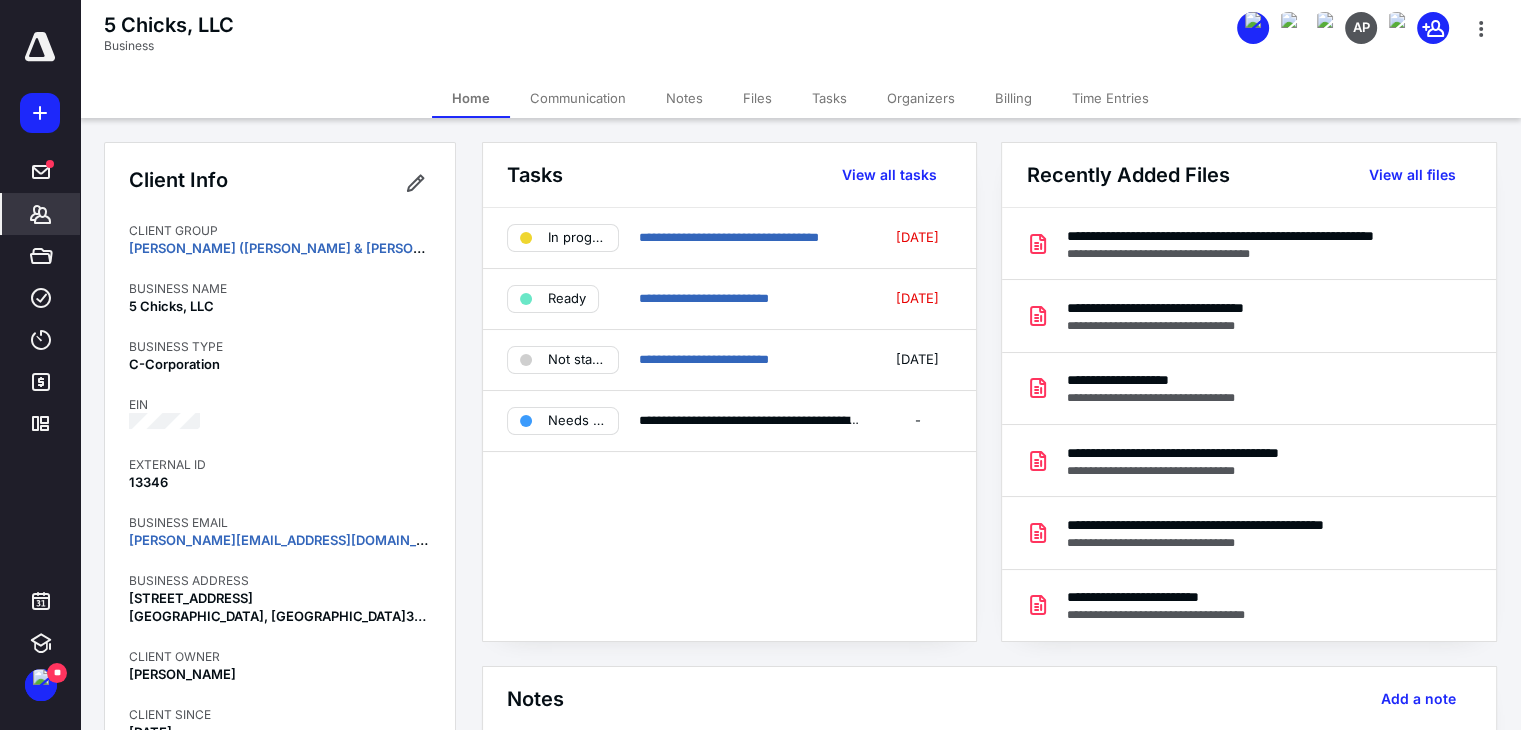 click on "Billing" at bounding box center [1013, 98] 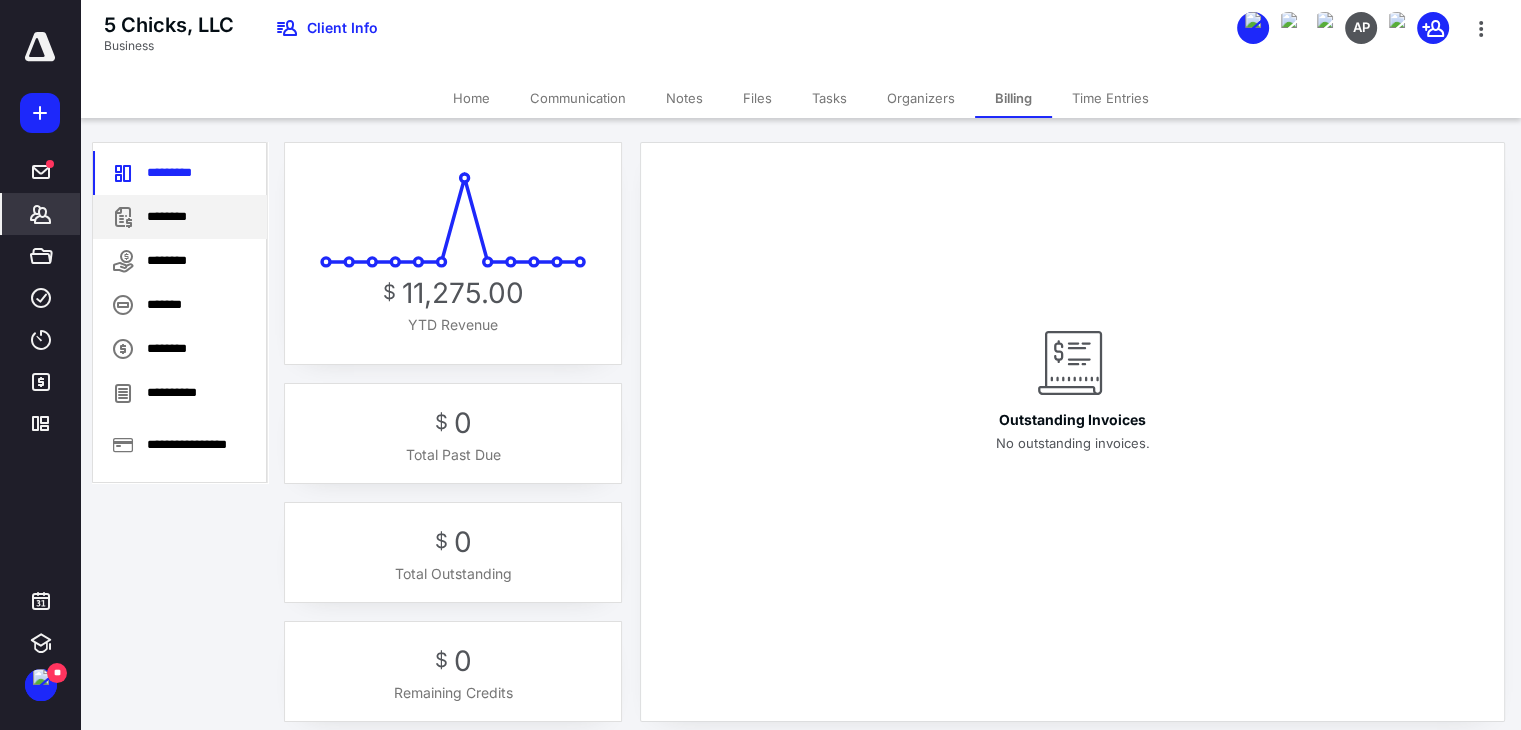 click on "********" at bounding box center [180, 217] 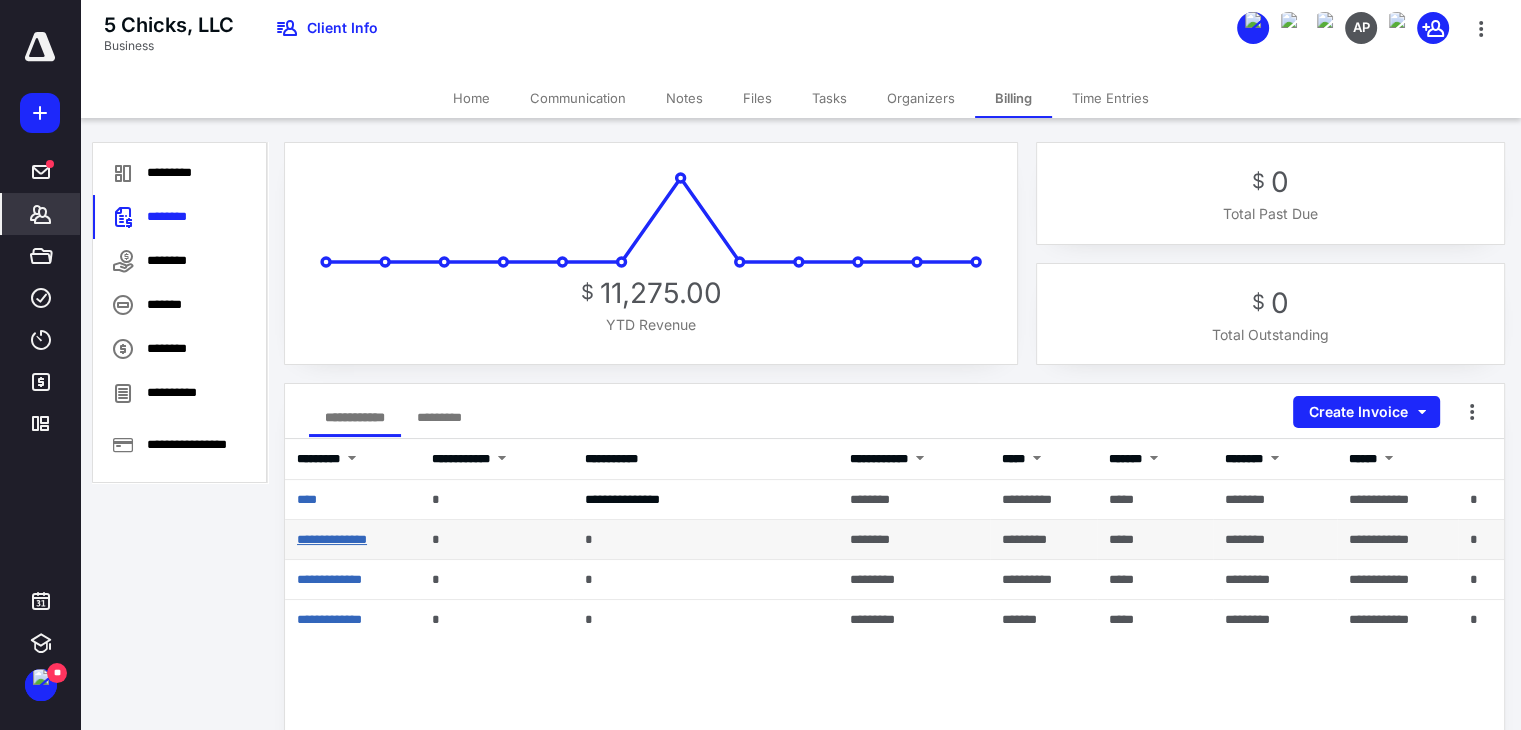 click on "**********" at bounding box center [332, 539] 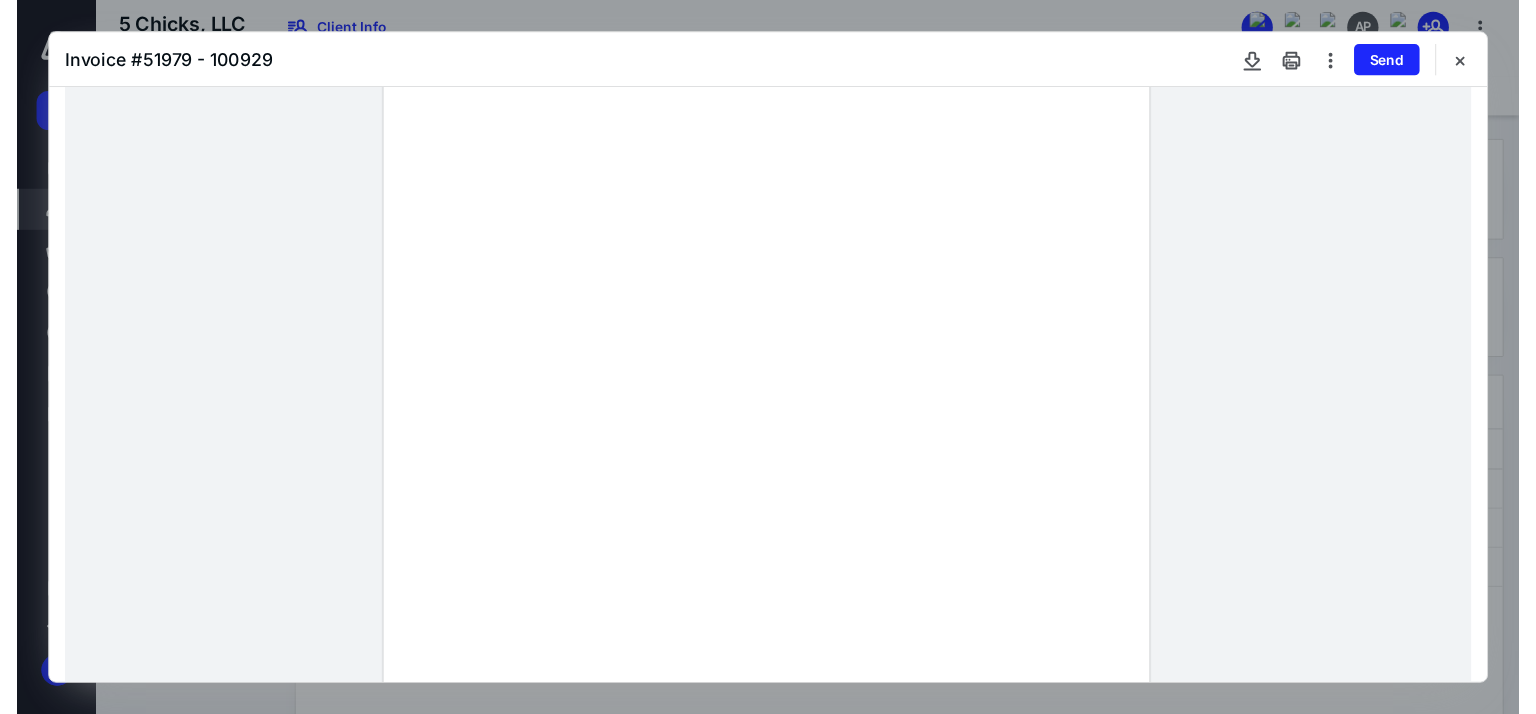scroll, scrollTop: 200, scrollLeft: 0, axis: vertical 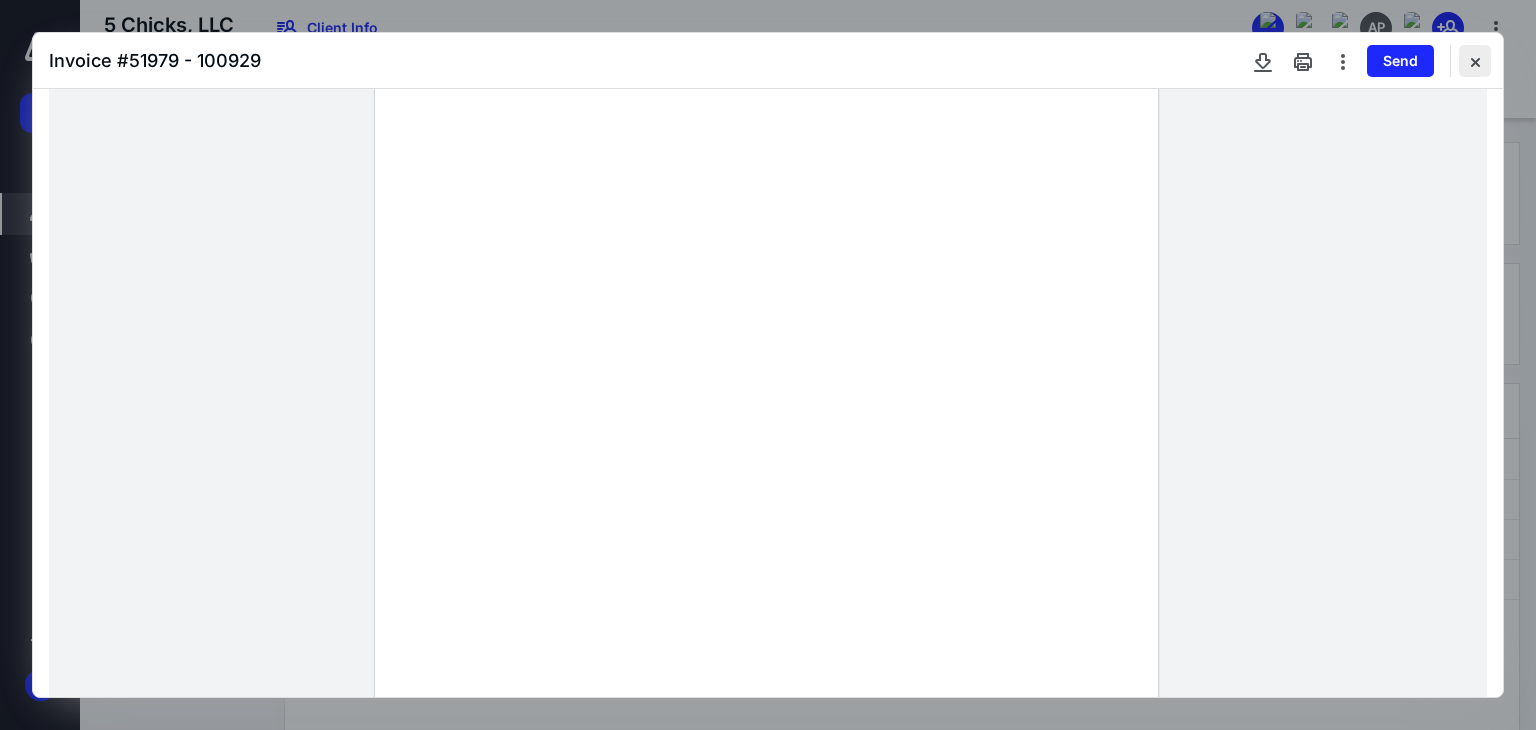 click at bounding box center (1475, 61) 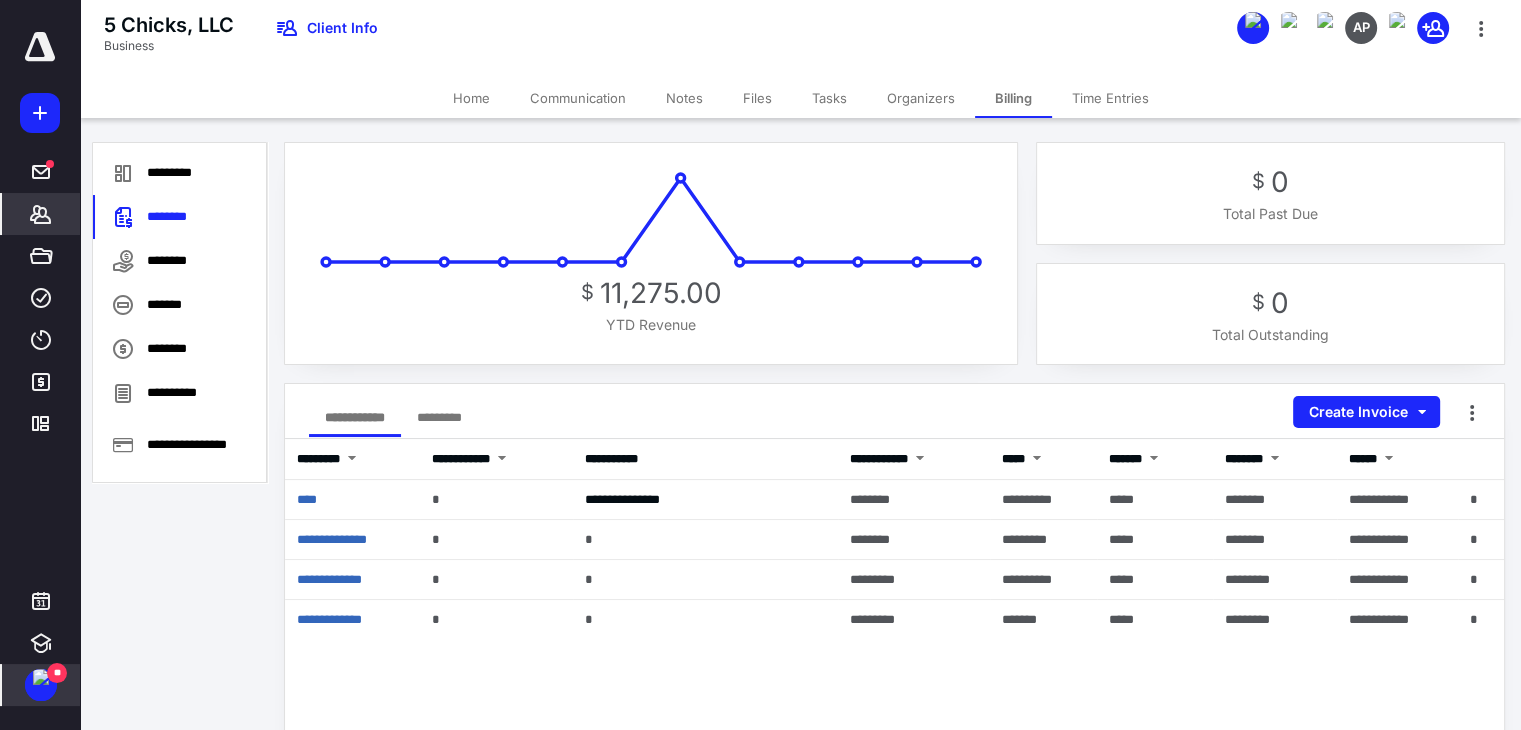 click at bounding box center (41, 677) 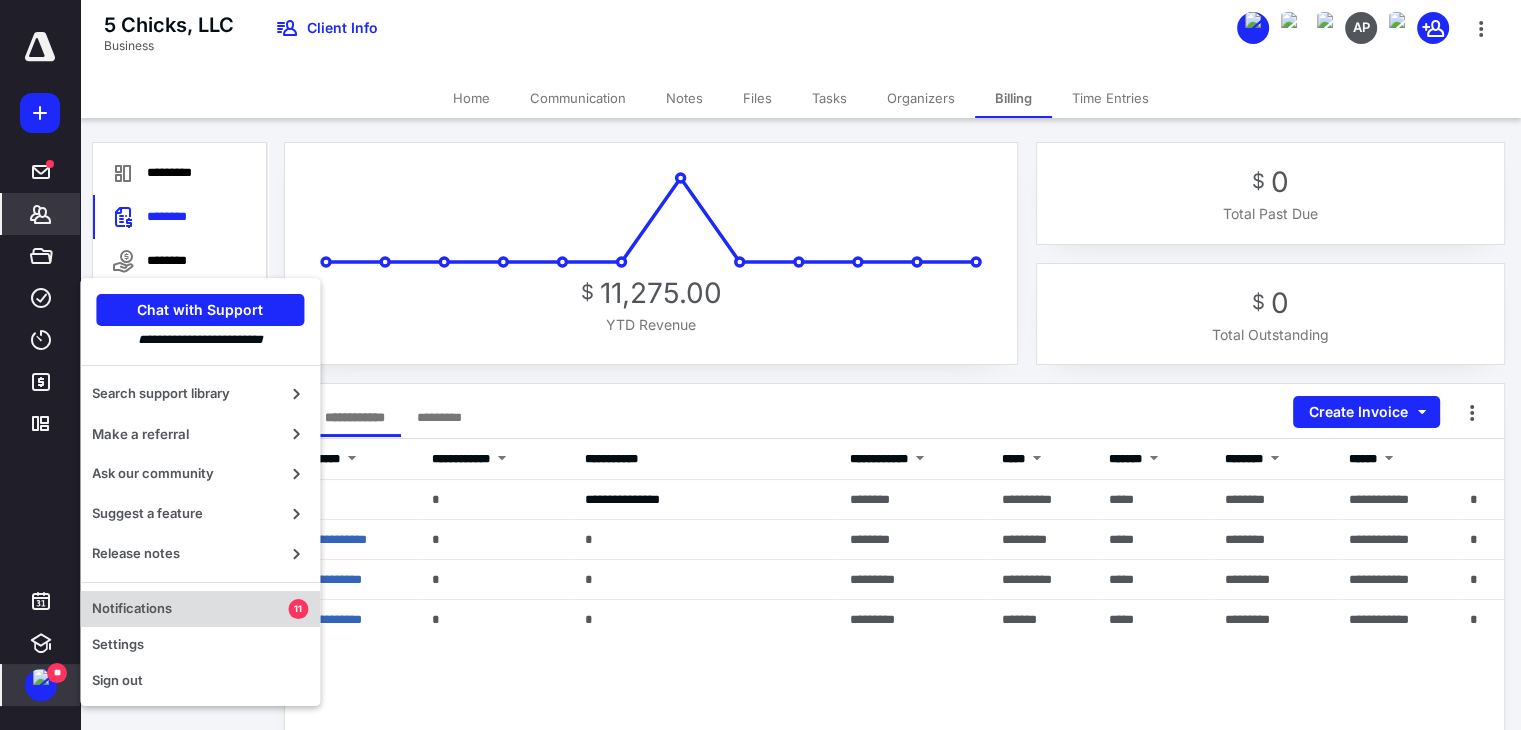 click on "Notifications" at bounding box center [190, 609] 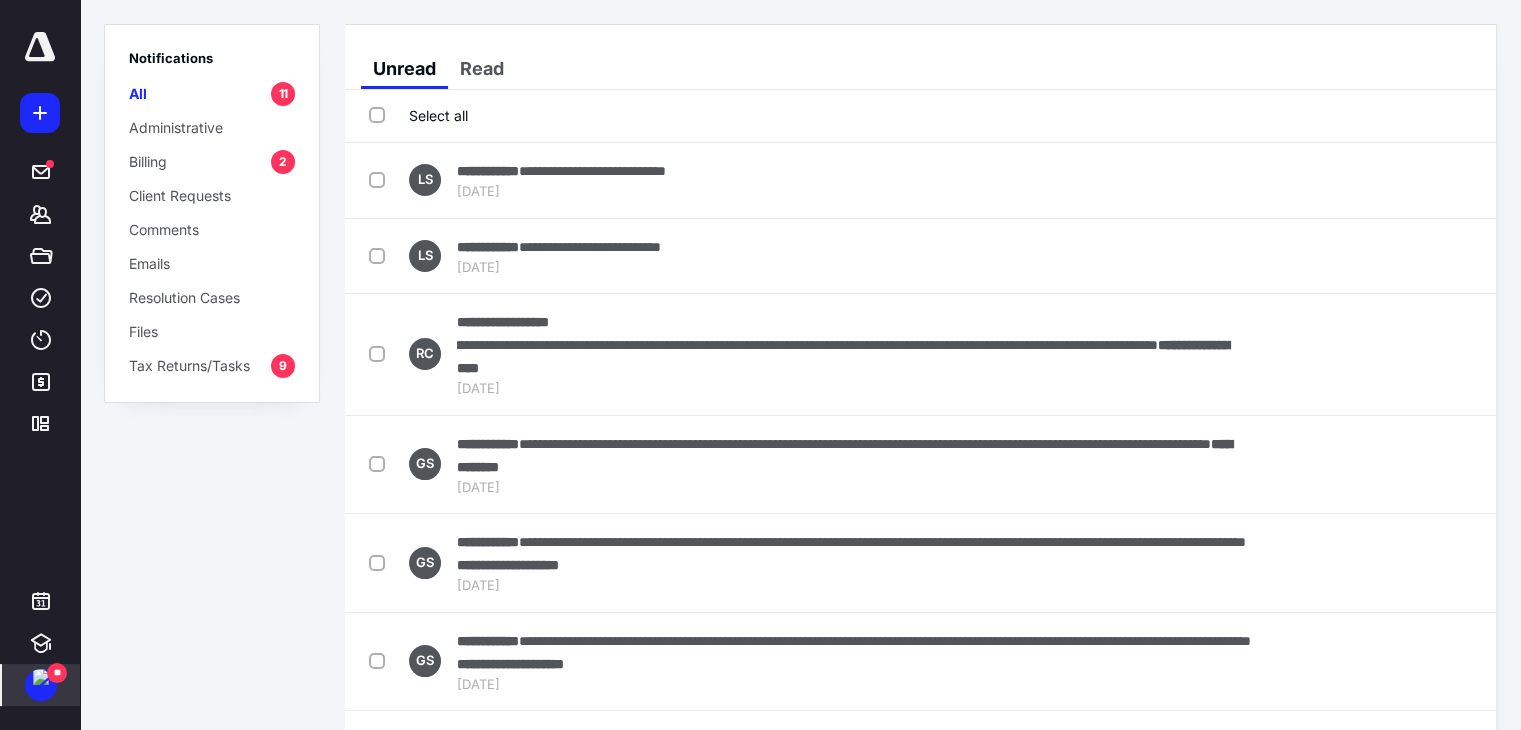 click on "Billing 2" at bounding box center [212, 161] 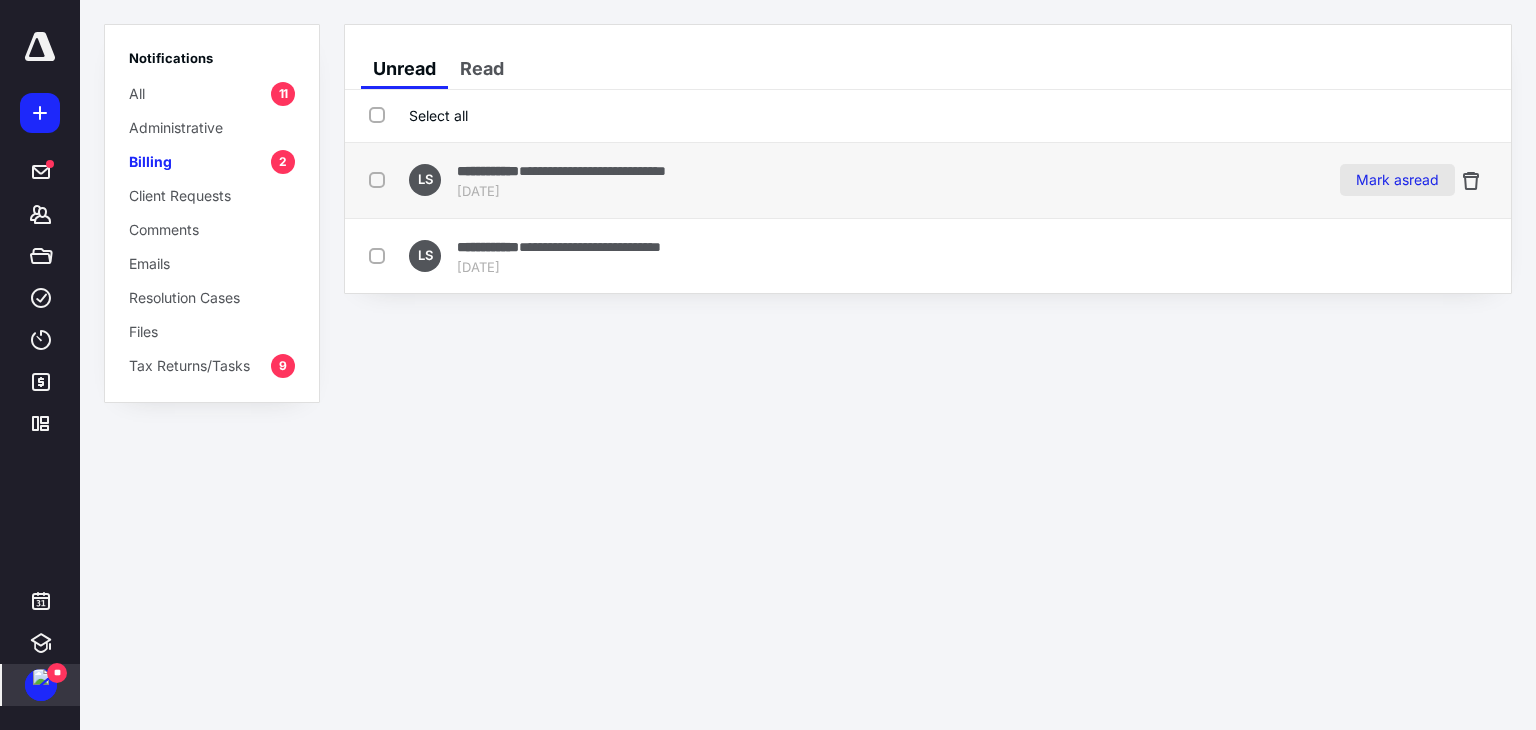 click on "Mark as  read" at bounding box center (1397, 180) 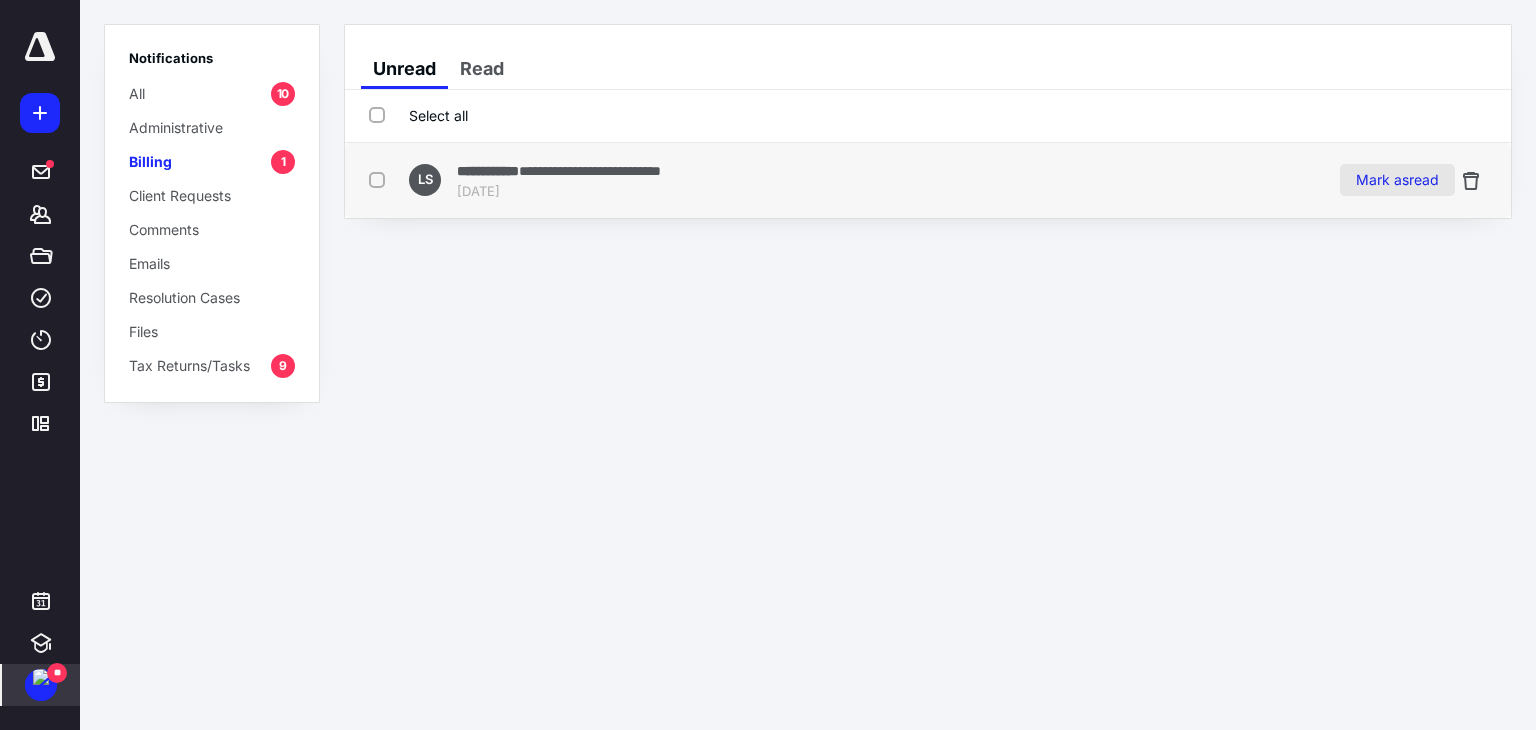 click on "Mark as  read" at bounding box center [1397, 180] 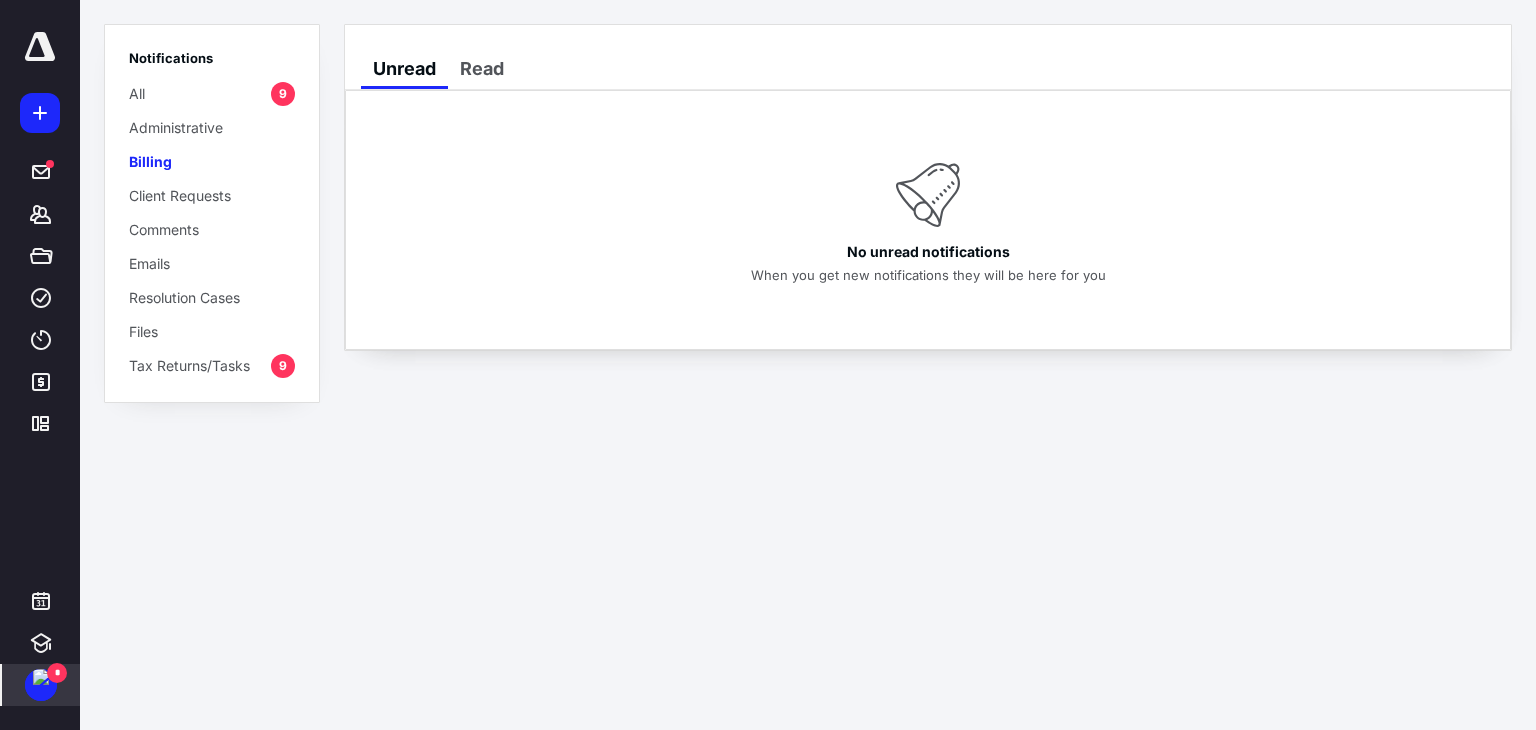 click on "Tax Returns/Tasks" at bounding box center (189, 365) 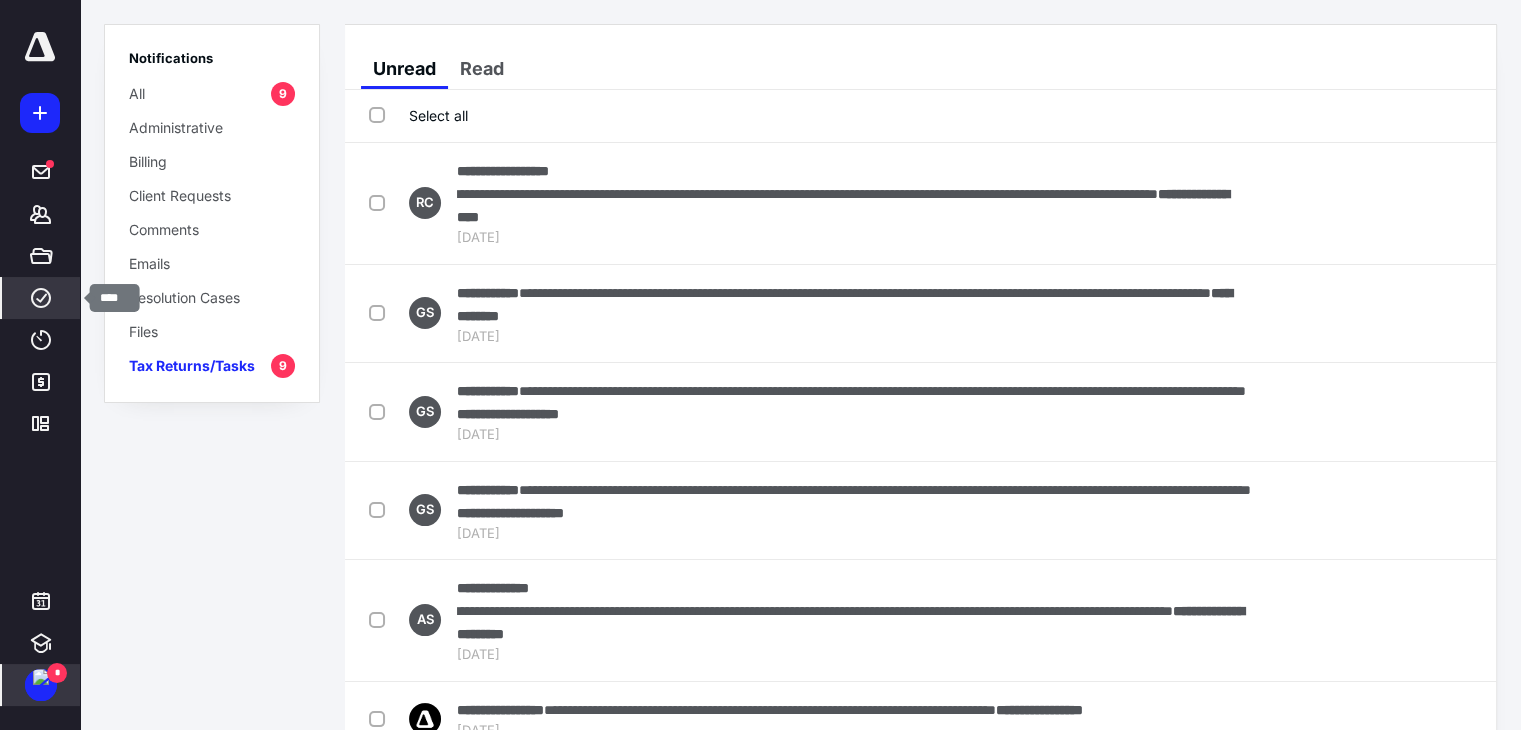 click on "****" at bounding box center [41, 298] 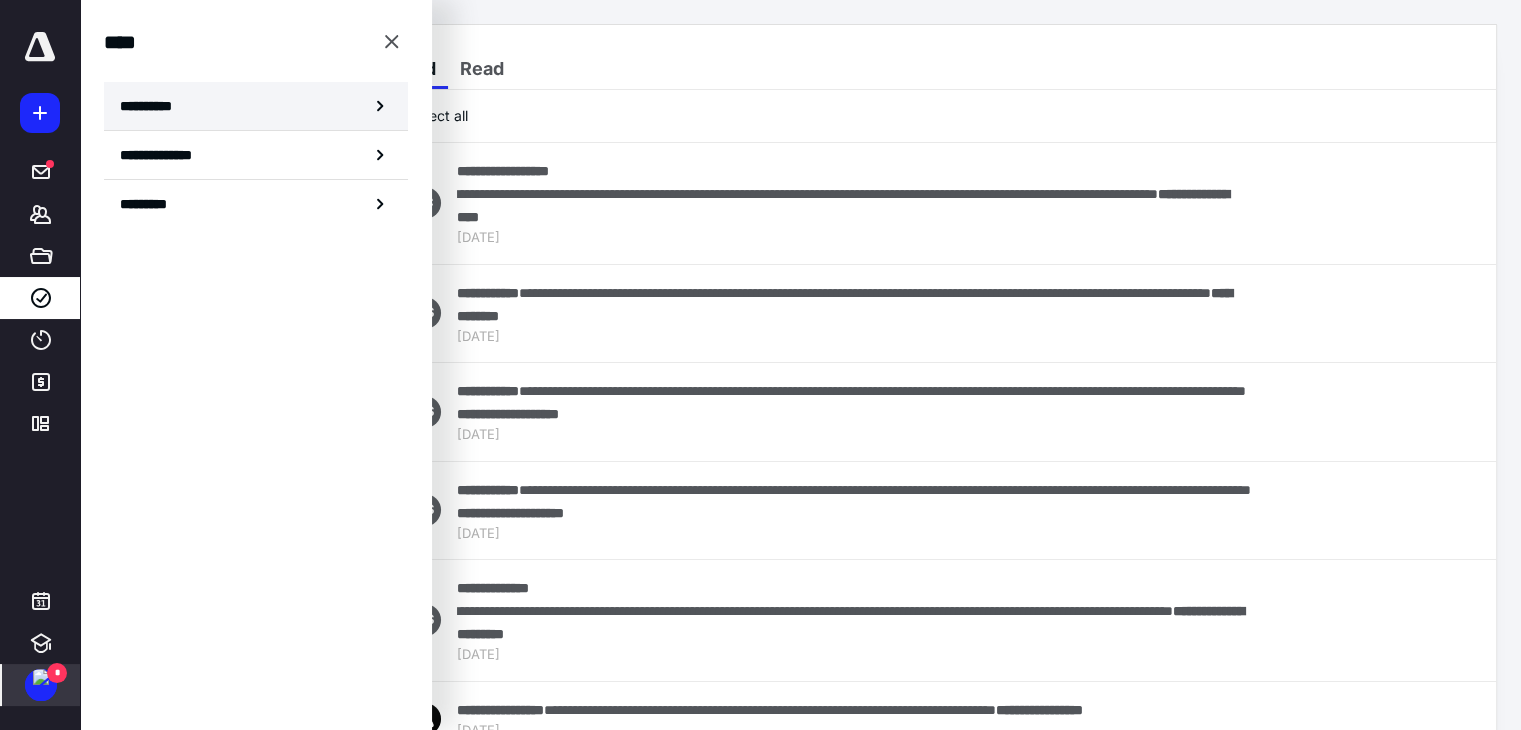 click on "**********" at bounding box center (256, 106) 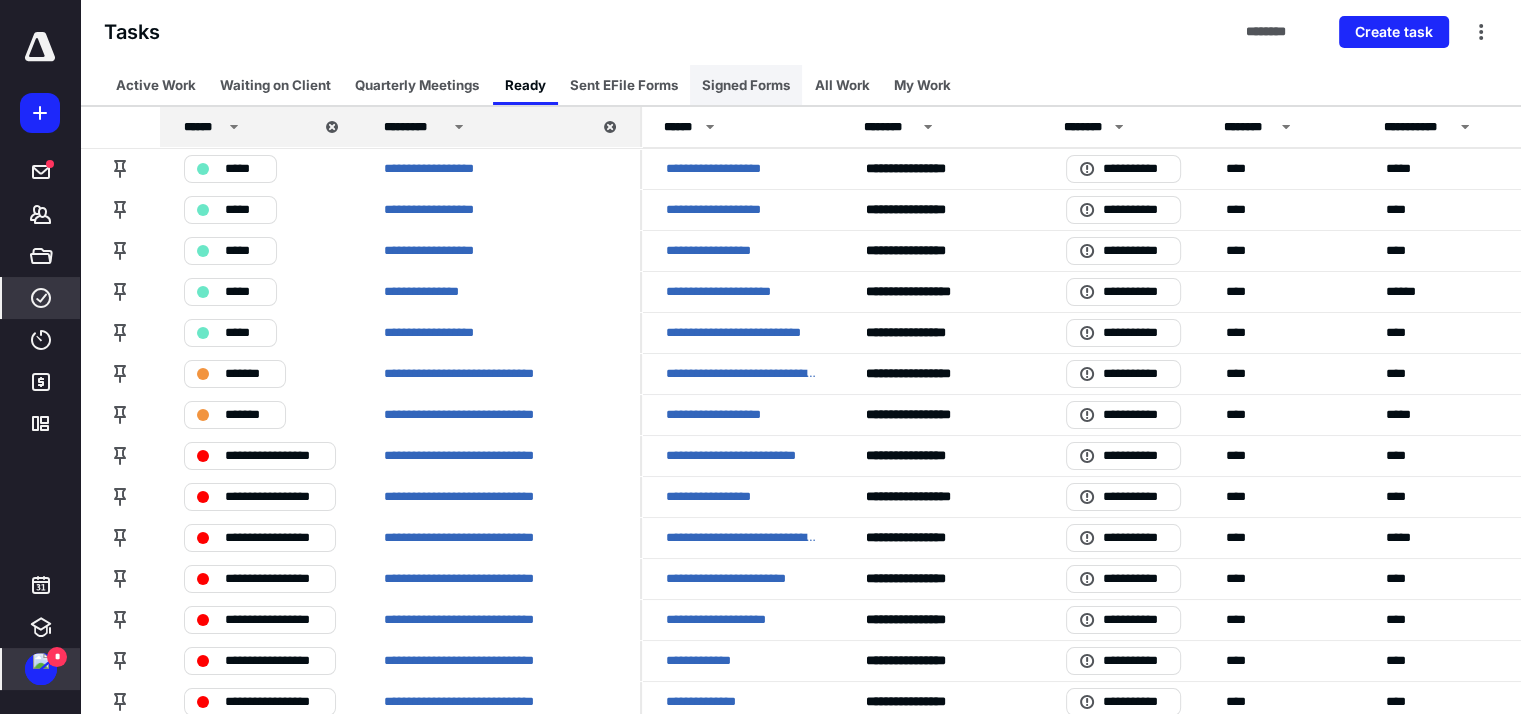 click on "Signed Forms" at bounding box center [746, 85] 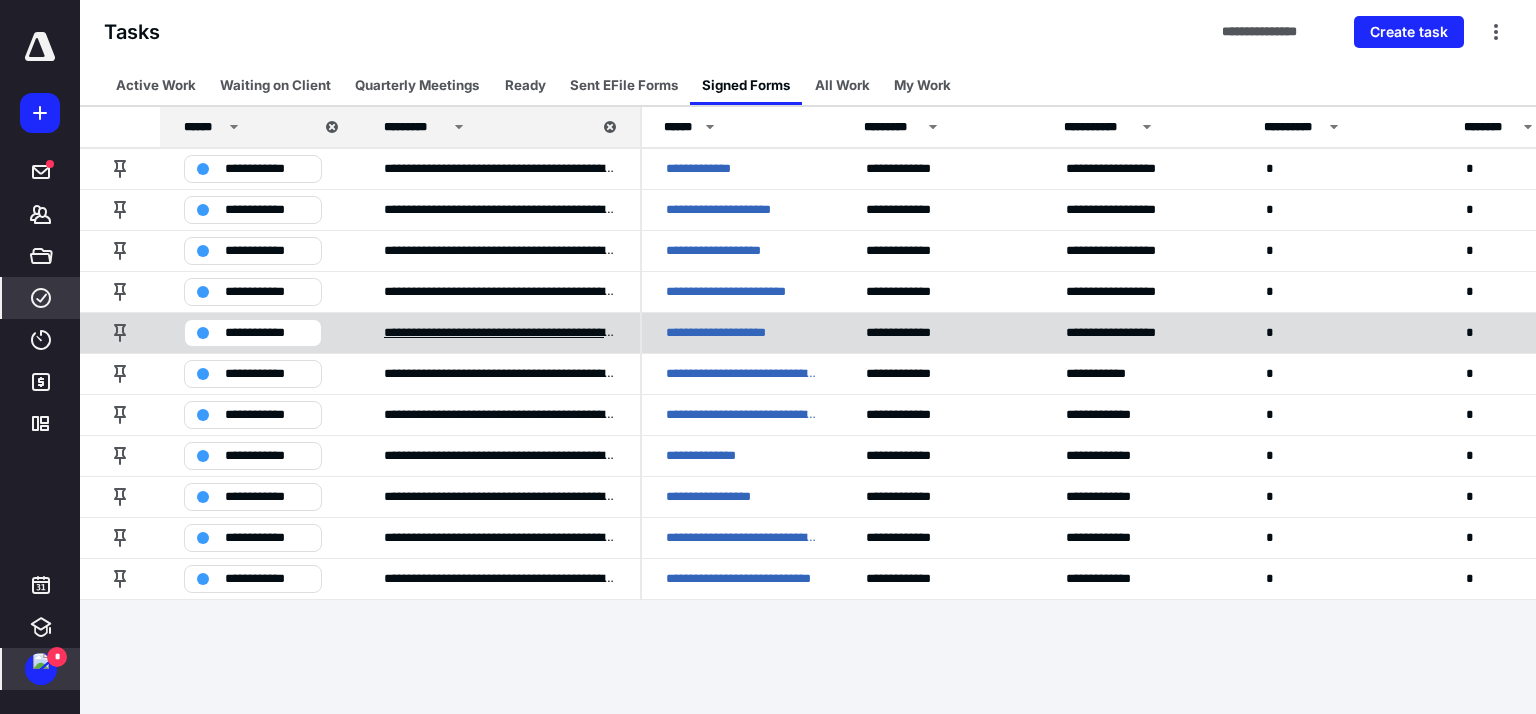 click on "**********" at bounding box center (500, 333) 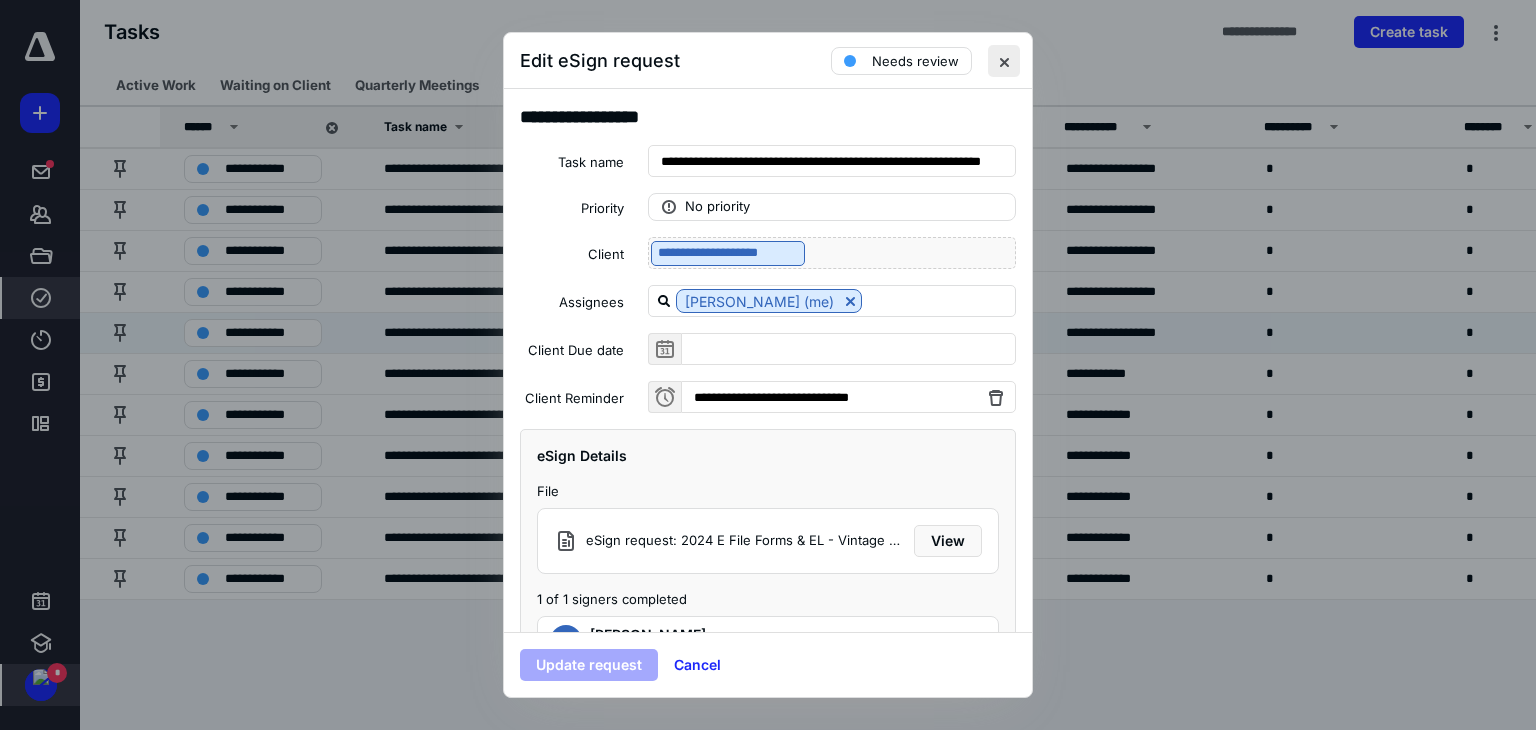 click at bounding box center (1004, 61) 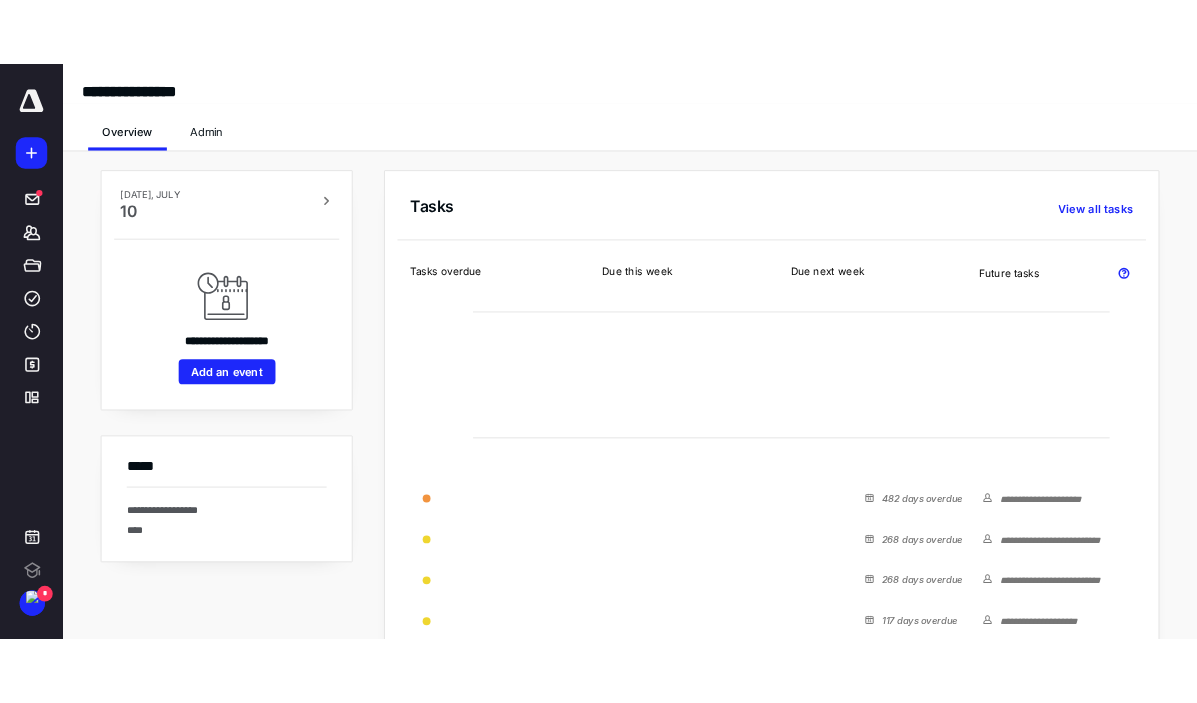 scroll, scrollTop: 0, scrollLeft: 0, axis: both 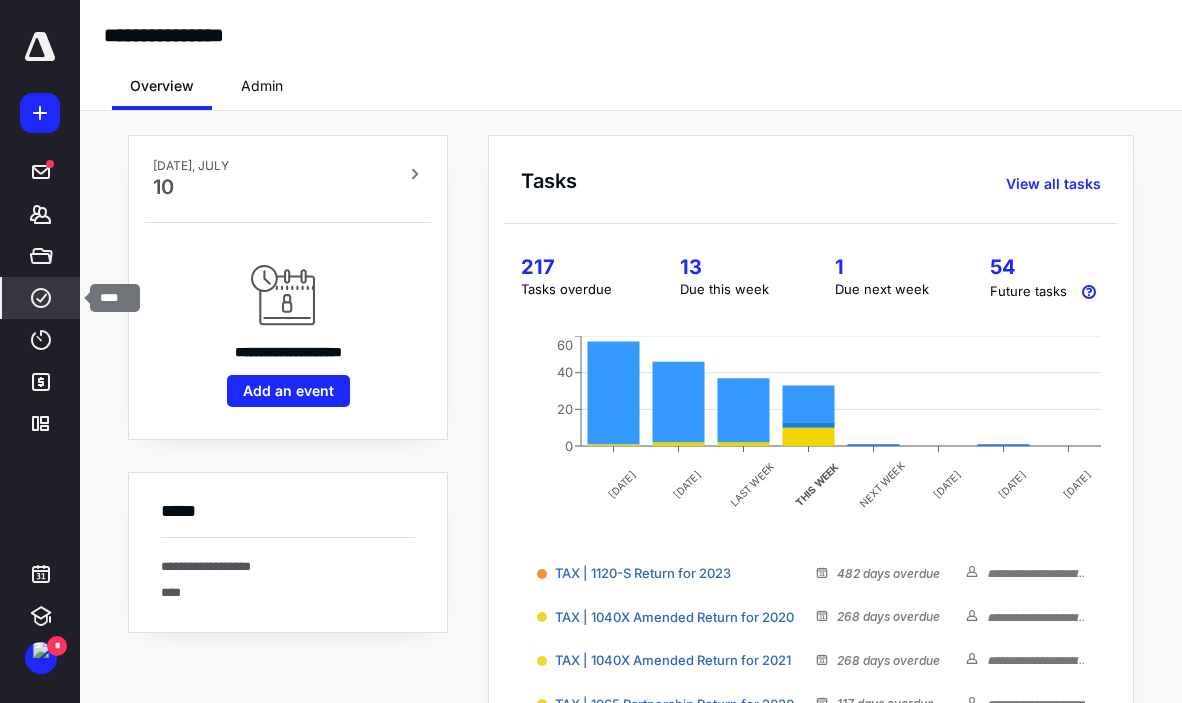 click 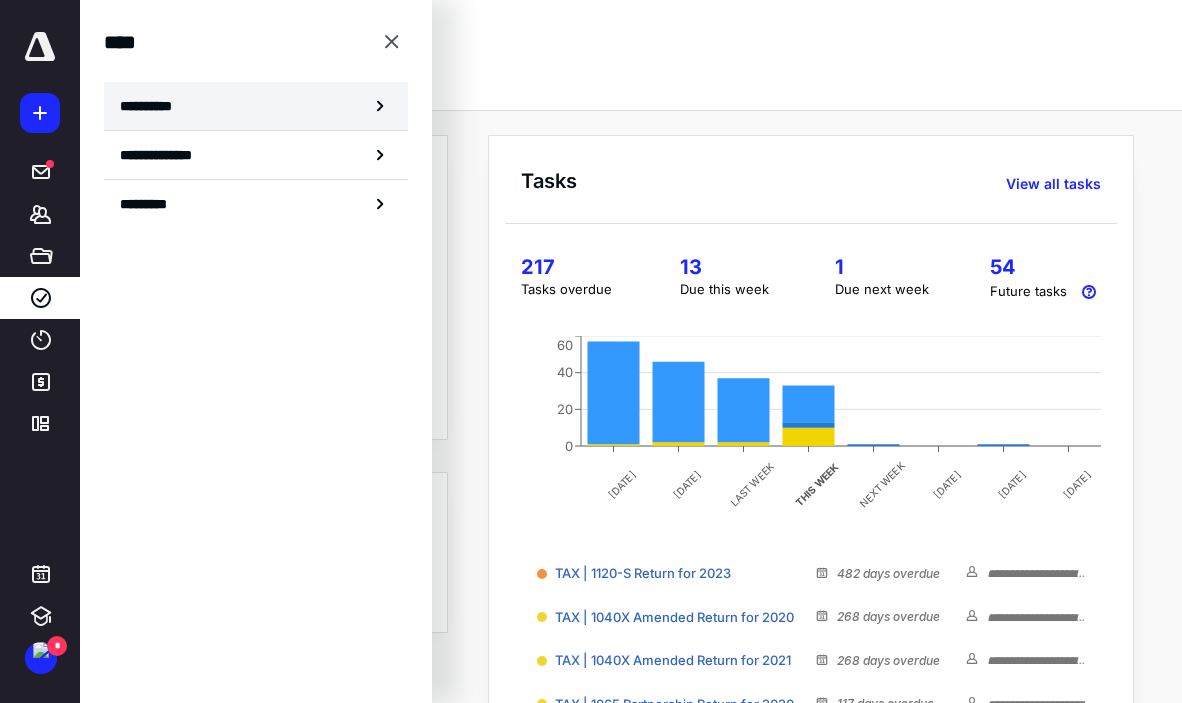 click on "**********" at bounding box center [153, 106] 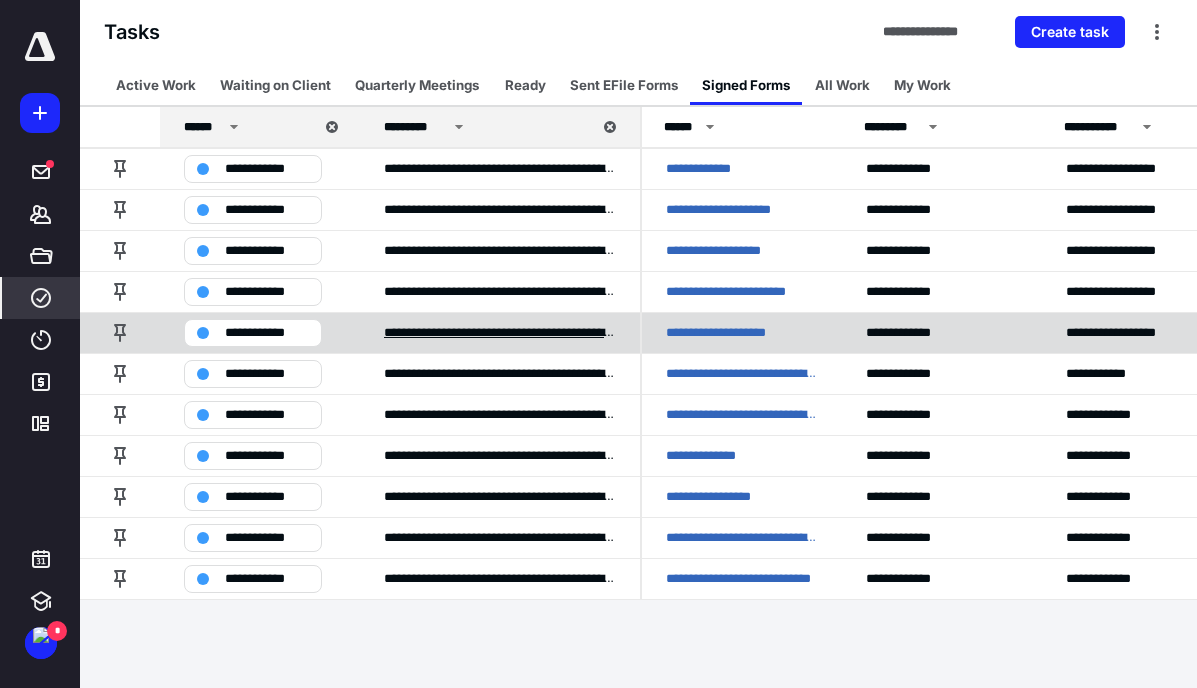 click on "**********" at bounding box center [500, 333] 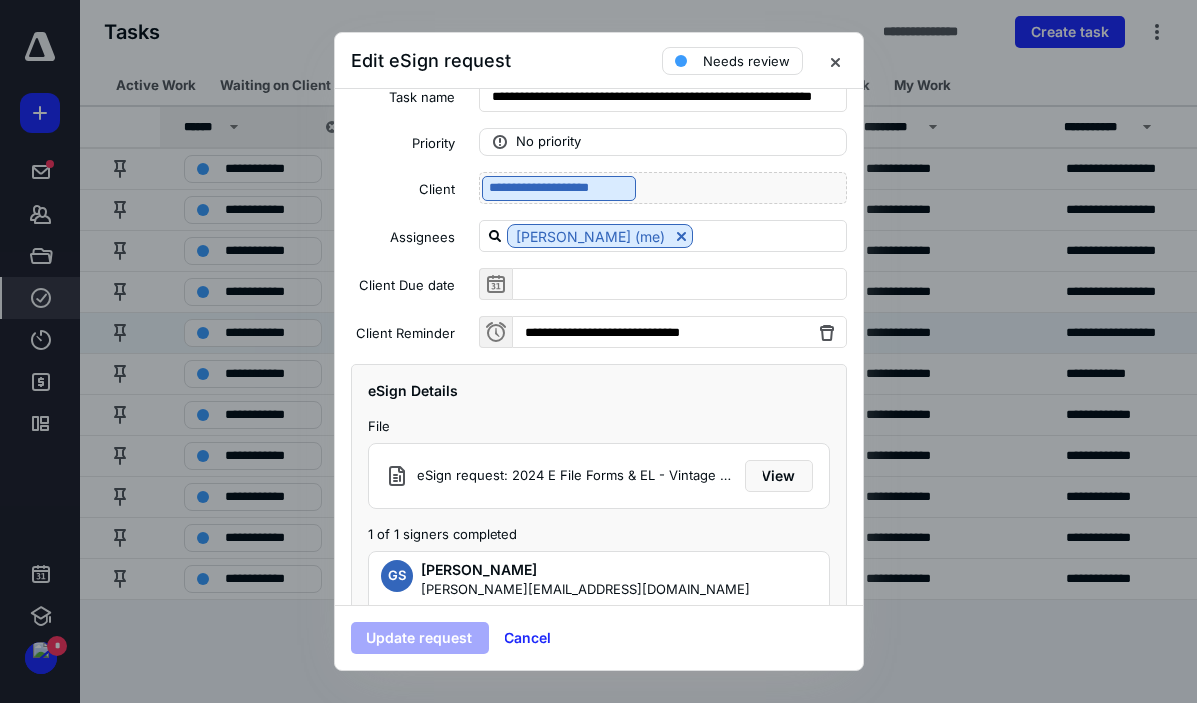 scroll, scrollTop: 129, scrollLeft: 0, axis: vertical 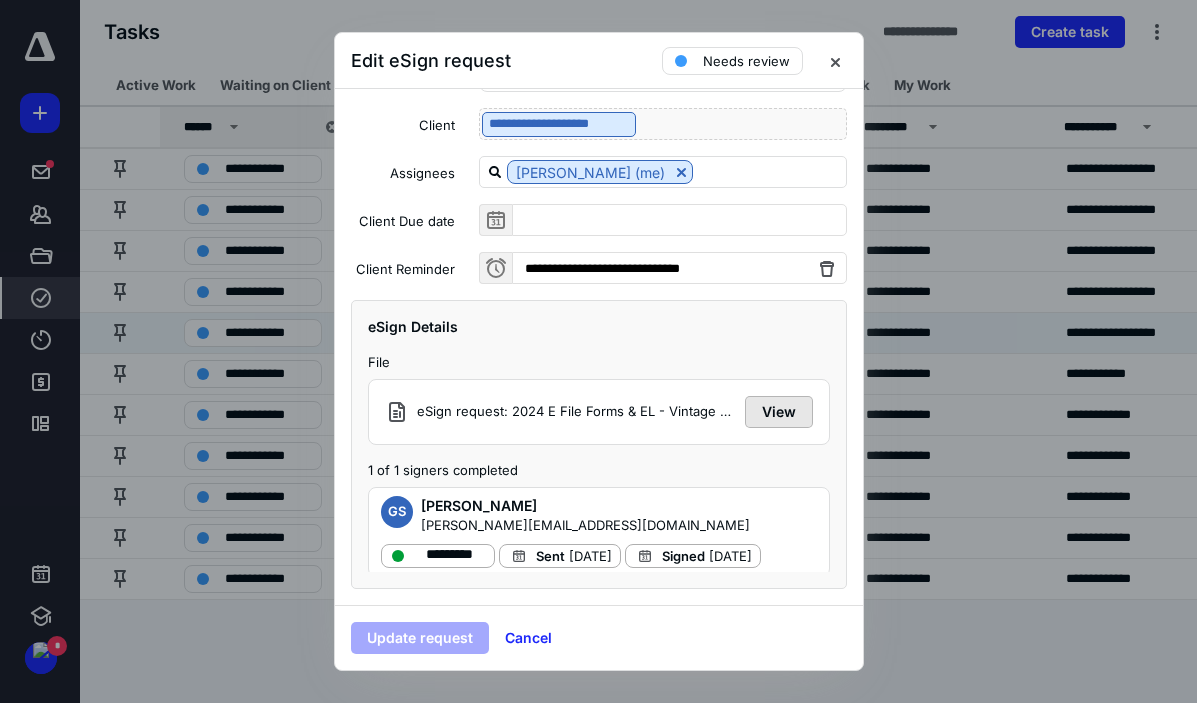 click on "View" at bounding box center (779, 412) 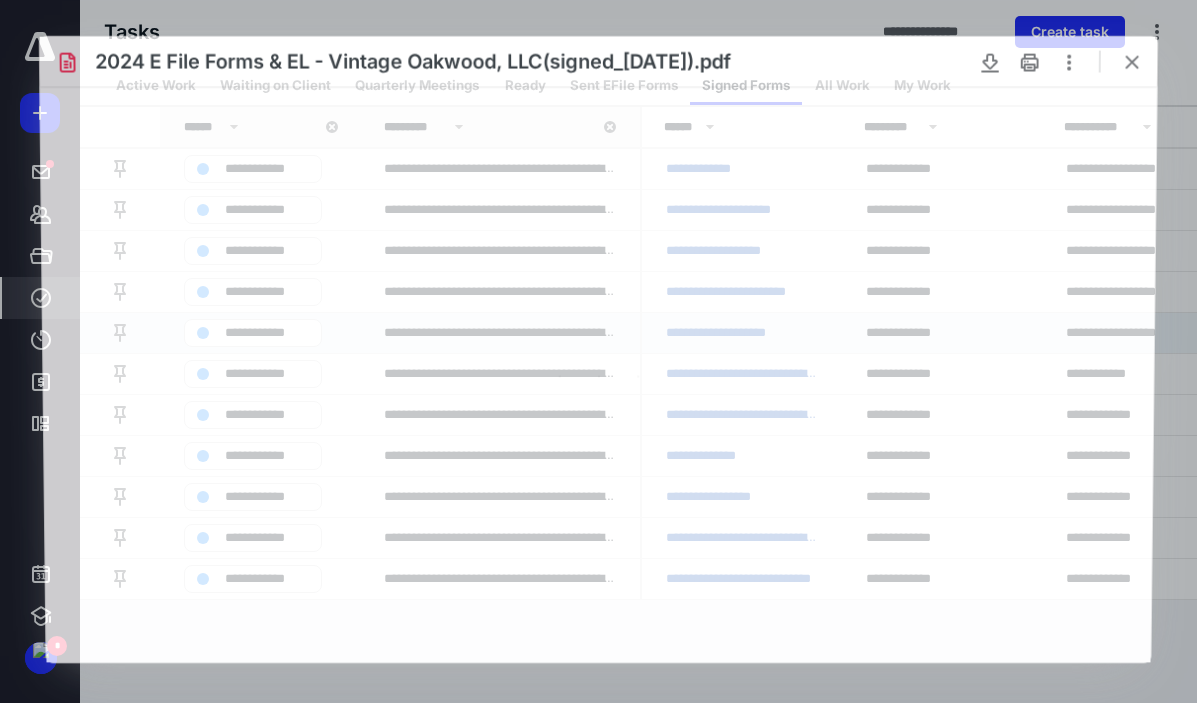scroll, scrollTop: 0, scrollLeft: 0, axis: both 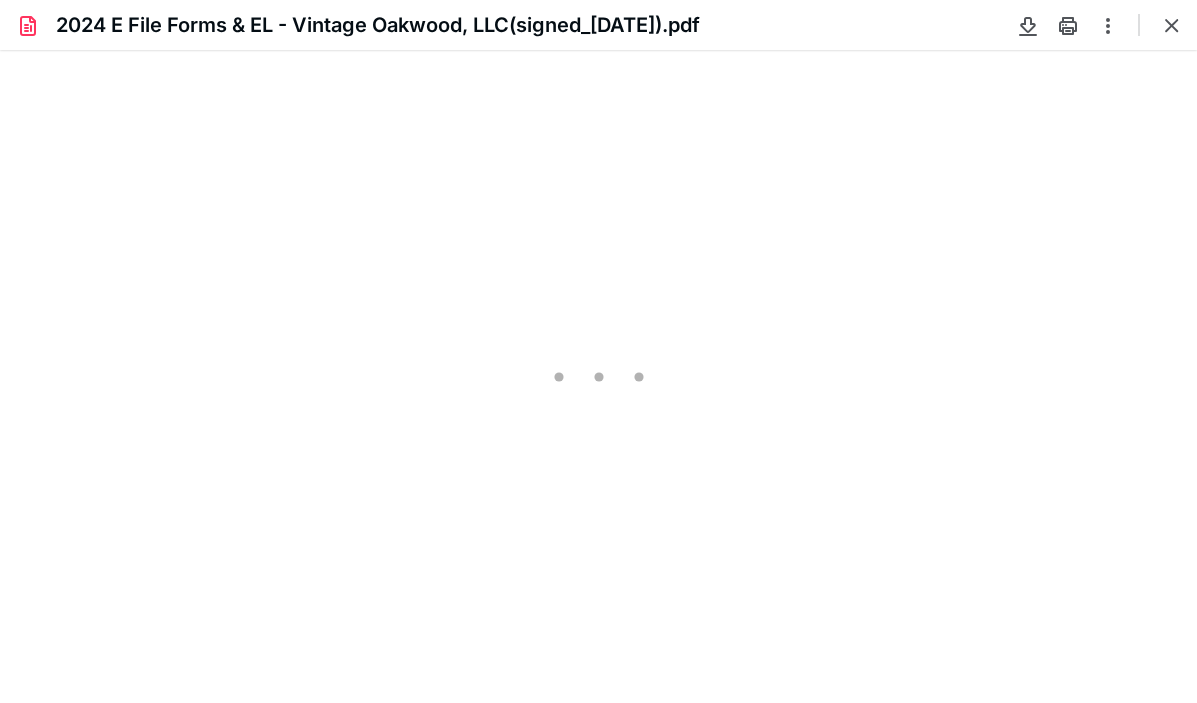 type on "181" 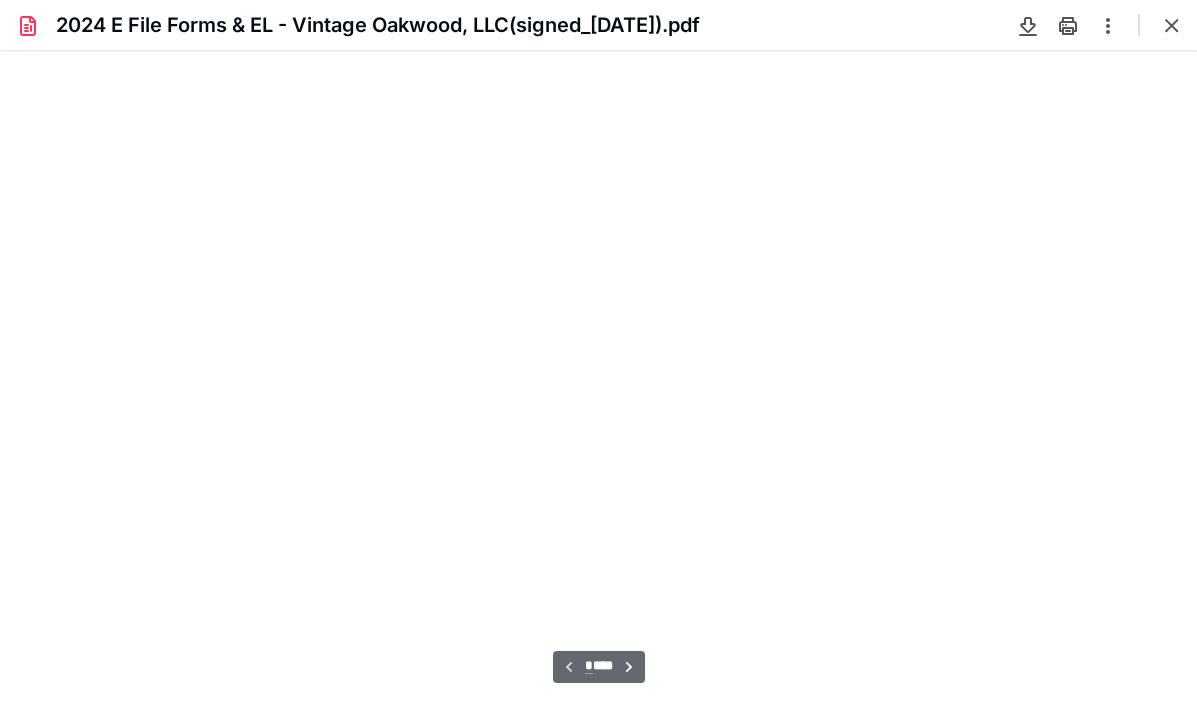 scroll, scrollTop: 43, scrollLeft: 0, axis: vertical 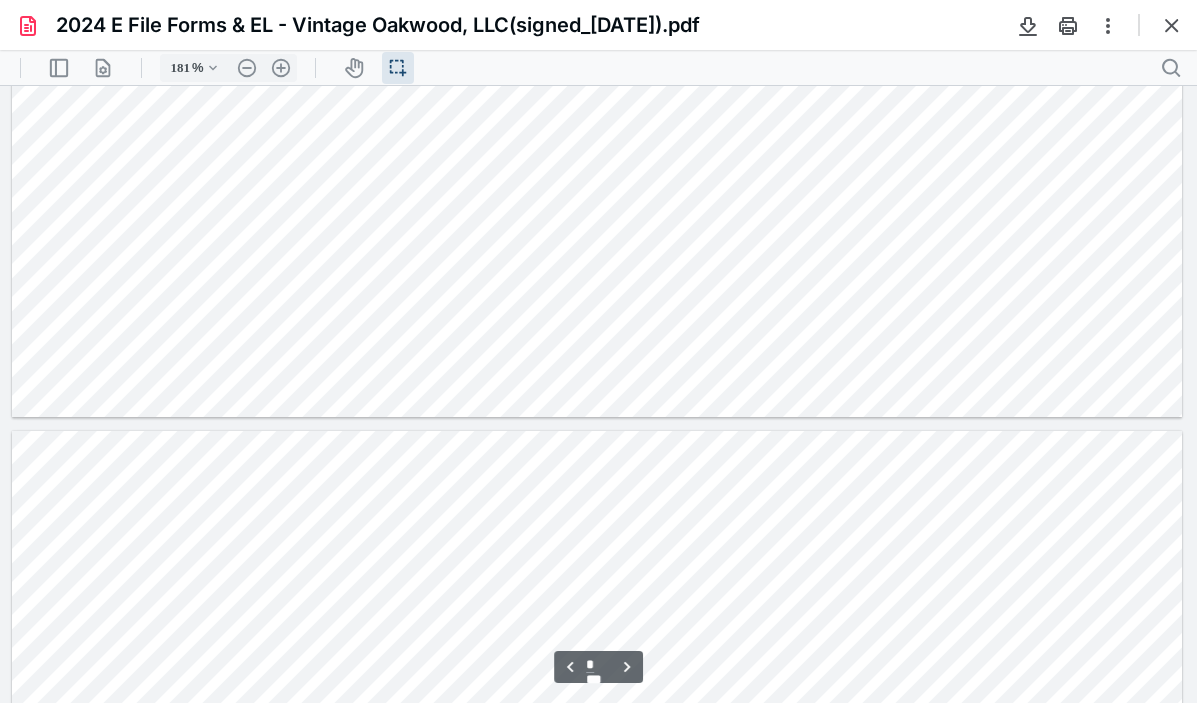 type on "*" 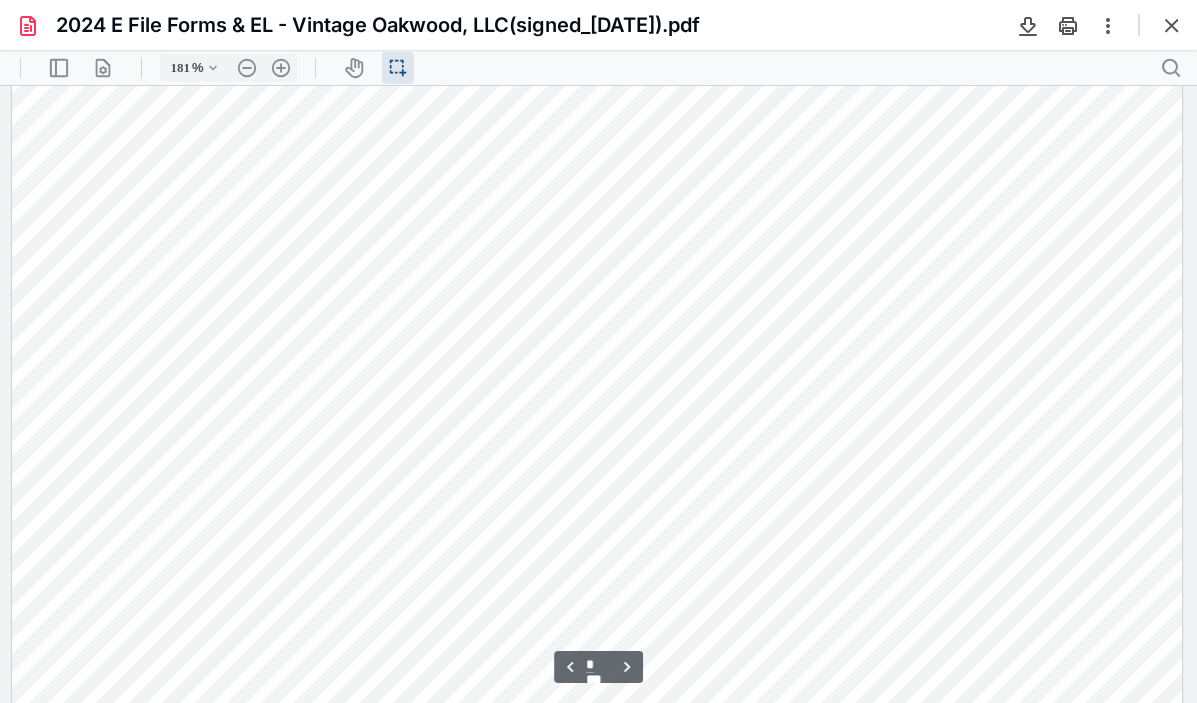 scroll, scrollTop: 6536, scrollLeft: 0, axis: vertical 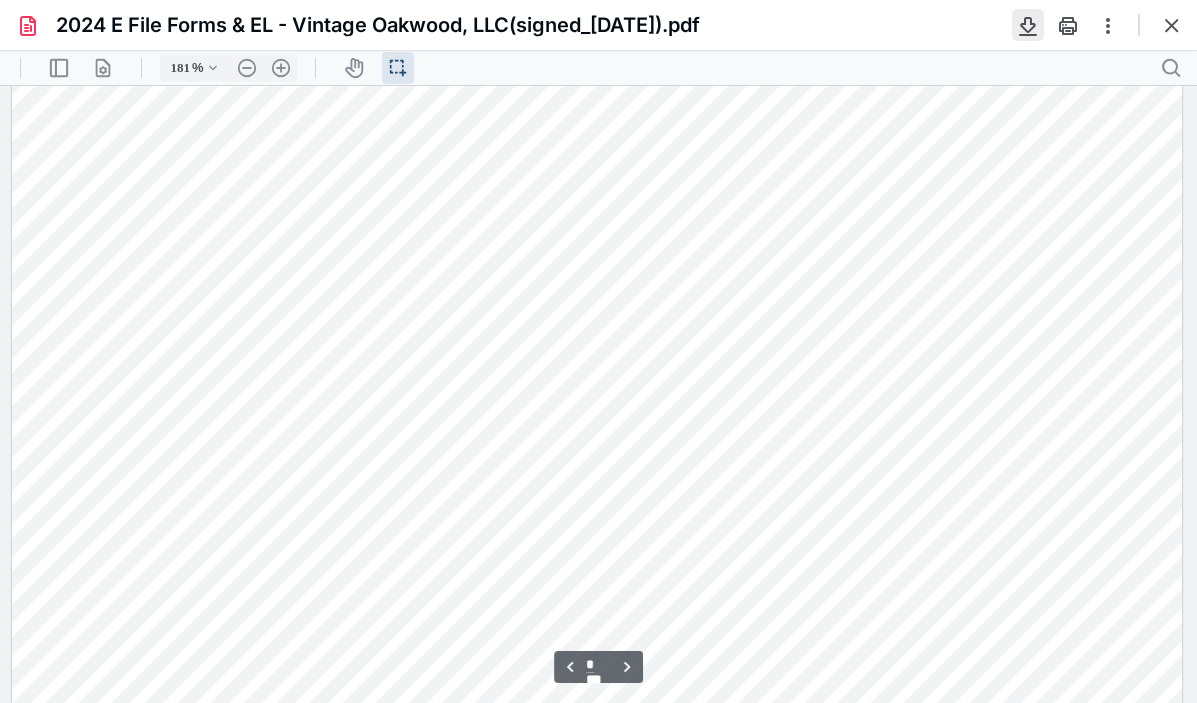 click at bounding box center (1028, 25) 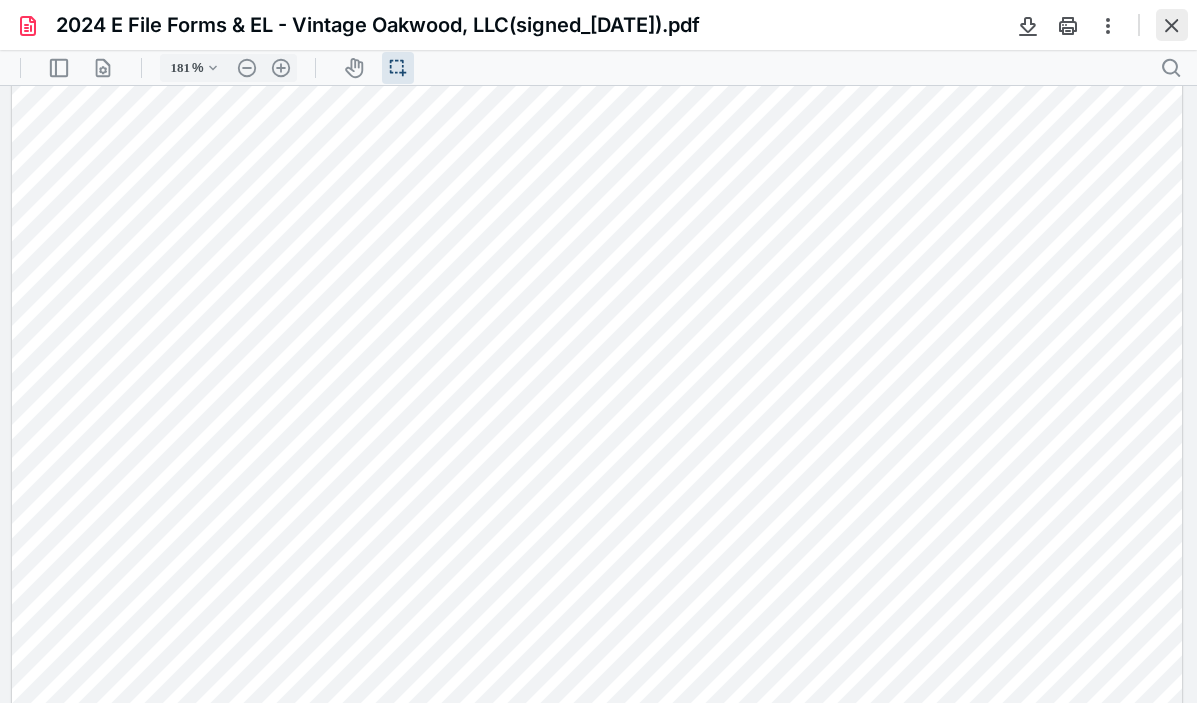 click at bounding box center [1172, 25] 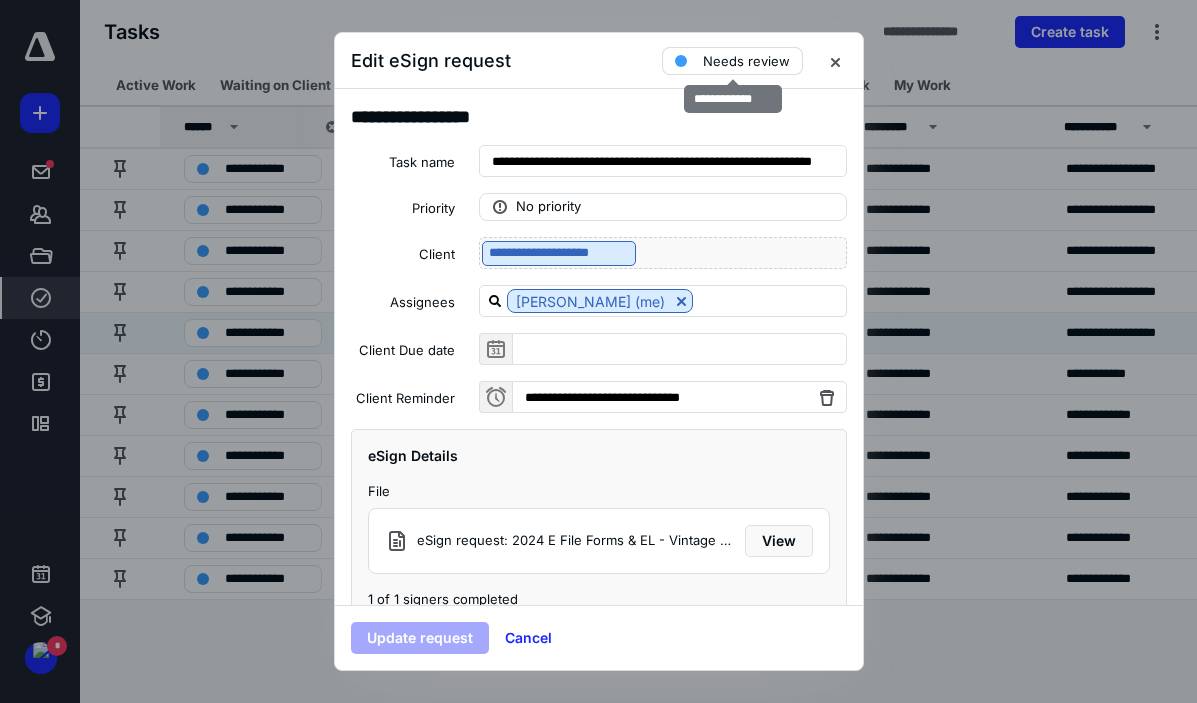 click on "Needs review" at bounding box center (746, 61) 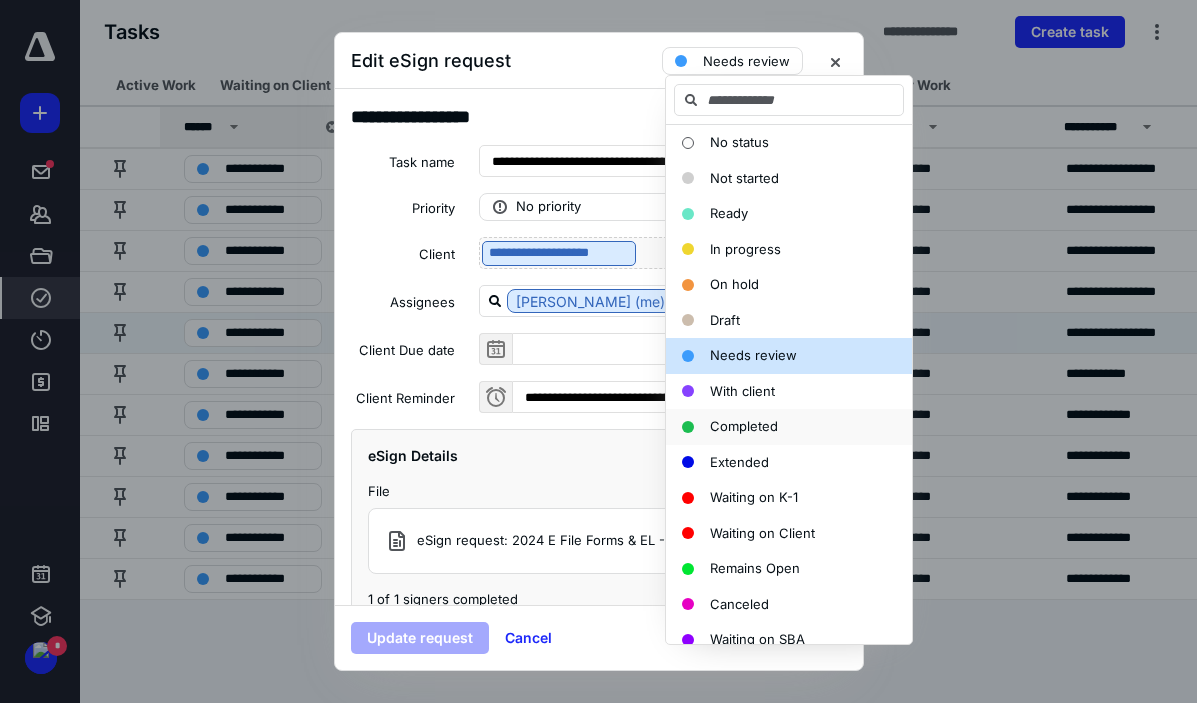 click on "Completed" at bounding box center (744, 426) 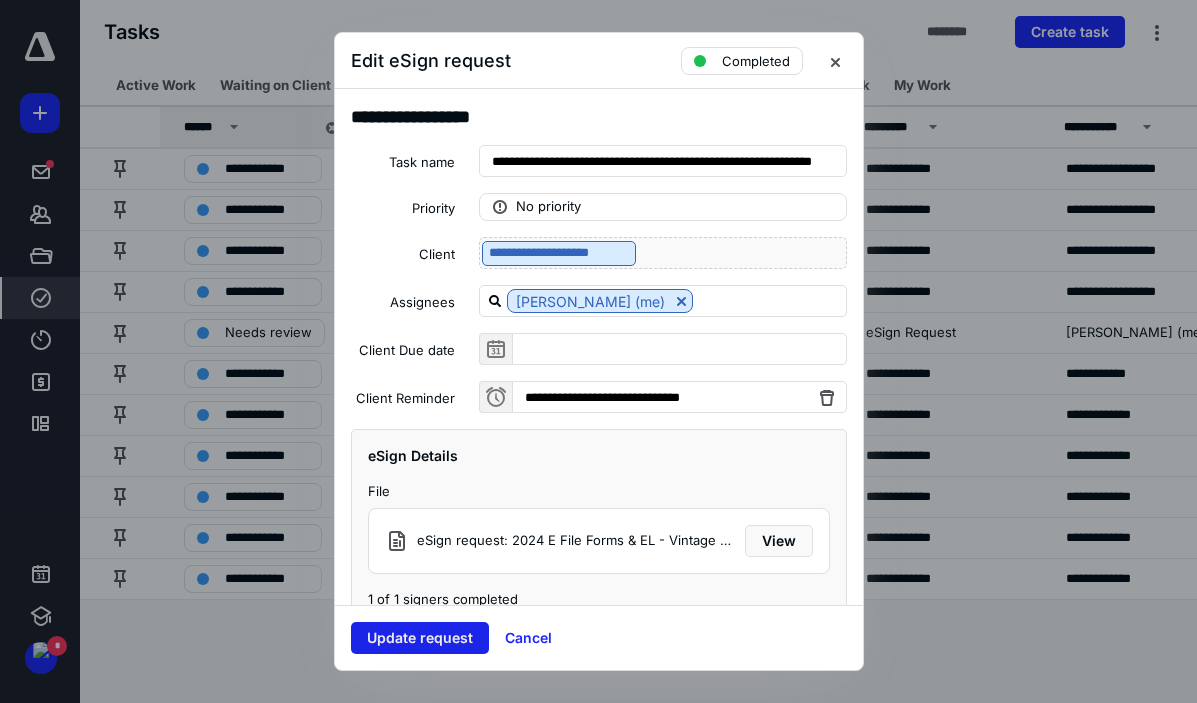 click on "Update request" at bounding box center [420, 638] 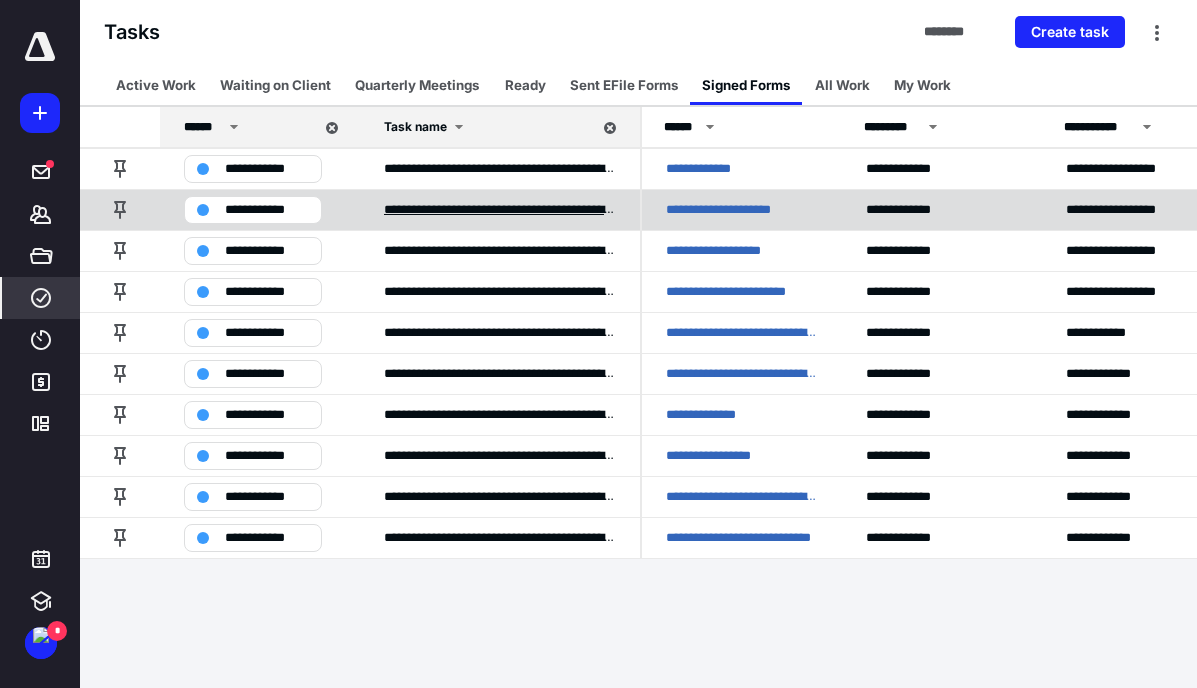 click on "**********" at bounding box center [500, 210] 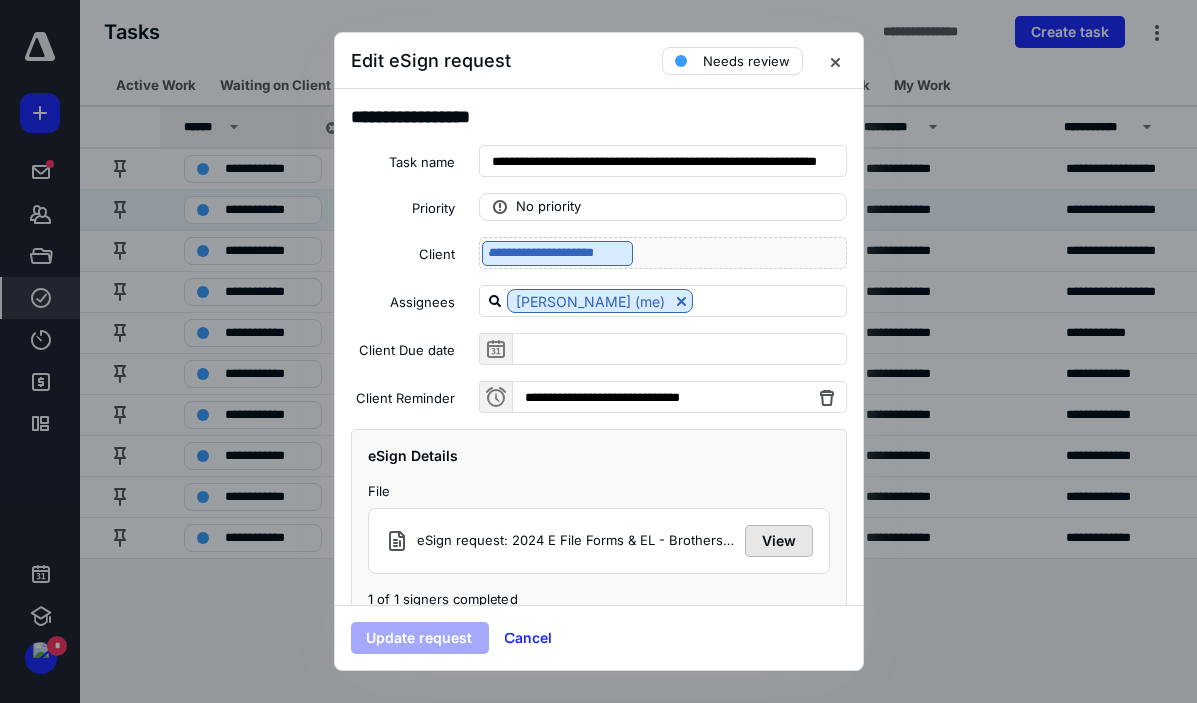 click on "View" at bounding box center [779, 541] 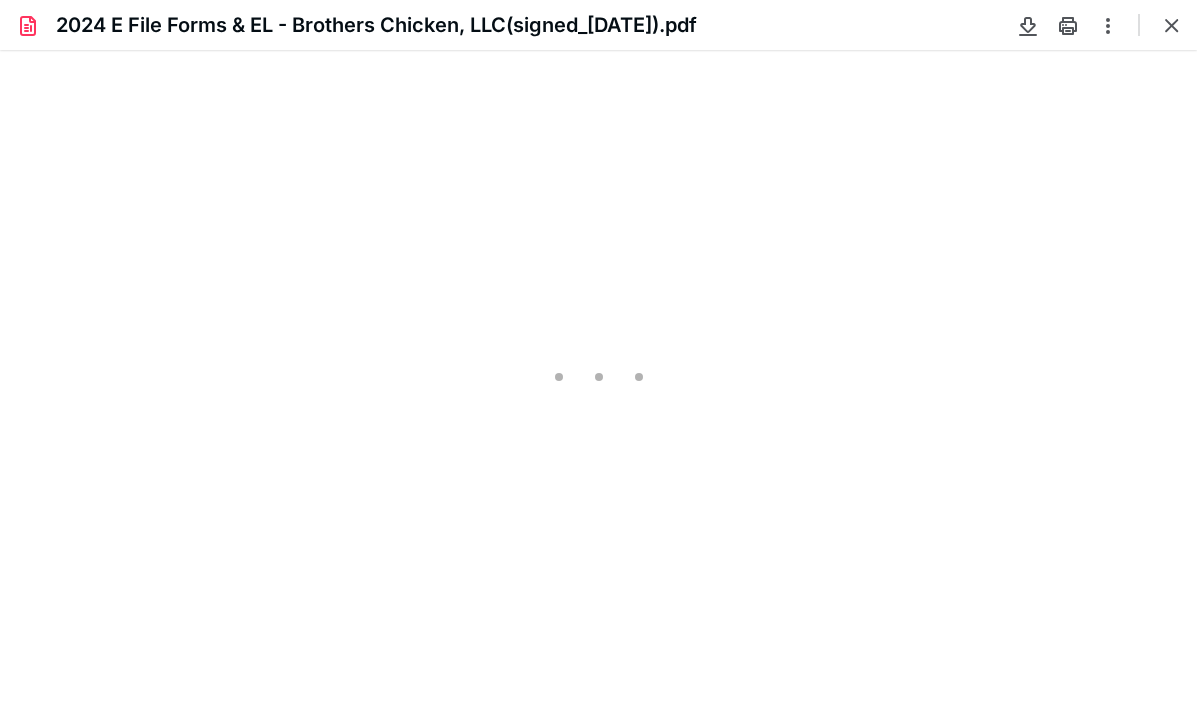 scroll, scrollTop: 0, scrollLeft: 0, axis: both 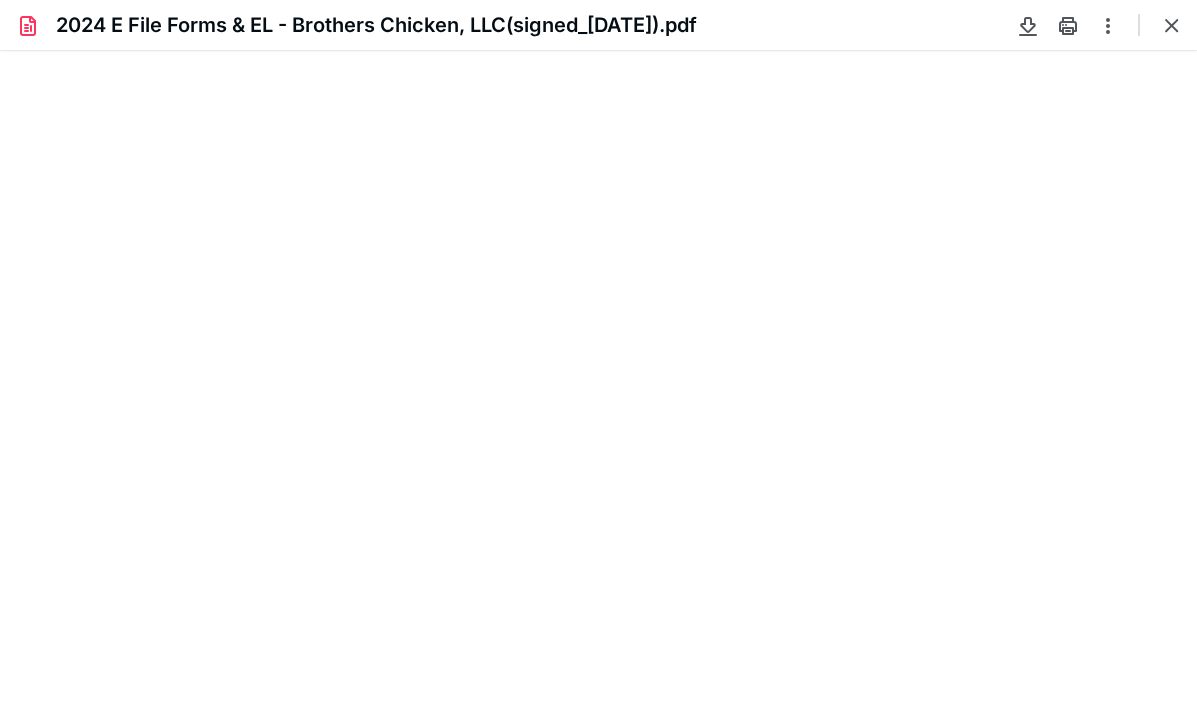 type on "181" 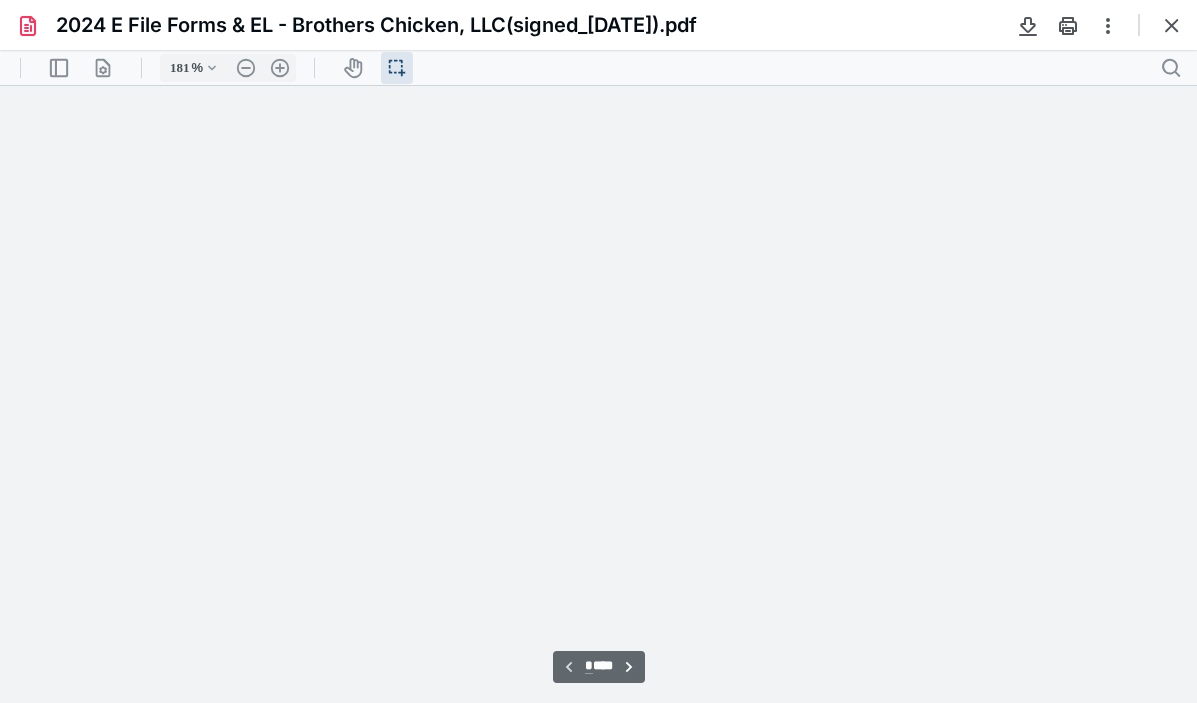 scroll, scrollTop: 43, scrollLeft: 0, axis: vertical 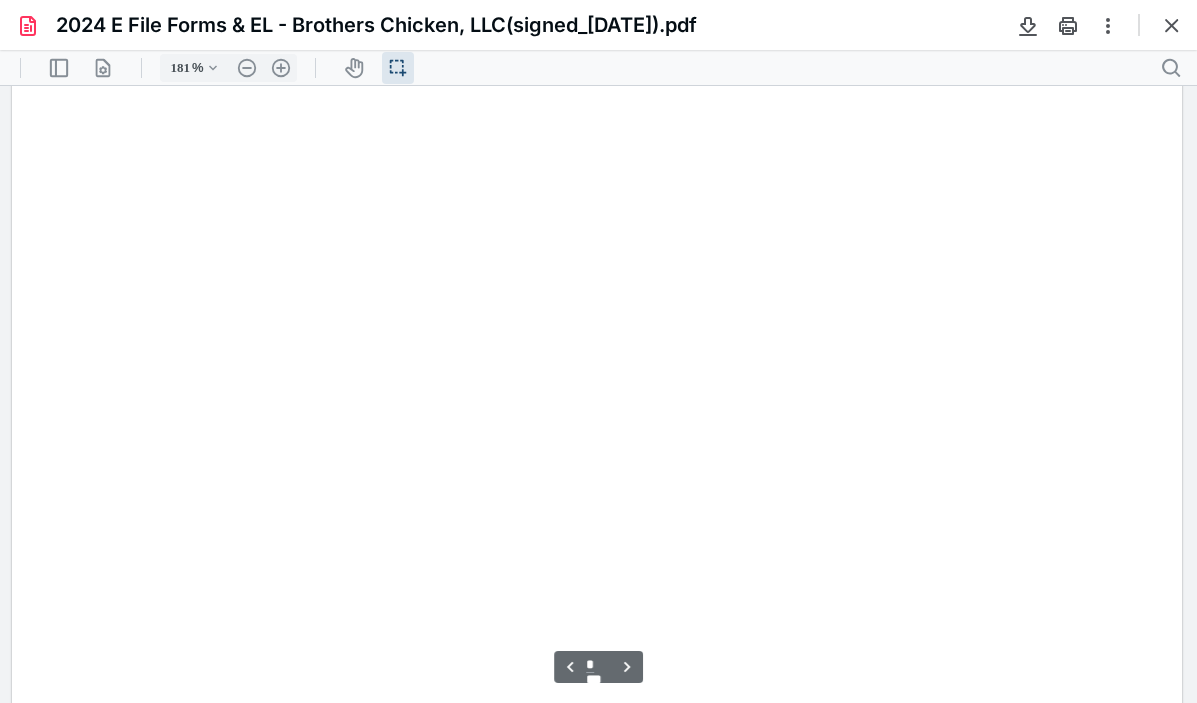 type on "*" 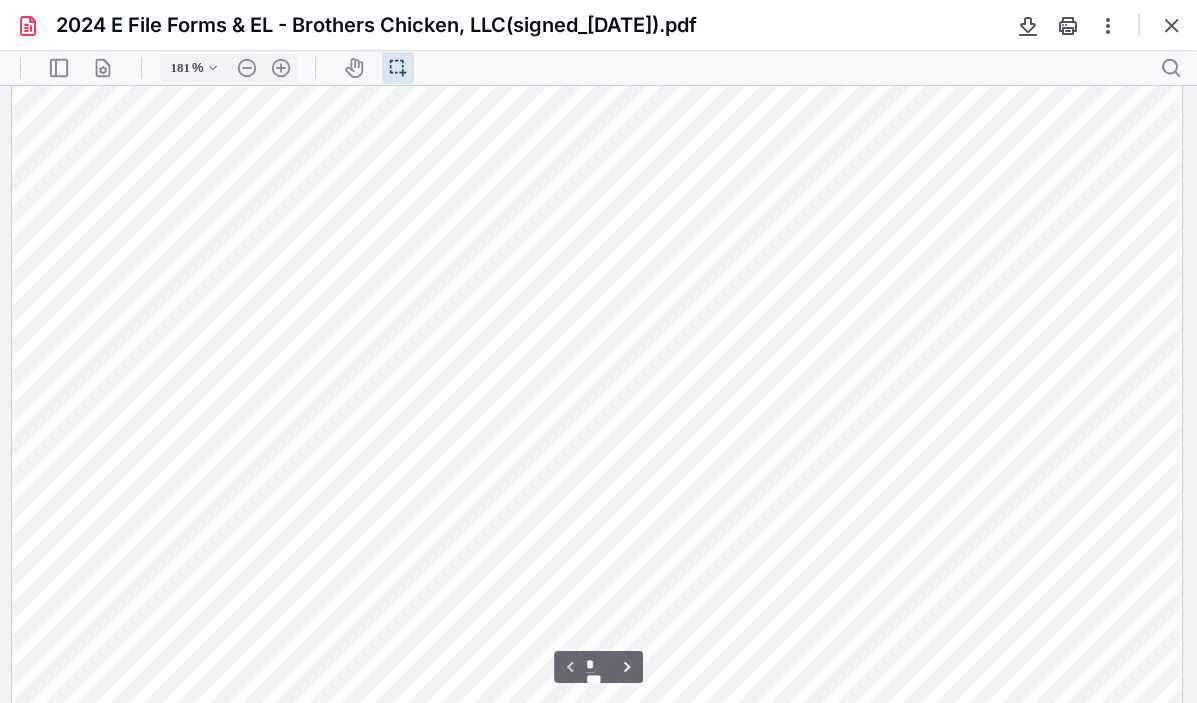 scroll, scrollTop: 0, scrollLeft: 0, axis: both 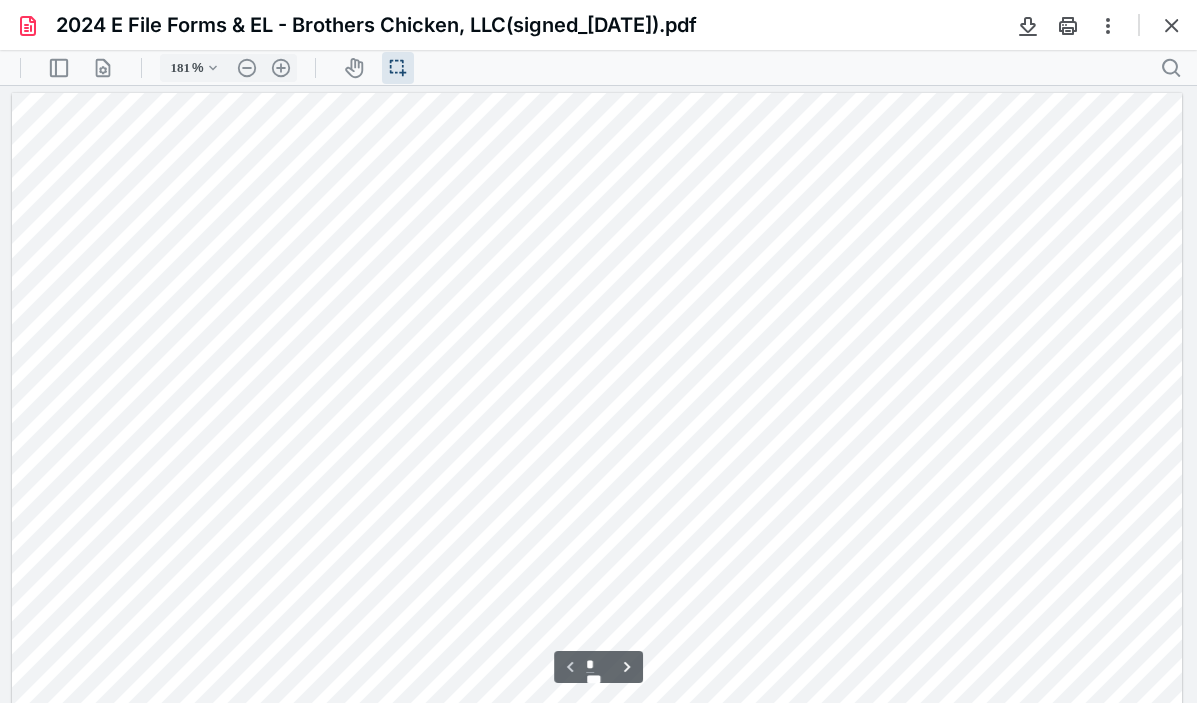 drag, startPoint x: 1190, startPoint y: 103, endPoint x: 1141, endPoint y: 66, distance: 61.400326 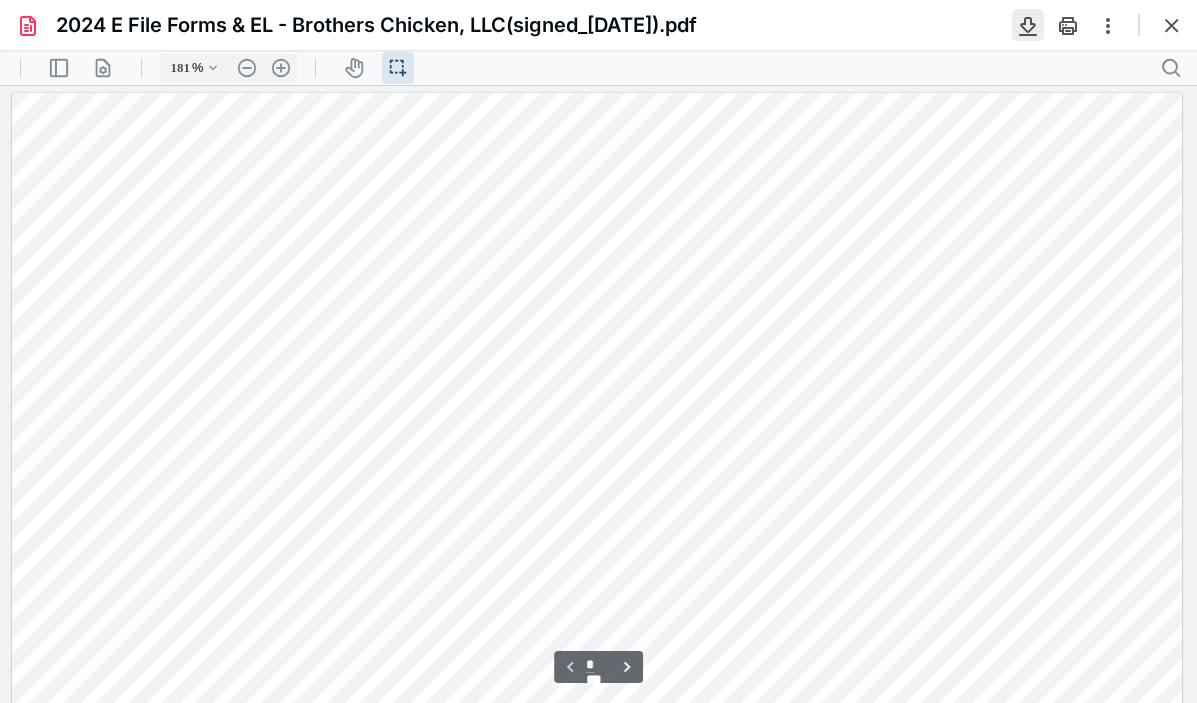 click at bounding box center [1028, 25] 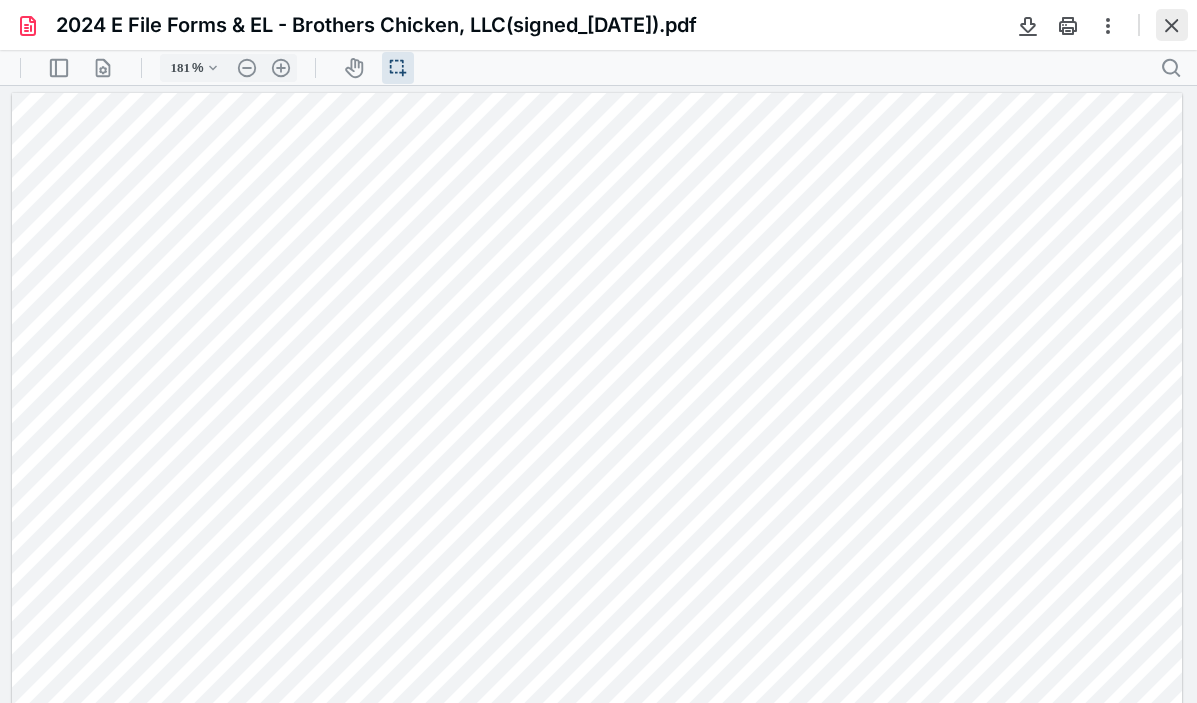 click at bounding box center [1172, 25] 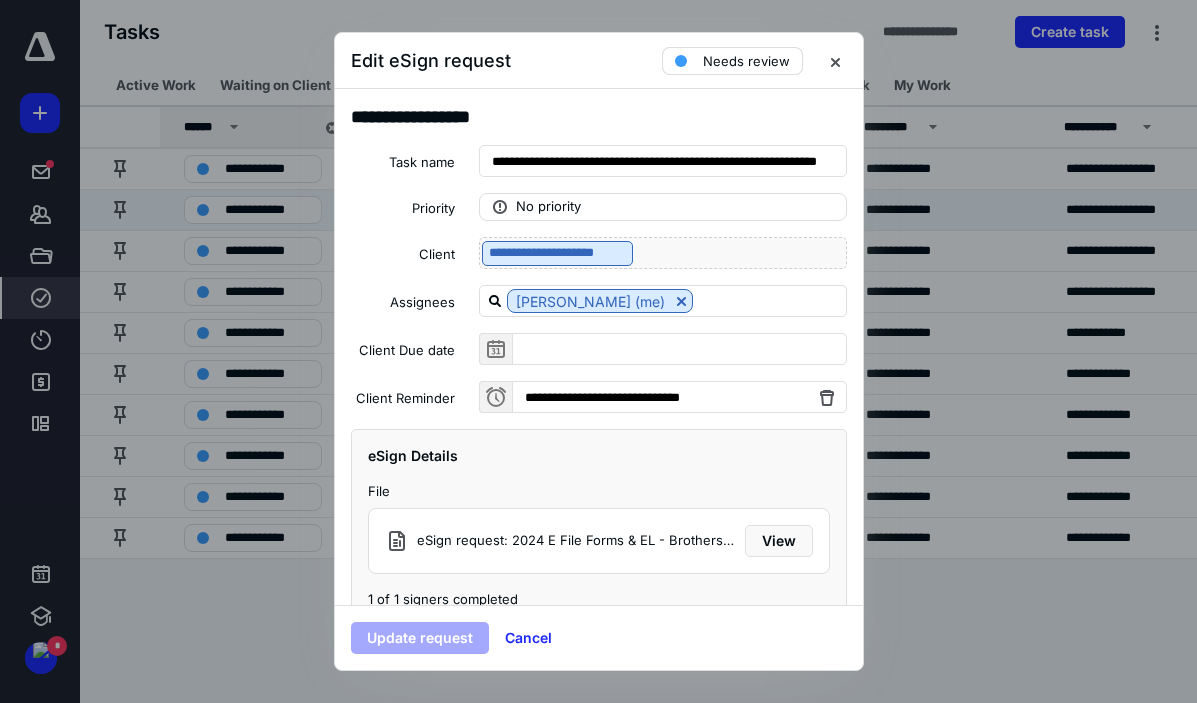 click on "Needs review" at bounding box center [746, 61] 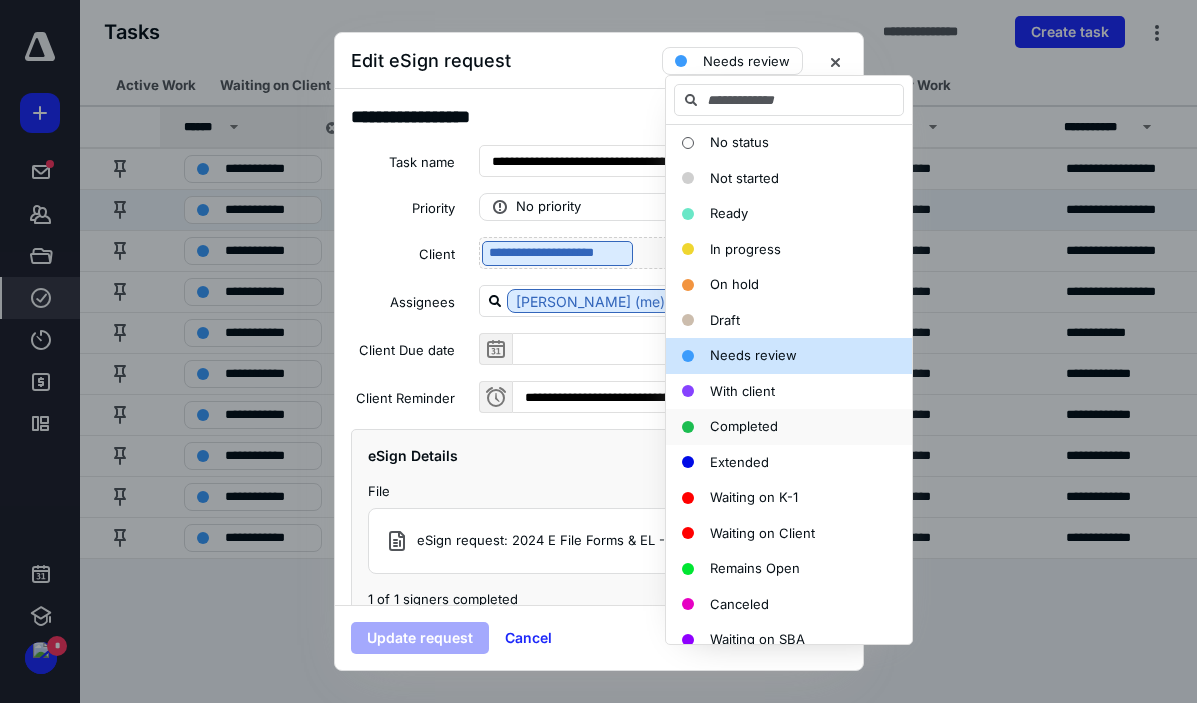 click on "Completed" at bounding box center [744, 426] 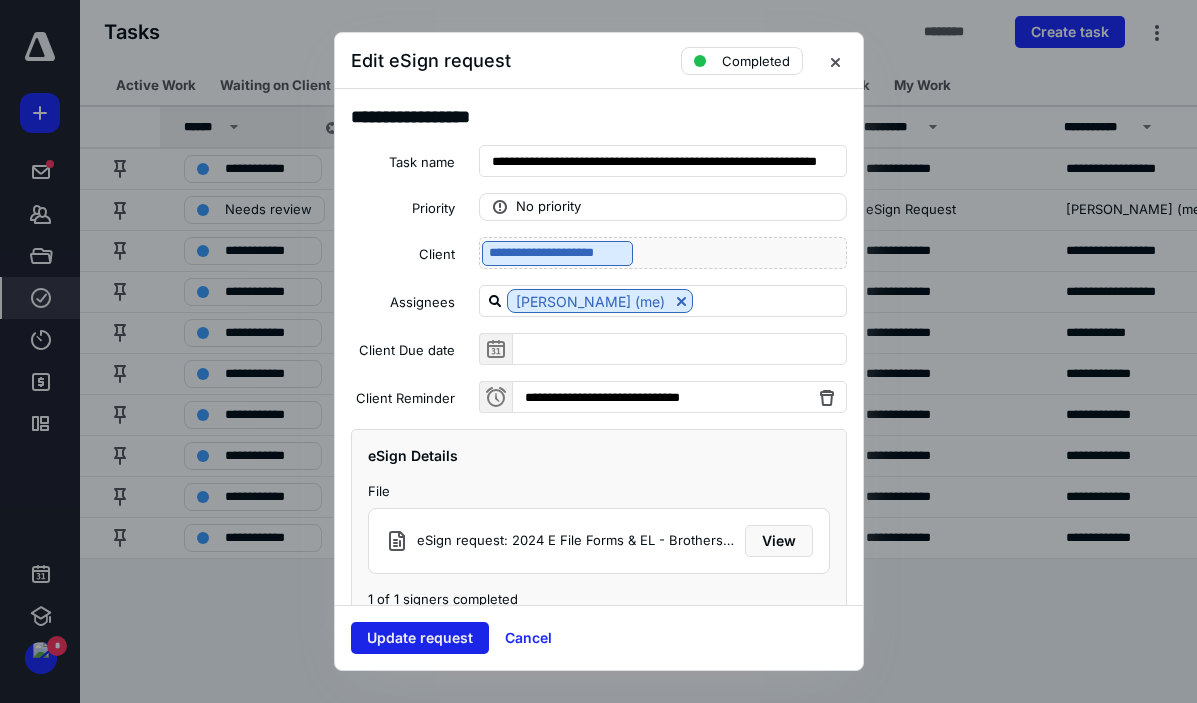 click on "Update request" at bounding box center (420, 638) 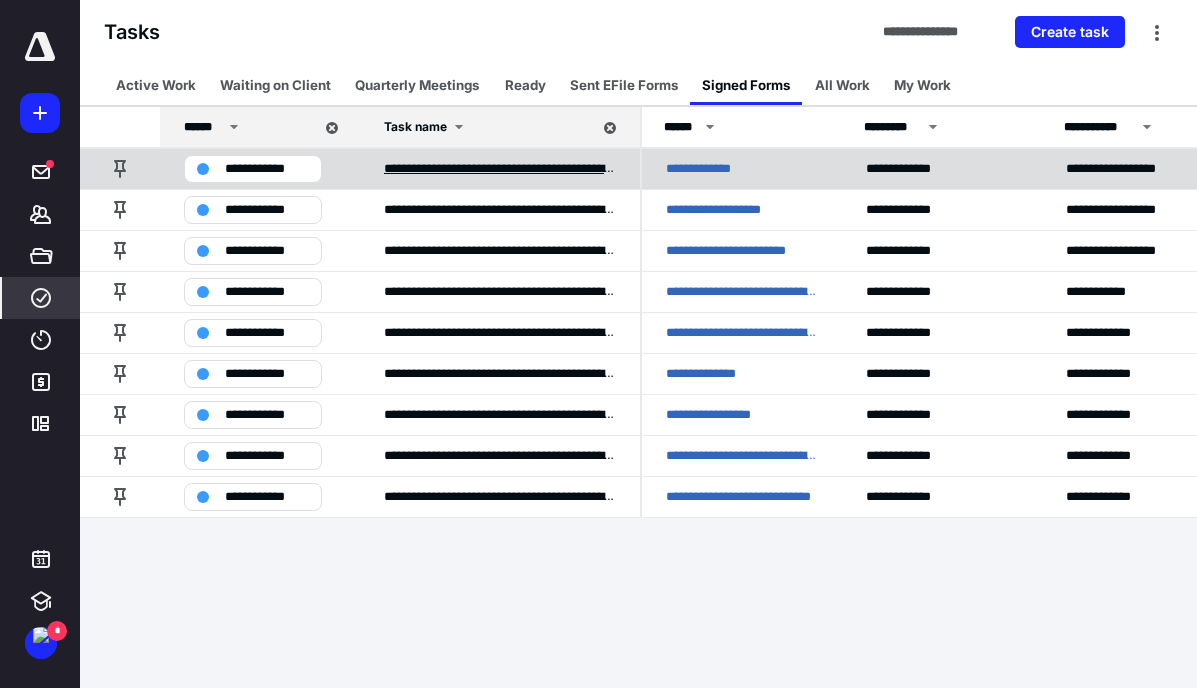 click on "**********" at bounding box center [500, 169] 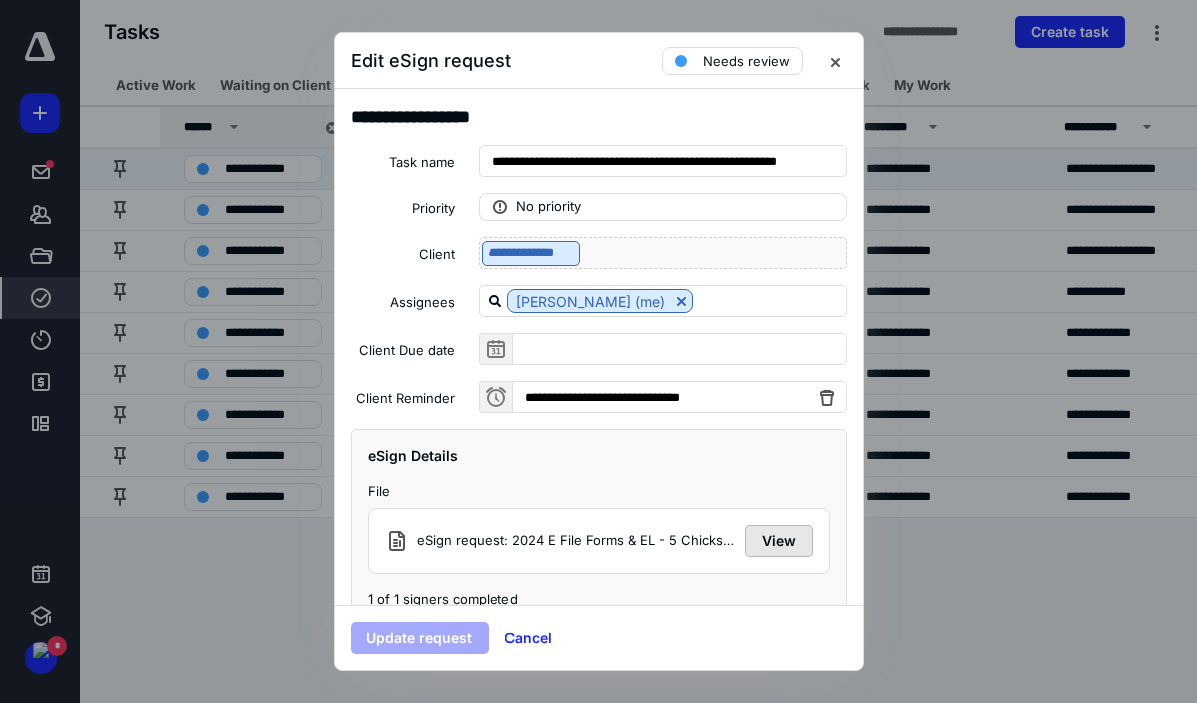click on "View" at bounding box center [779, 541] 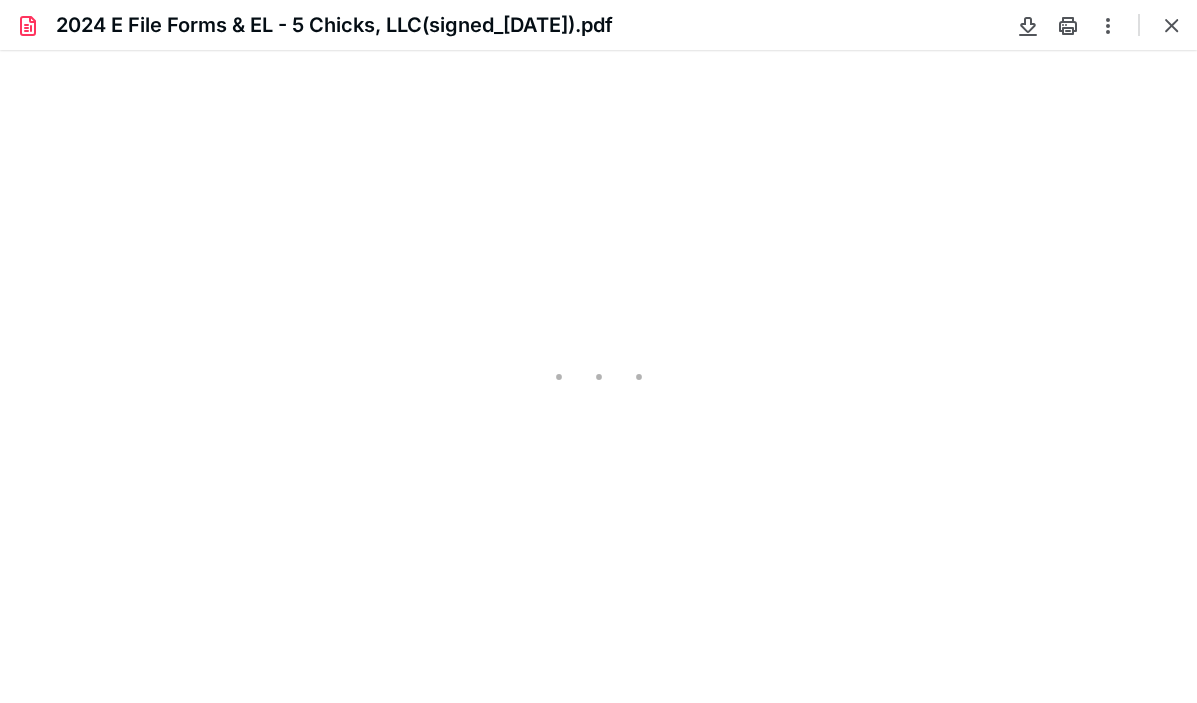 scroll, scrollTop: 0, scrollLeft: 0, axis: both 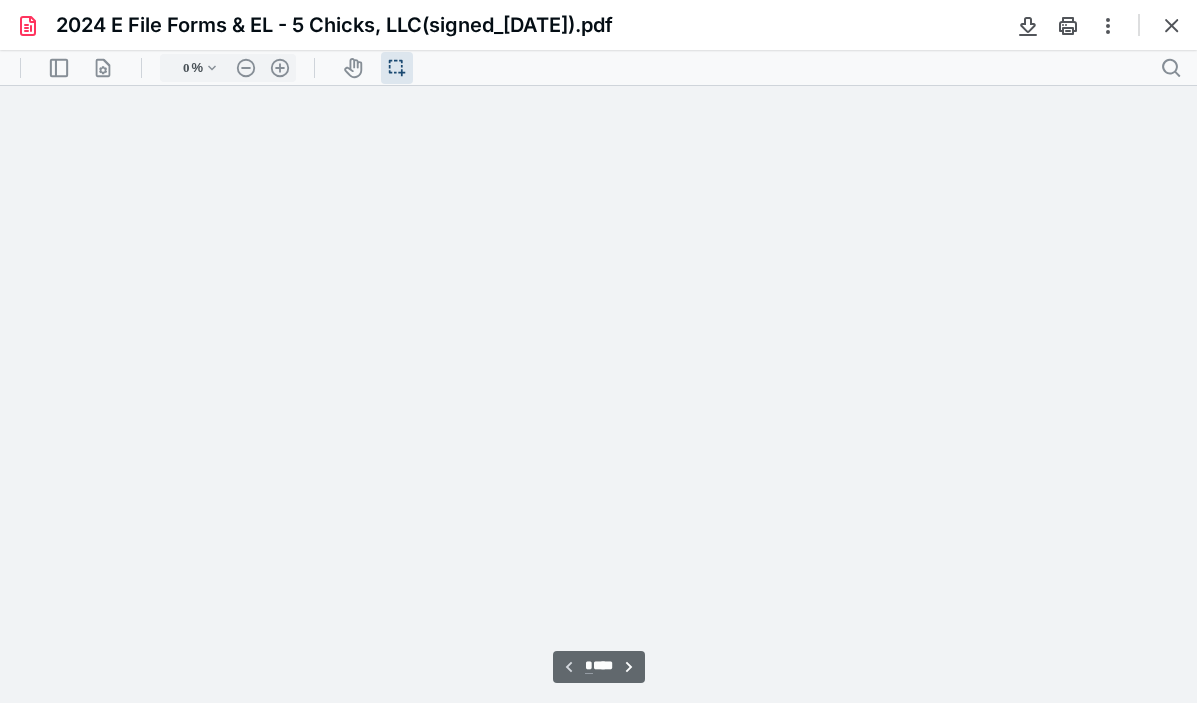 type on "181" 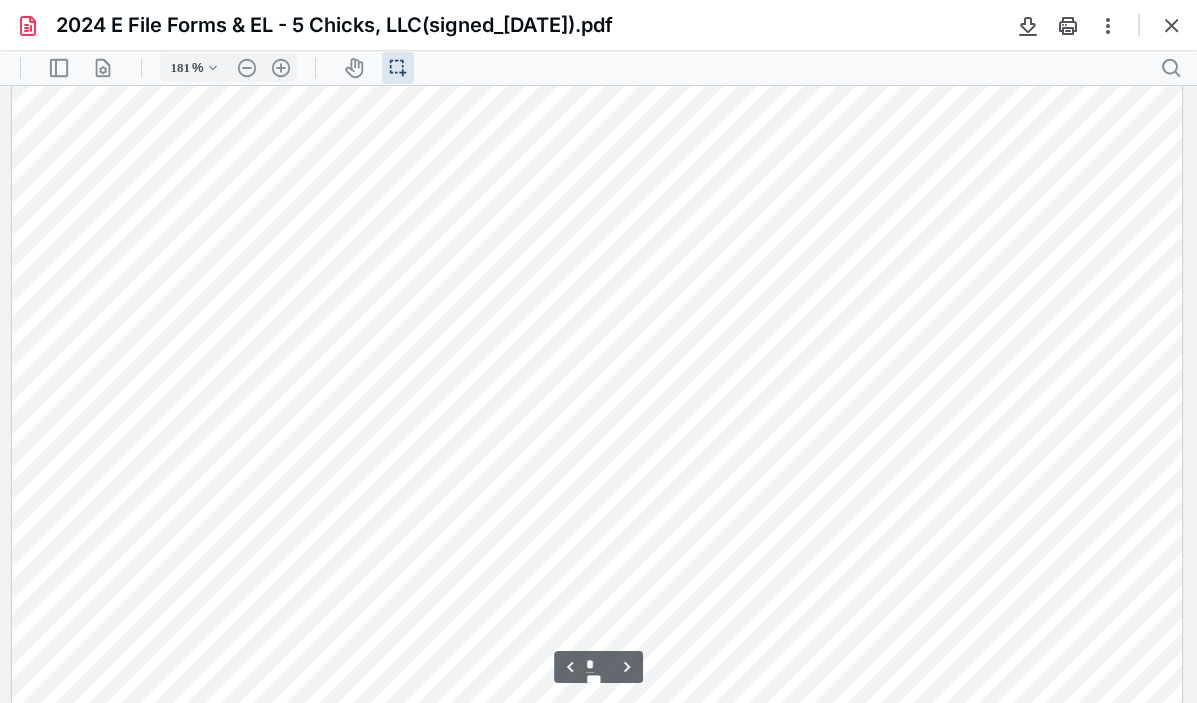 scroll, scrollTop: 2443, scrollLeft: 0, axis: vertical 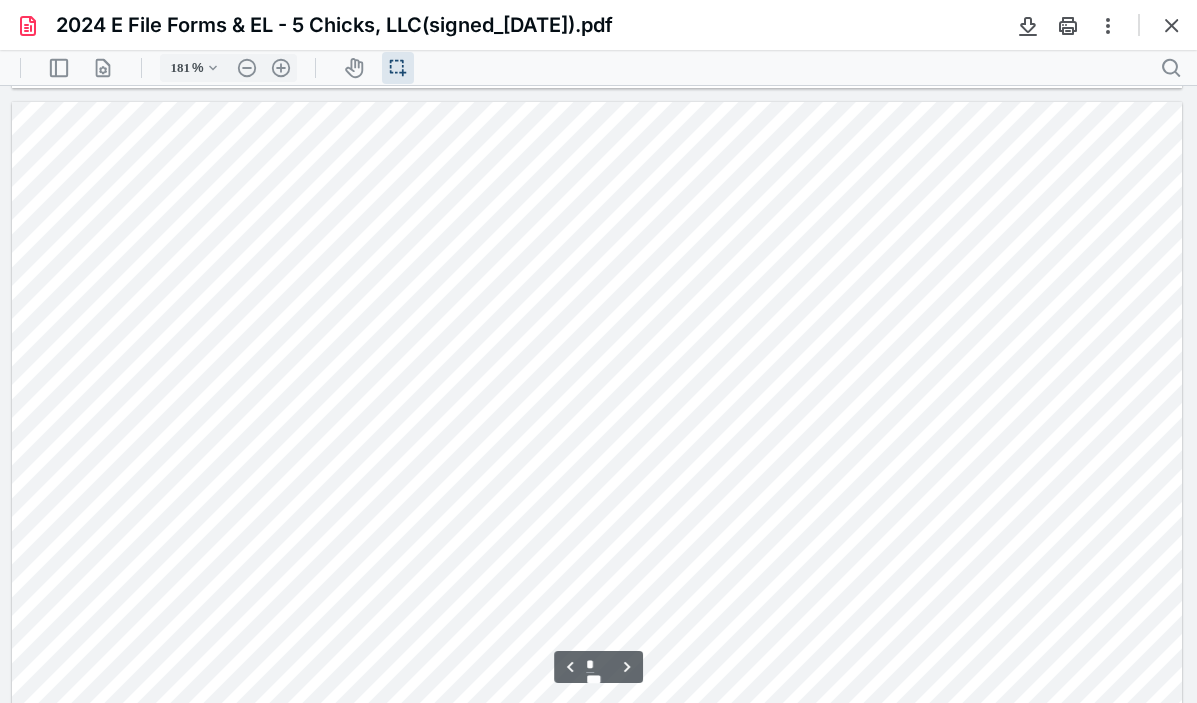 type on "*" 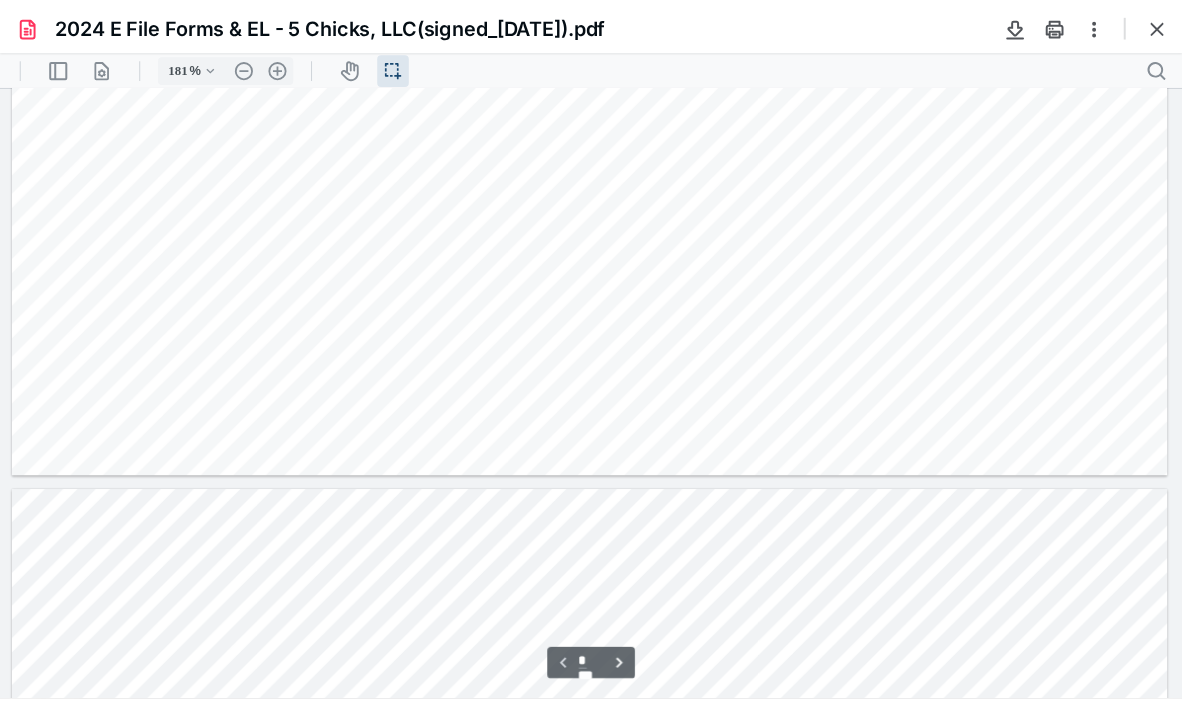 scroll, scrollTop: 0, scrollLeft: 0, axis: both 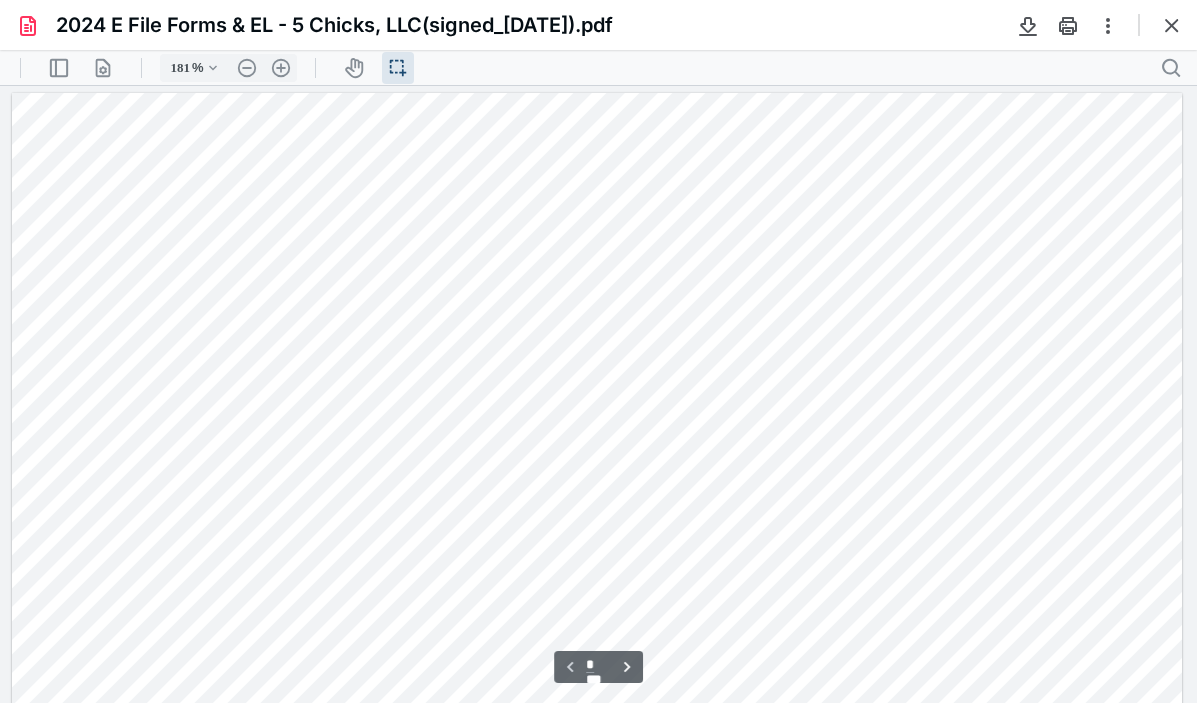 drag, startPoint x: 1193, startPoint y: 229, endPoint x: 1063, endPoint y: 82, distance: 196.2371 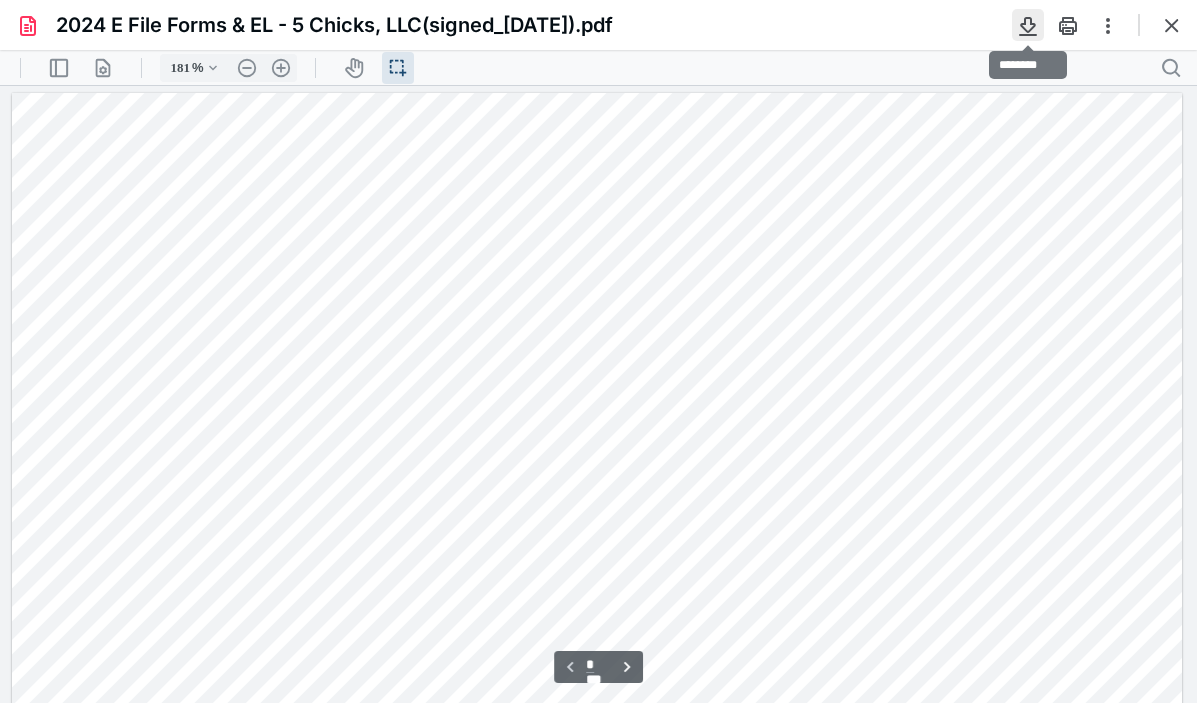 click at bounding box center [1028, 25] 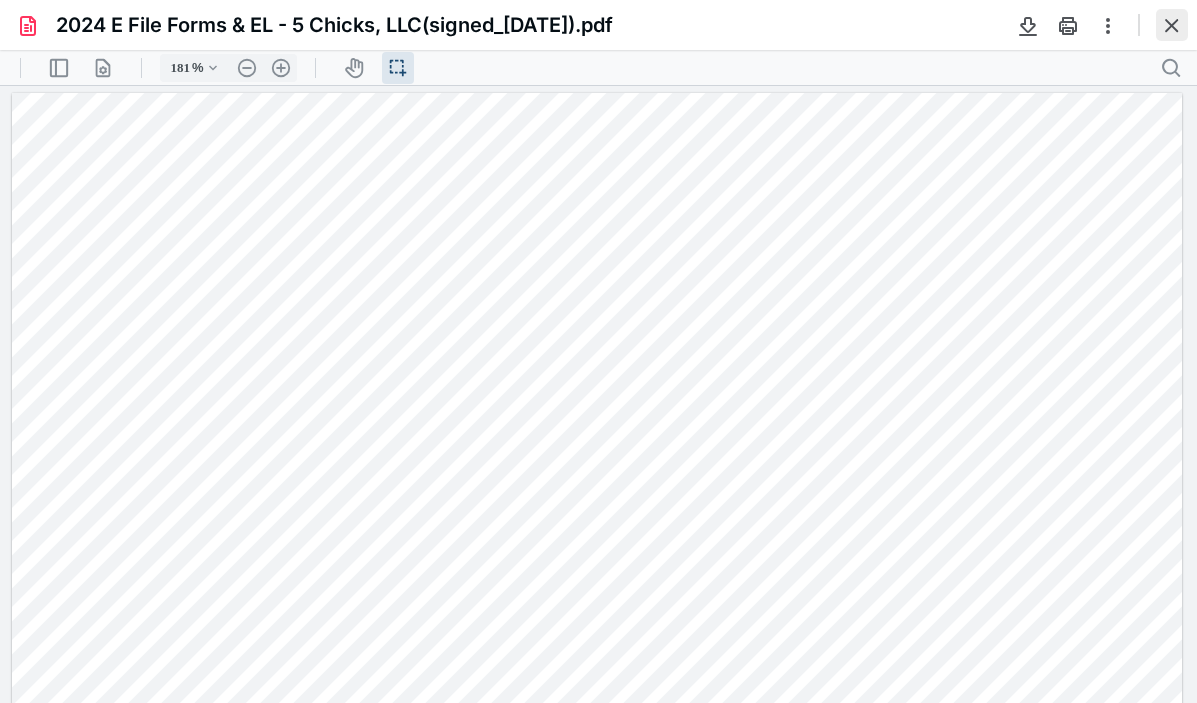 click at bounding box center (1172, 25) 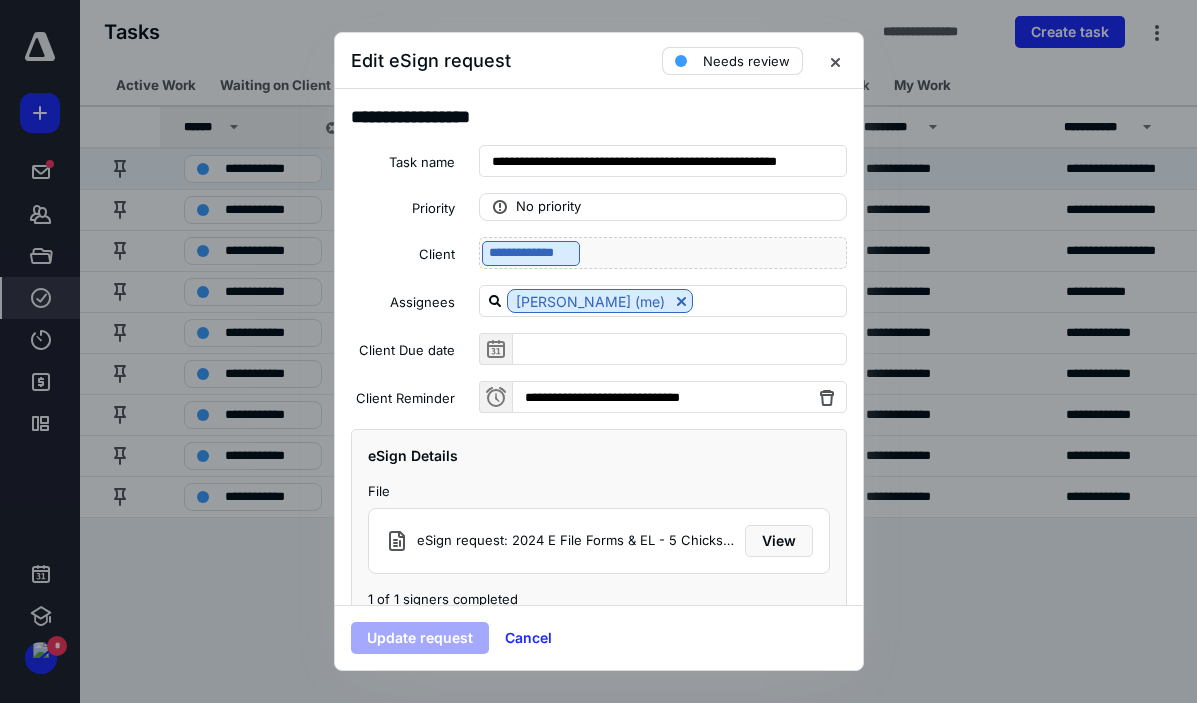 click on "Needs review" at bounding box center (746, 61) 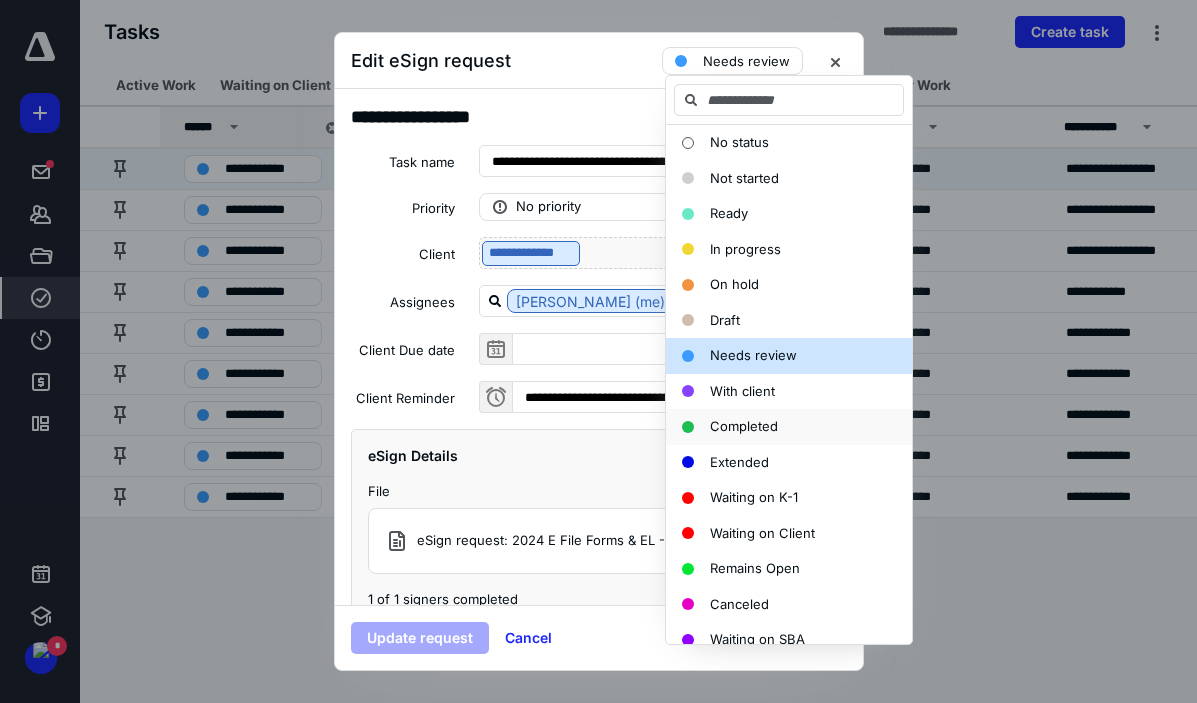 click on "Completed" at bounding box center (744, 426) 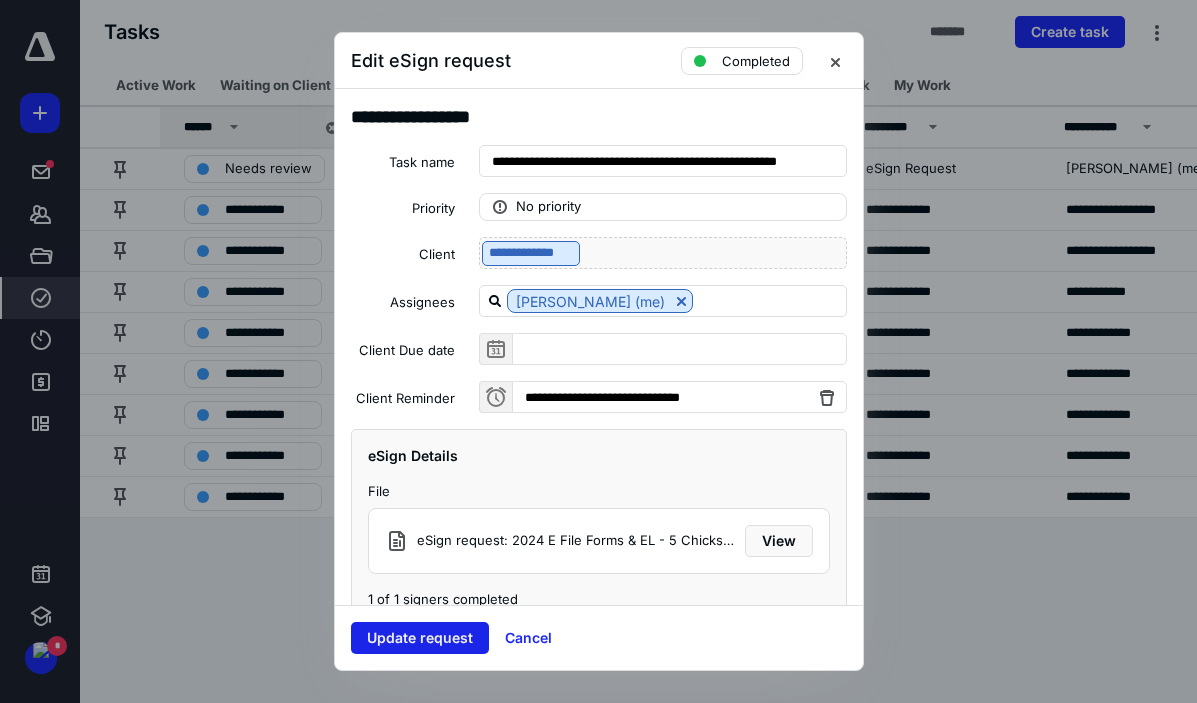 click on "Update request" at bounding box center (420, 638) 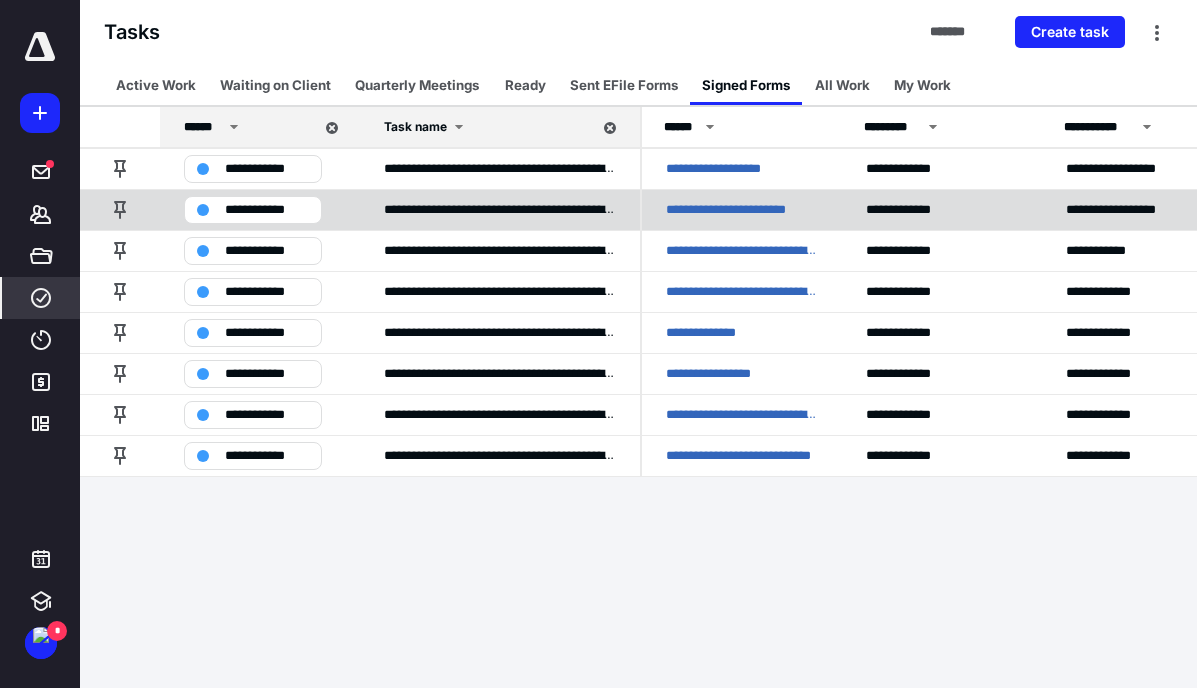 click on "**********" at bounding box center (738, 210) 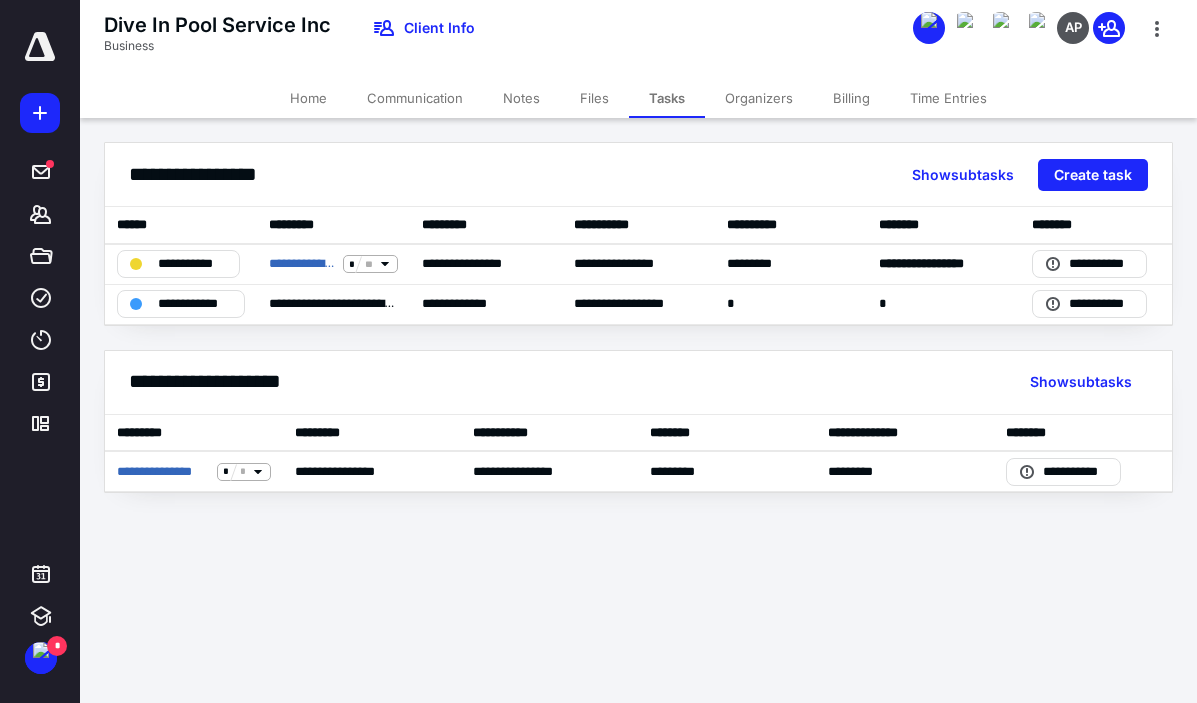 click on "Home" at bounding box center (308, 98) 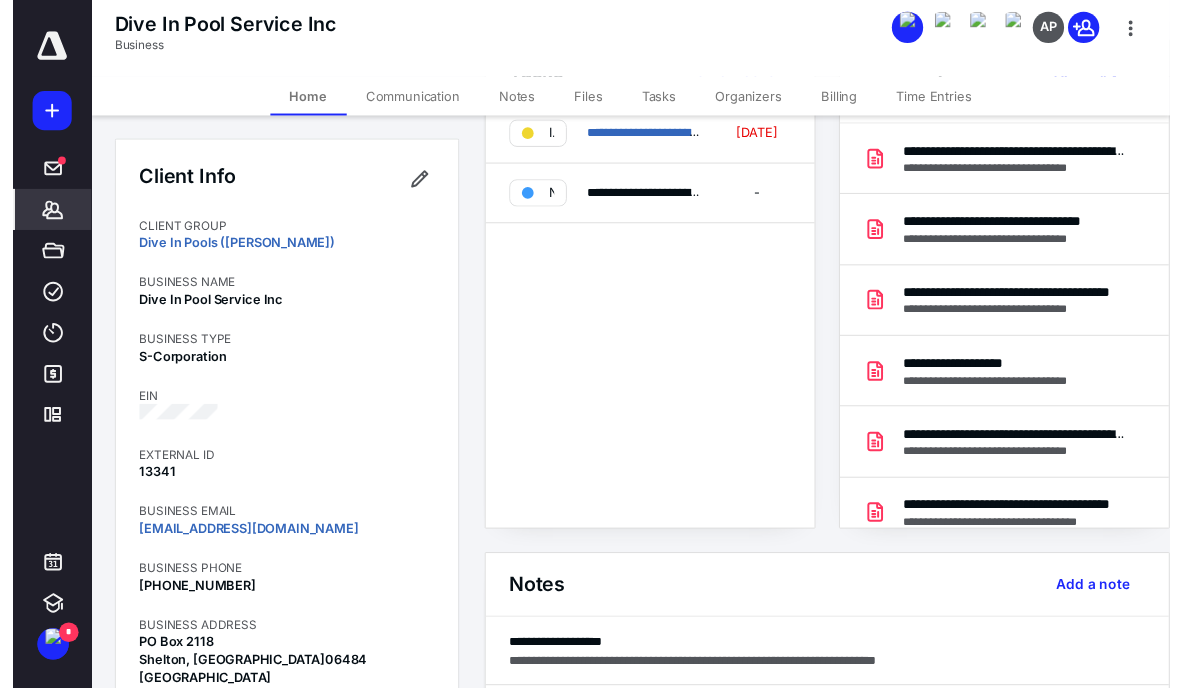 scroll, scrollTop: 0, scrollLeft: 0, axis: both 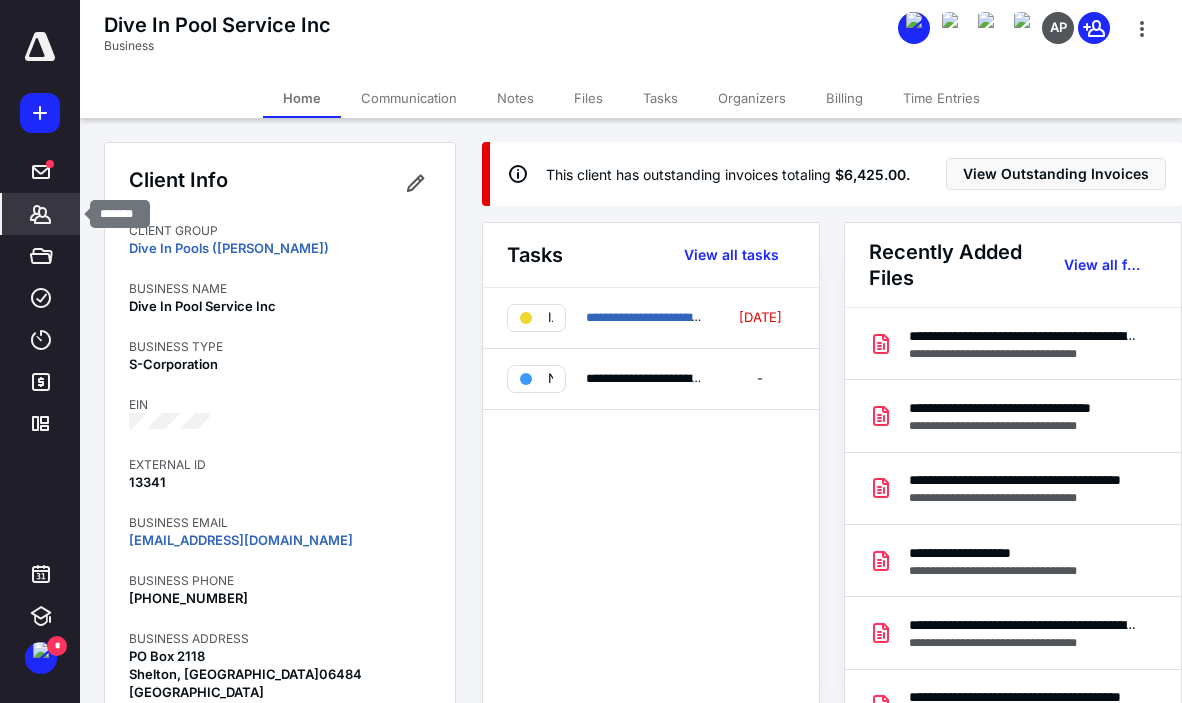 click 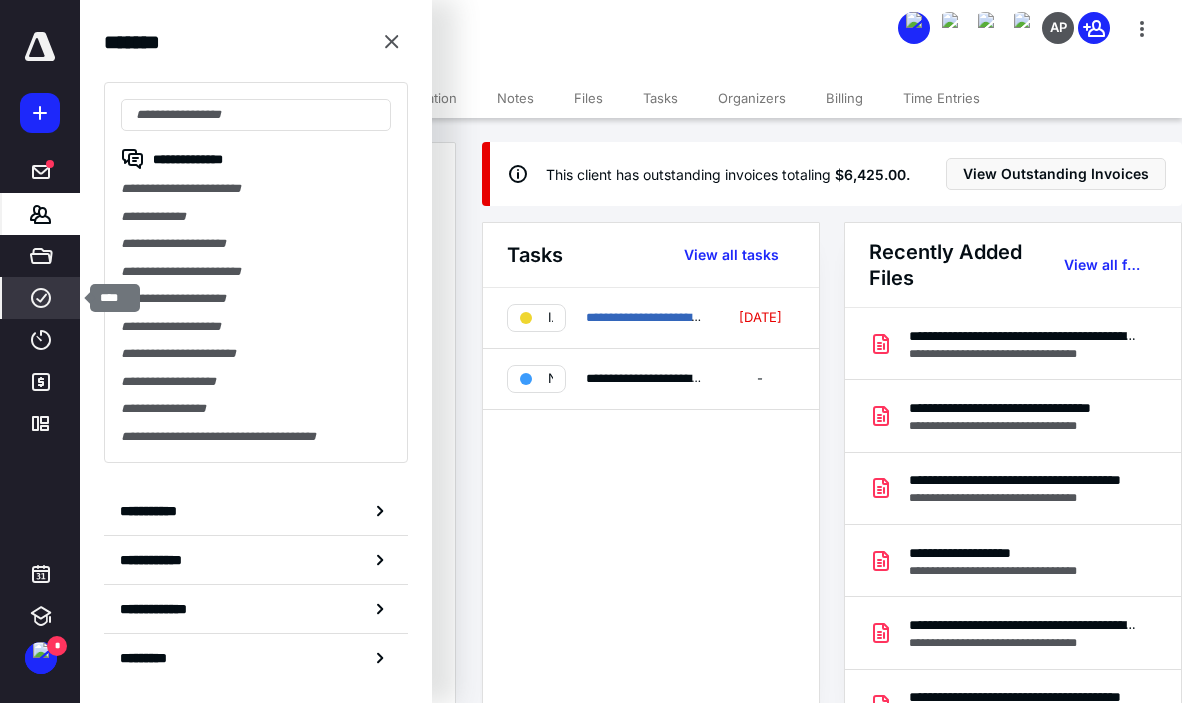 click 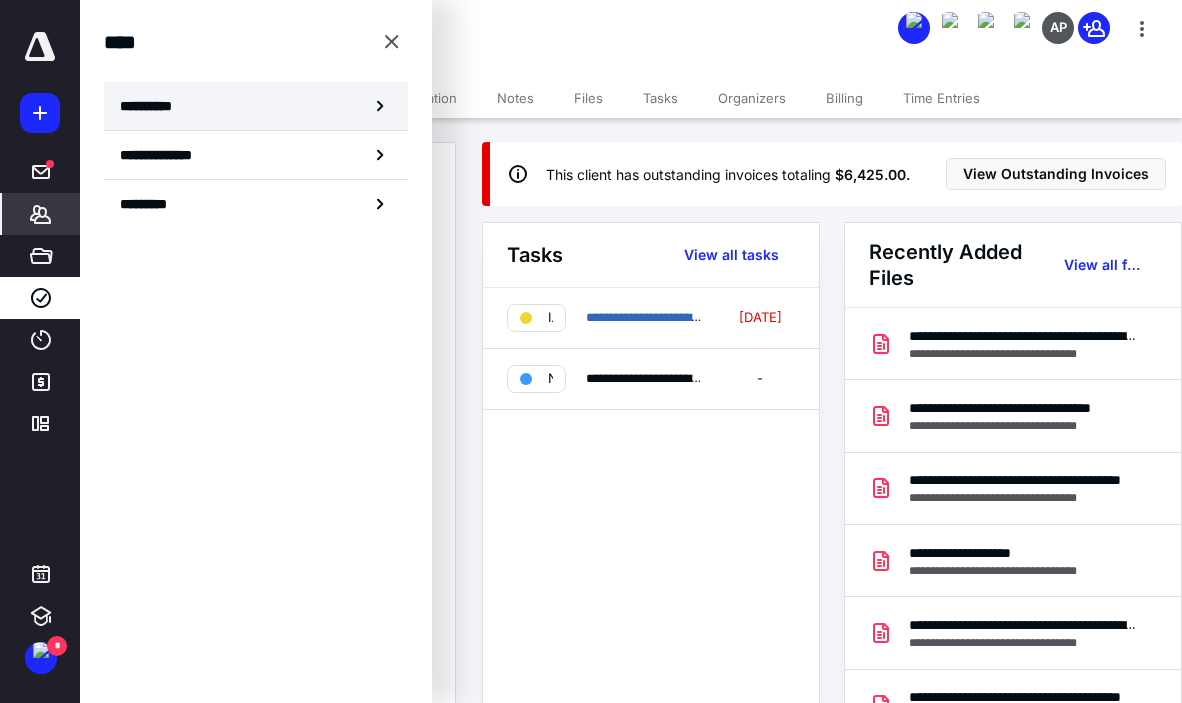 click on "**********" at bounding box center [256, 106] 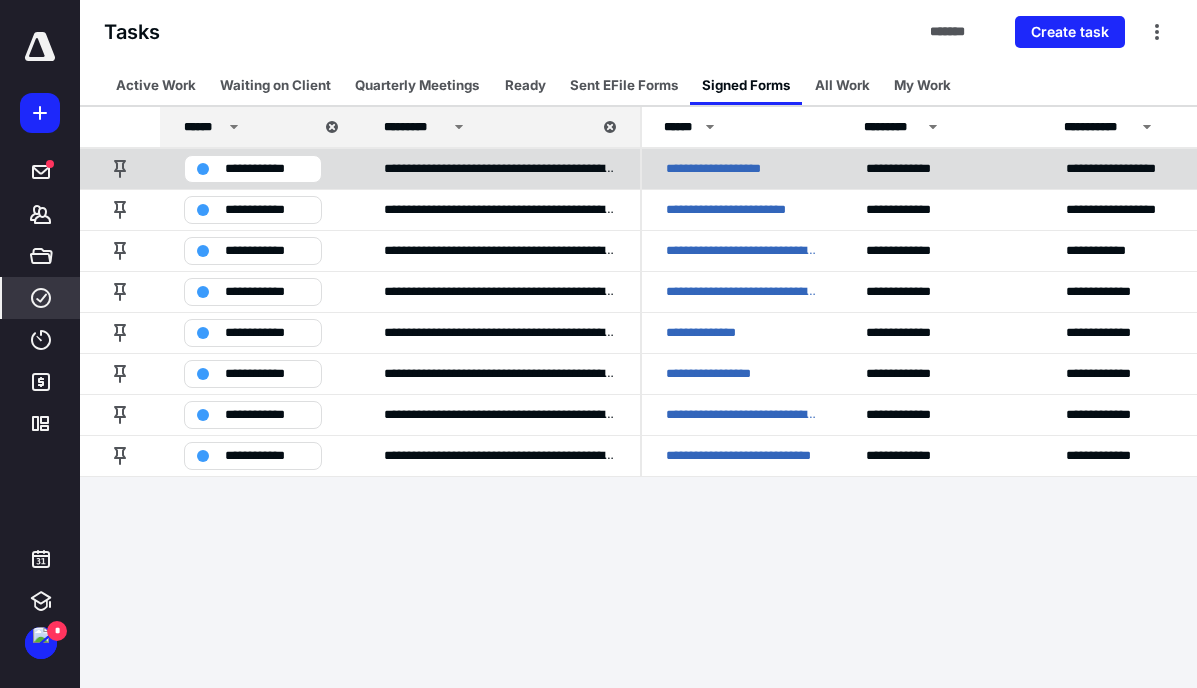 click on "**********" at bounding box center (737, 169) 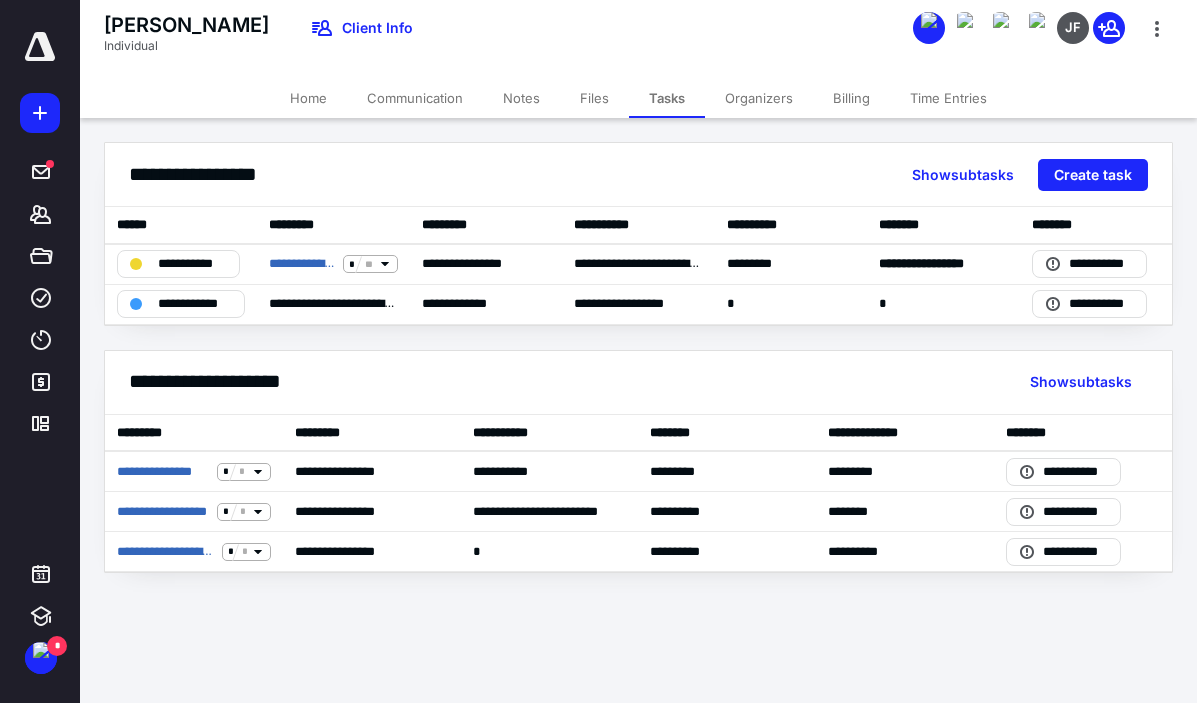 click on "Home" at bounding box center [308, 98] 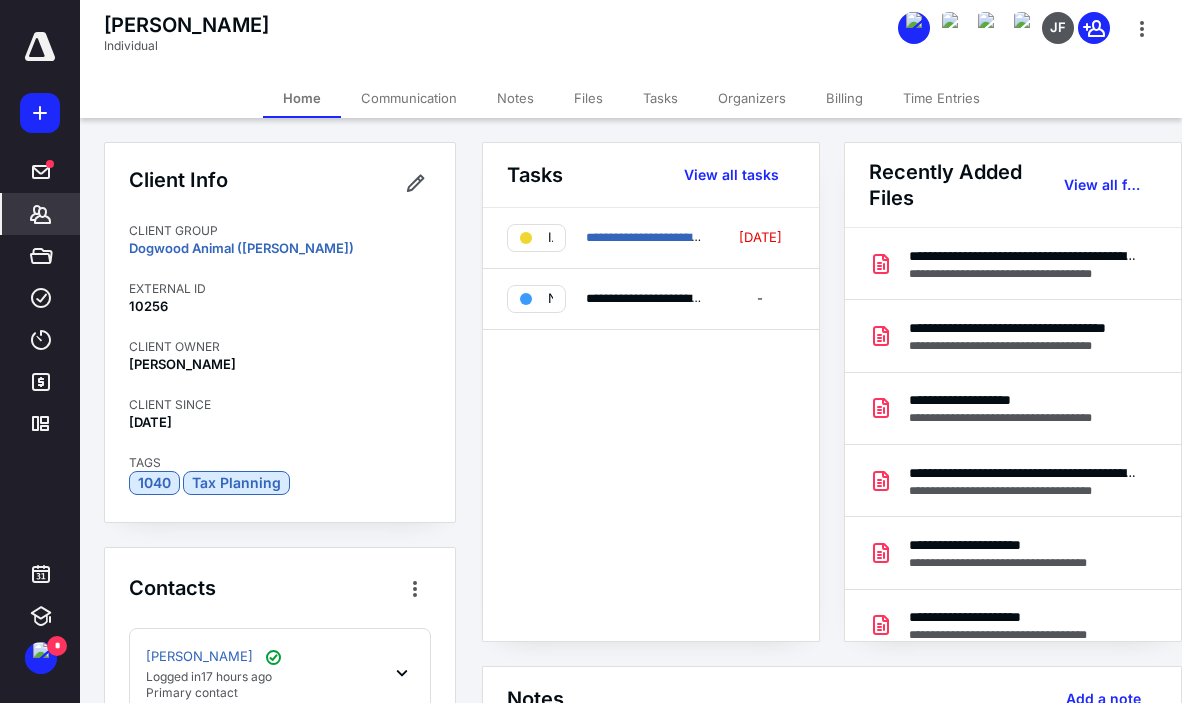 click on "Billing" at bounding box center (844, 98) 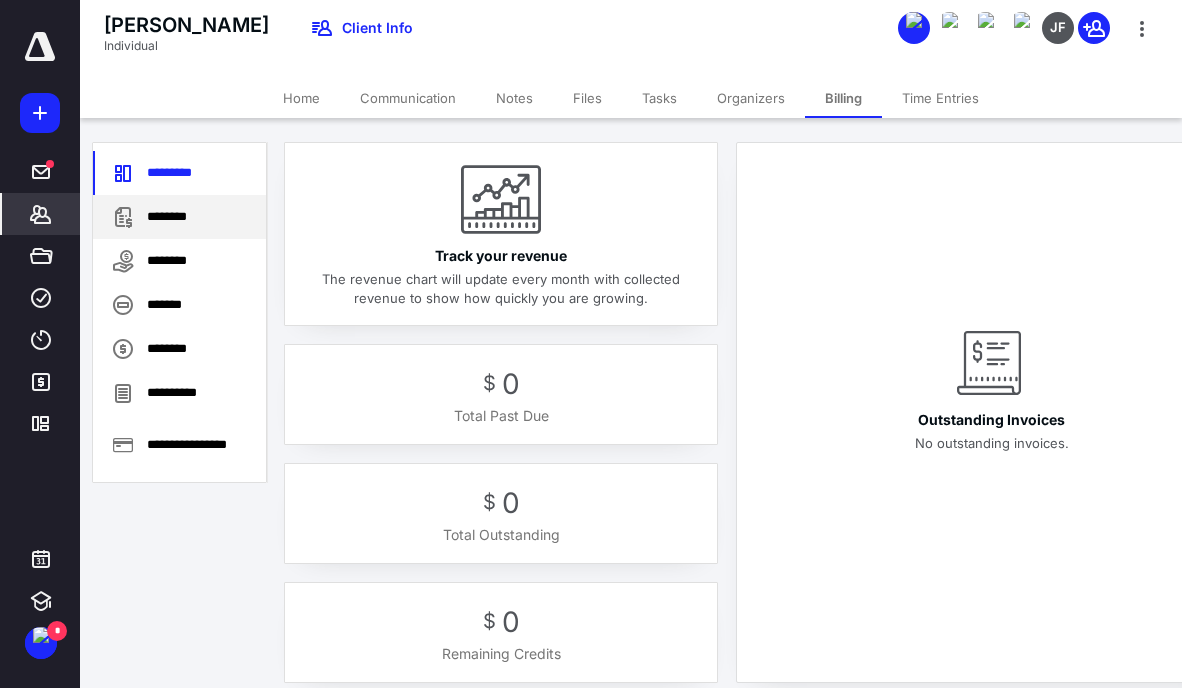 click on "********" at bounding box center (179, 217) 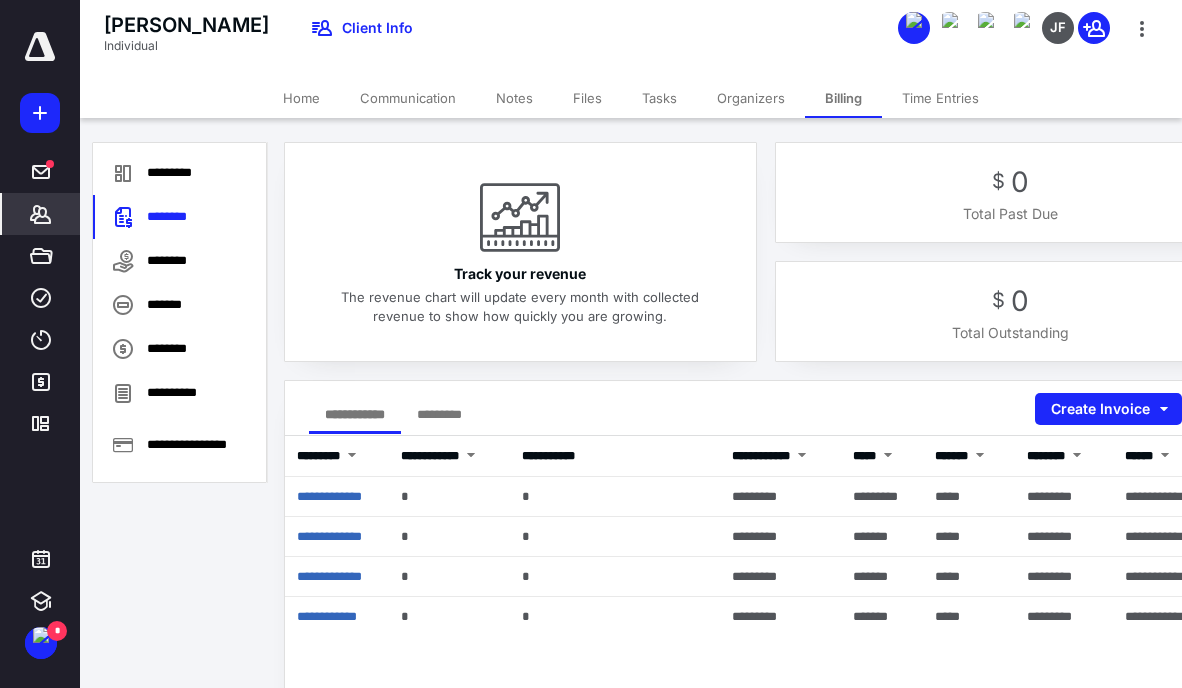 click on "Home" at bounding box center (301, 98) 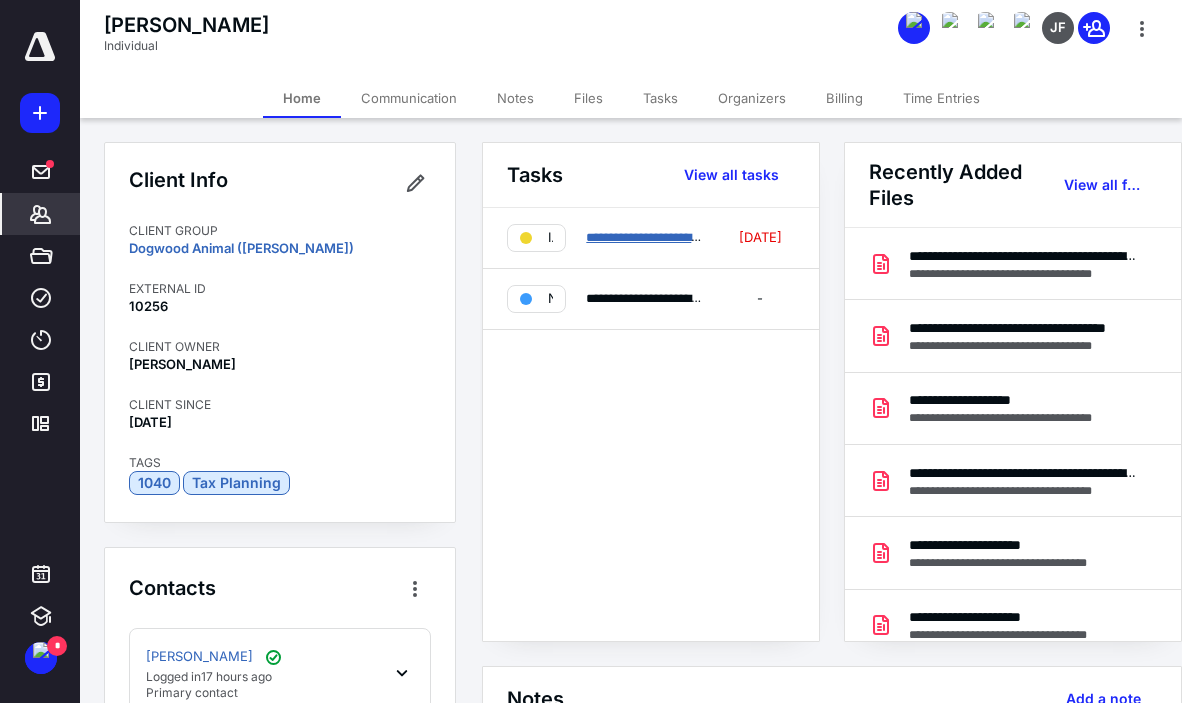 click on "**********" at bounding box center [651, 237] 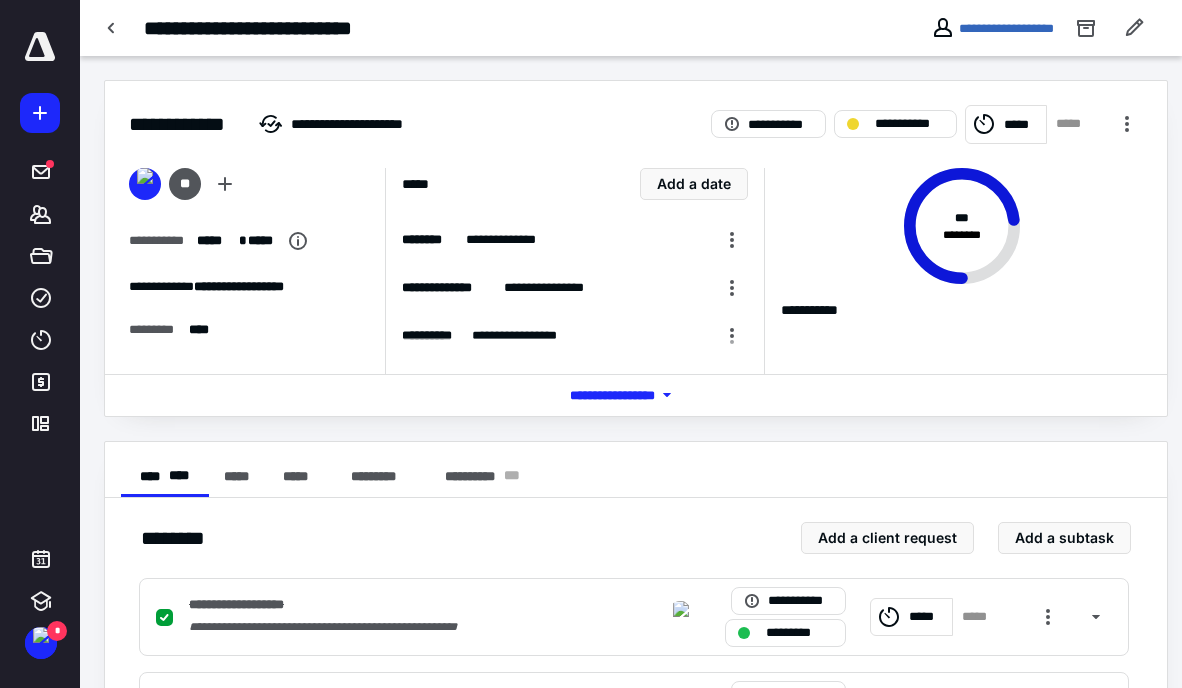 scroll, scrollTop: 0, scrollLeft: 50, axis: horizontal 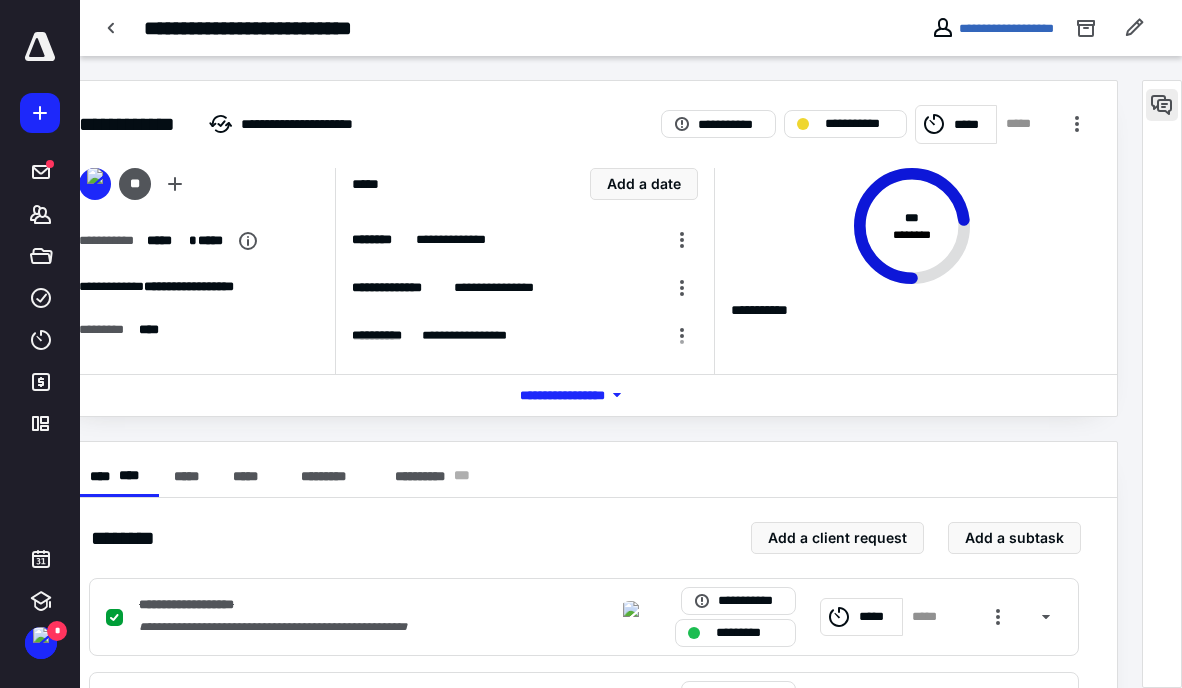 click at bounding box center [1162, 105] 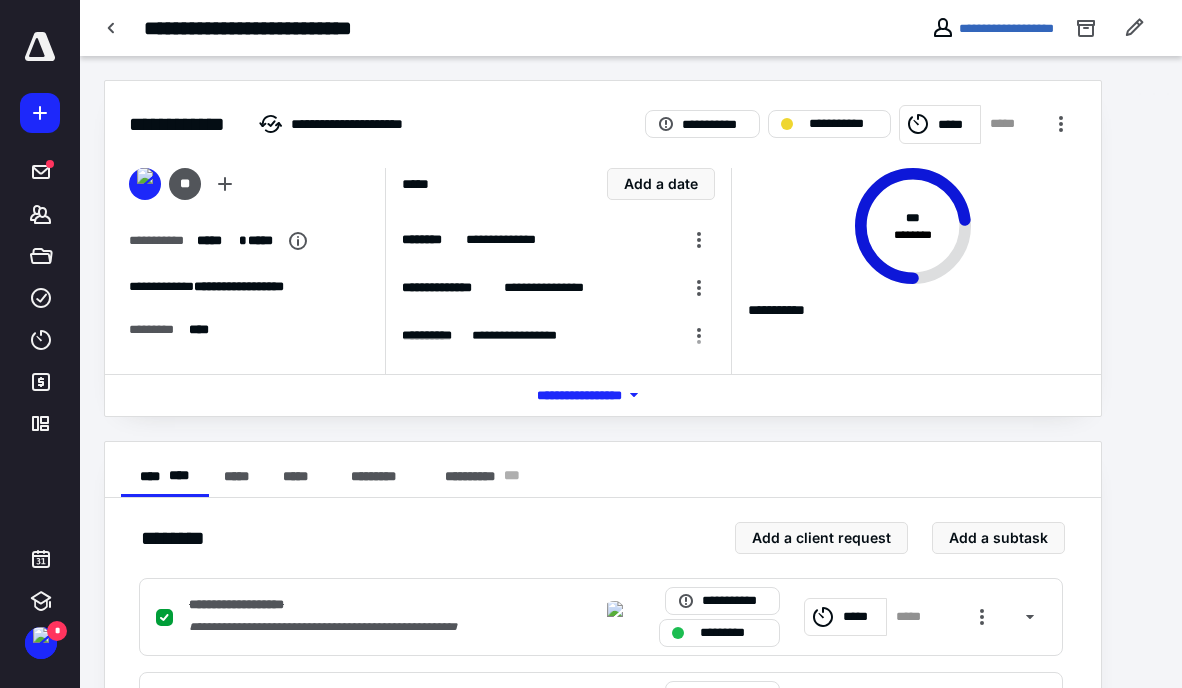 scroll, scrollTop: 0, scrollLeft: 0, axis: both 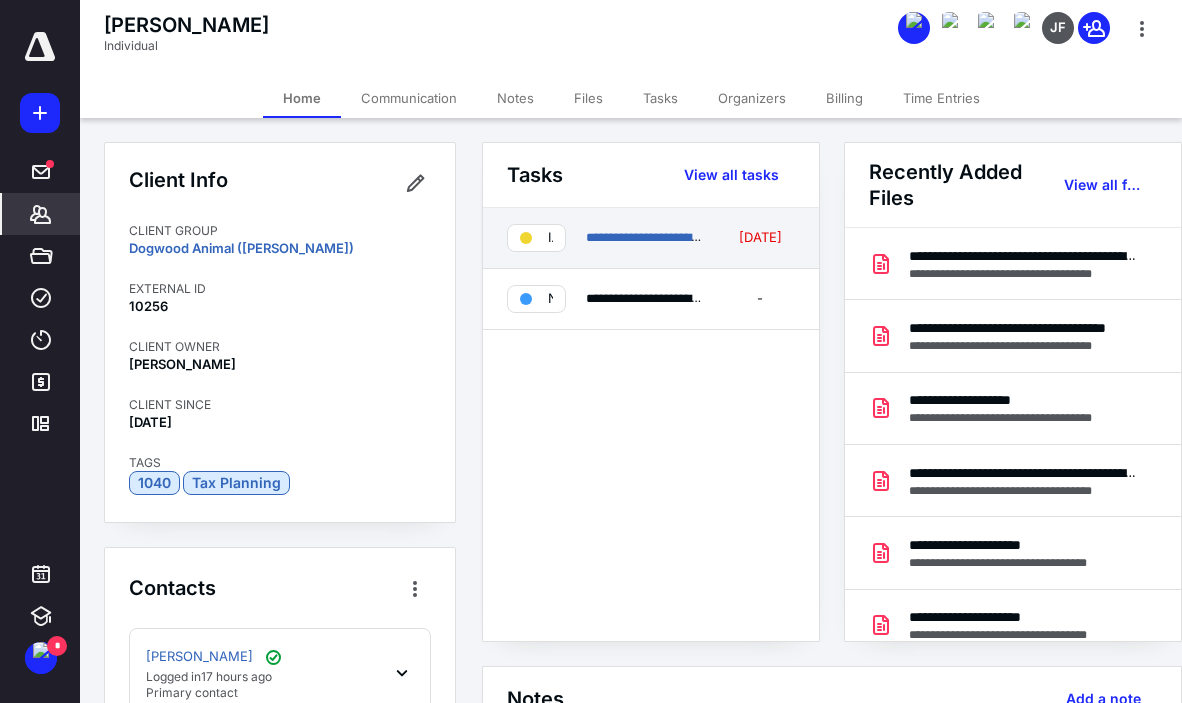 click on "**********" at bounding box center (651, 238) 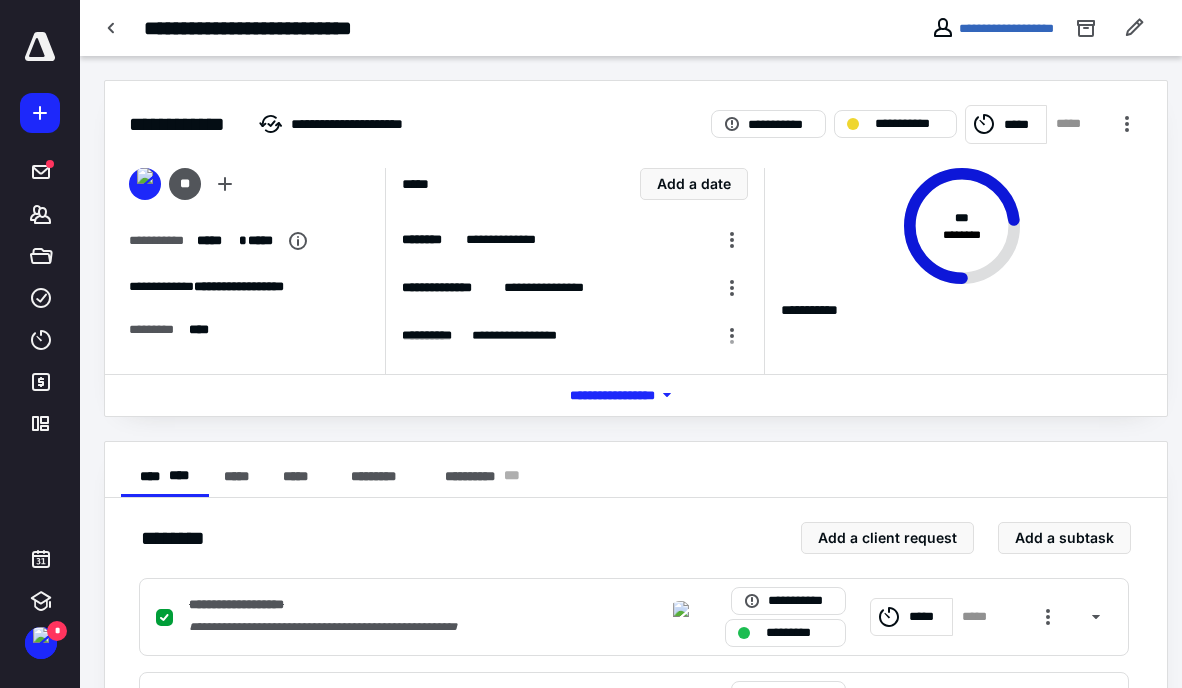 scroll, scrollTop: 0, scrollLeft: 50, axis: horizontal 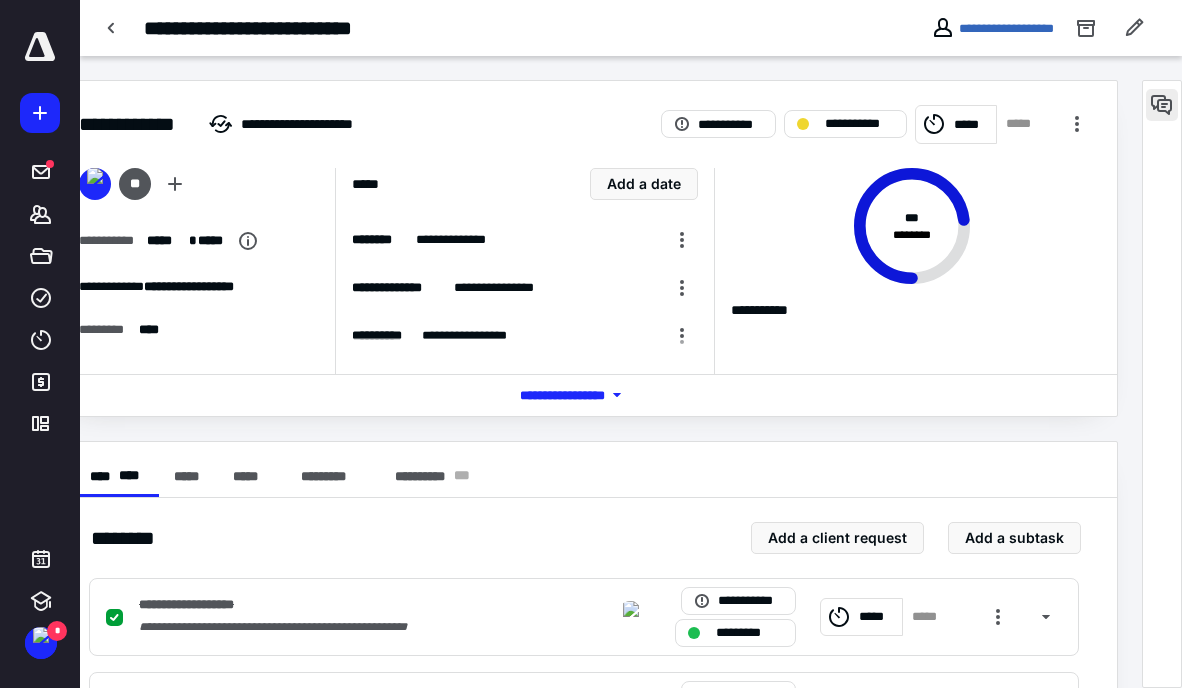 click at bounding box center [1162, 105] 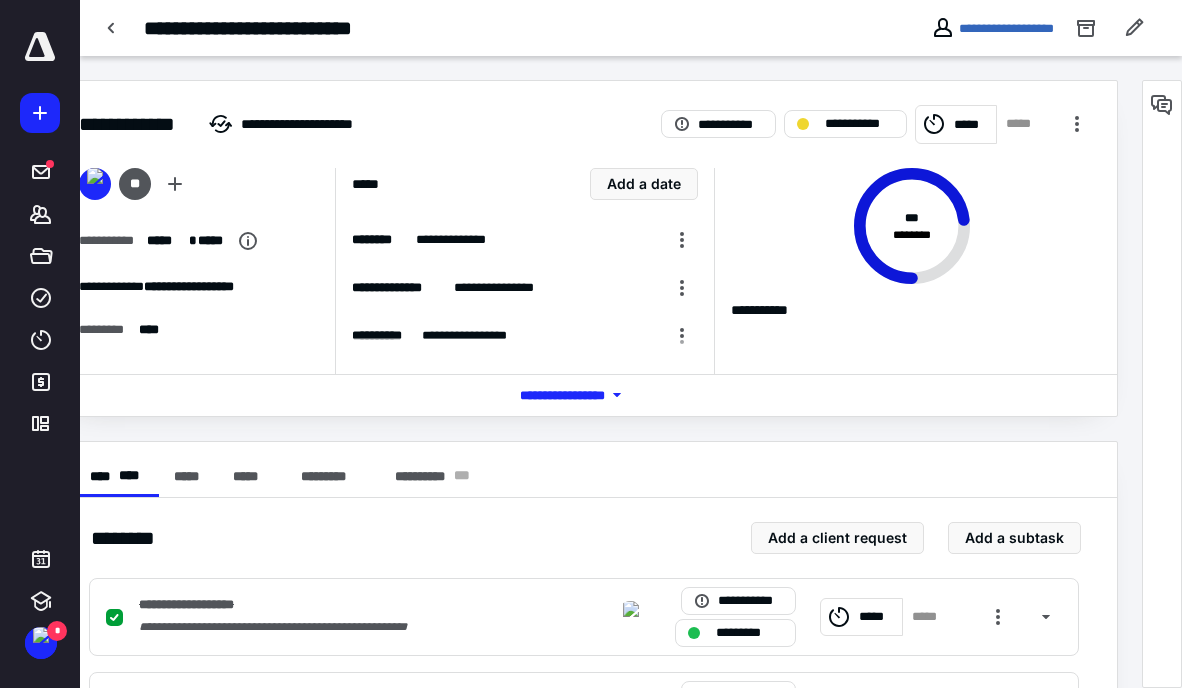 scroll, scrollTop: 0, scrollLeft: 0, axis: both 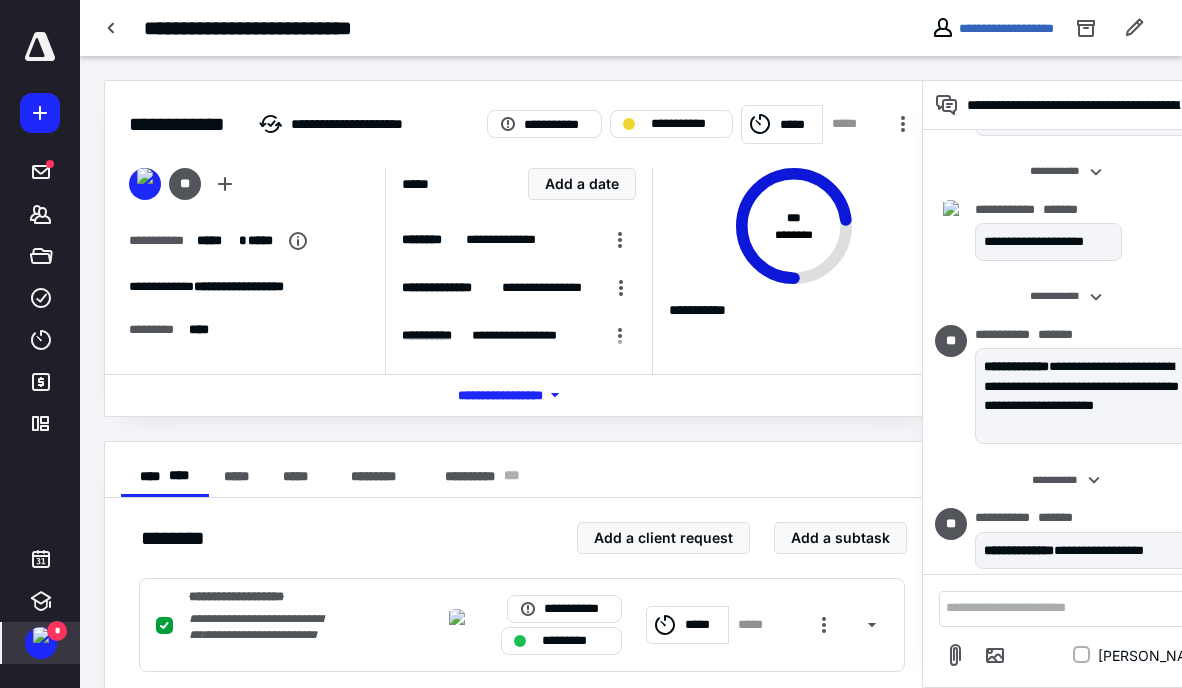 click at bounding box center [41, 635] 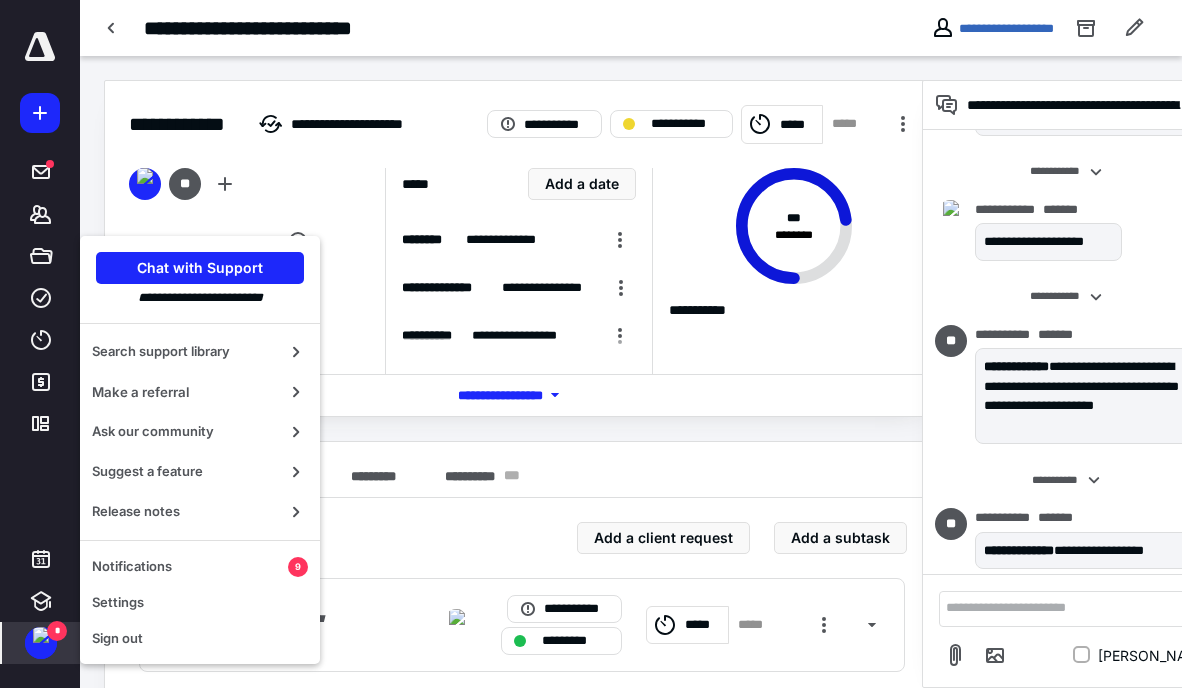 click on "Notifications" at bounding box center [190, 567] 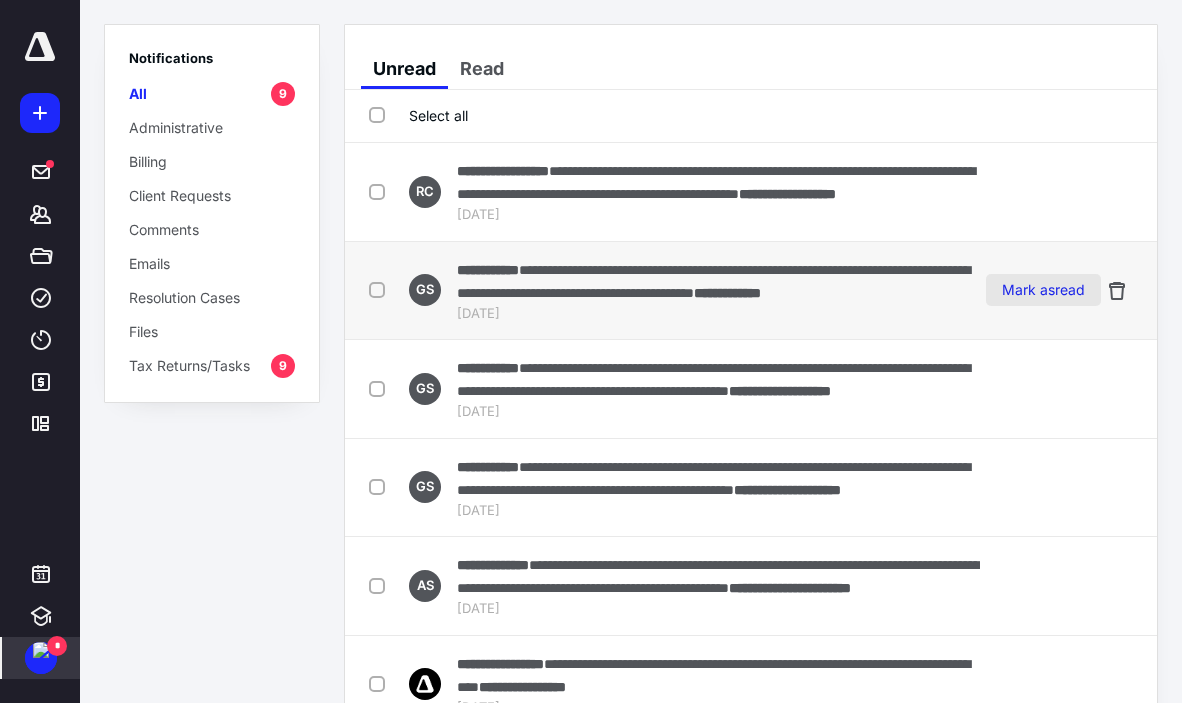 click on "Mark as  read" at bounding box center (1043, 290) 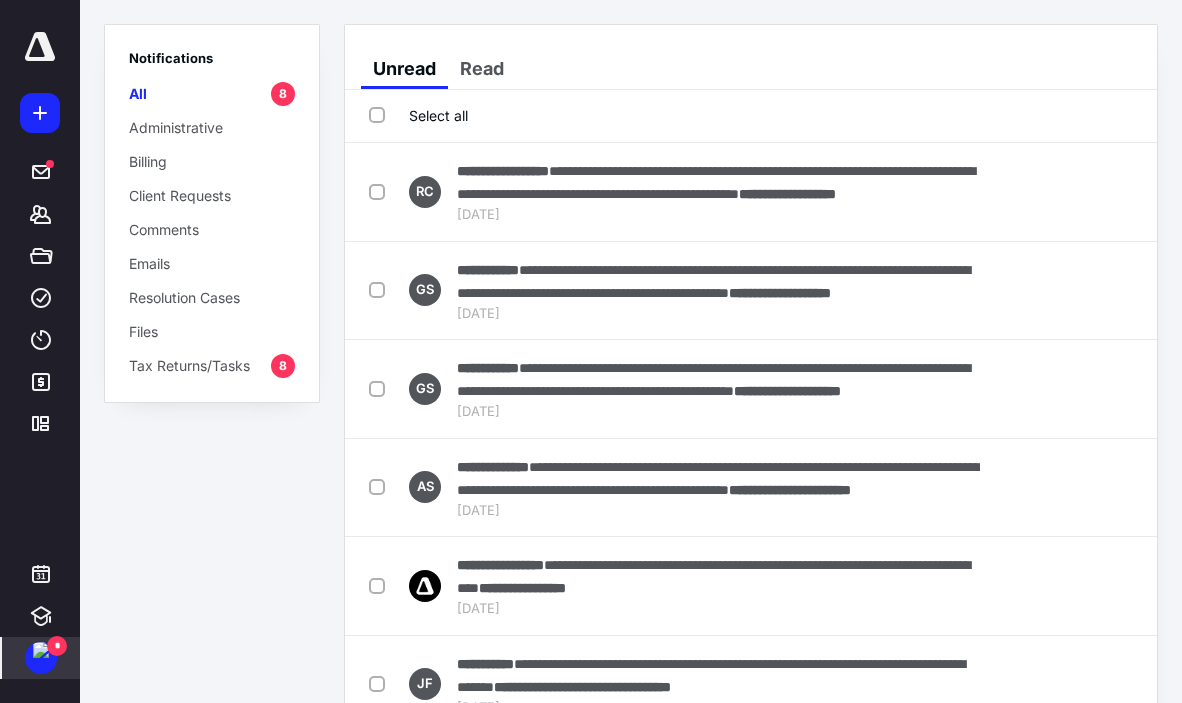 click on "Mark as  read" at bounding box center (1043, 290) 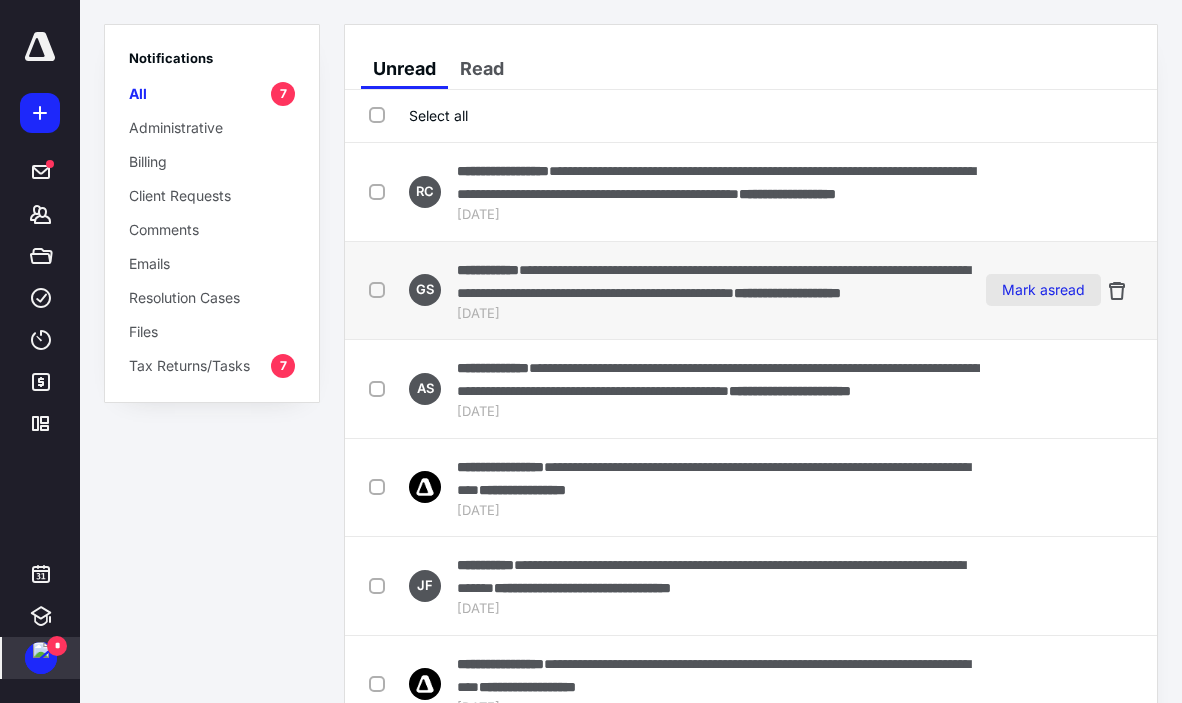 click on "Mark as  read" at bounding box center (1043, 290) 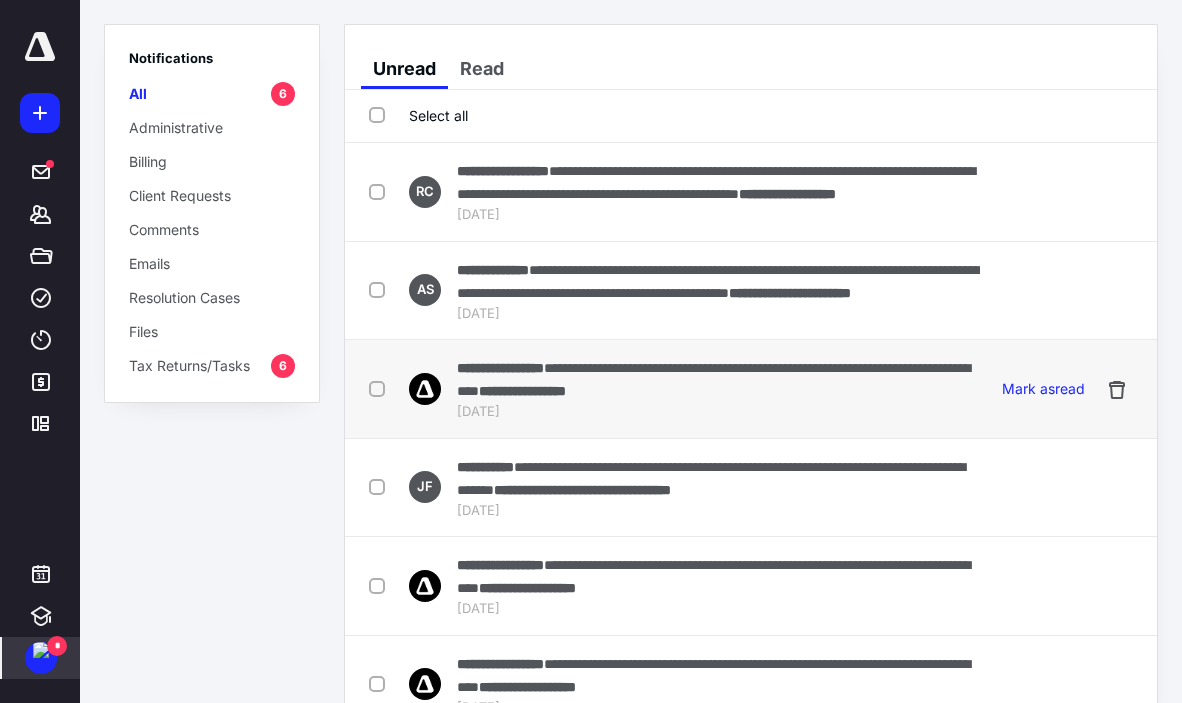 scroll, scrollTop: 73, scrollLeft: 0, axis: vertical 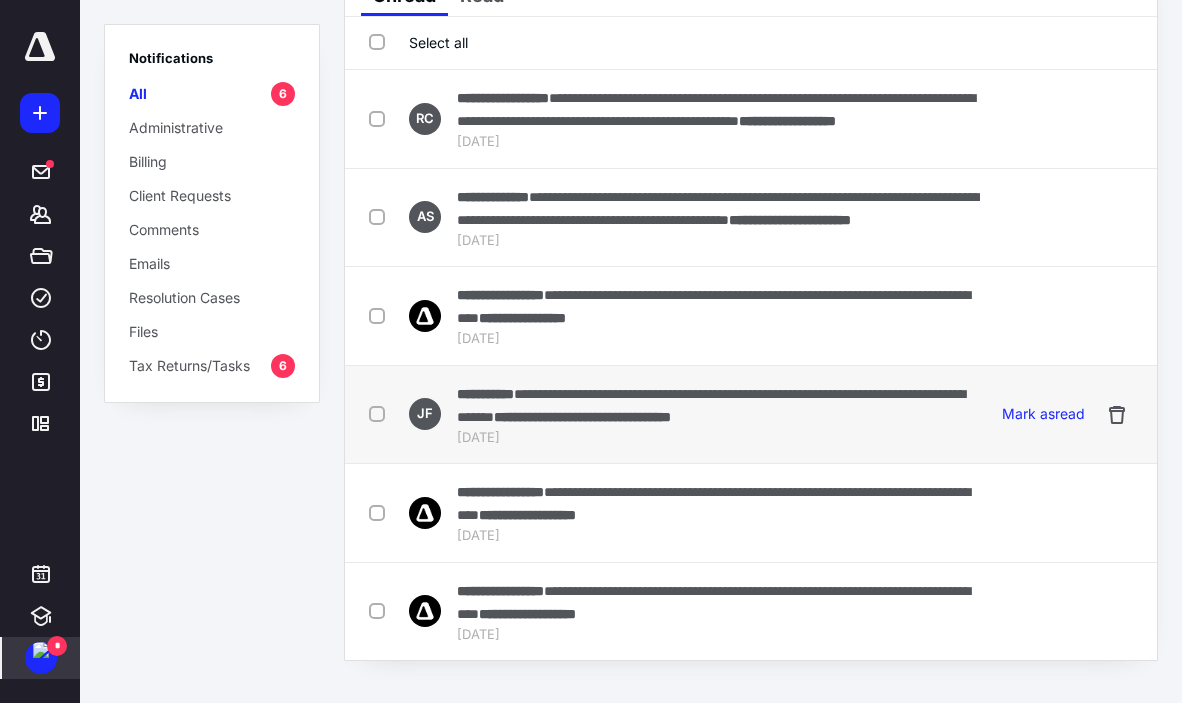 click on "**********" at bounding box center [711, 405] 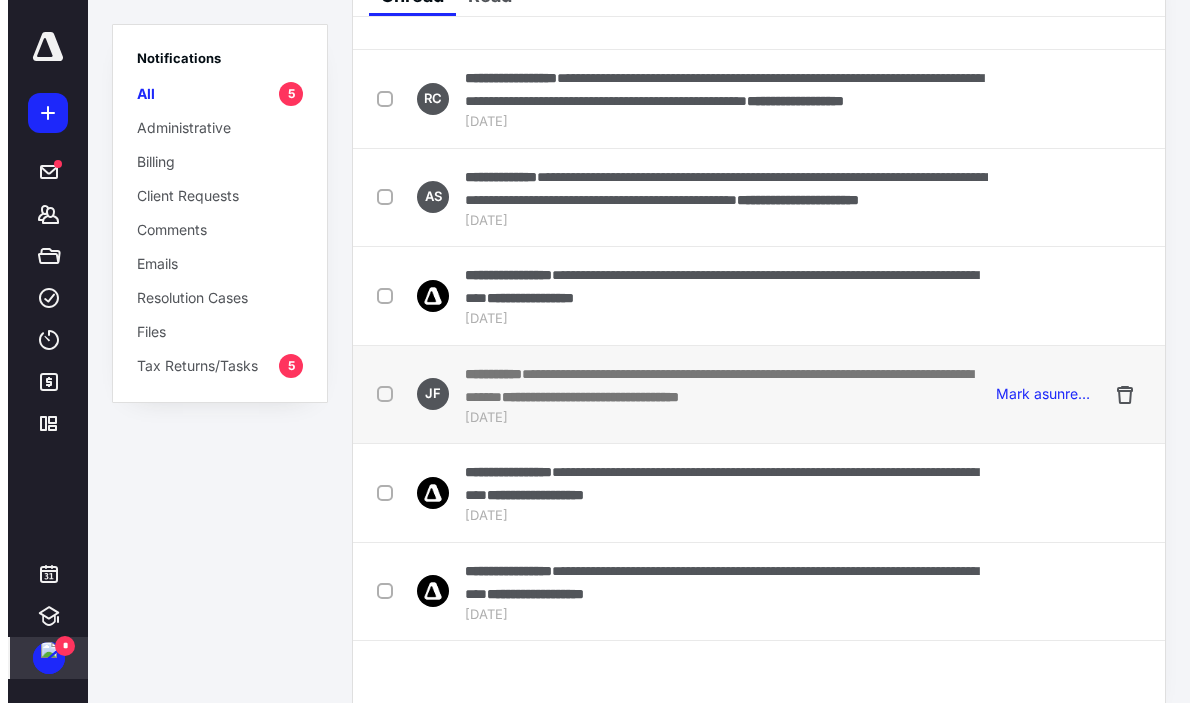 scroll, scrollTop: 0, scrollLeft: 0, axis: both 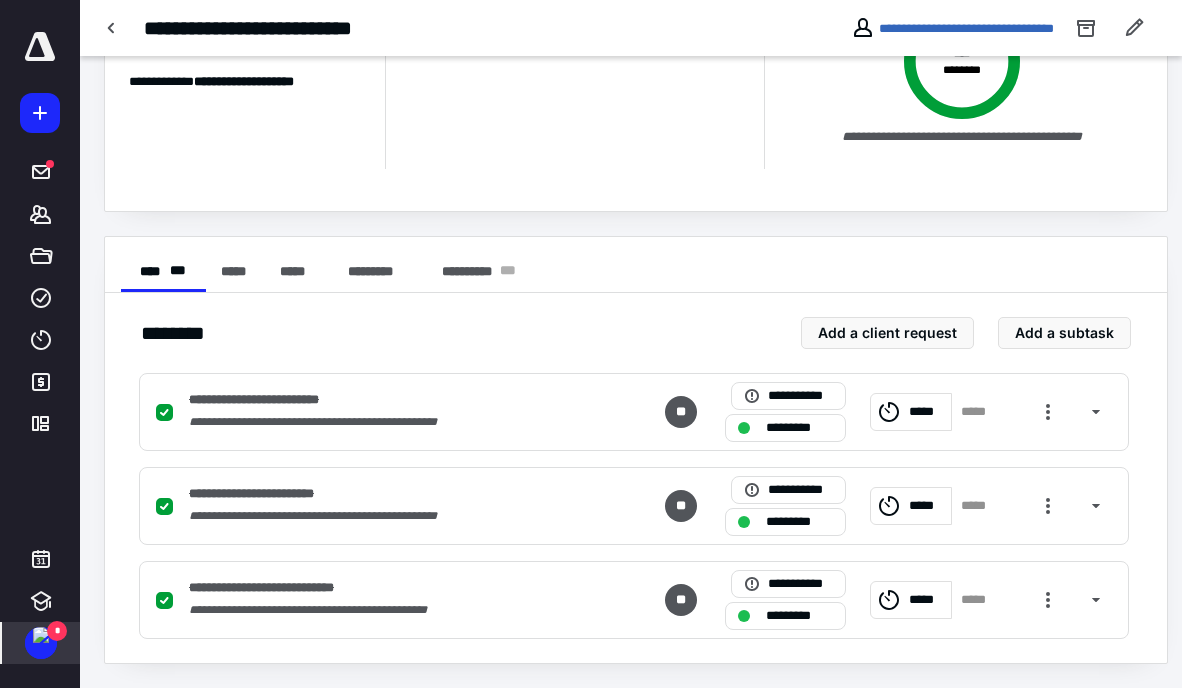 click at bounding box center [41, 635] 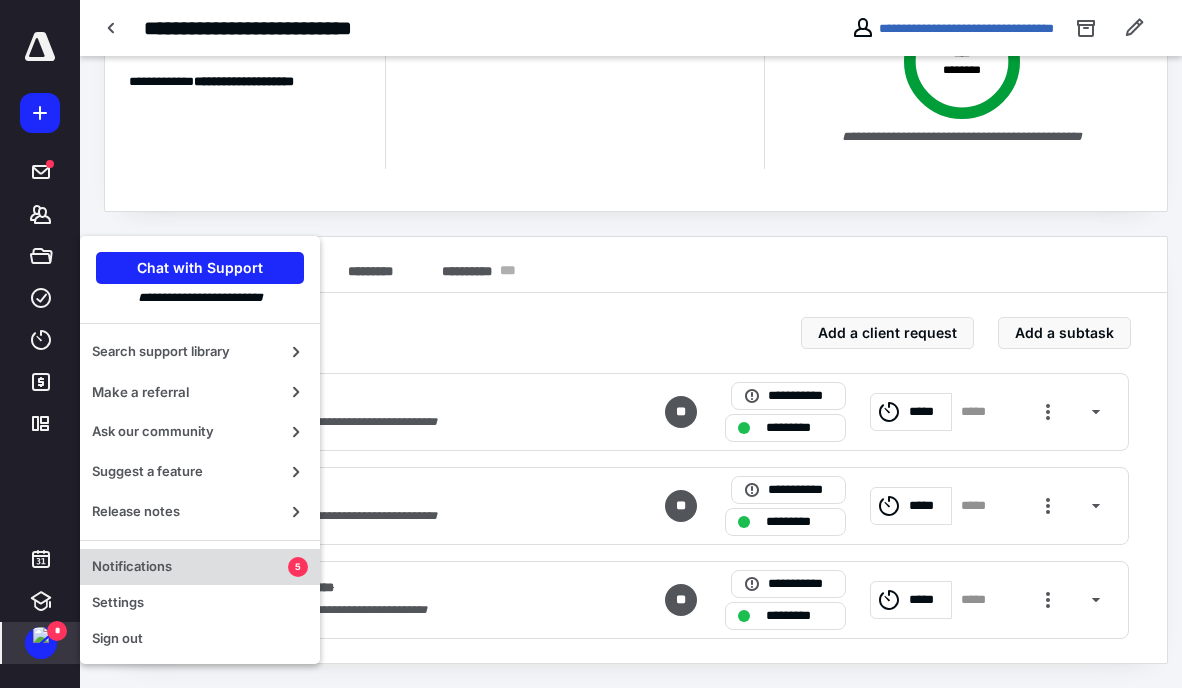 click on "Notifications 5" at bounding box center [200, 567] 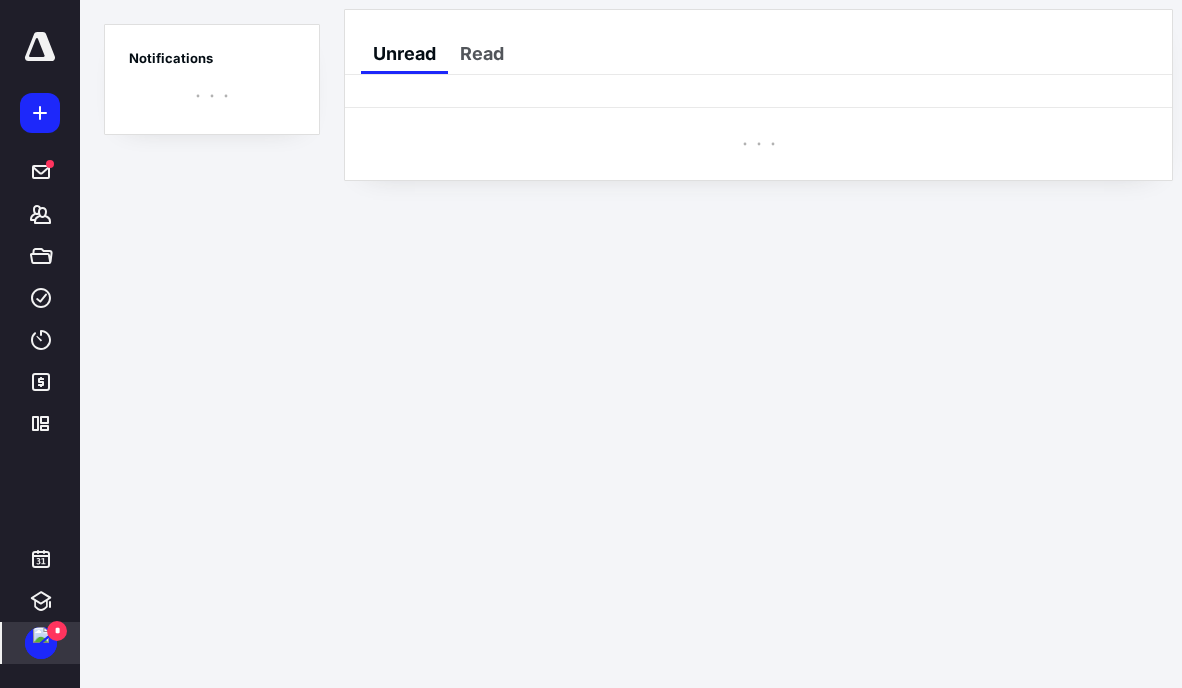 scroll, scrollTop: 0, scrollLeft: 0, axis: both 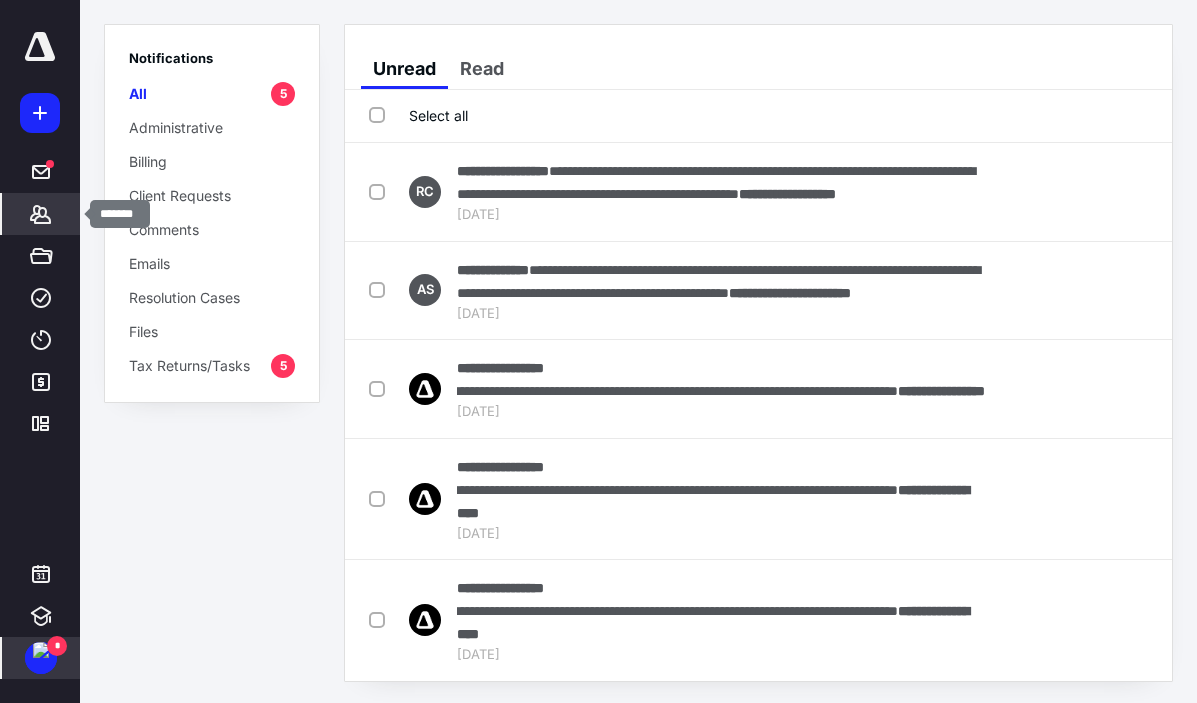 click 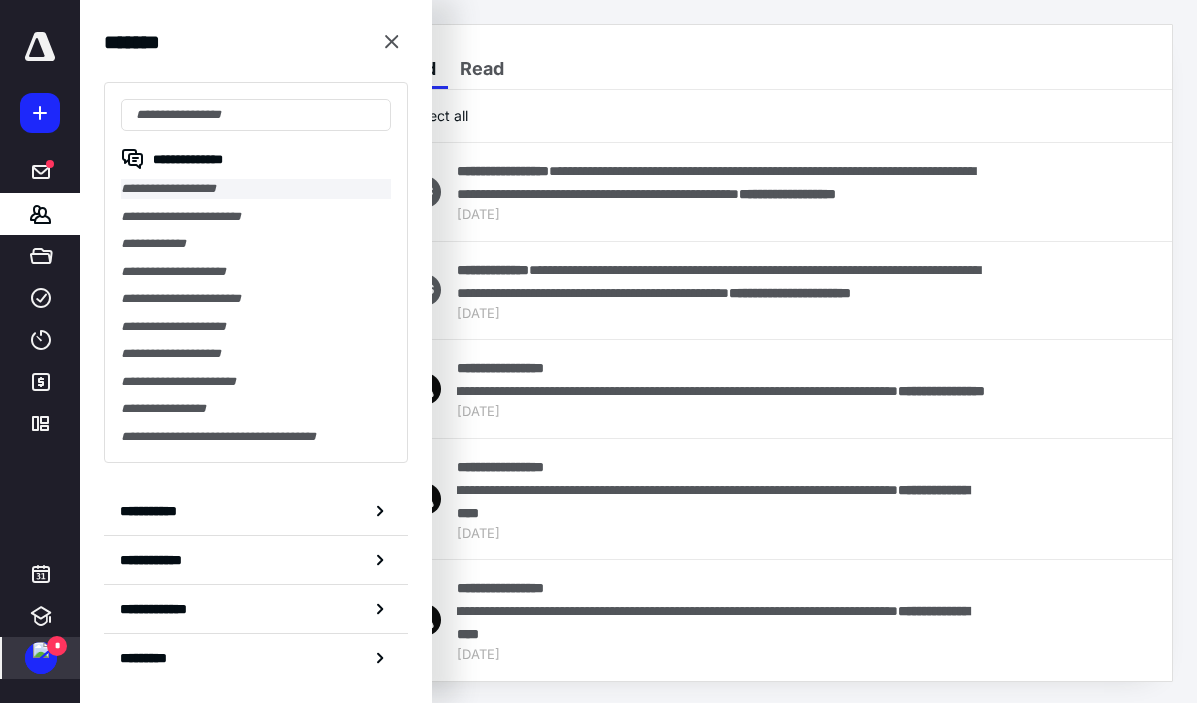 click on "**********" at bounding box center (256, 189) 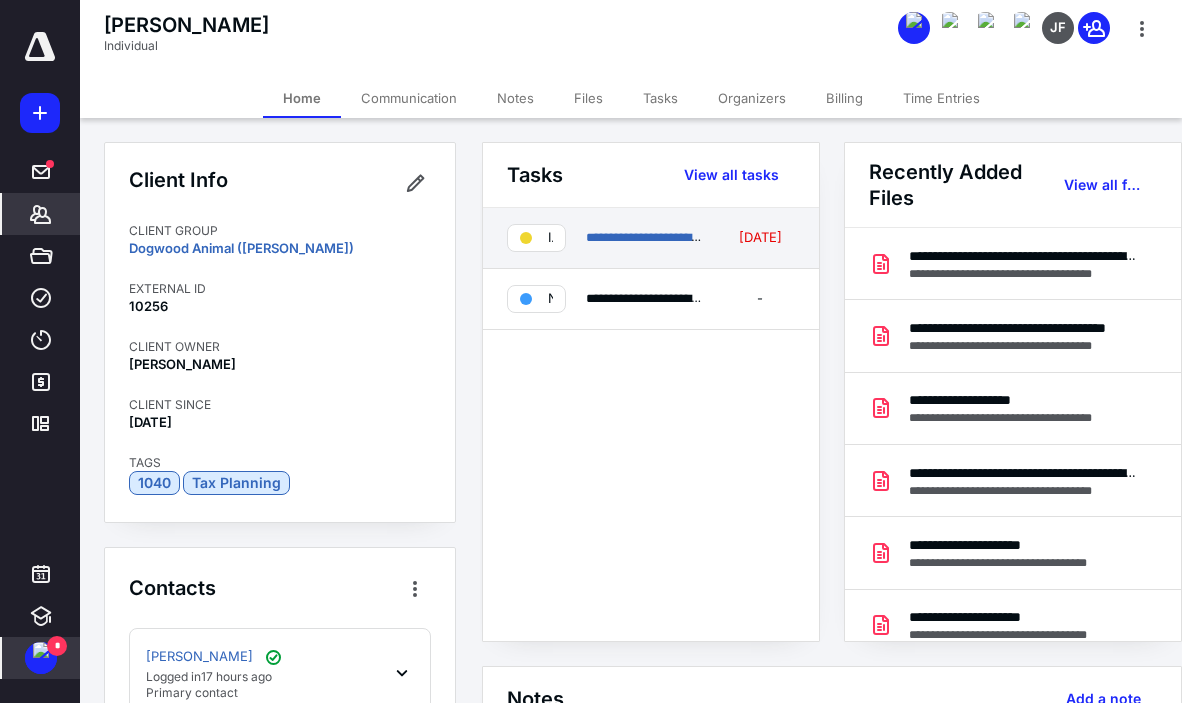 click on "**********" at bounding box center (645, 238) 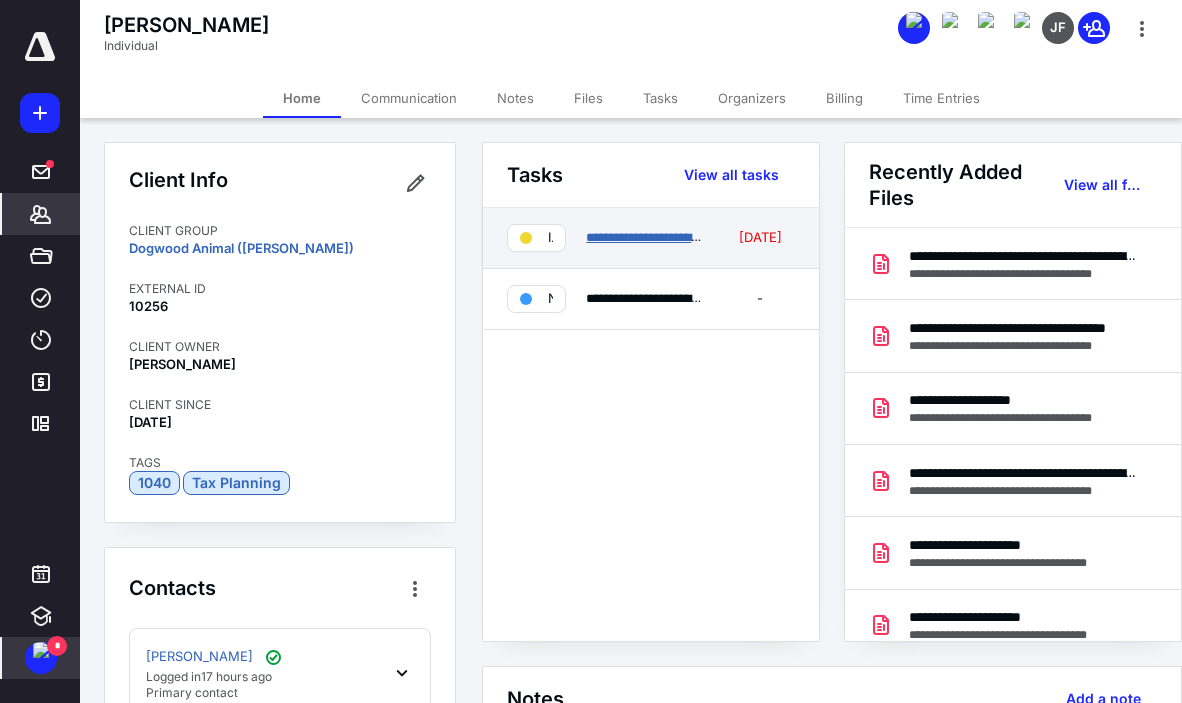 click on "**********" at bounding box center [651, 237] 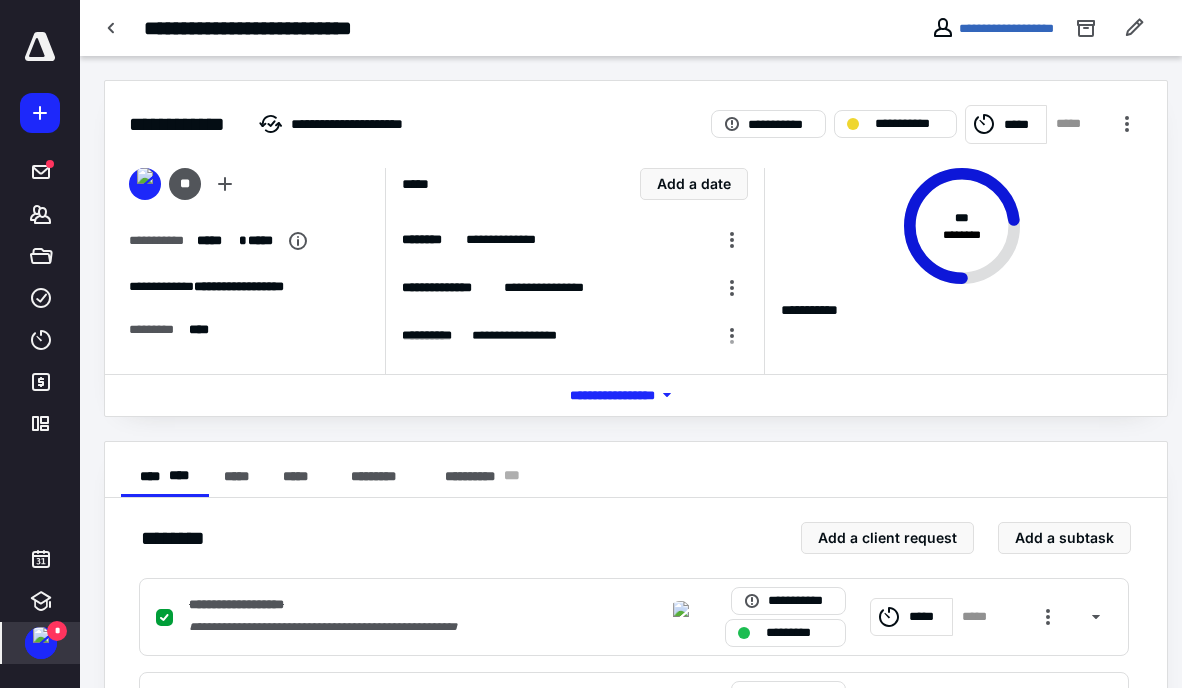 scroll, scrollTop: 0, scrollLeft: 50, axis: horizontal 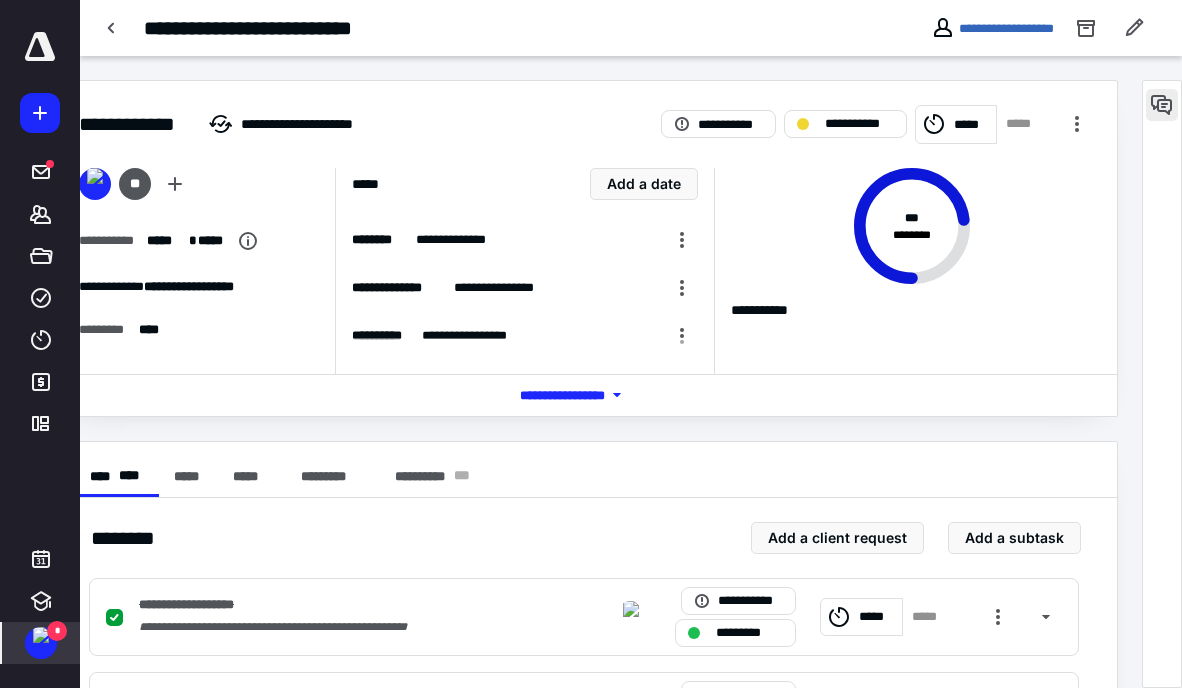 click at bounding box center (1162, 105) 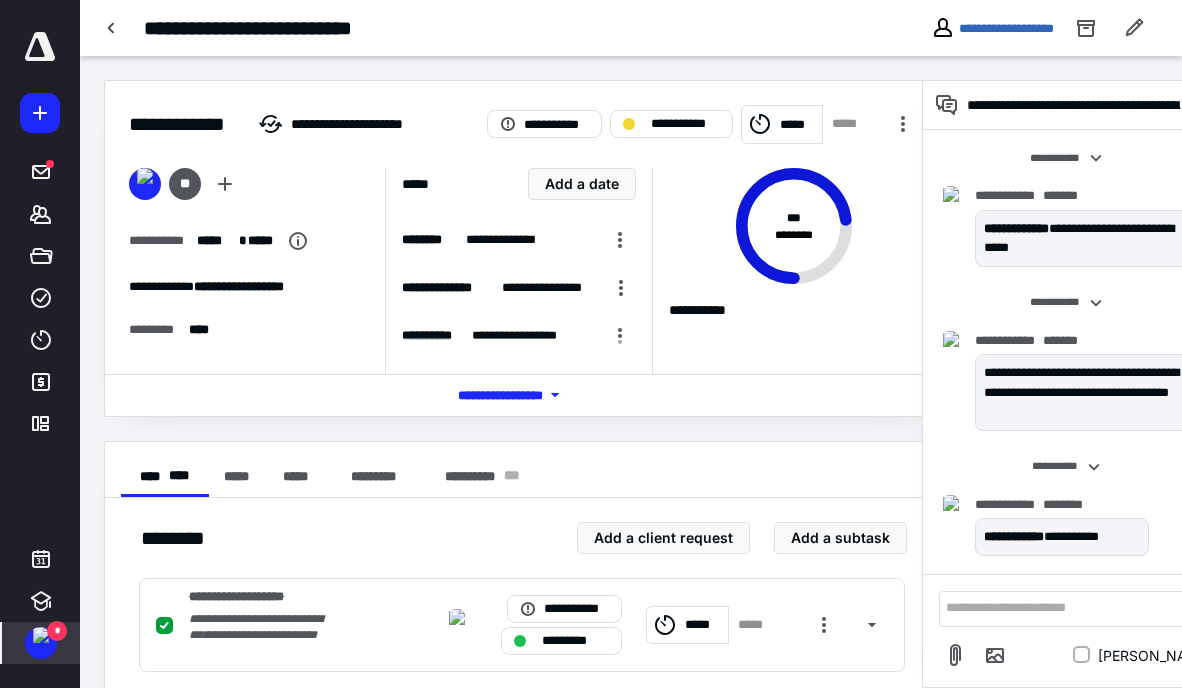 scroll, scrollTop: 708, scrollLeft: 0, axis: vertical 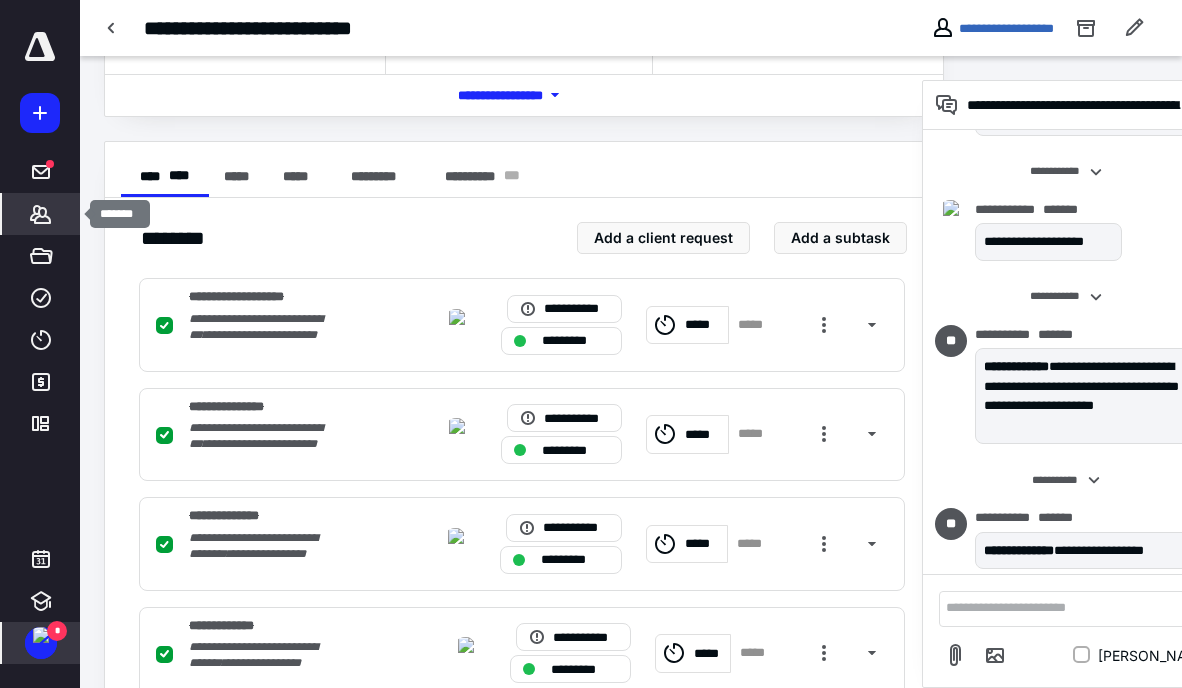 click 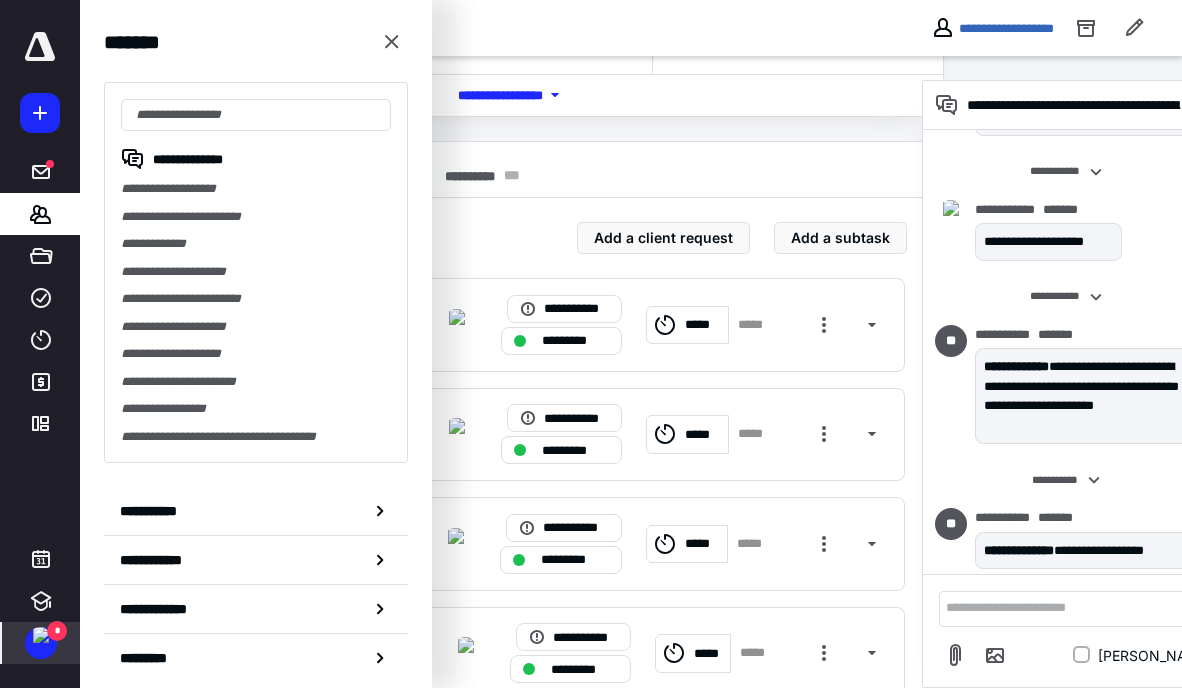 click at bounding box center (535, 56) 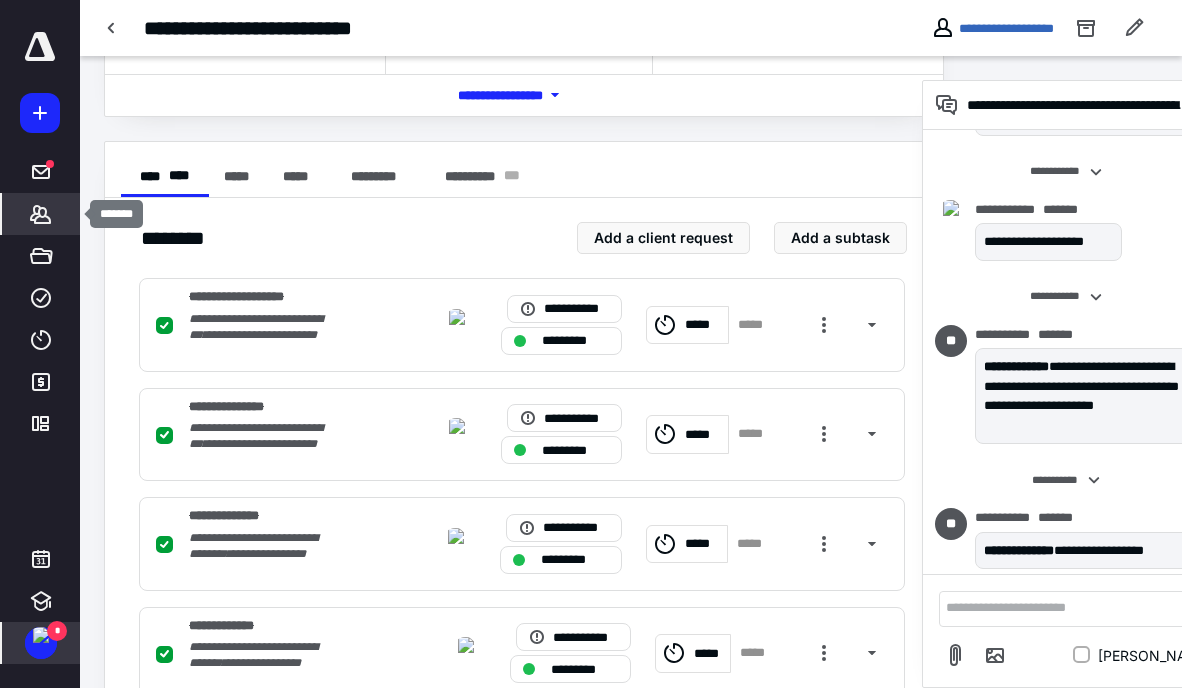 click 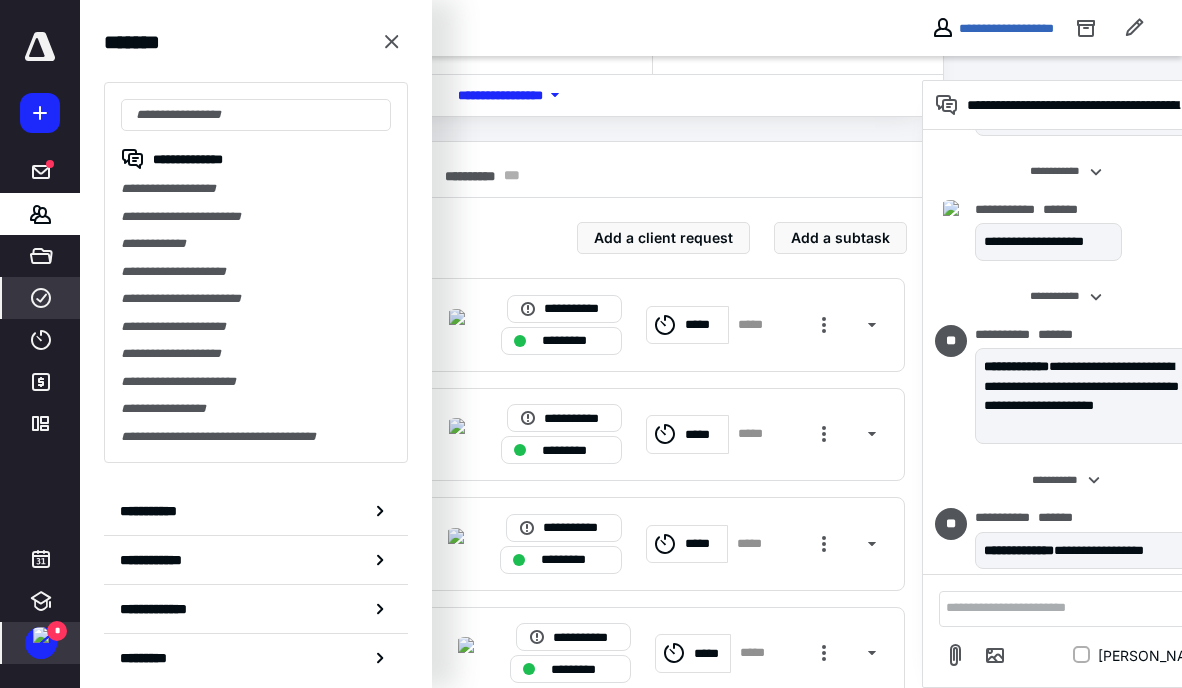 click 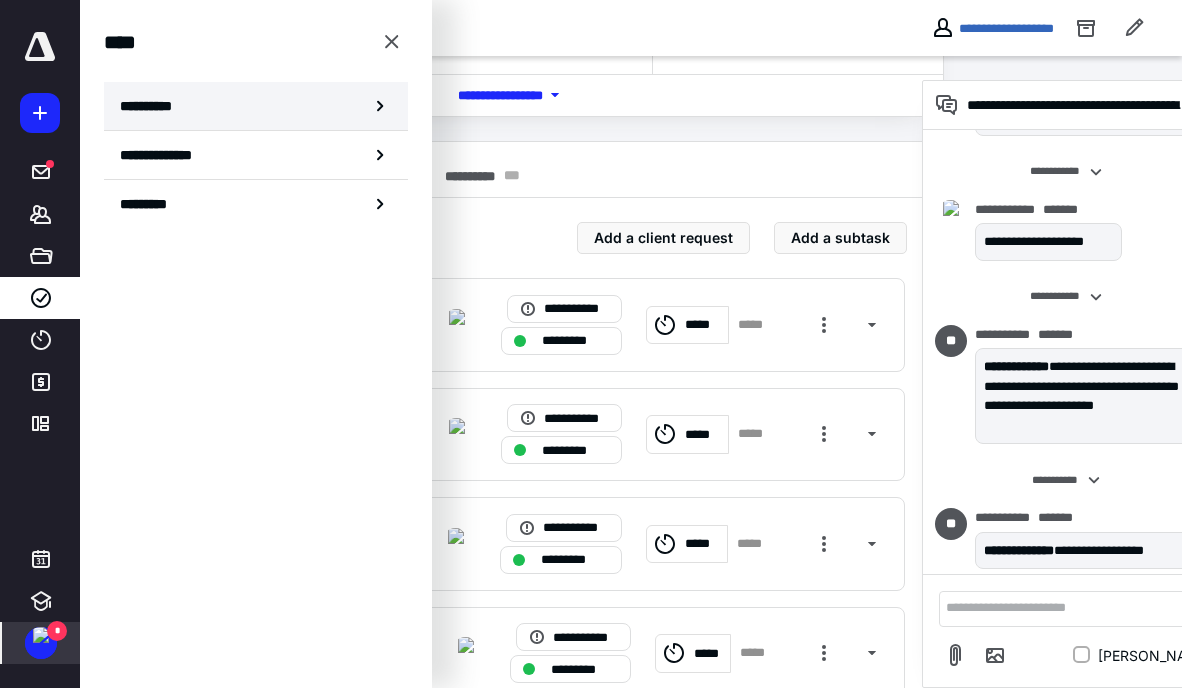 click on "**********" at bounding box center (153, 106) 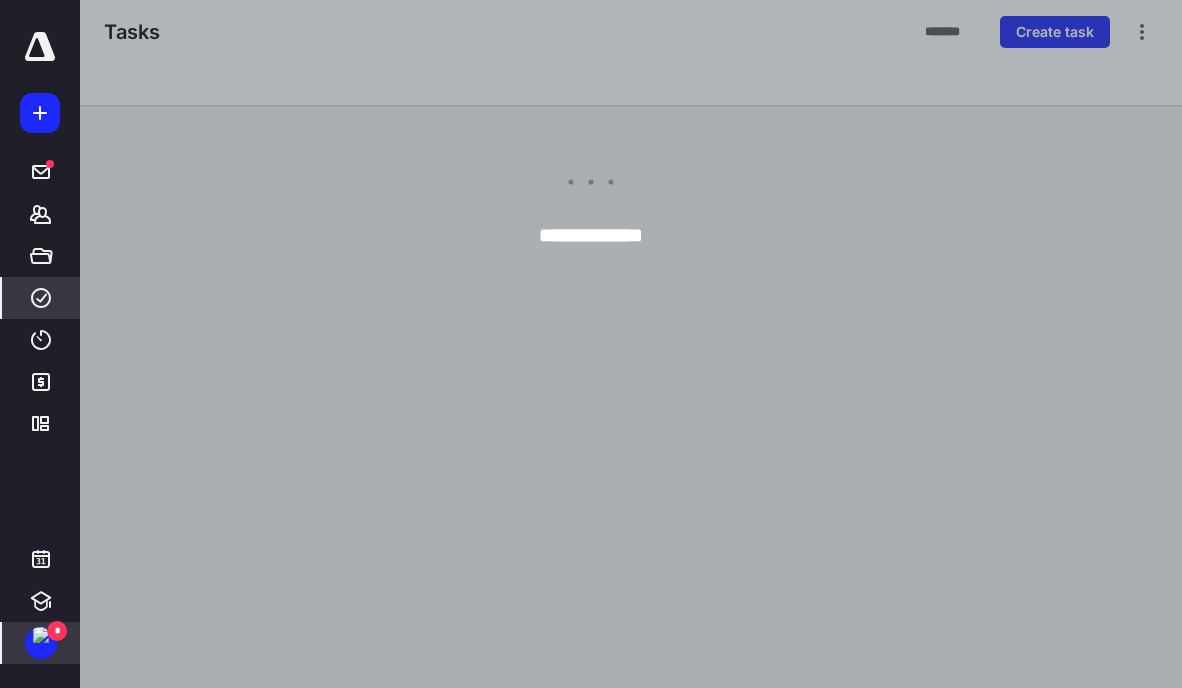 scroll, scrollTop: 0, scrollLeft: 0, axis: both 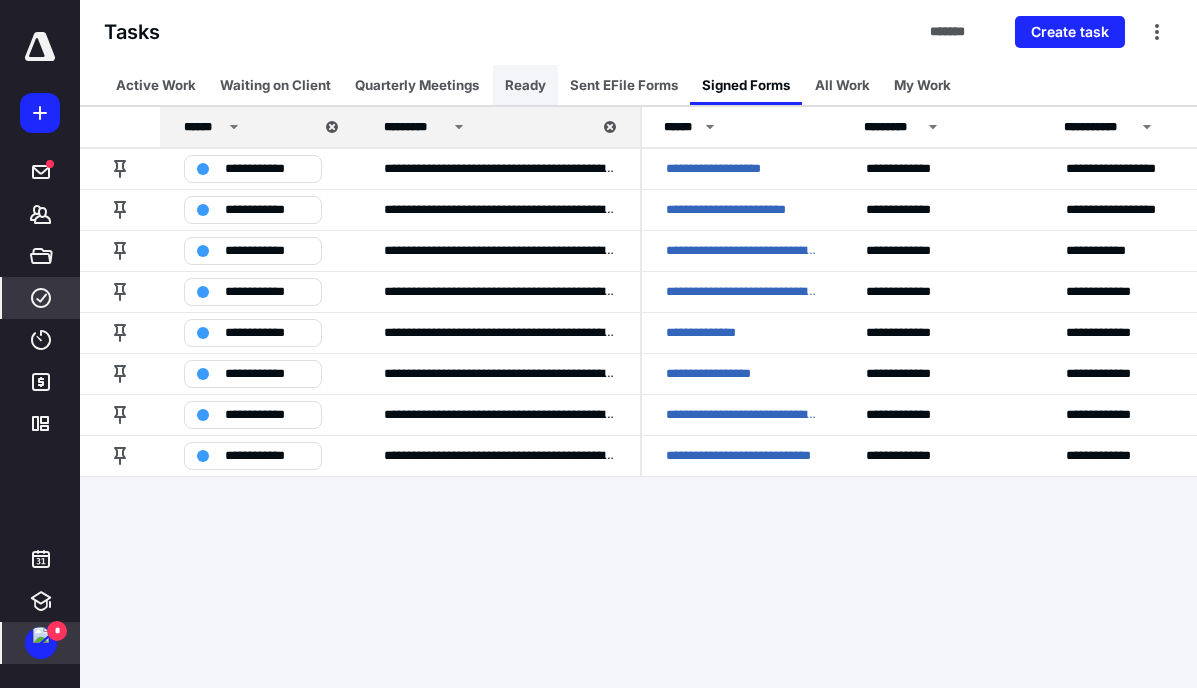 click on "Ready" at bounding box center (525, 85) 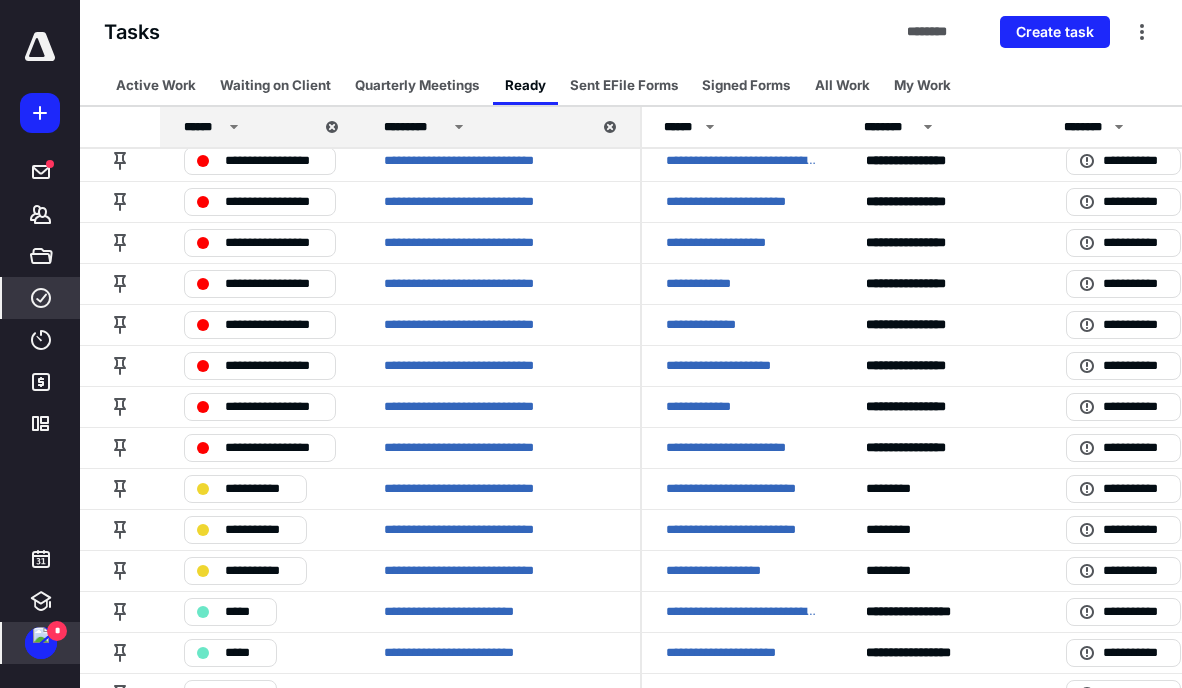 scroll, scrollTop: 500, scrollLeft: 0, axis: vertical 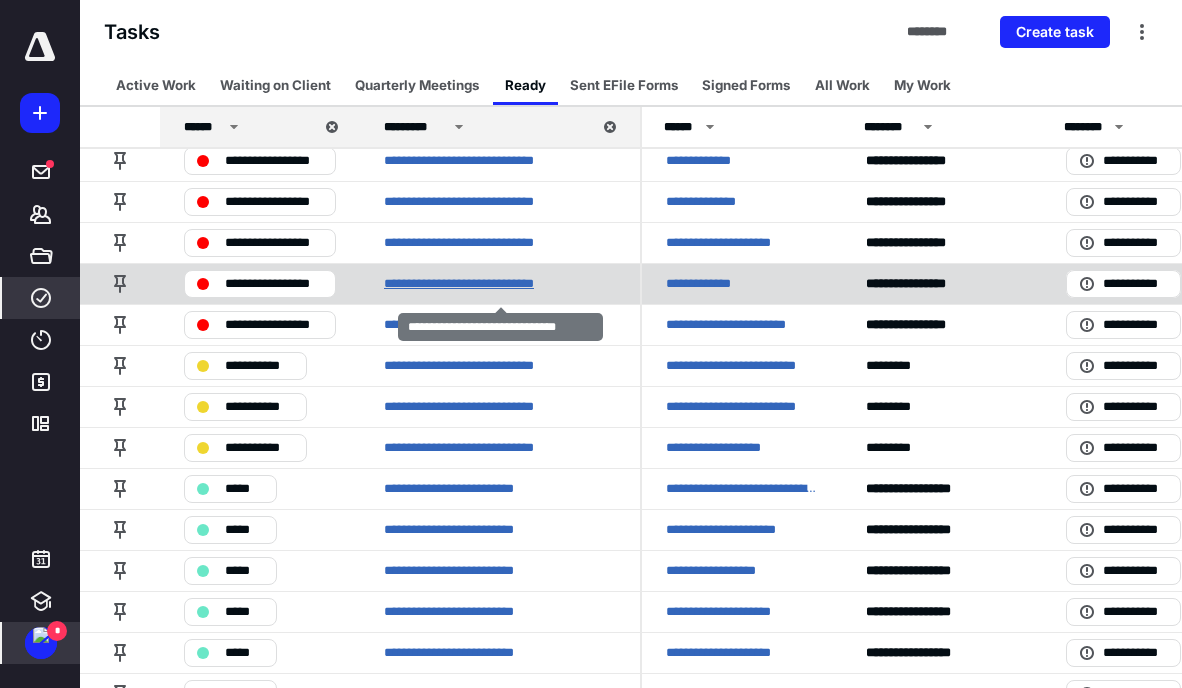 click on "**********" at bounding box center [483, 284] 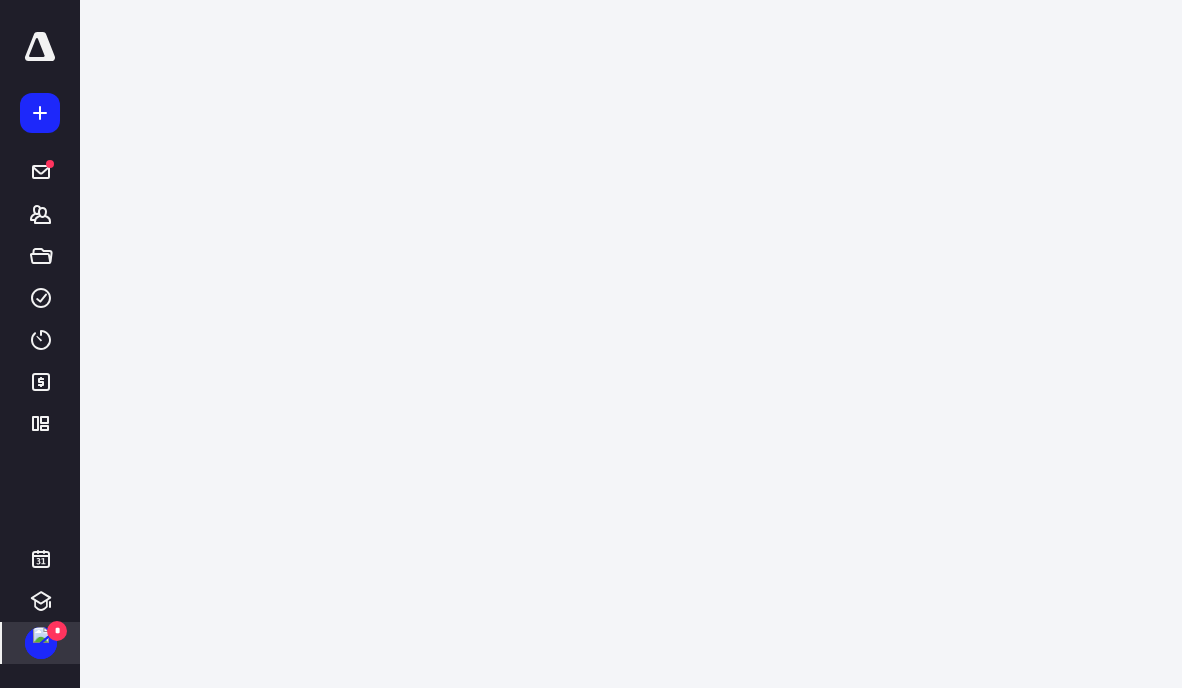 scroll, scrollTop: 0, scrollLeft: 0, axis: both 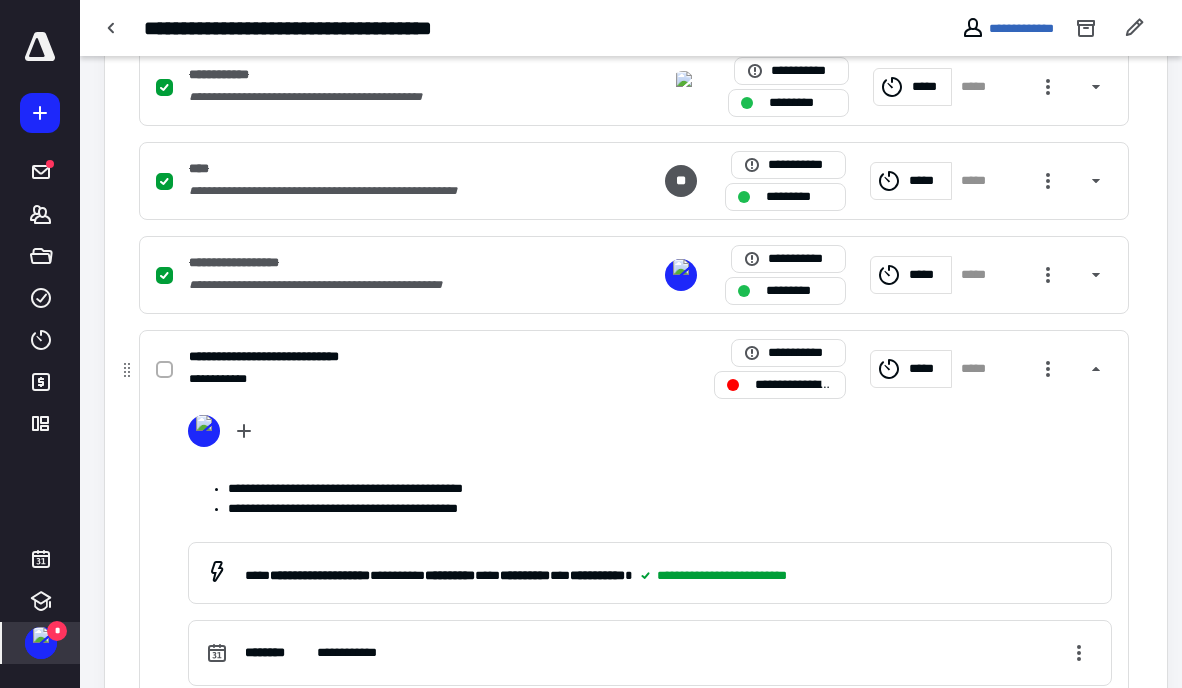 click 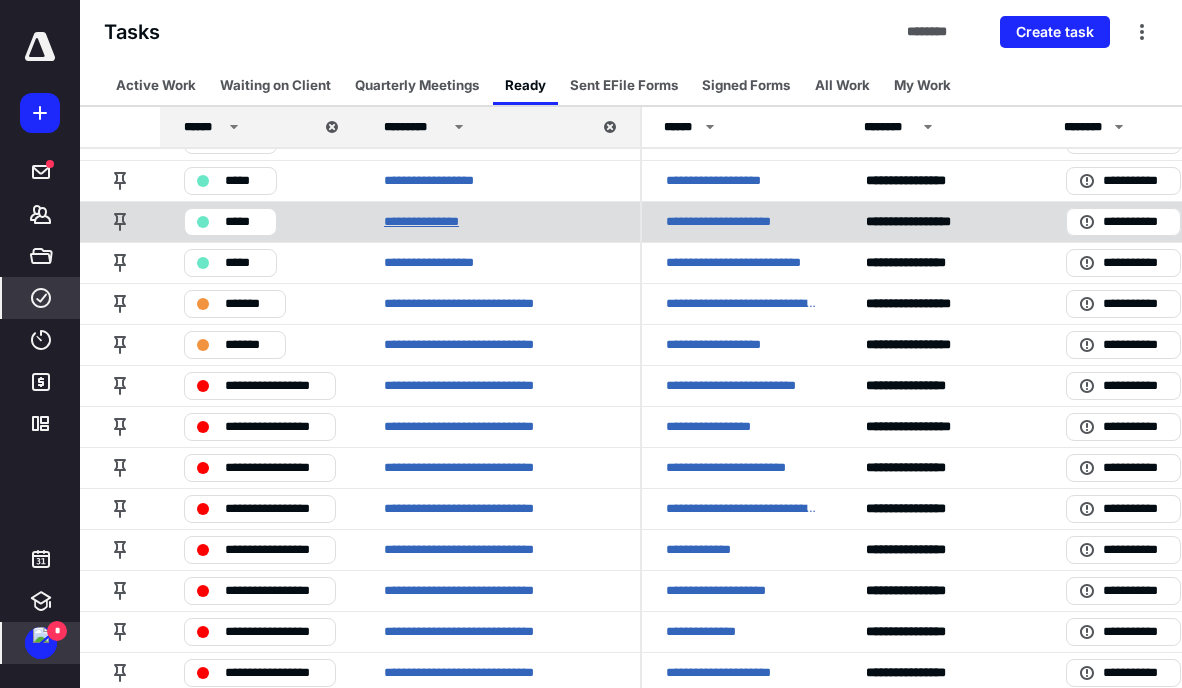 scroll, scrollTop: 200, scrollLeft: 0, axis: vertical 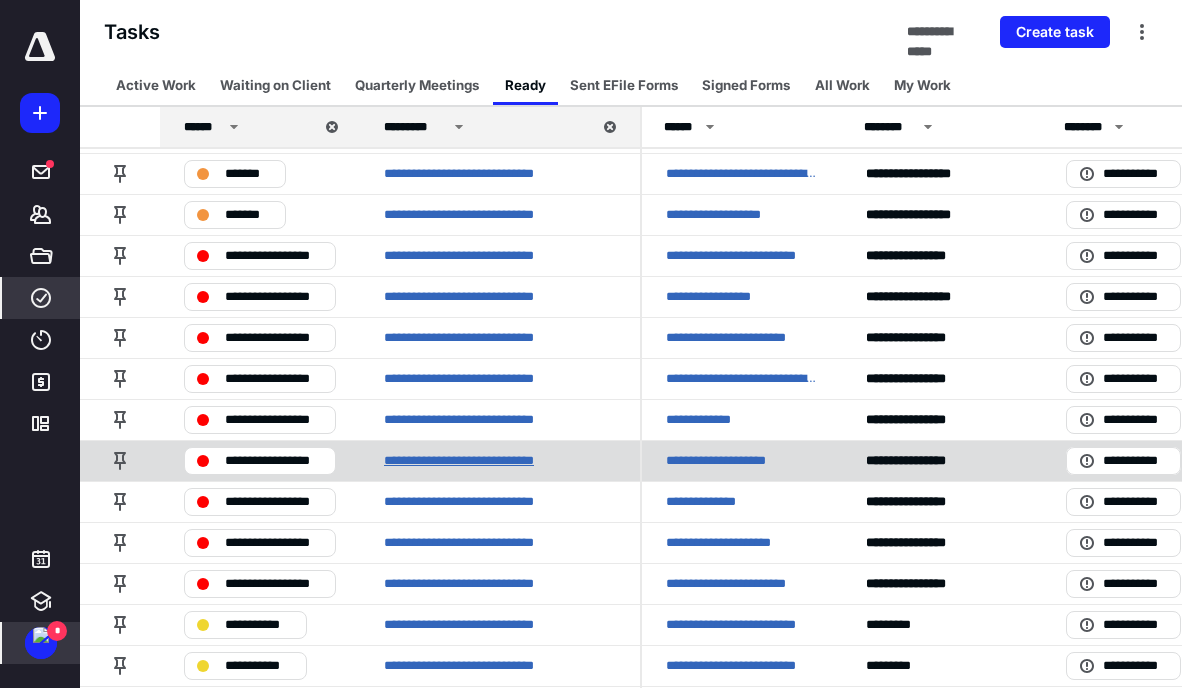 click on "**********" at bounding box center [483, 461] 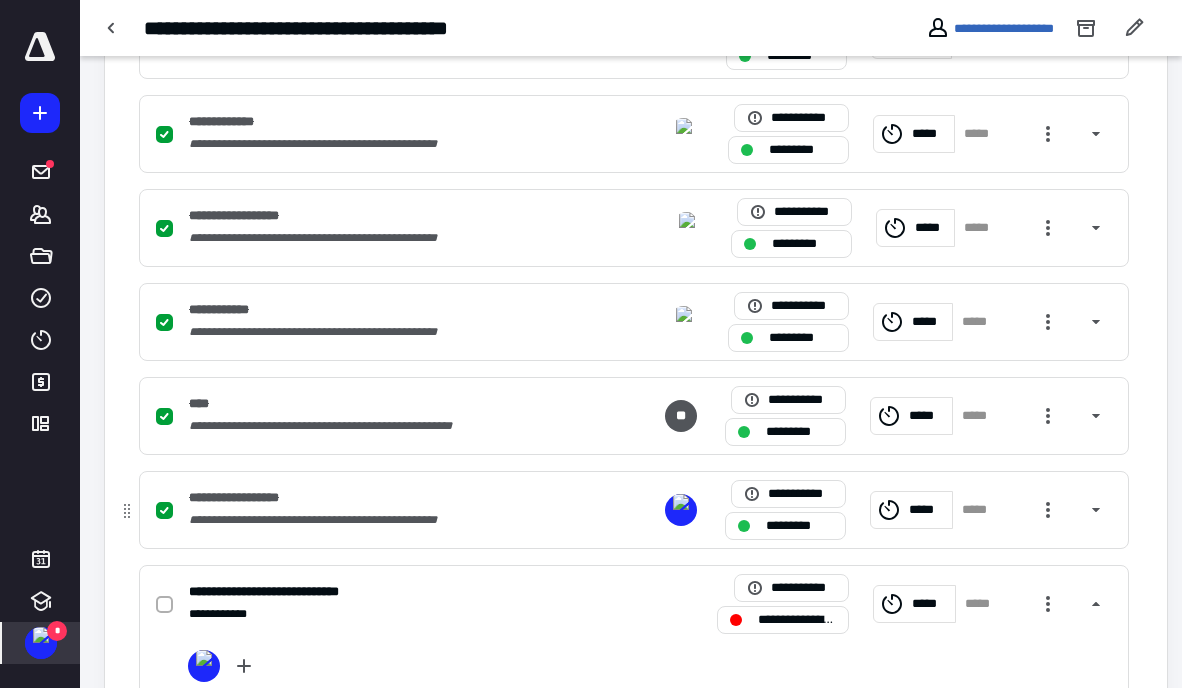 scroll, scrollTop: 800, scrollLeft: 0, axis: vertical 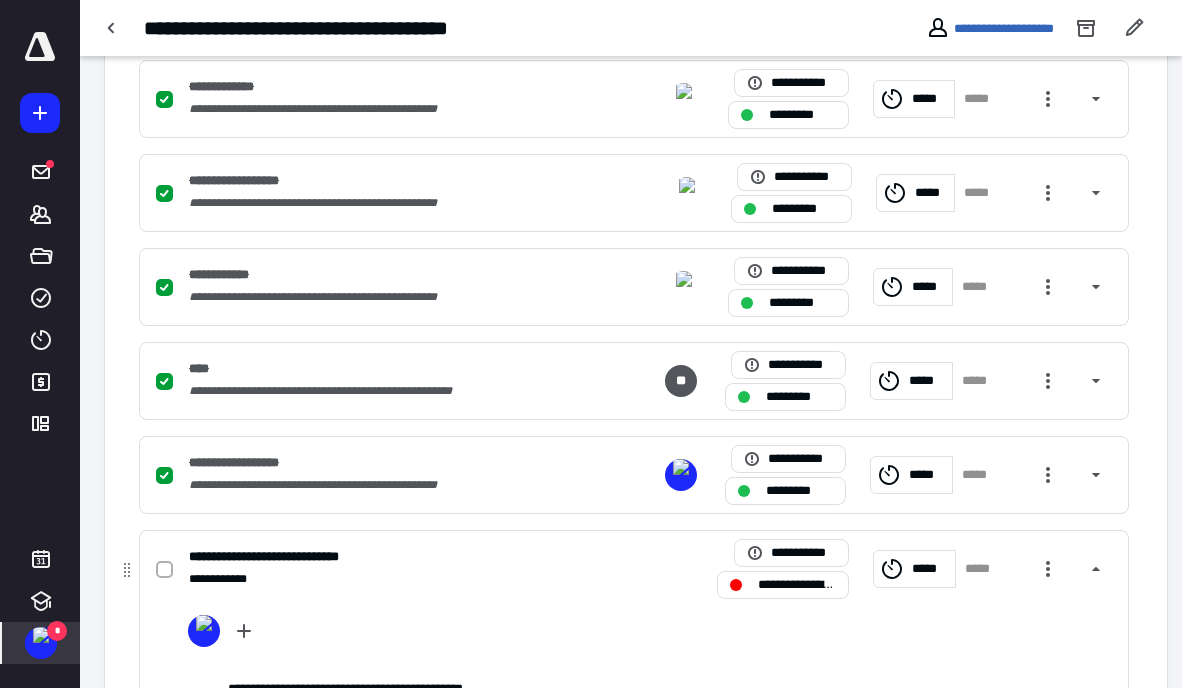 click at bounding box center (164, 570) 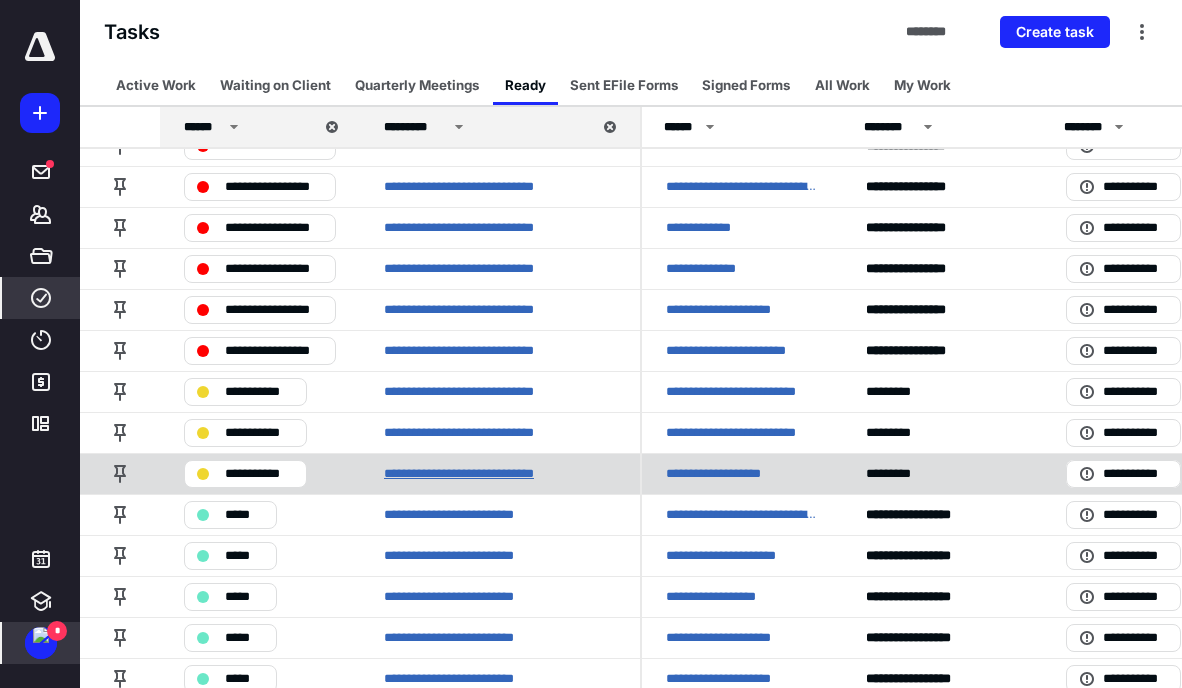 scroll, scrollTop: 369, scrollLeft: 0, axis: vertical 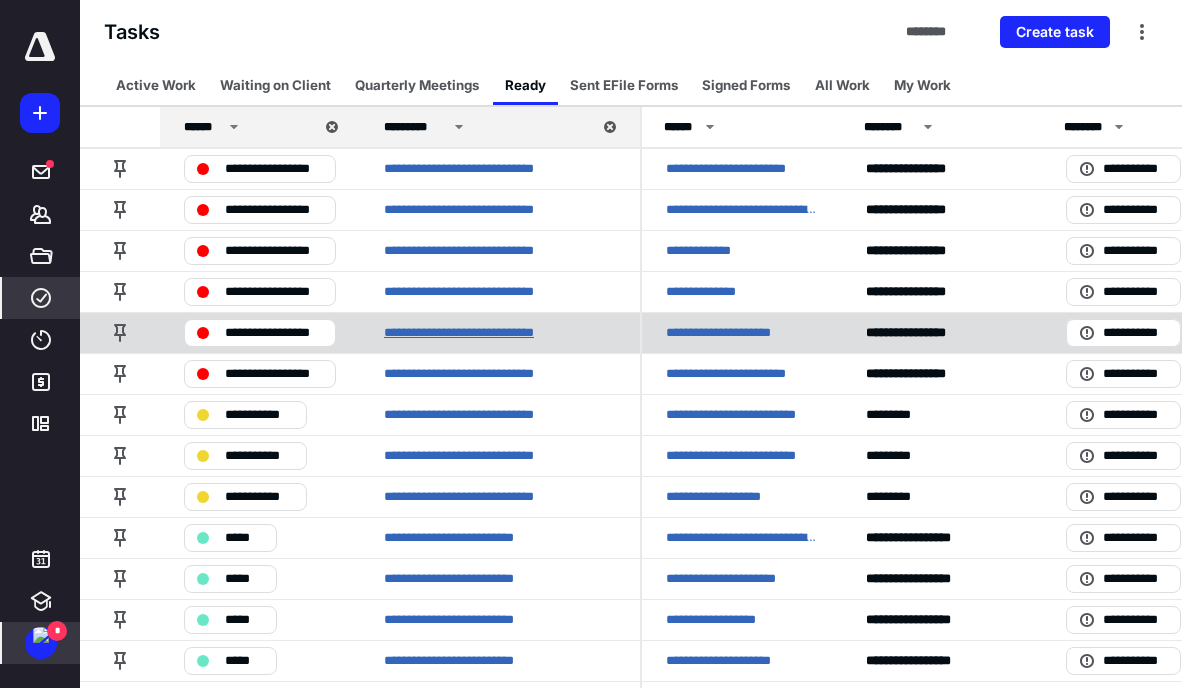 click on "**********" at bounding box center (483, 333) 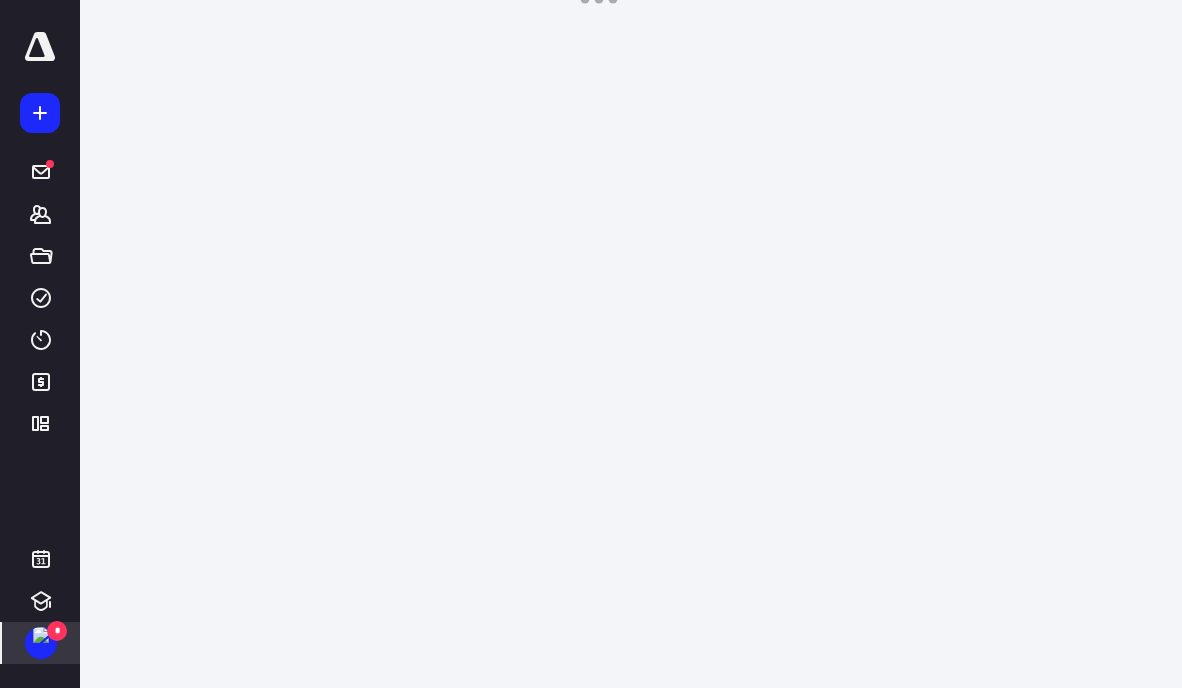 scroll, scrollTop: 0, scrollLeft: 0, axis: both 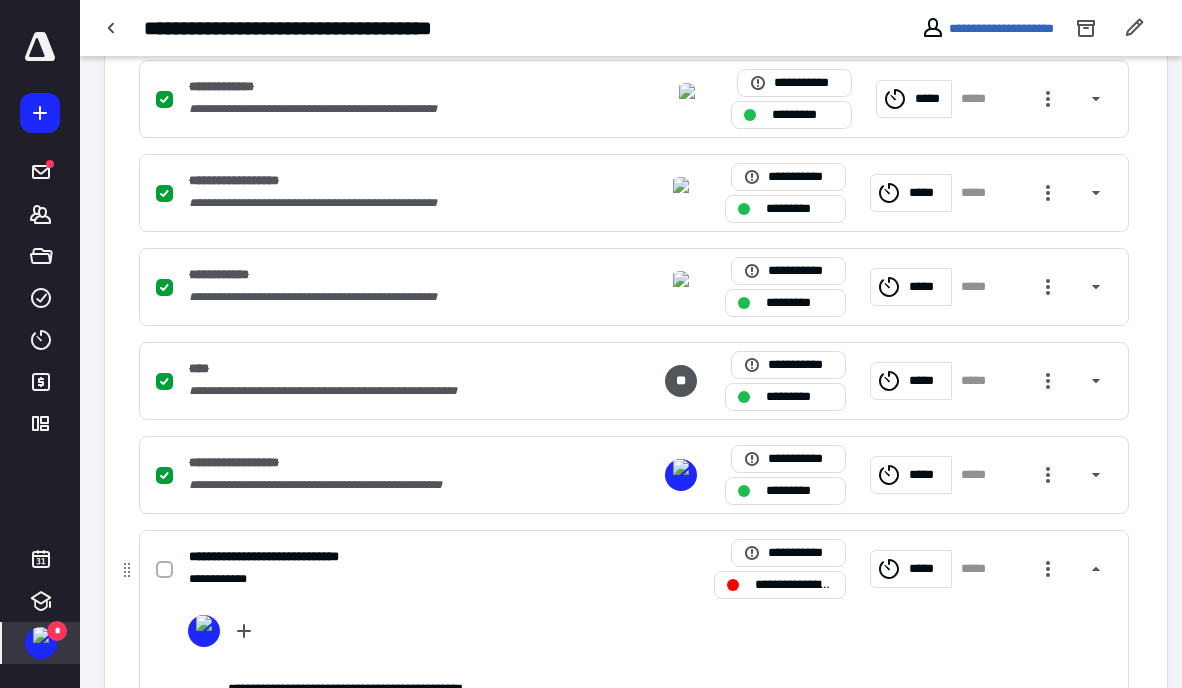 click at bounding box center (164, 570) 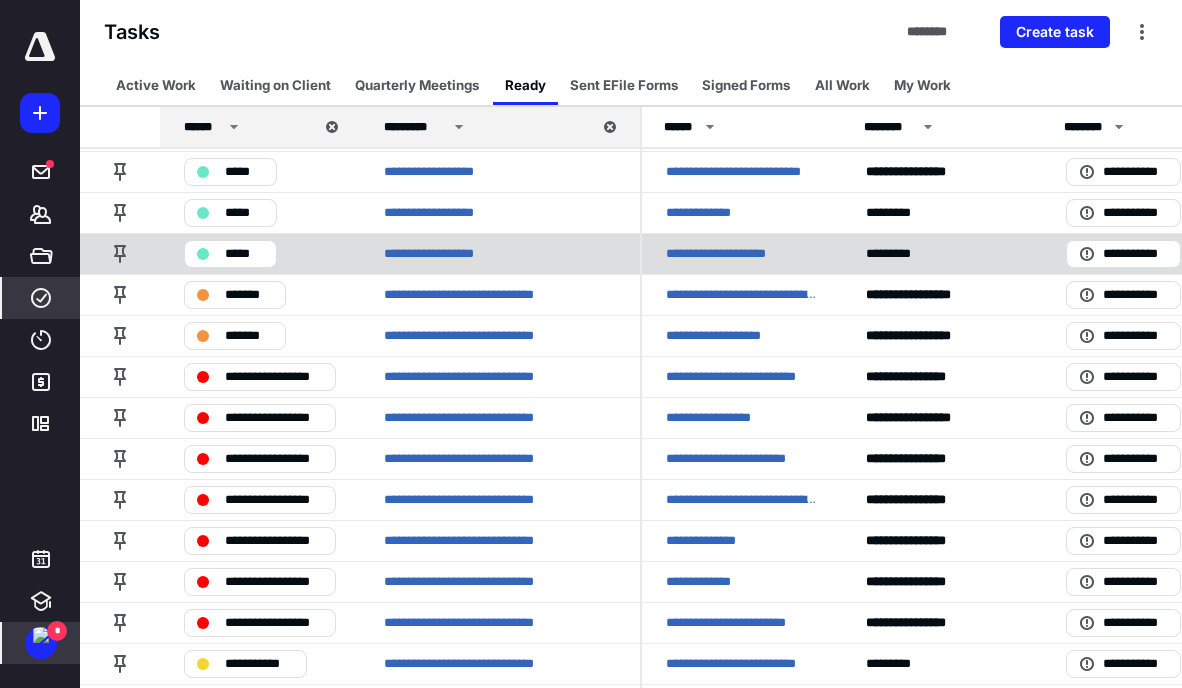scroll, scrollTop: 200, scrollLeft: 0, axis: vertical 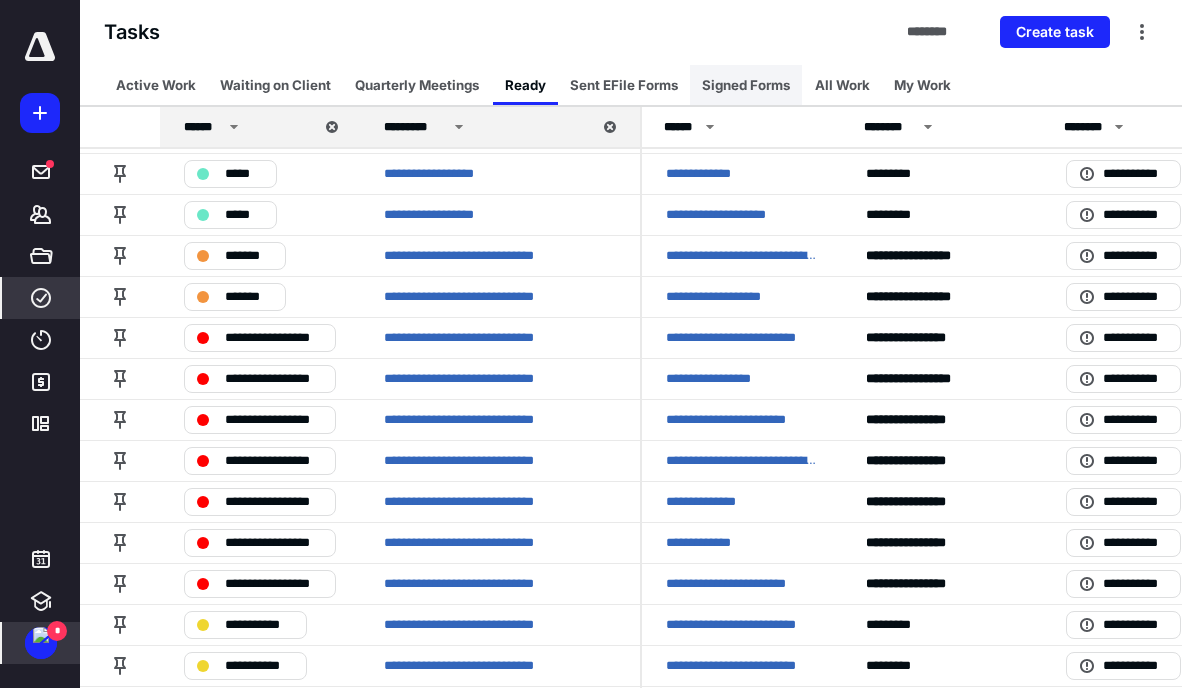 click on "Signed Forms" at bounding box center [746, 85] 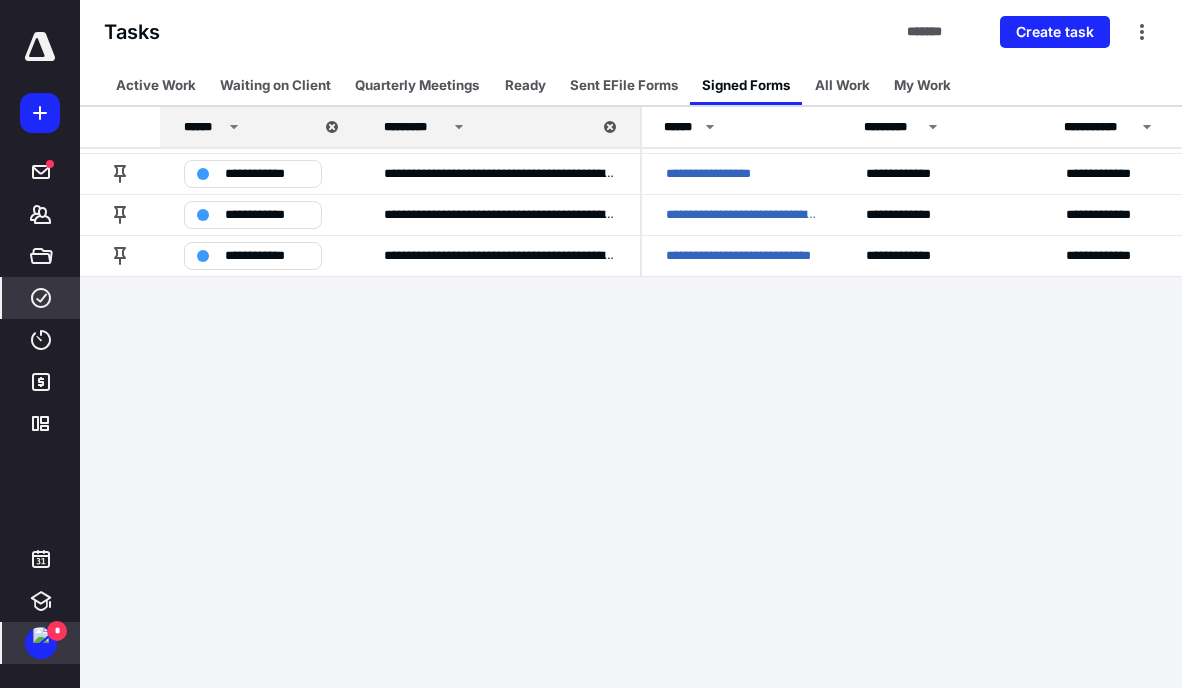 scroll, scrollTop: 0, scrollLeft: 0, axis: both 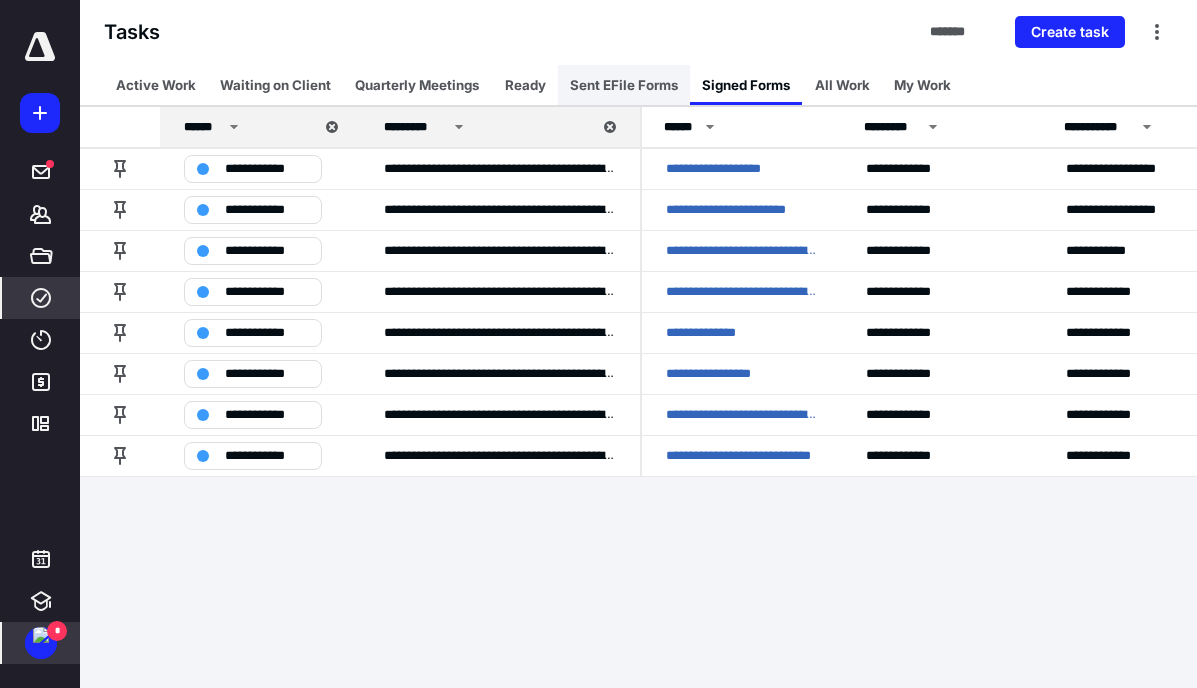 click on "Sent EFile Forms" at bounding box center [624, 85] 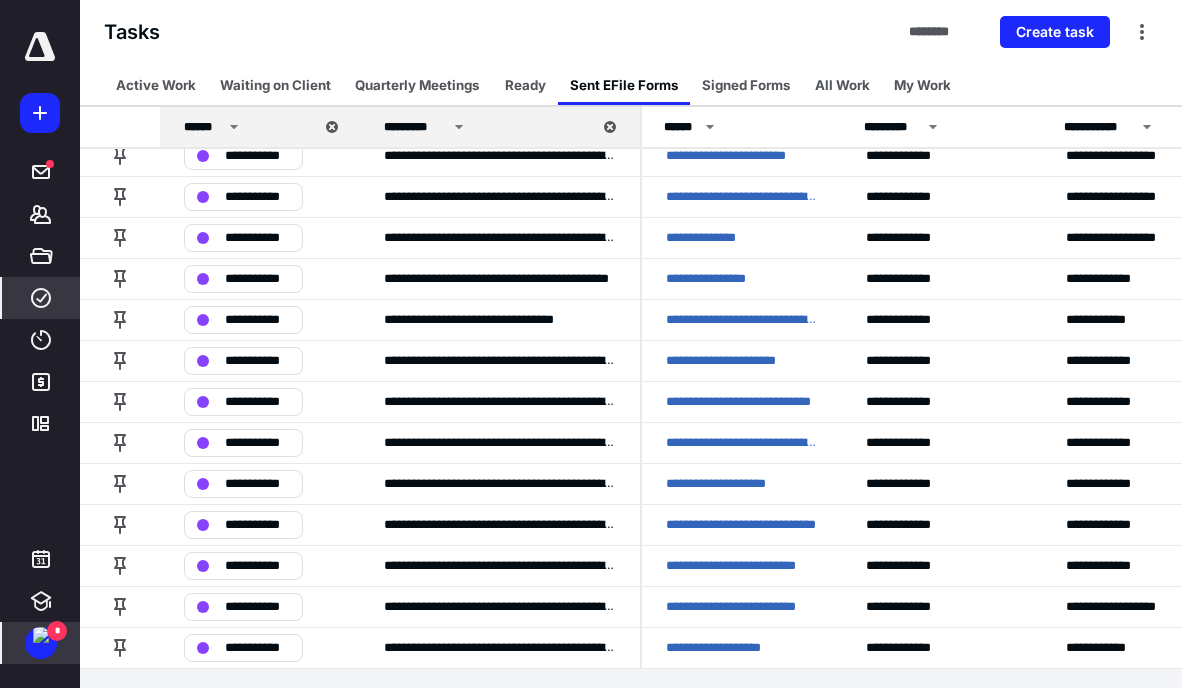 scroll, scrollTop: 223, scrollLeft: 0, axis: vertical 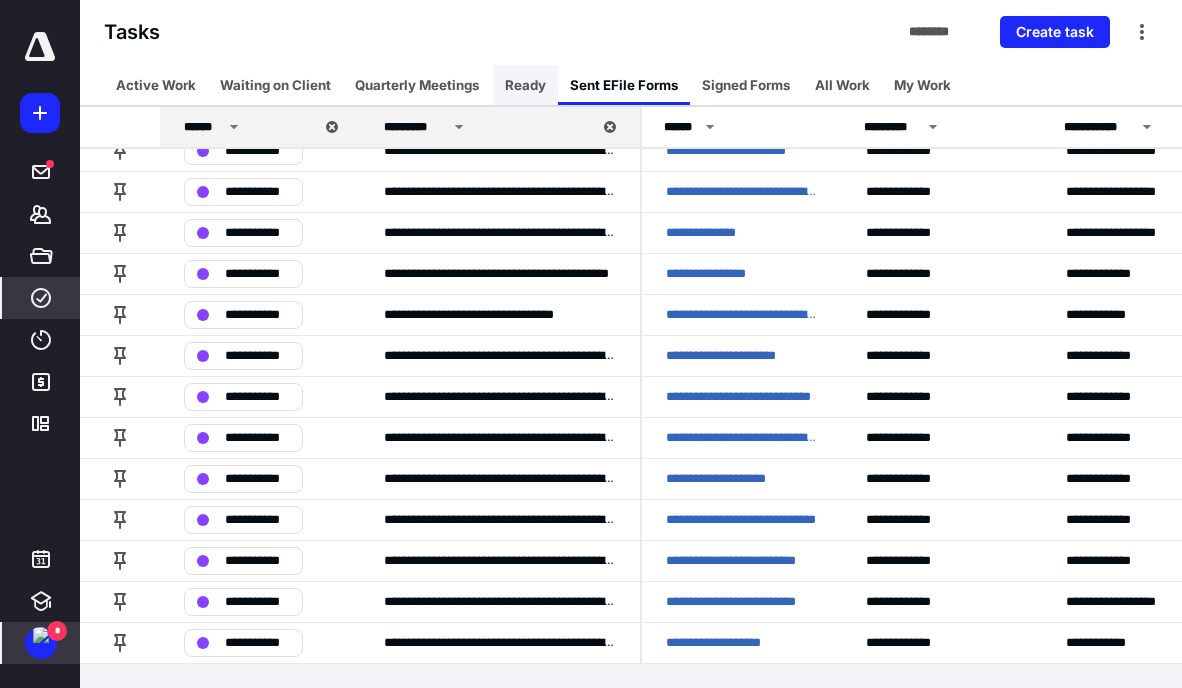 click on "Ready" at bounding box center [525, 85] 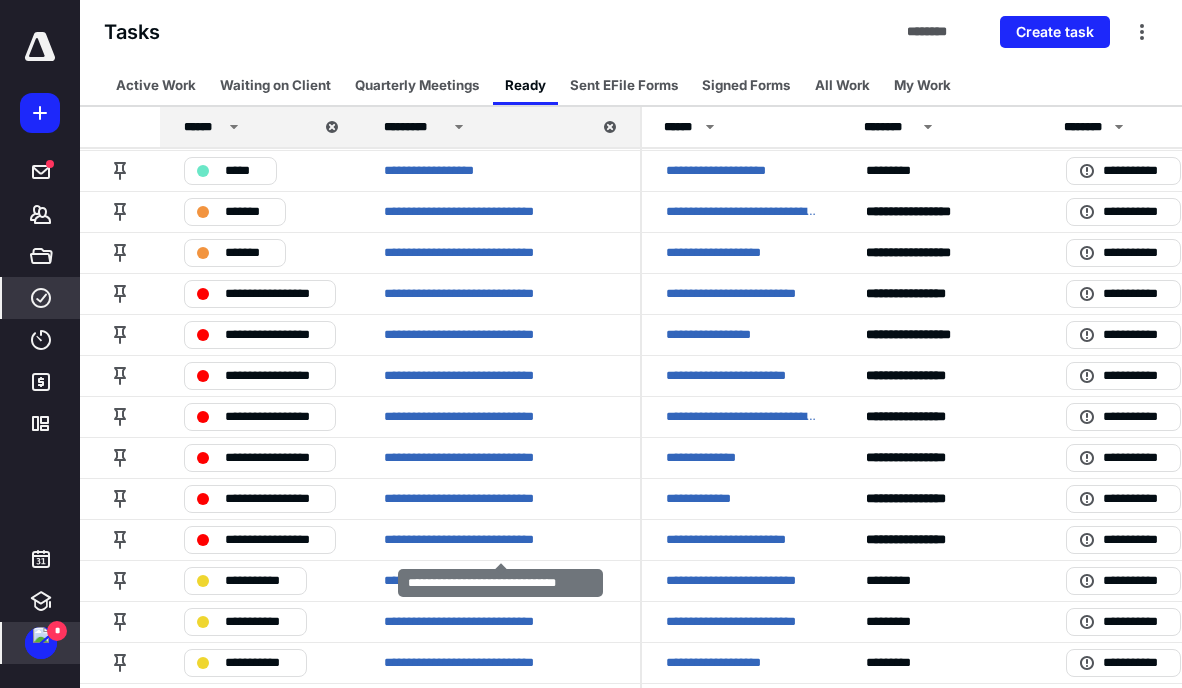 scroll, scrollTop: 251, scrollLeft: 0, axis: vertical 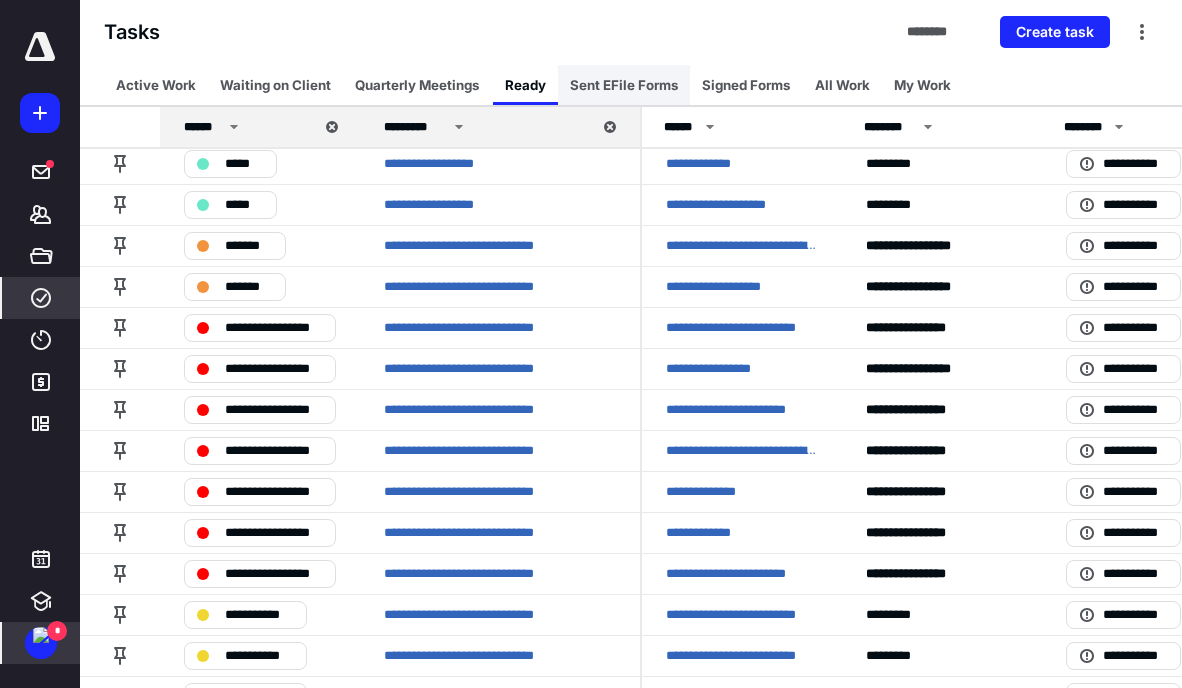 click on "Sent EFile Forms" at bounding box center [624, 85] 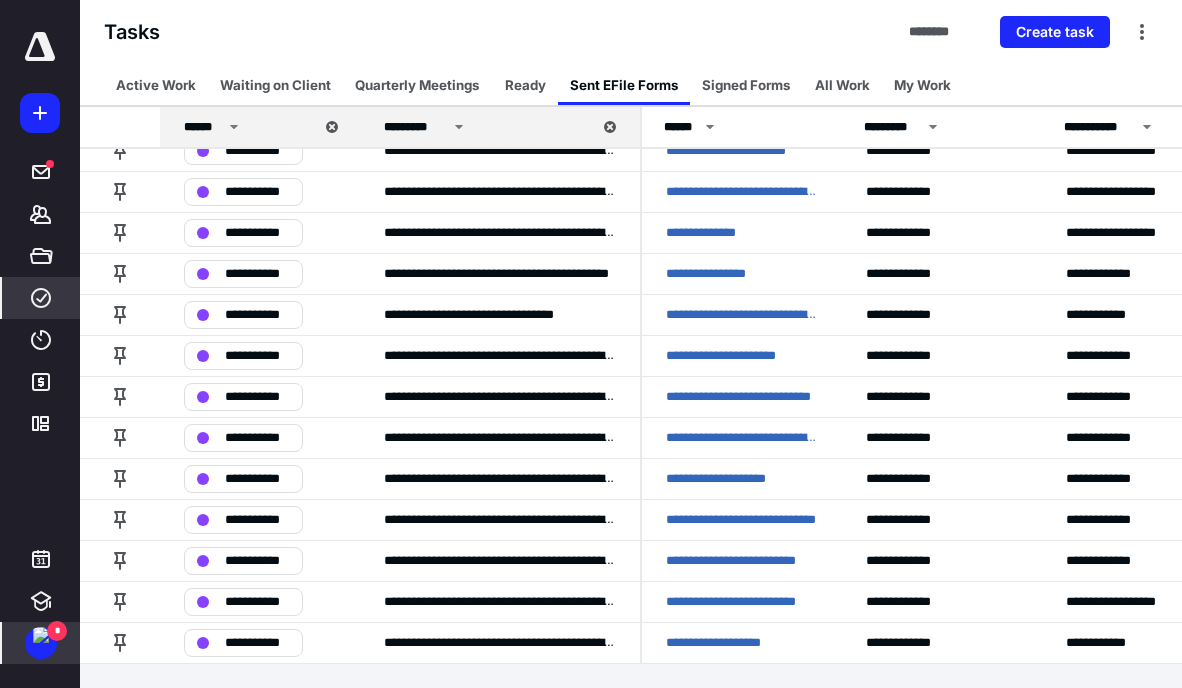 scroll, scrollTop: 223, scrollLeft: 0, axis: vertical 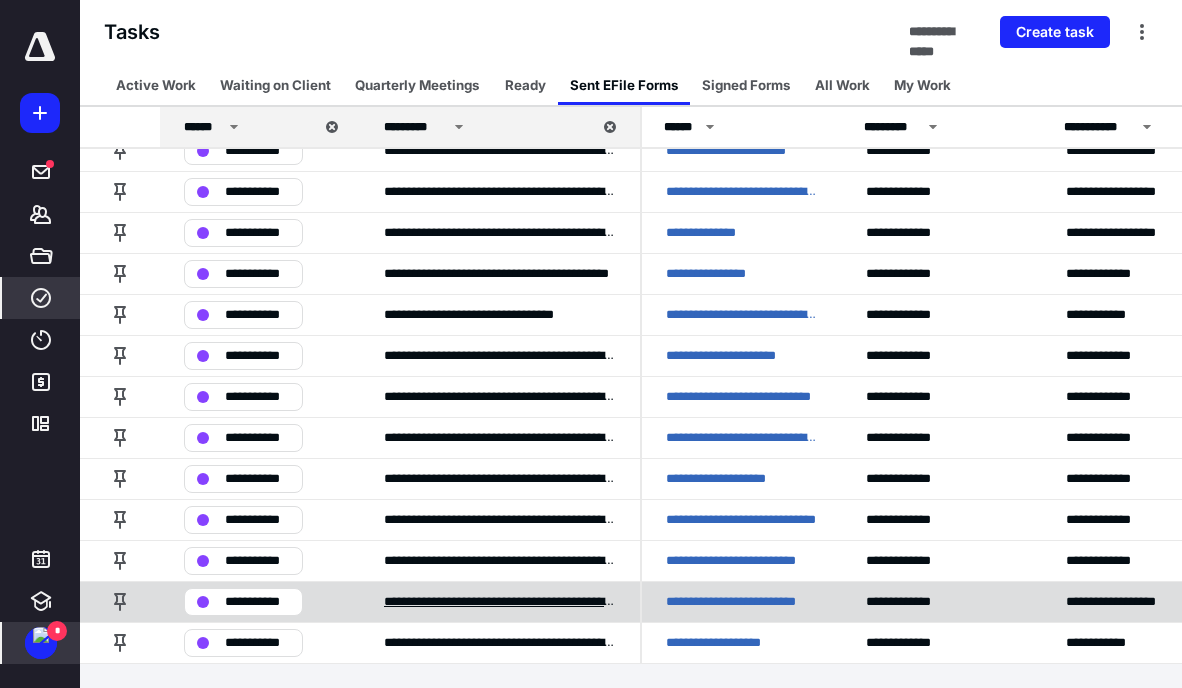 click on "**********" at bounding box center [500, 602] 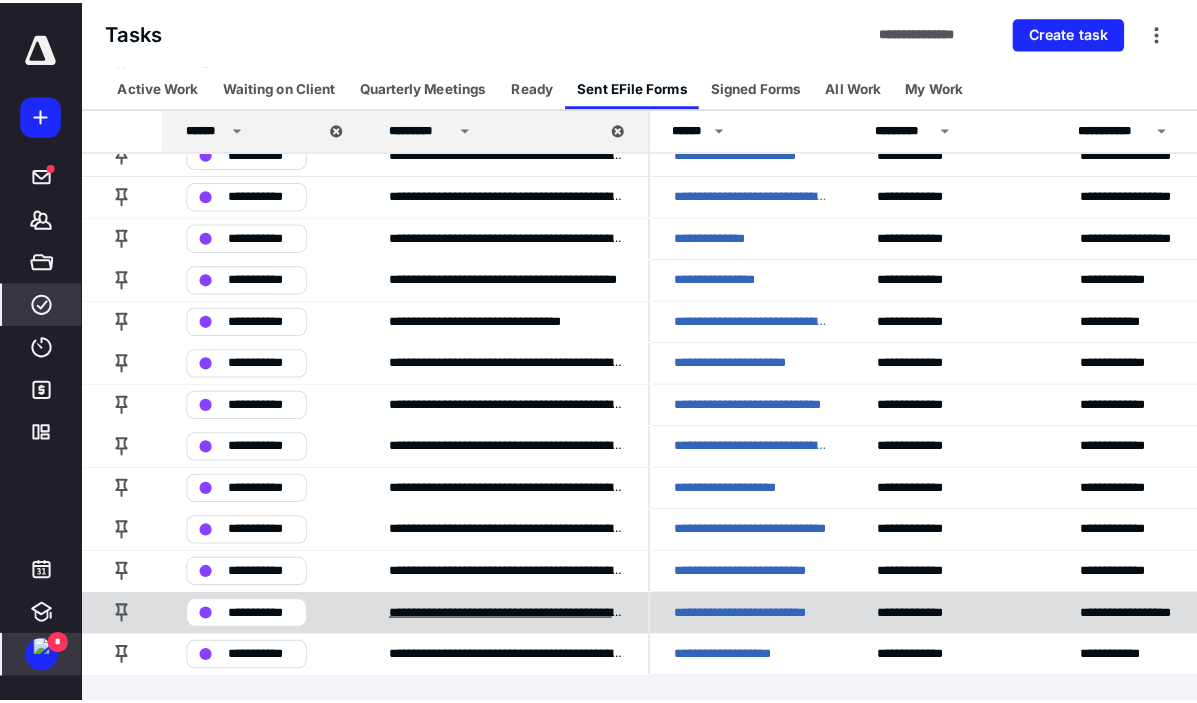 scroll, scrollTop: 208, scrollLeft: 0, axis: vertical 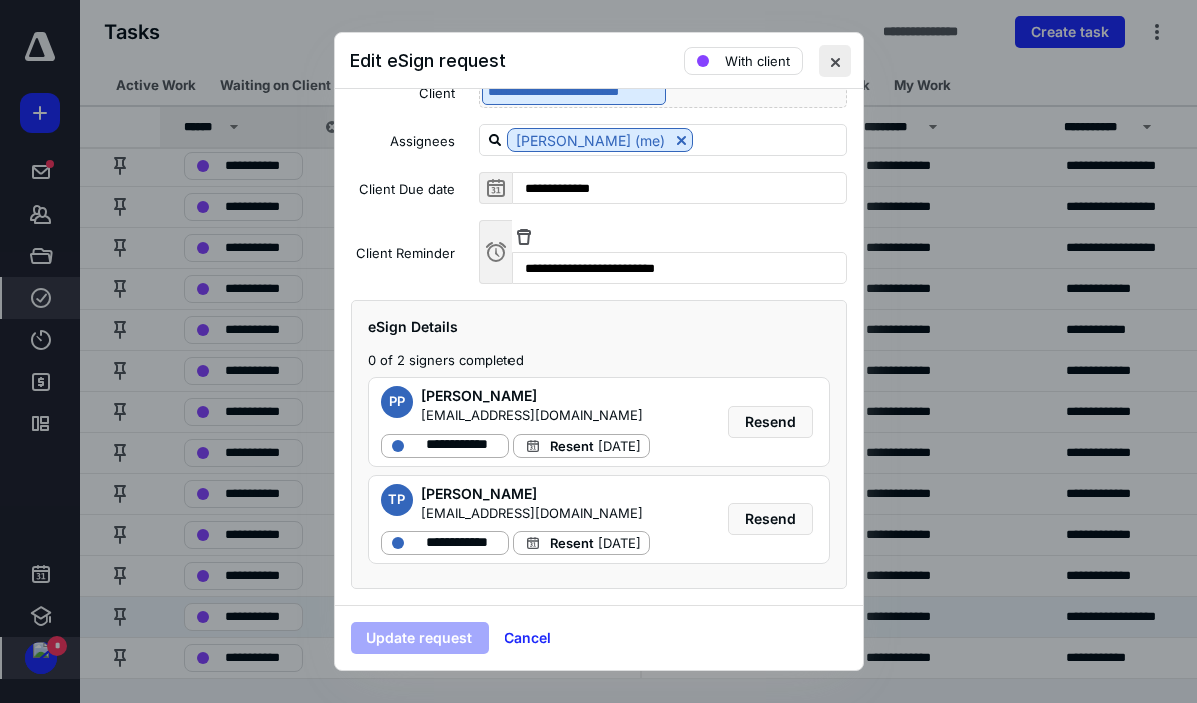 click at bounding box center [835, 61] 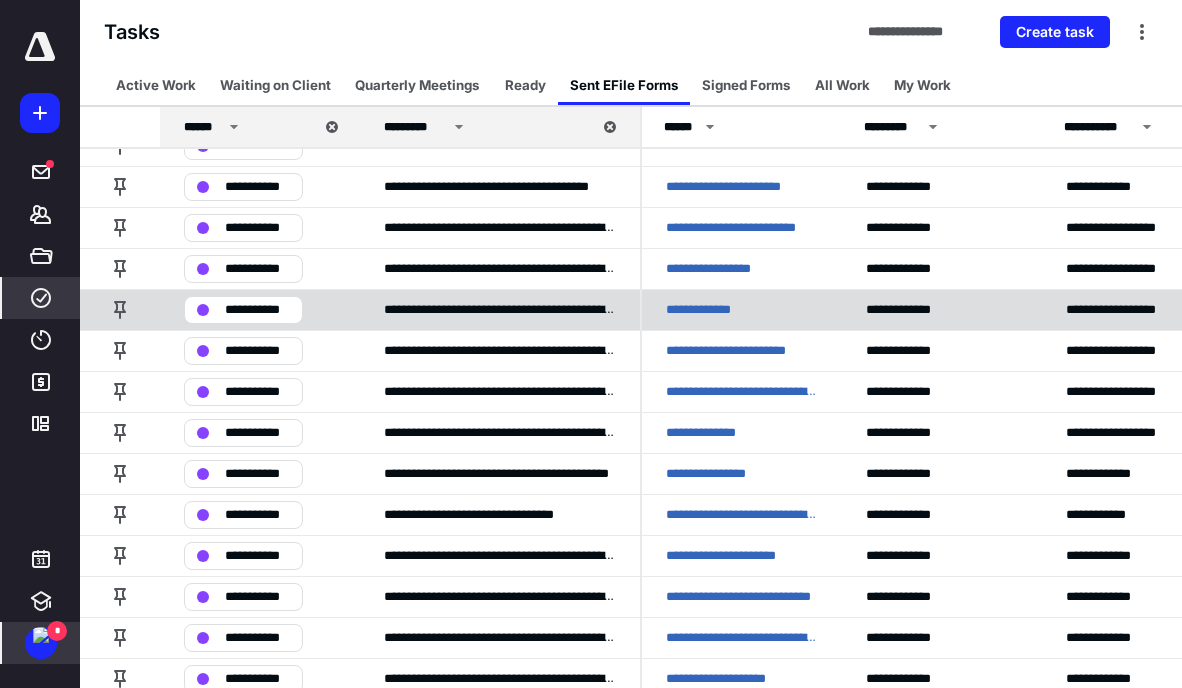 scroll, scrollTop: 0, scrollLeft: 0, axis: both 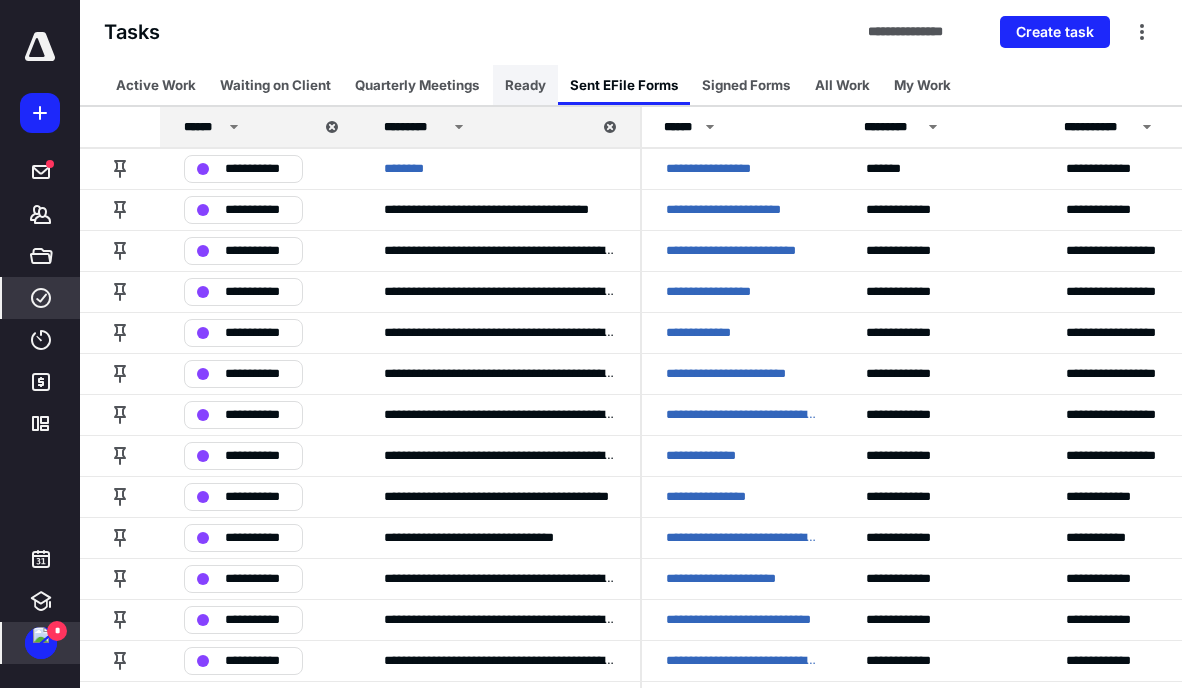click on "Ready" at bounding box center (525, 85) 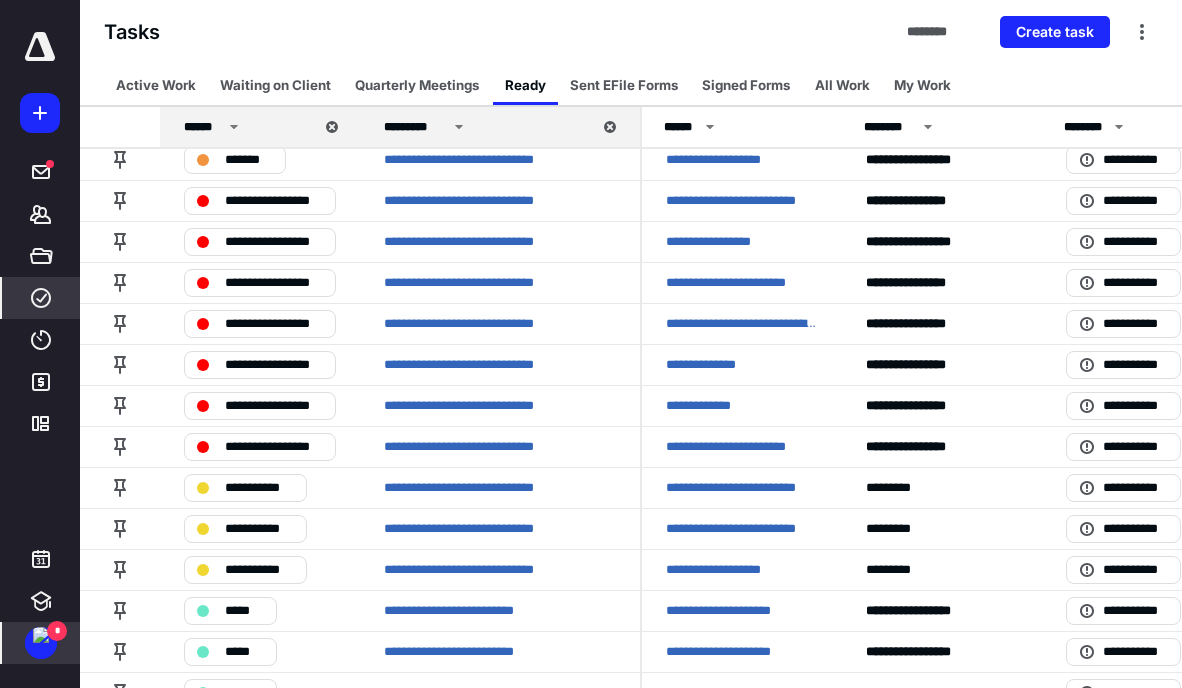 scroll, scrollTop: 400, scrollLeft: 0, axis: vertical 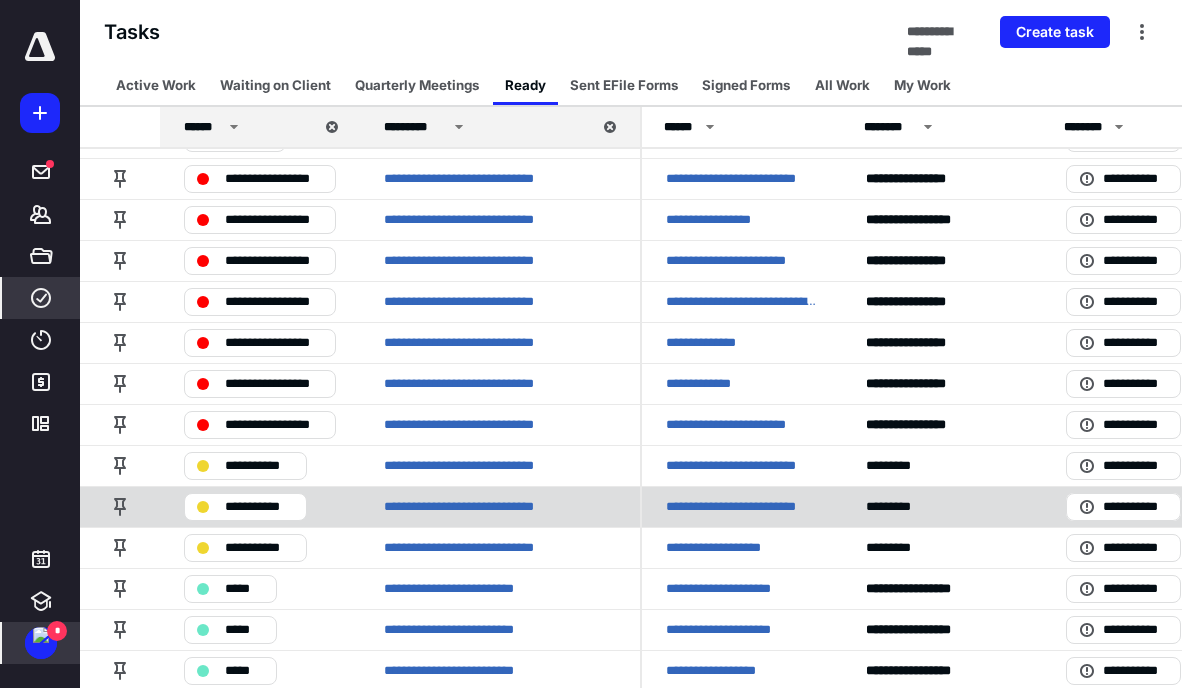 click on "**********" at bounding box center (742, 507) 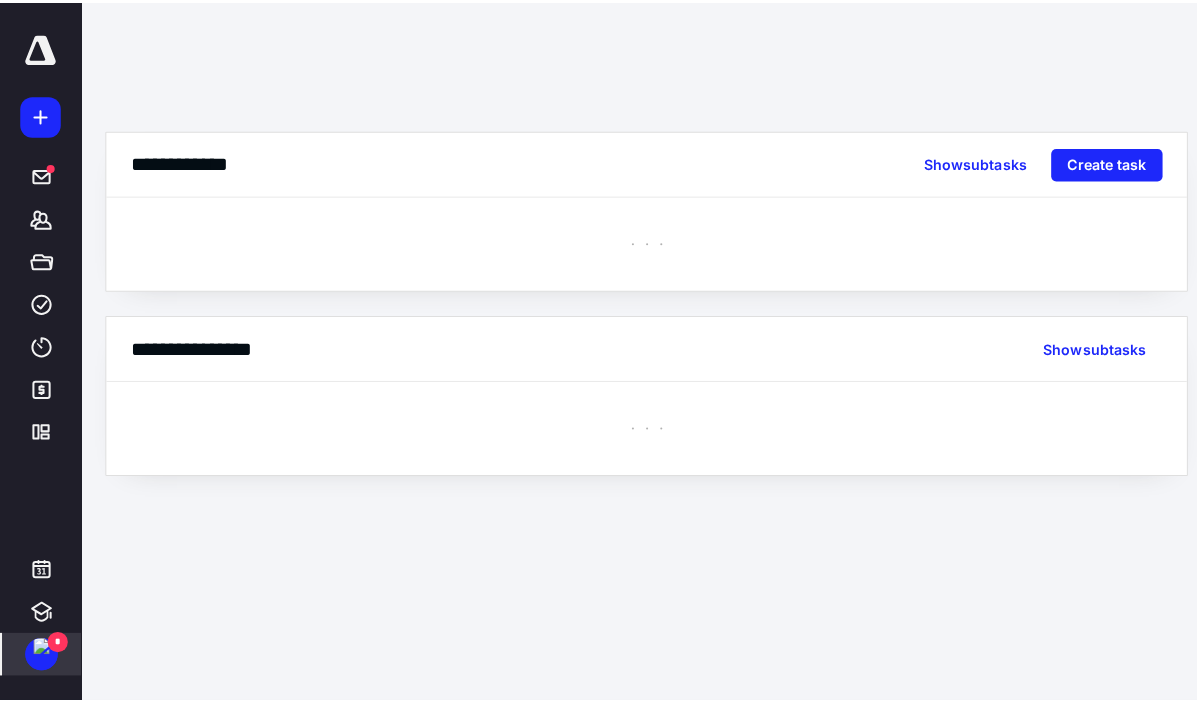 scroll, scrollTop: 0, scrollLeft: 0, axis: both 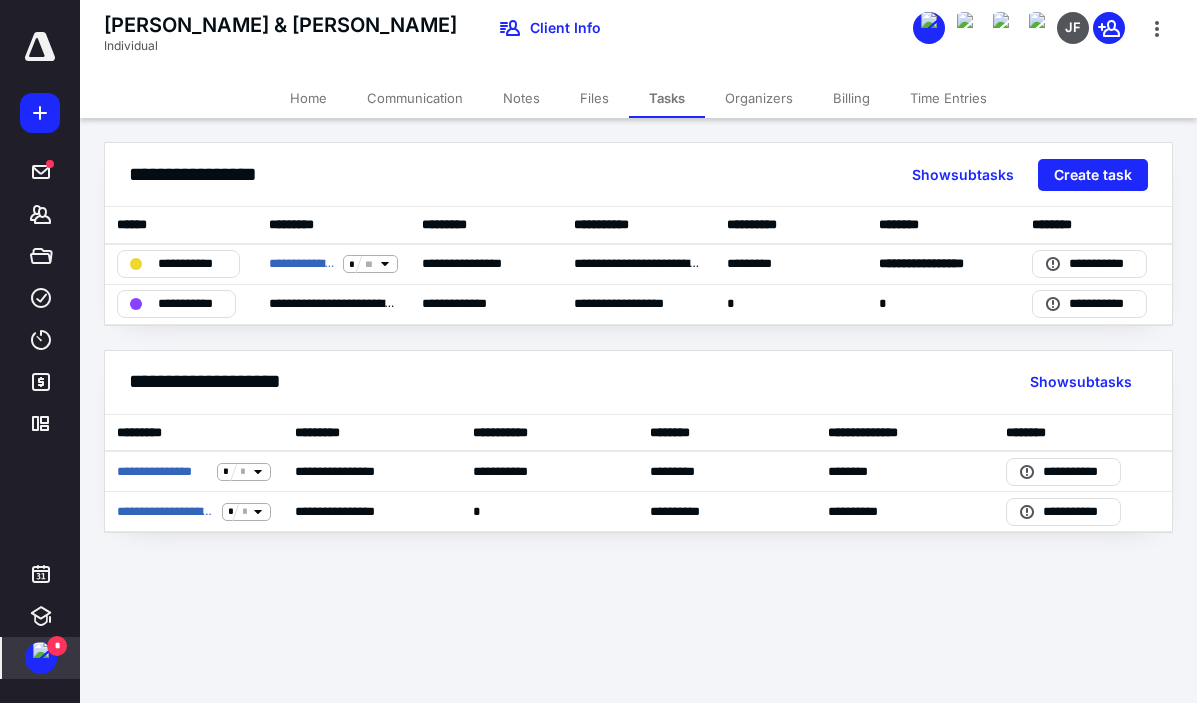 click on "Home" at bounding box center [308, 98] 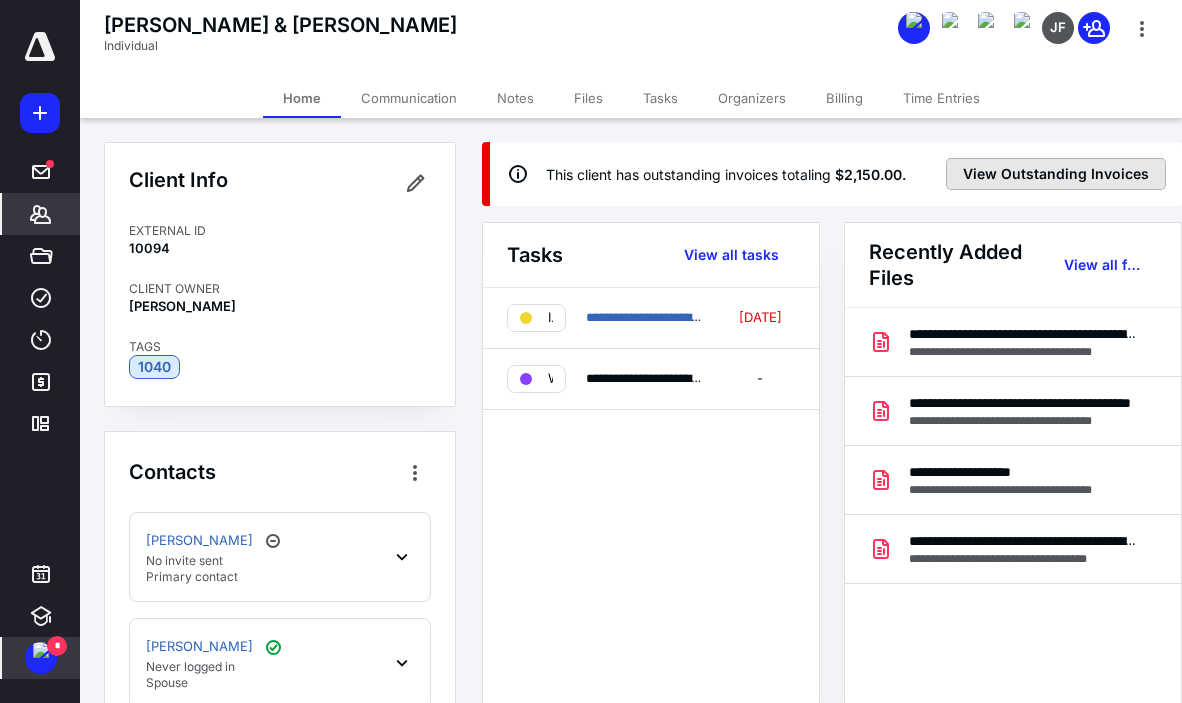 click on "View Outstanding Invoices" at bounding box center [1056, 174] 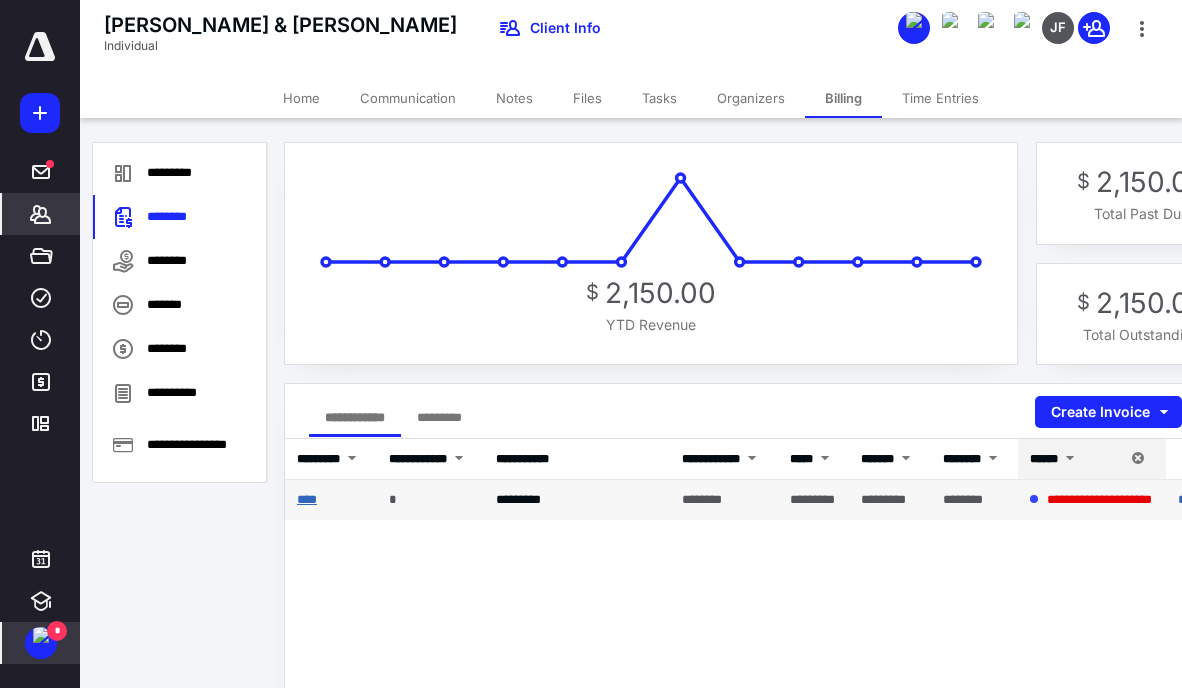 click on "****" at bounding box center [307, 499] 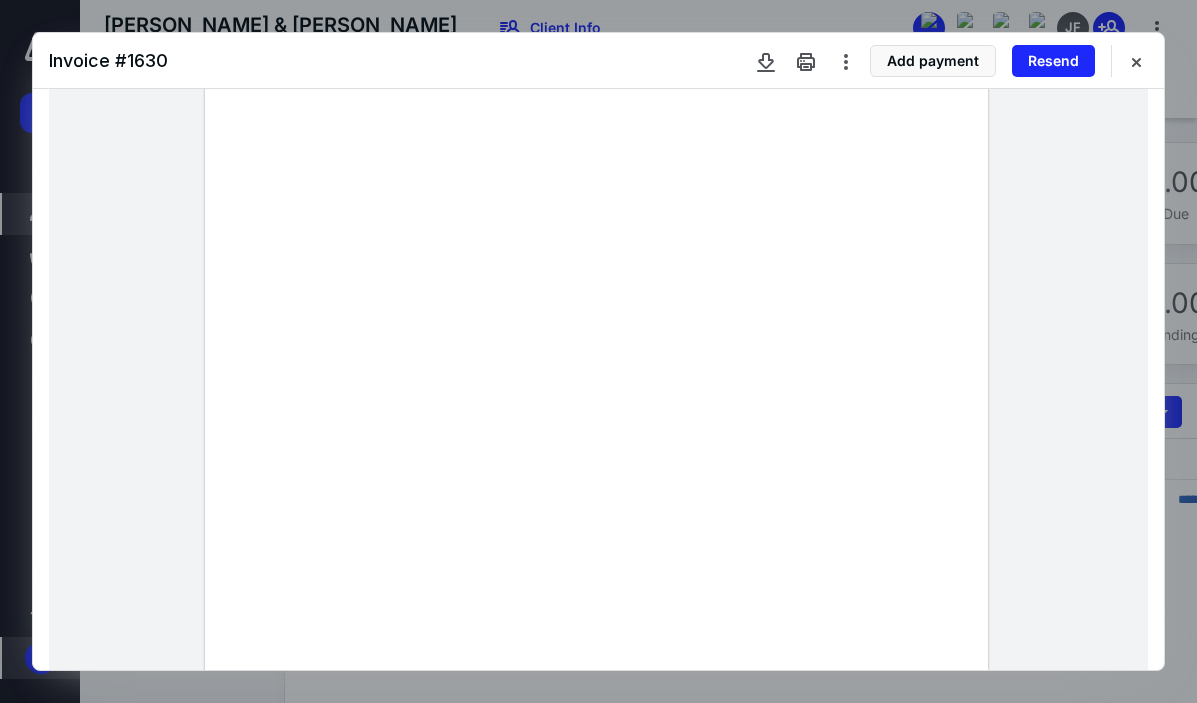 scroll, scrollTop: 0, scrollLeft: 0, axis: both 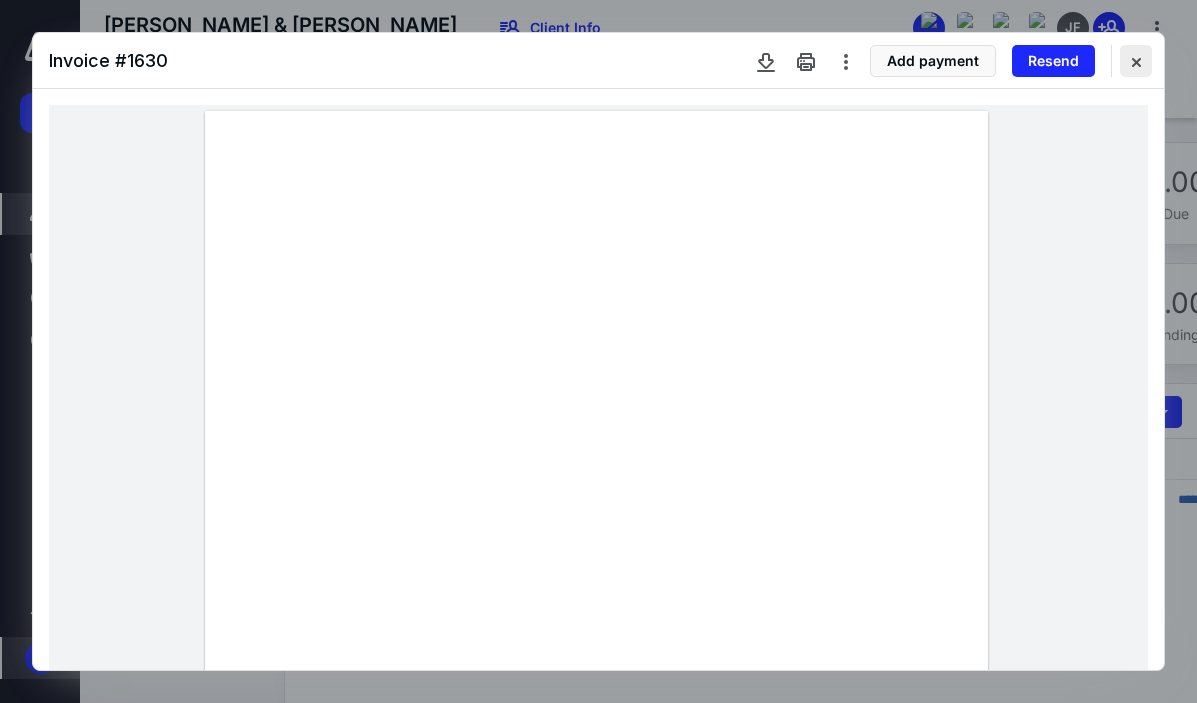 click at bounding box center (1136, 61) 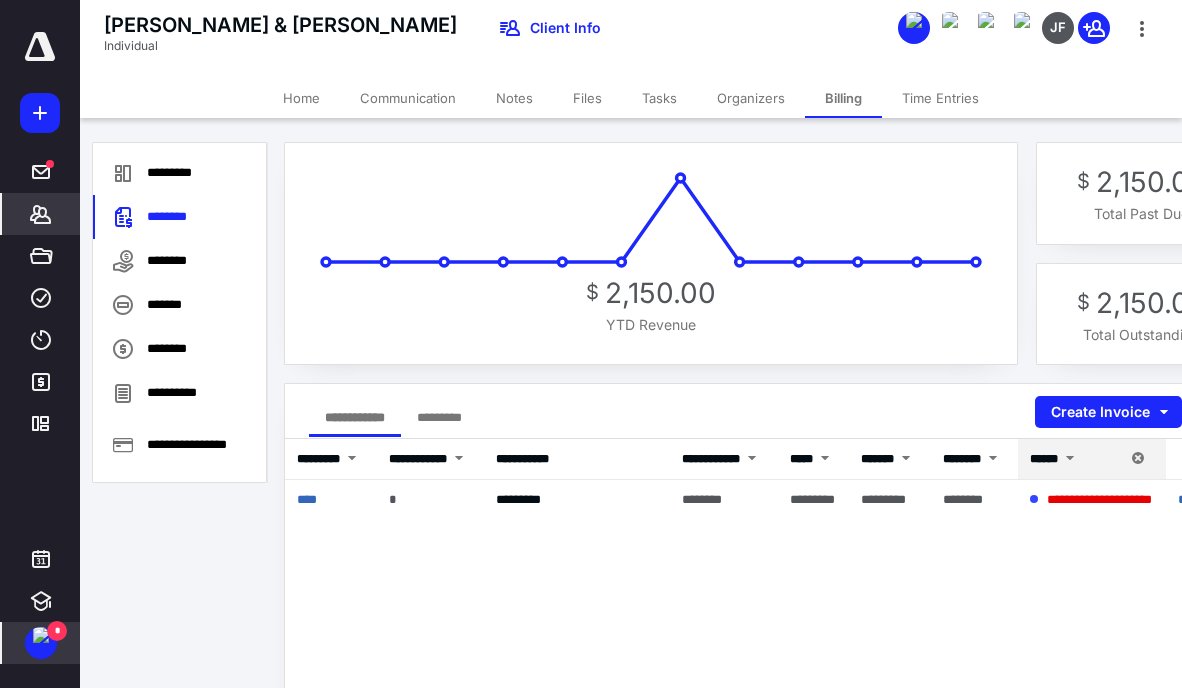 click on "*" at bounding box center [57, 631] 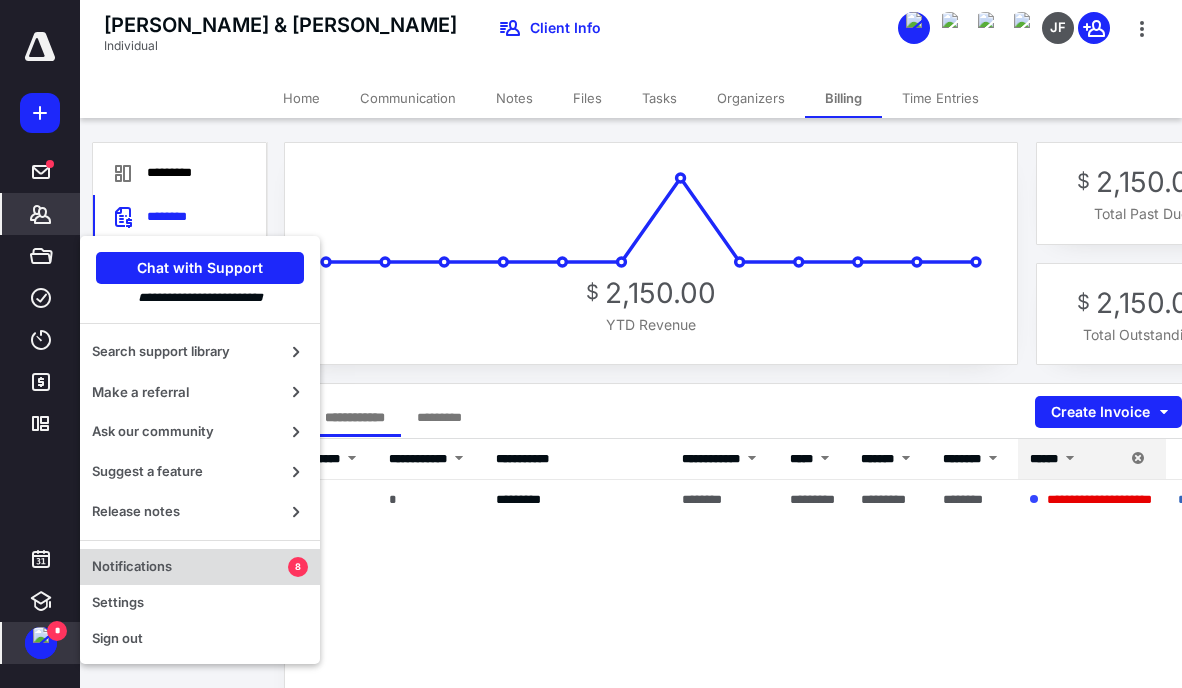click on "Notifications" at bounding box center (190, 567) 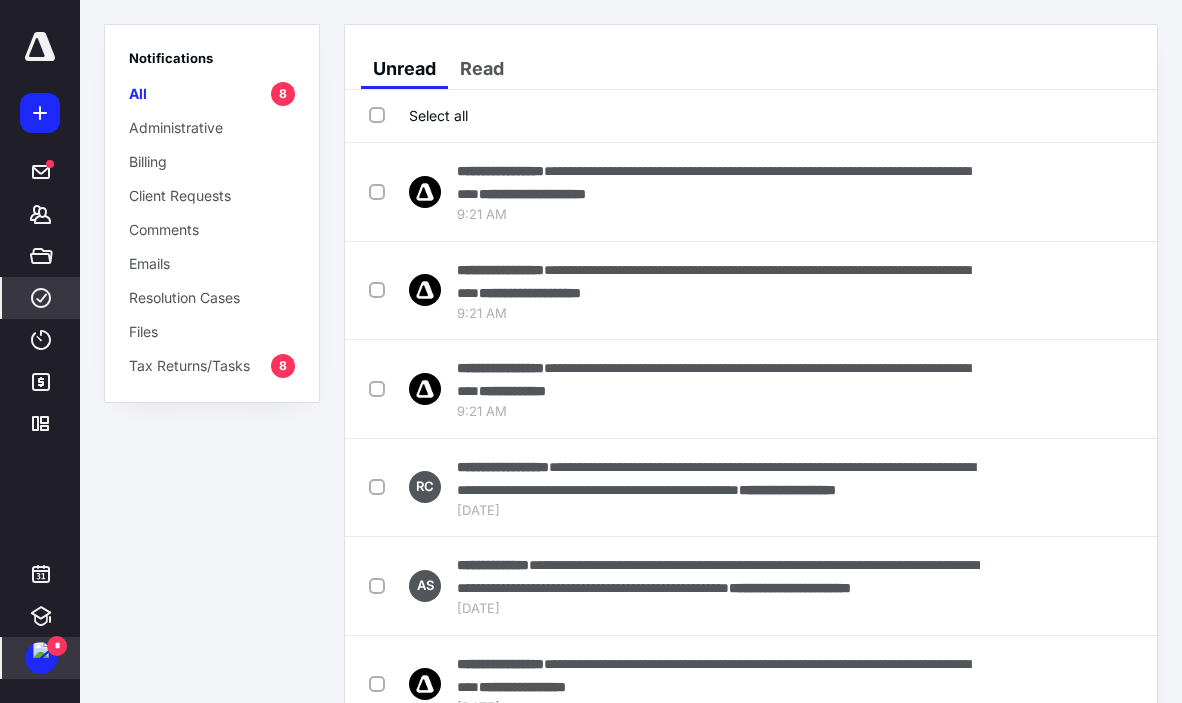 click 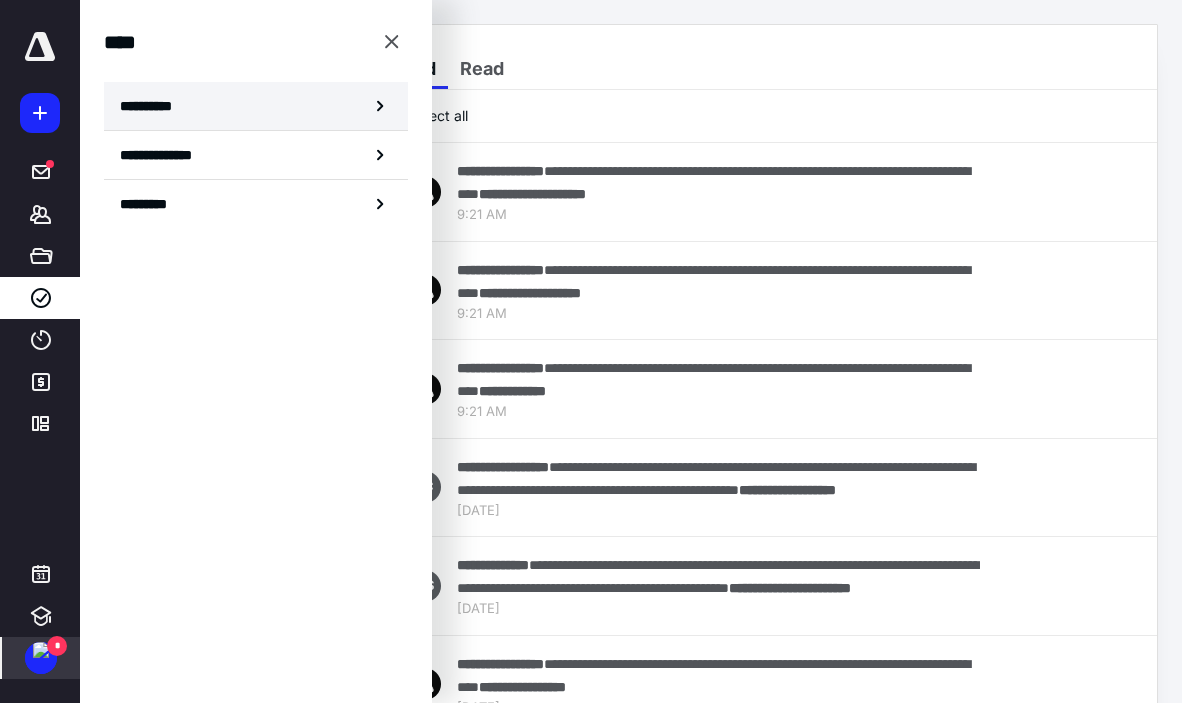 click on "**********" at bounding box center [153, 106] 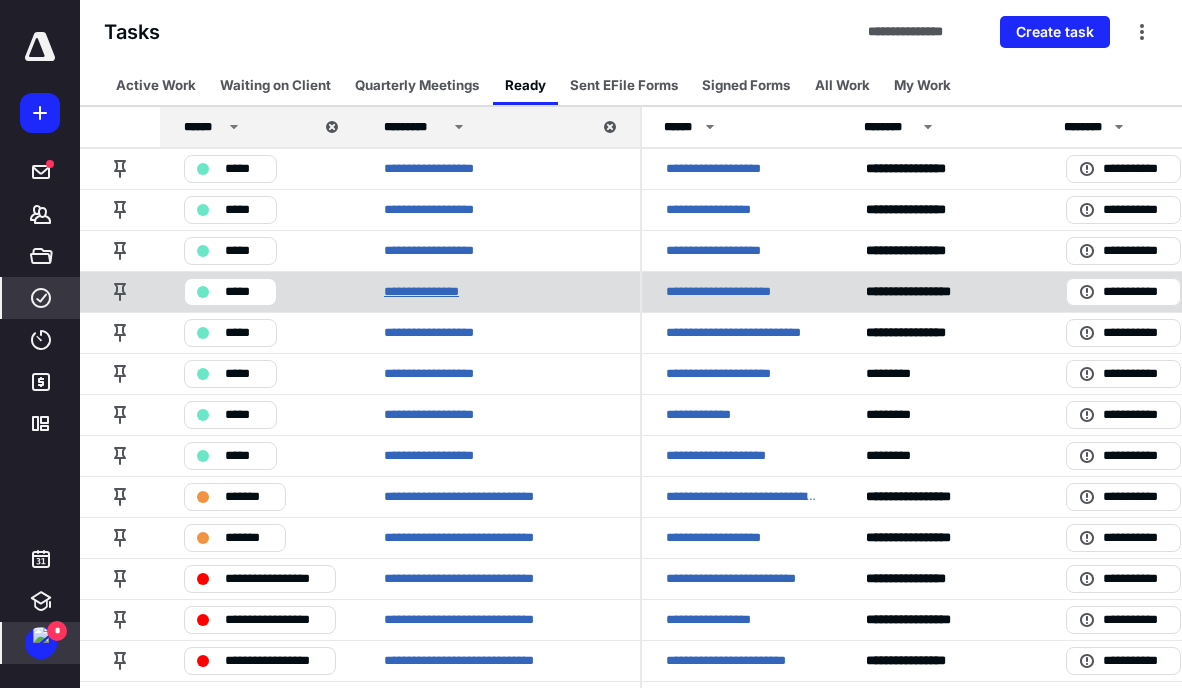 click on "**********" at bounding box center [431, 292] 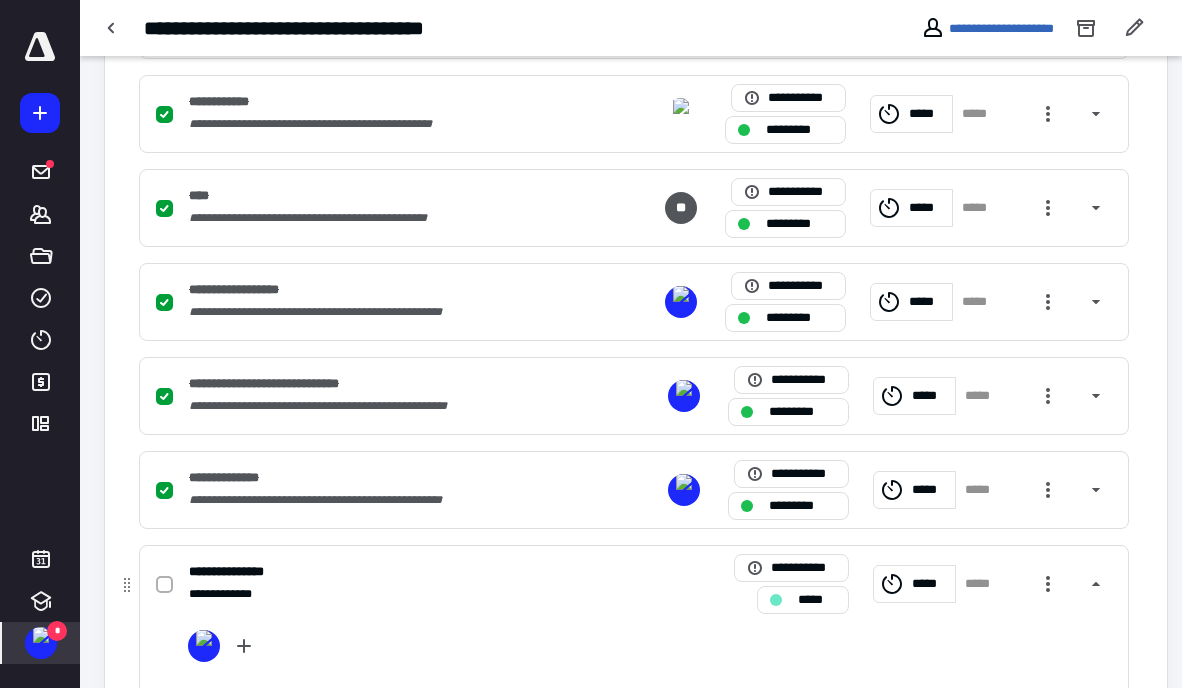 scroll, scrollTop: 1383, scrollLeft: 0, axis: vertical 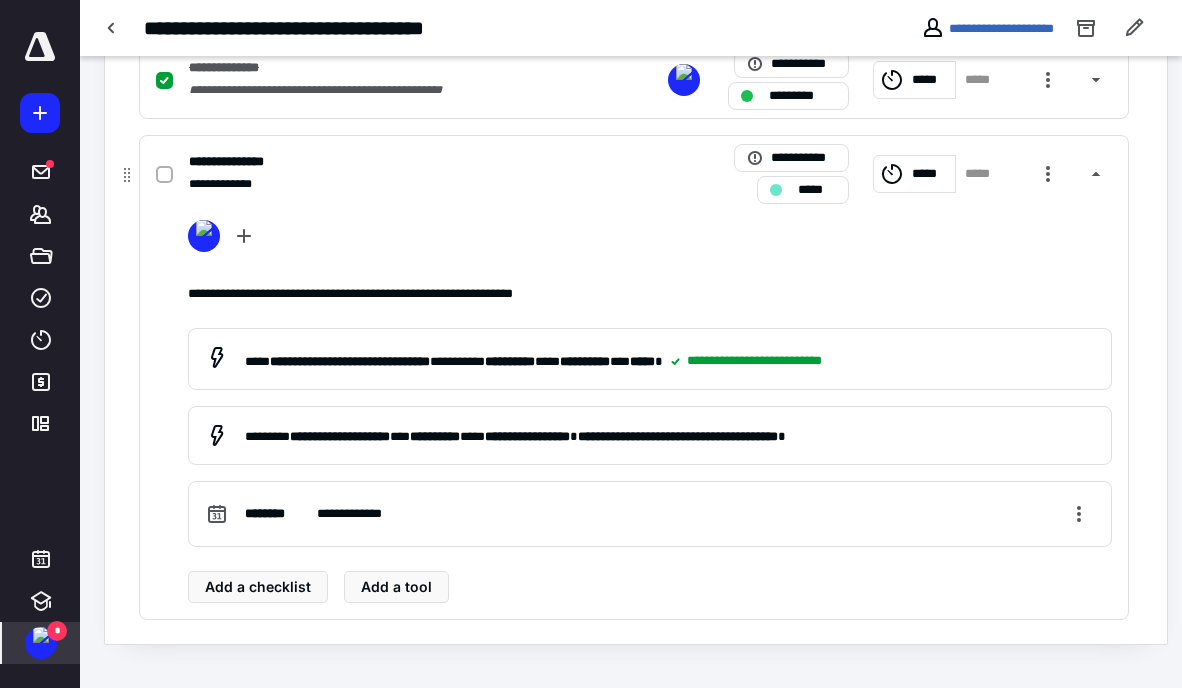 click 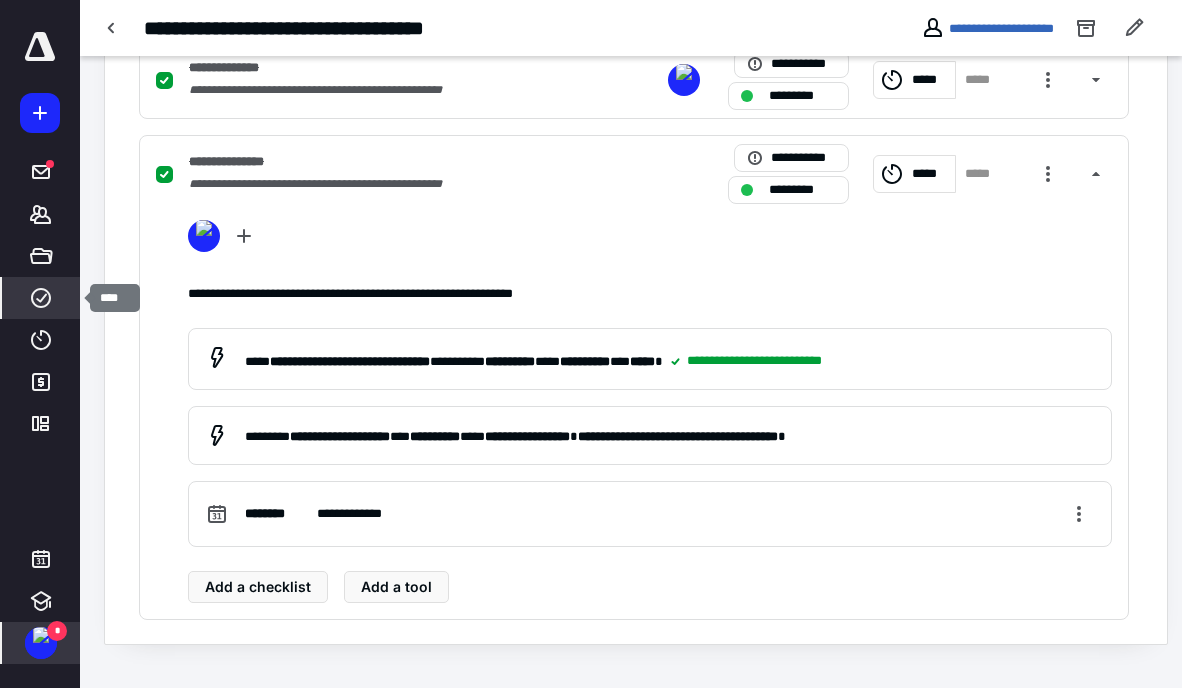 click 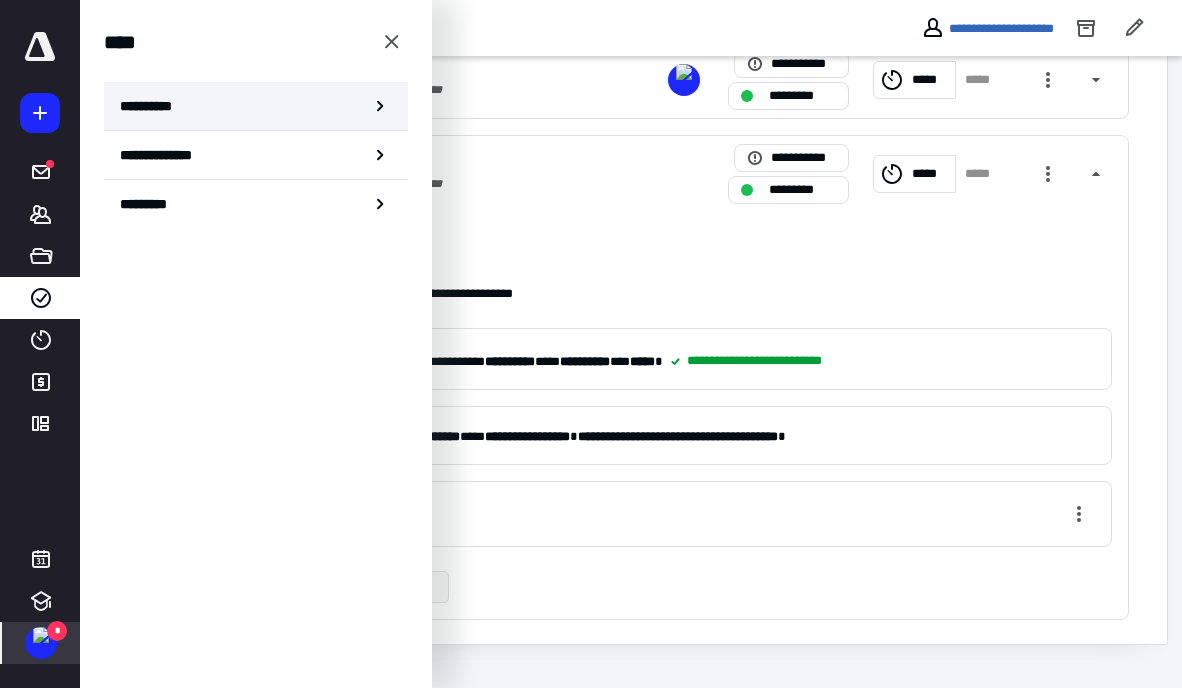 click on "**********" at bounding box center [256, 106] 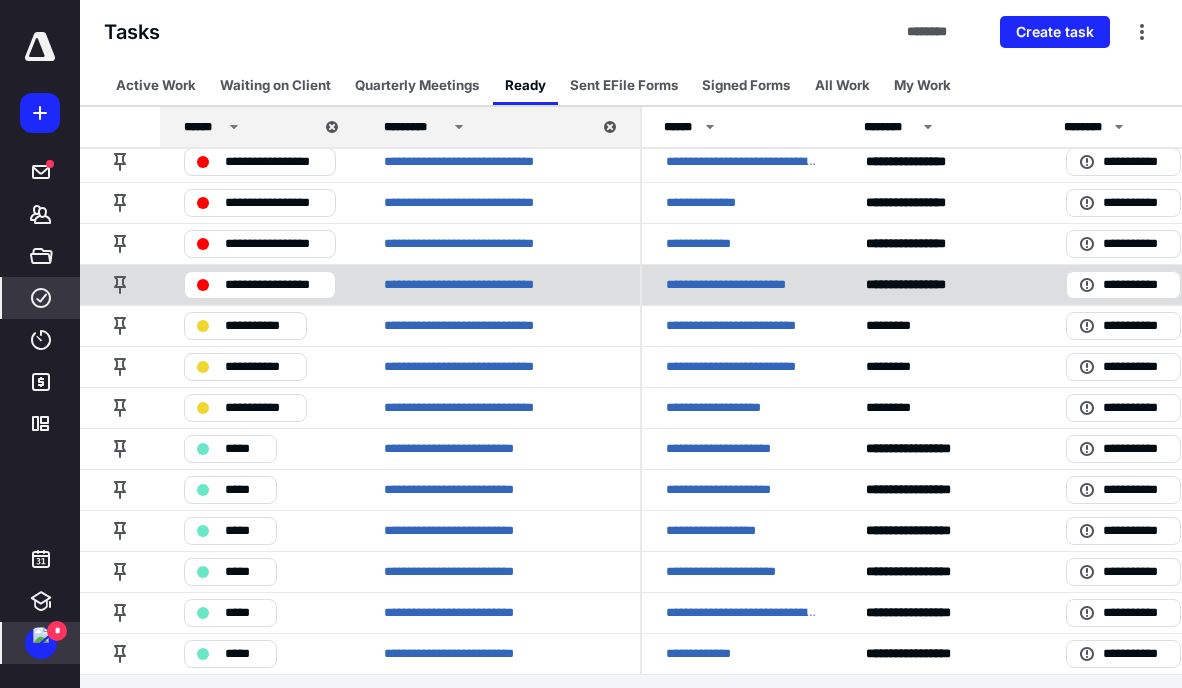 scroll, scrollTop: 500, scrollLeft: 0, axis: vertical 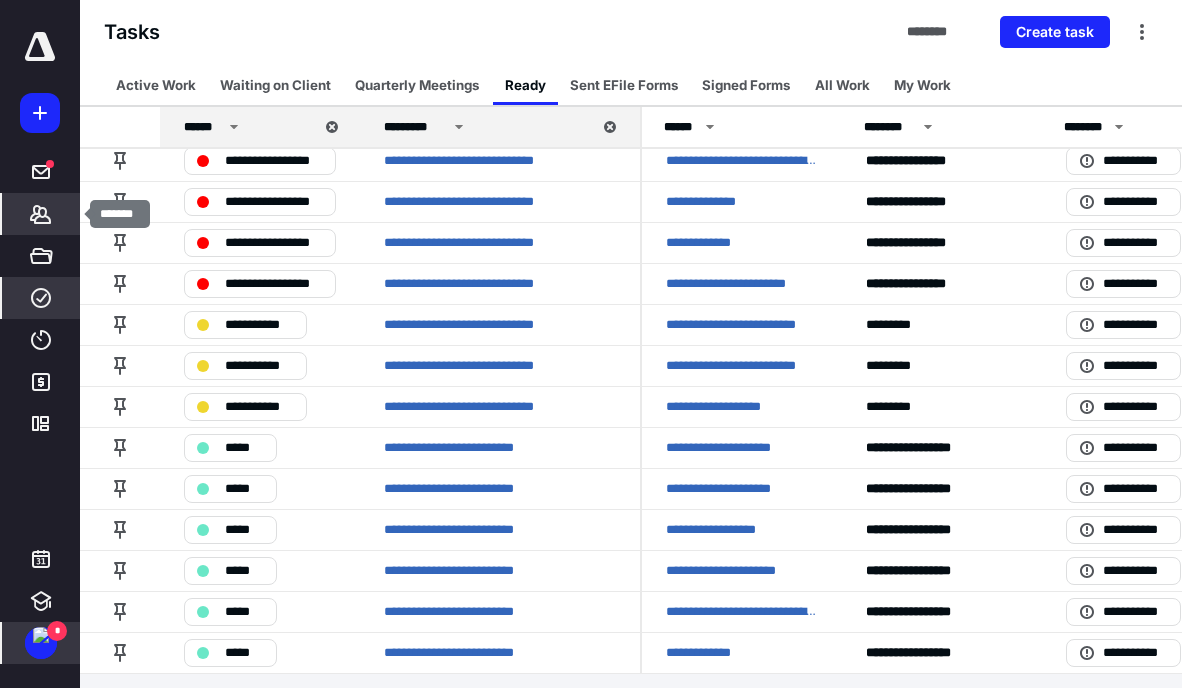 click 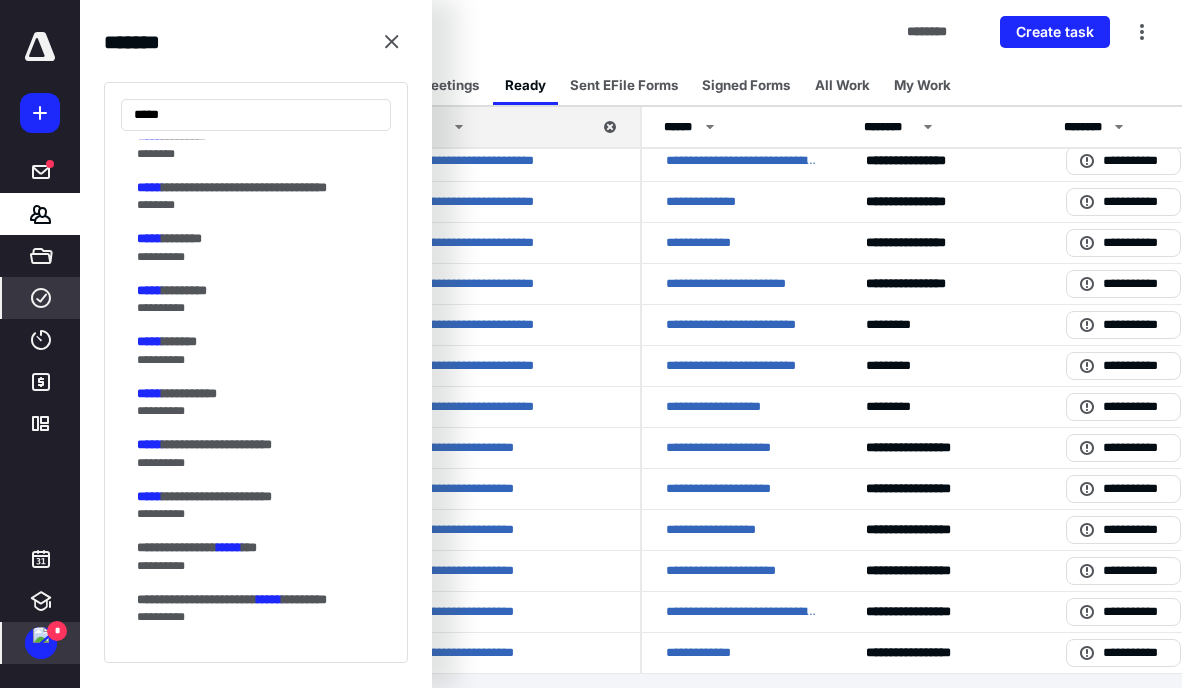 scroll, scrollTop: 500, scrollLeft: 0, axis: vertical 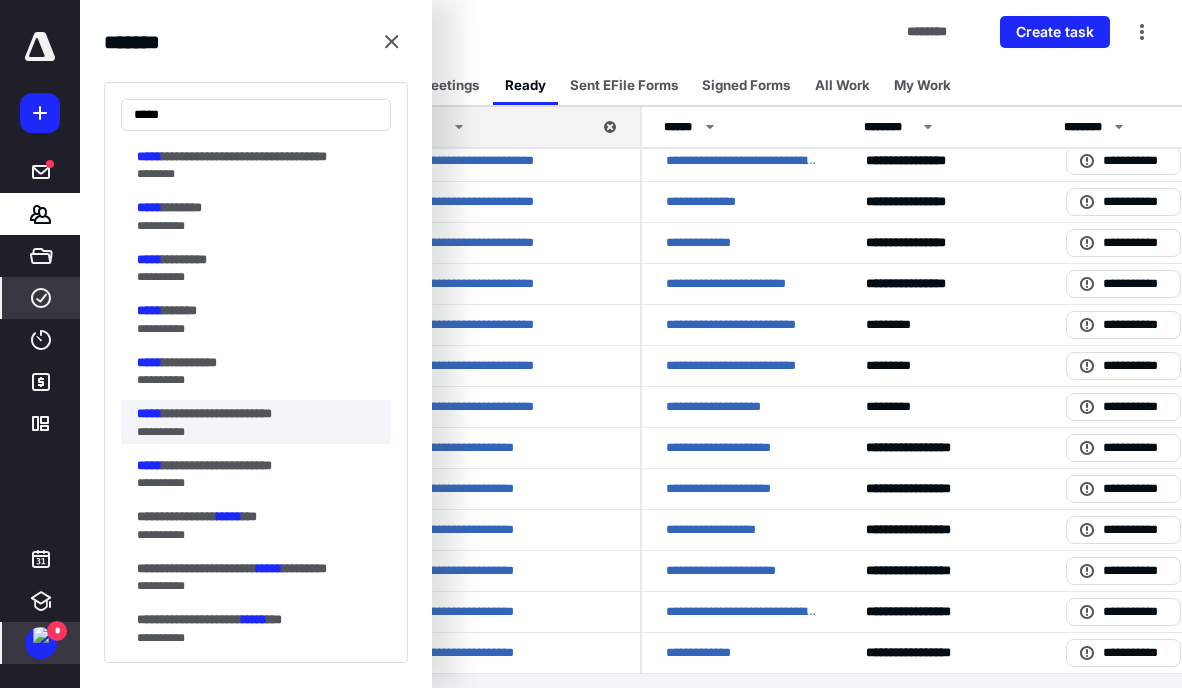type on "*****" 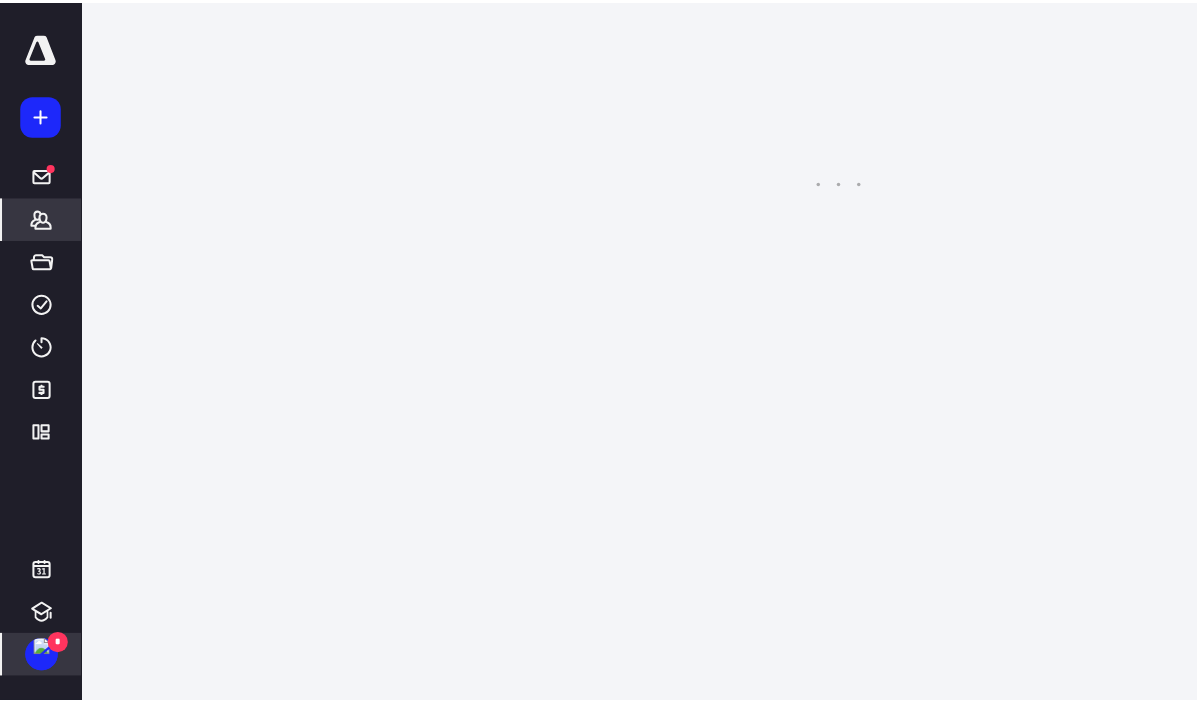 scroll, scrollTop: 0, scrollLeft: 0, axis: both 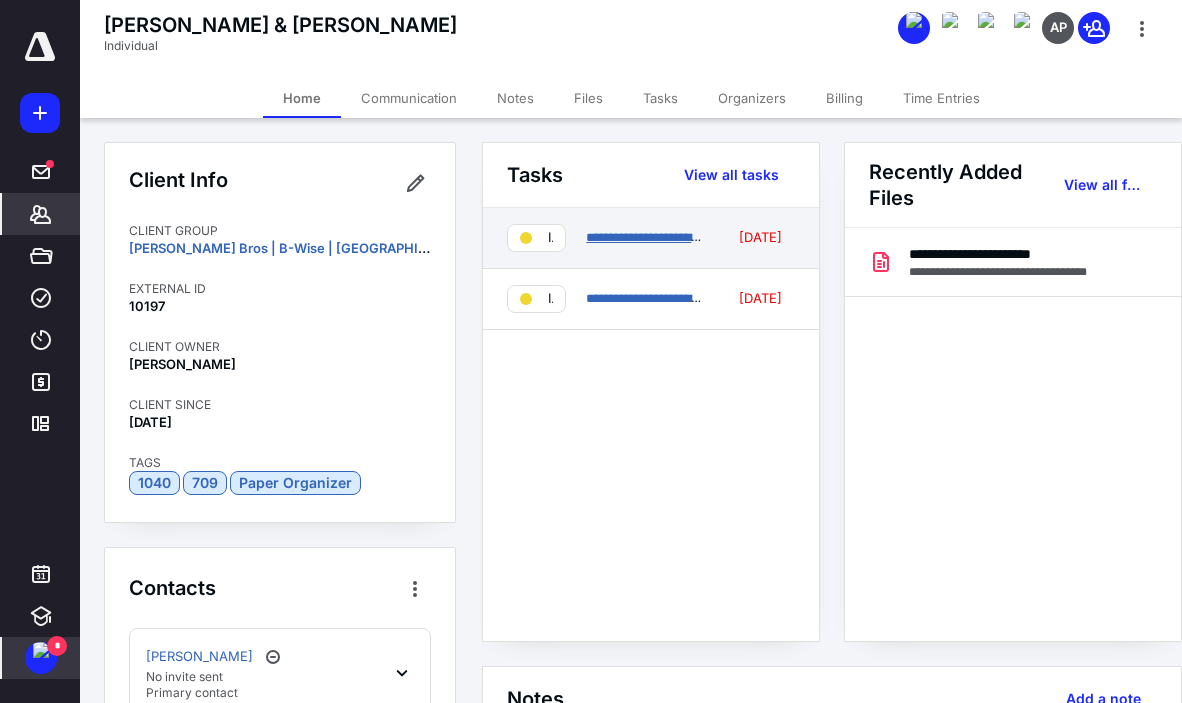 click on "**********" at bounding box center [651, 237] 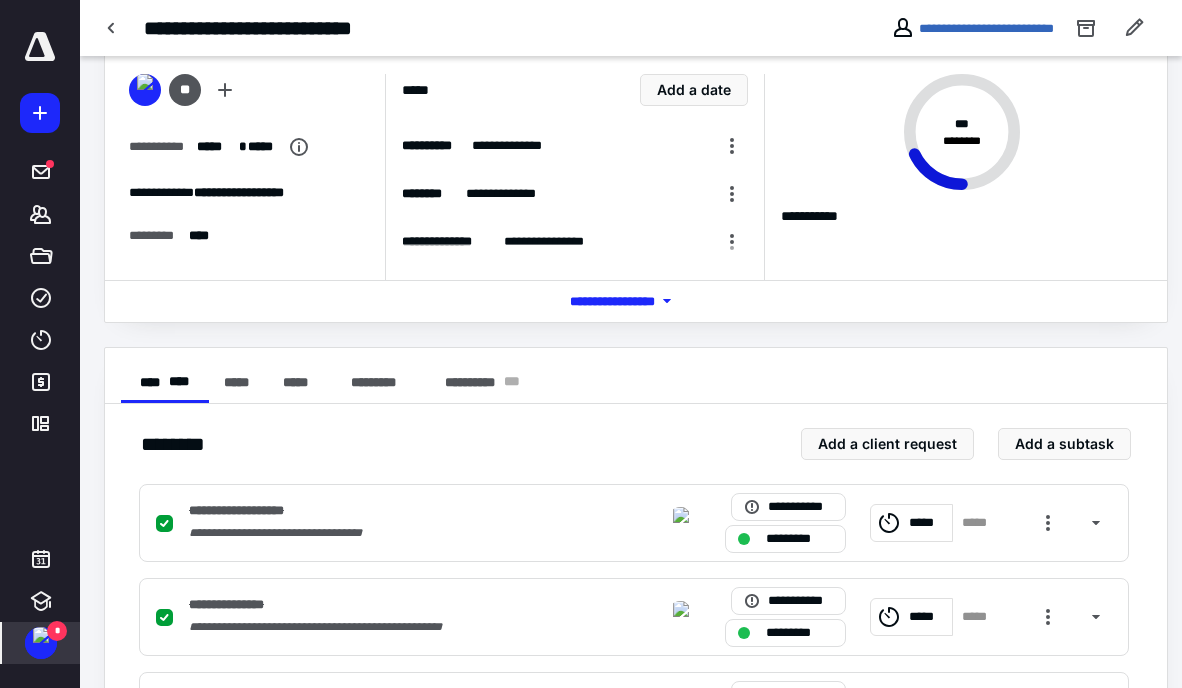 scroll, scrollTop: 0, scrollLeft: 0, axis: both 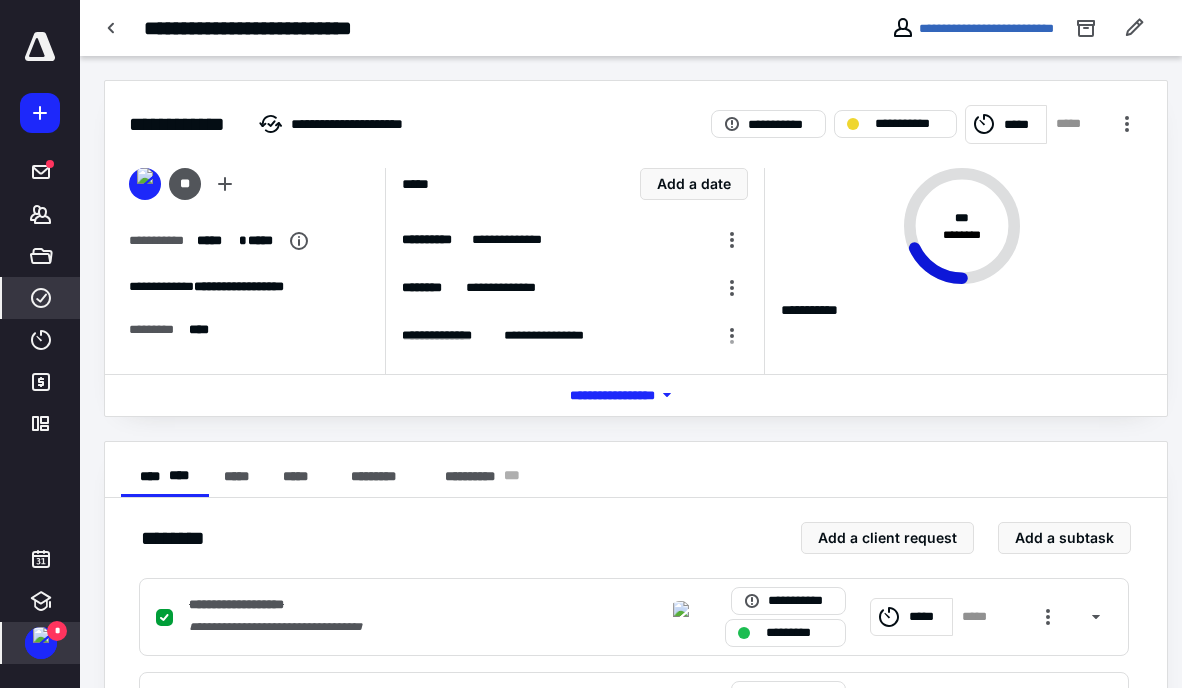 click 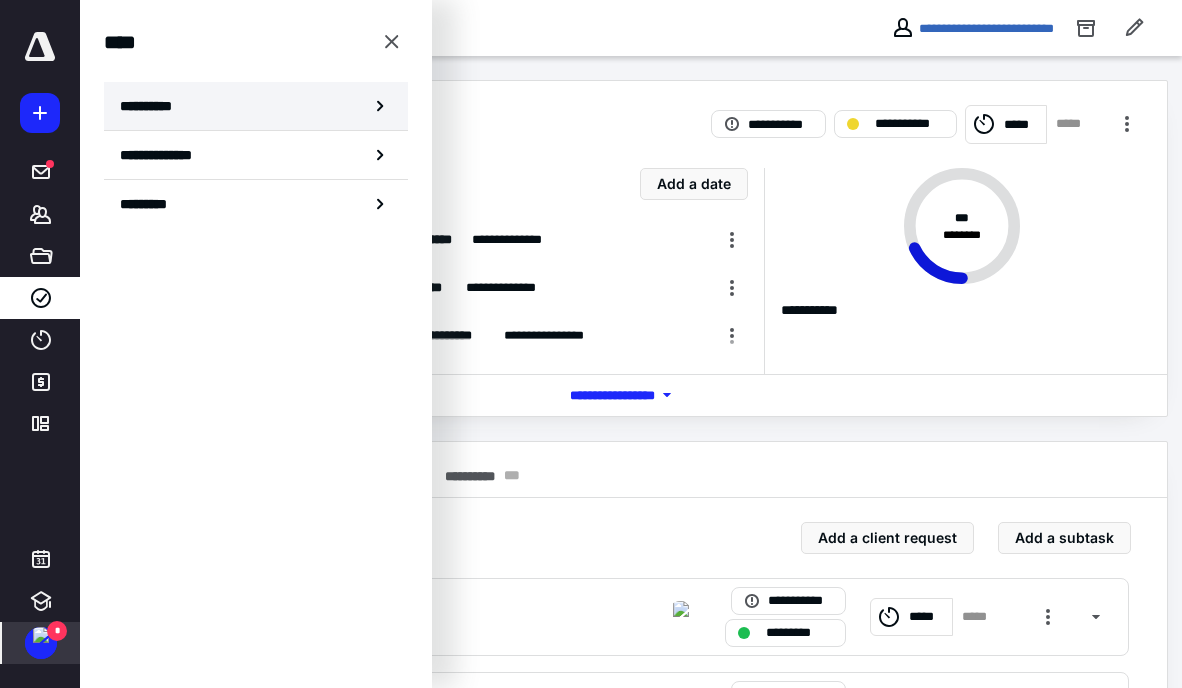 click on "**********" at bounding box center (256, 106) 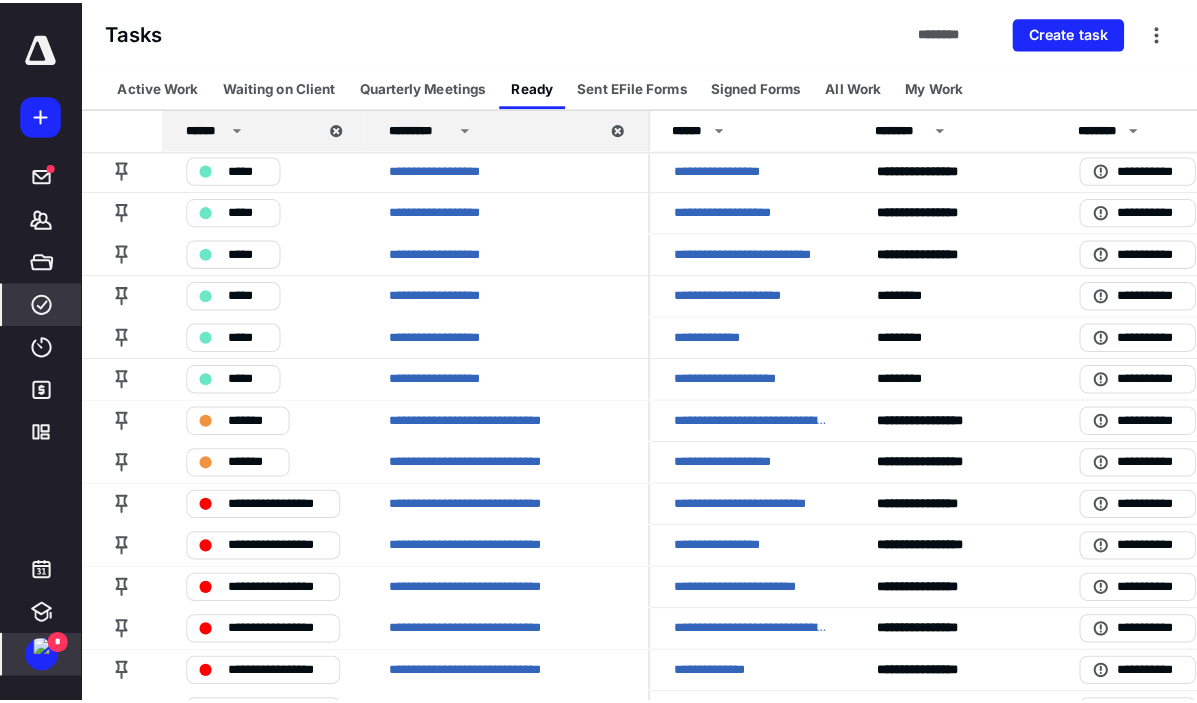 scroll, scrollTop: 0, scrollLeft: 0, axis: both 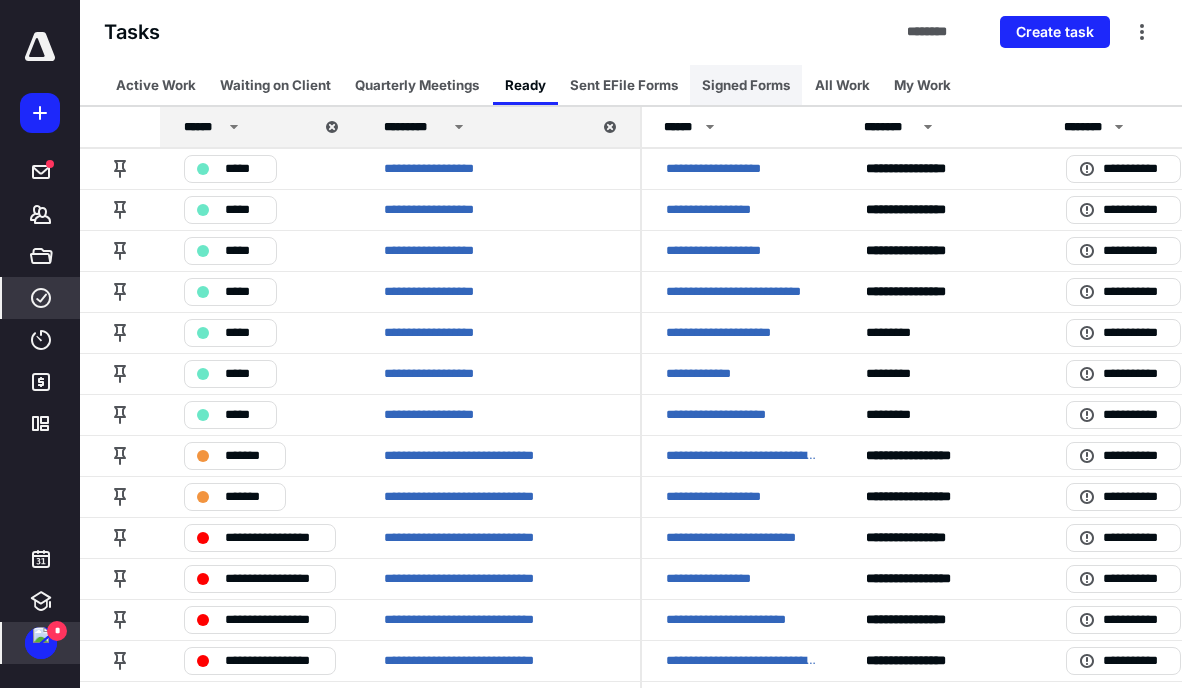 click on "Signed Forms" at bounding box center (746, 85) 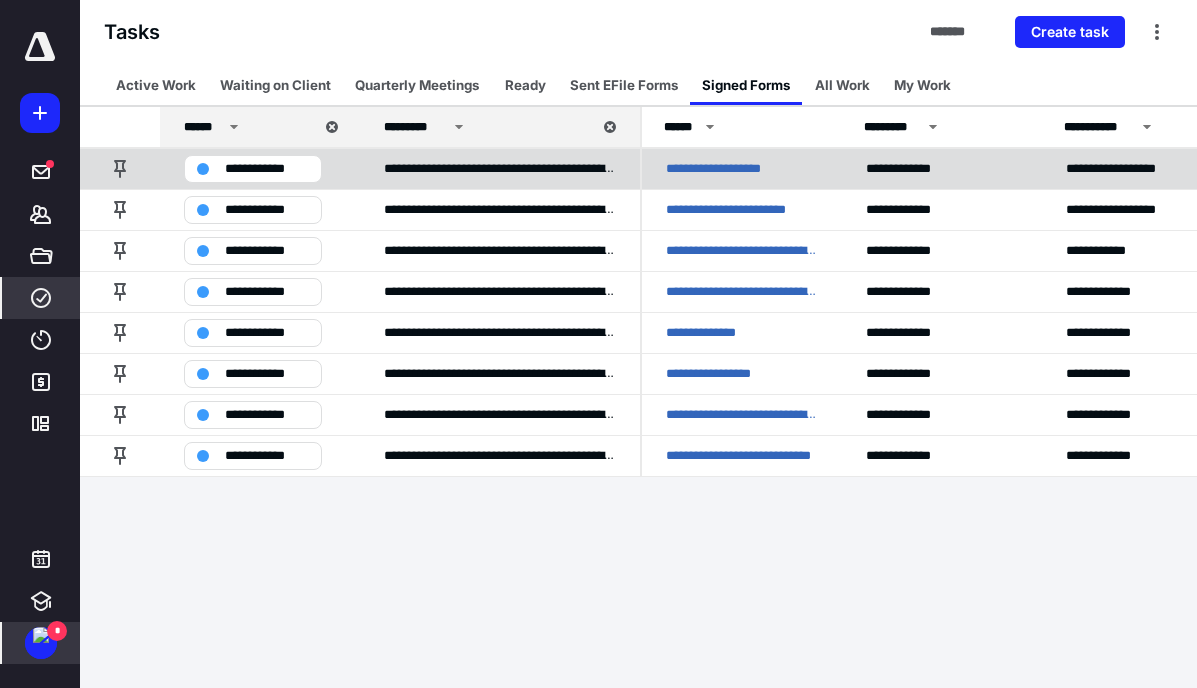 click on "**********" at bounding box center [737, 169] 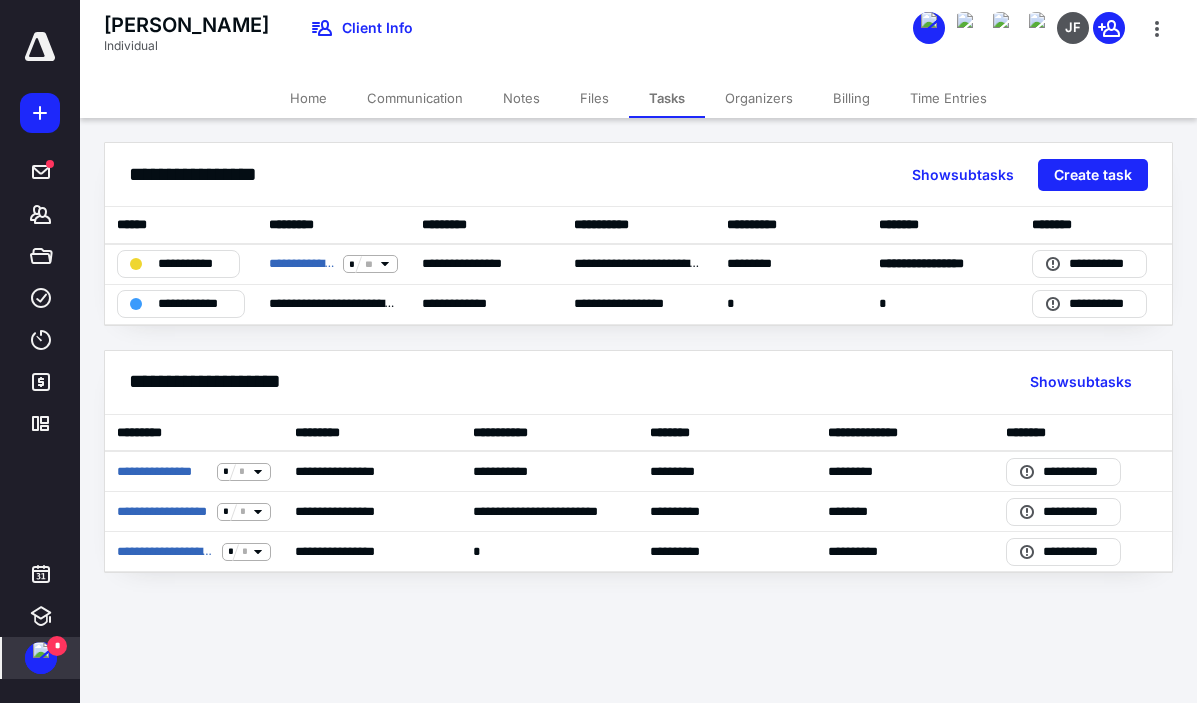 click on "Home" at bounding box center (308, 98) 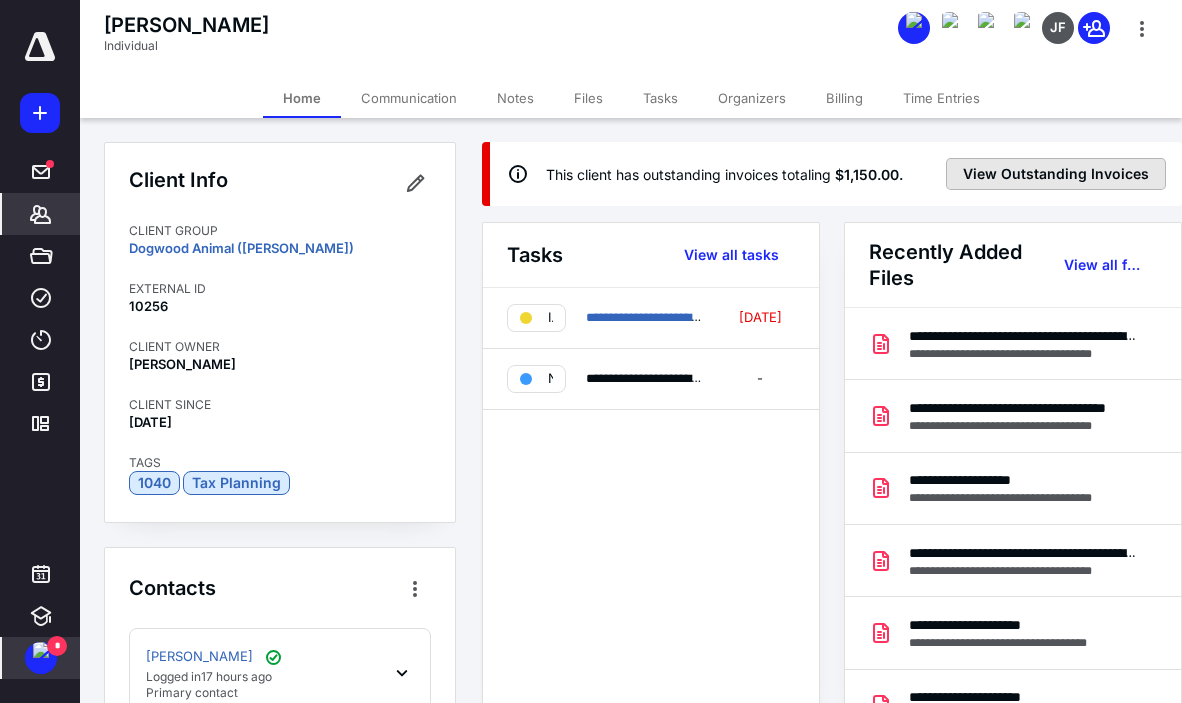 click on "View Outstanding Invoices" at bounding box center [1056, 174] 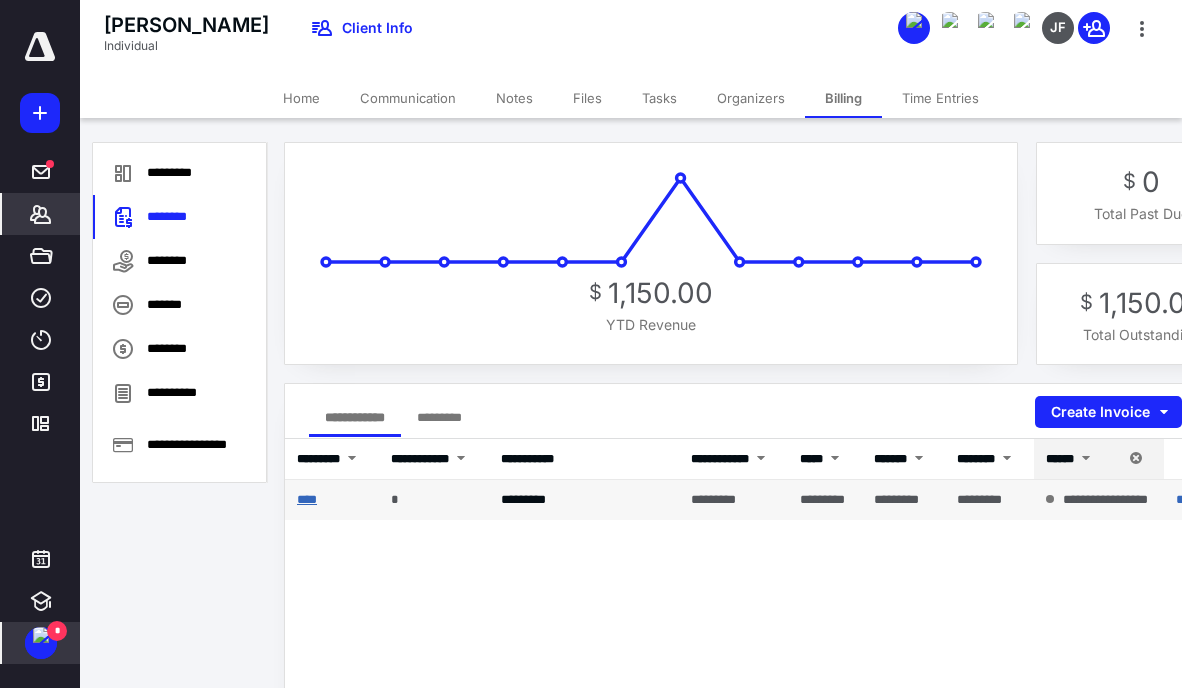 click on "****" at bounding box center (307, 499) 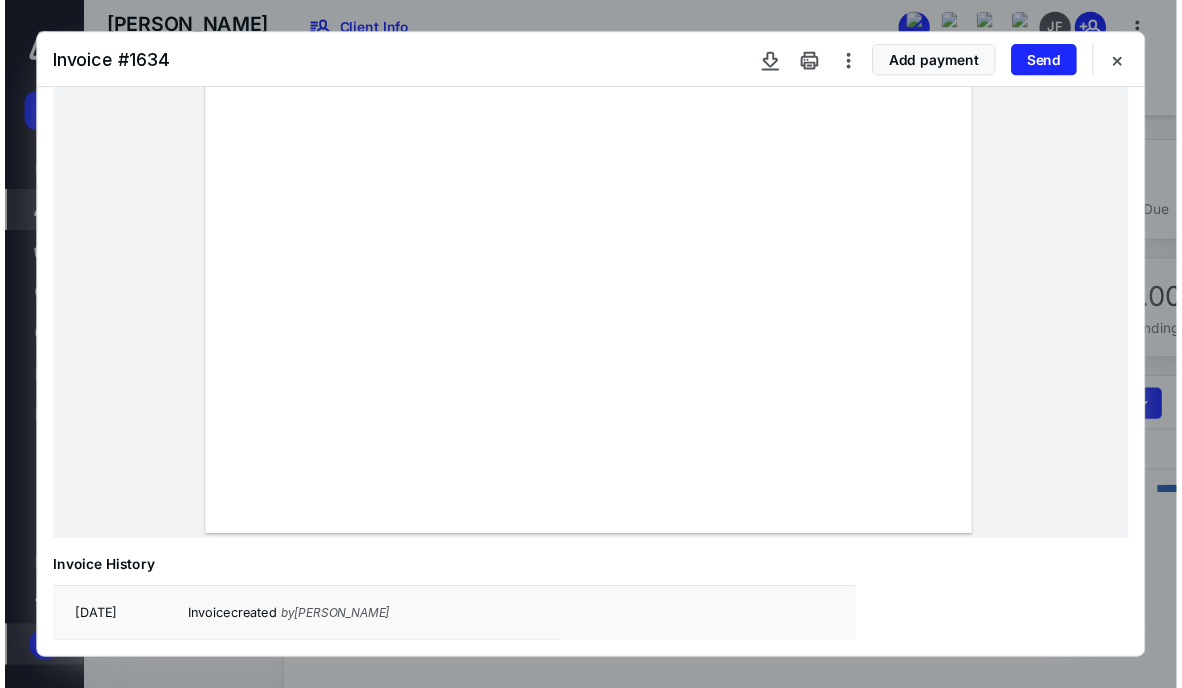 scroll, scrollTop: 0, scrollLeft: 0, axis: both 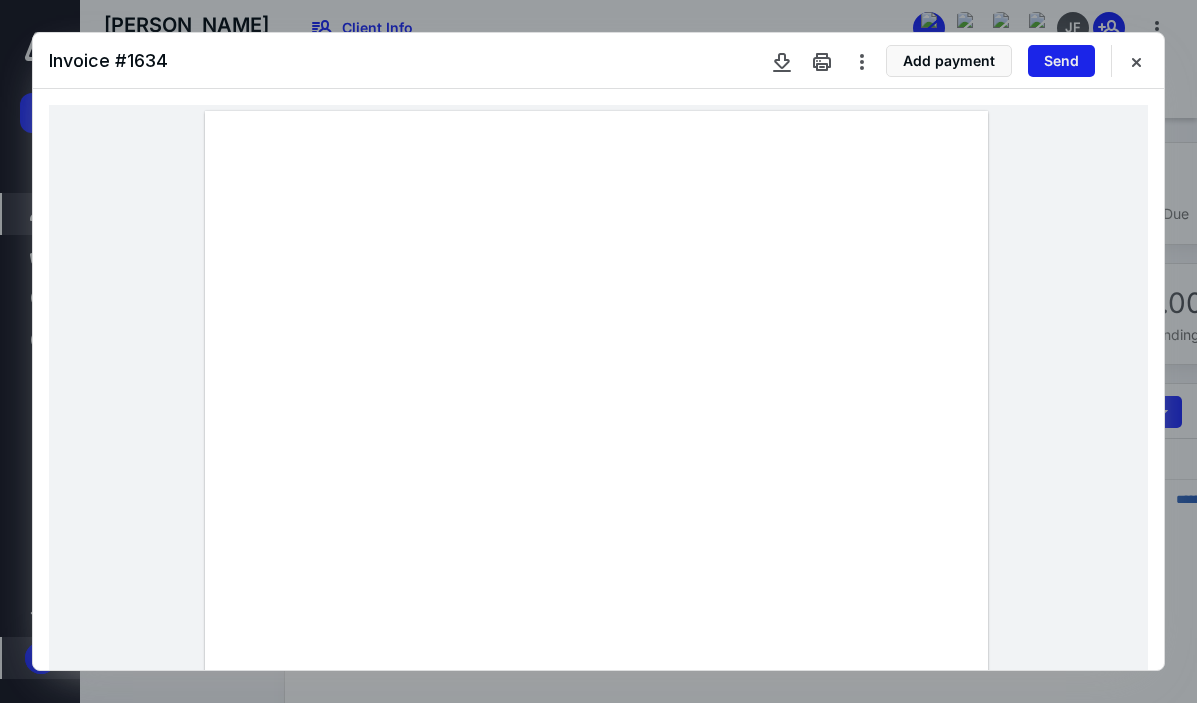 click on "Send" at bounding box center (1061, 61) 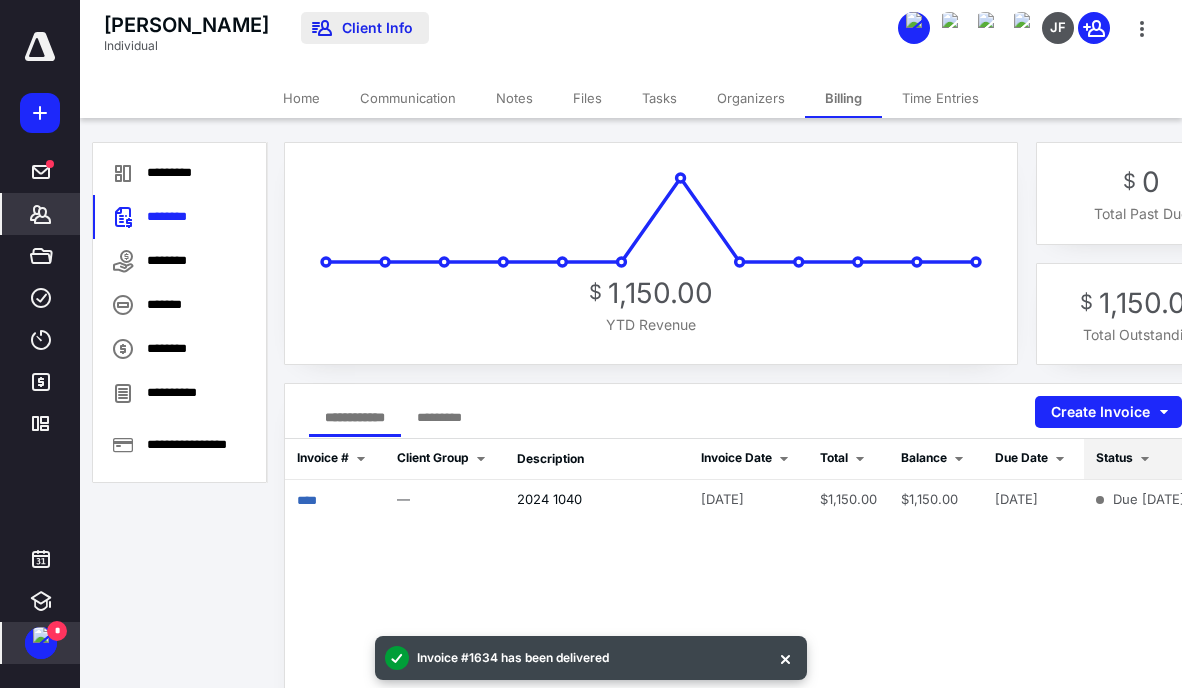 click on "Client Info" at bounding box center (365, 28) 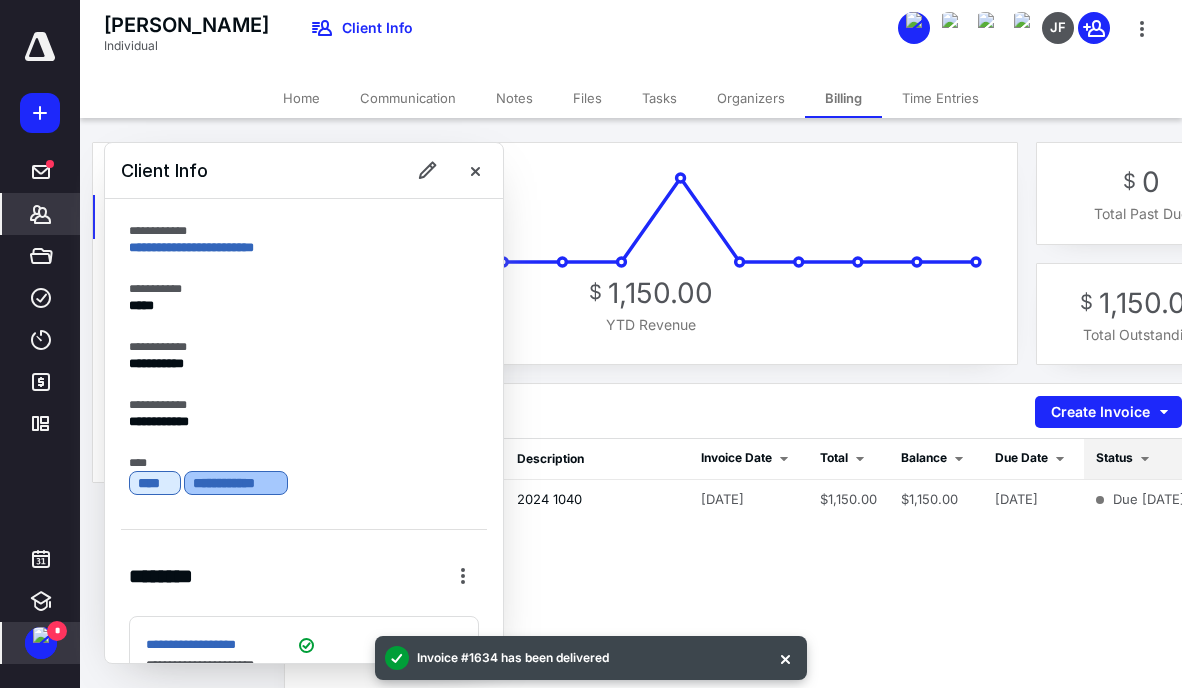 scroll, scrollTop: 52, scrollLeft: 0, axis: vertical 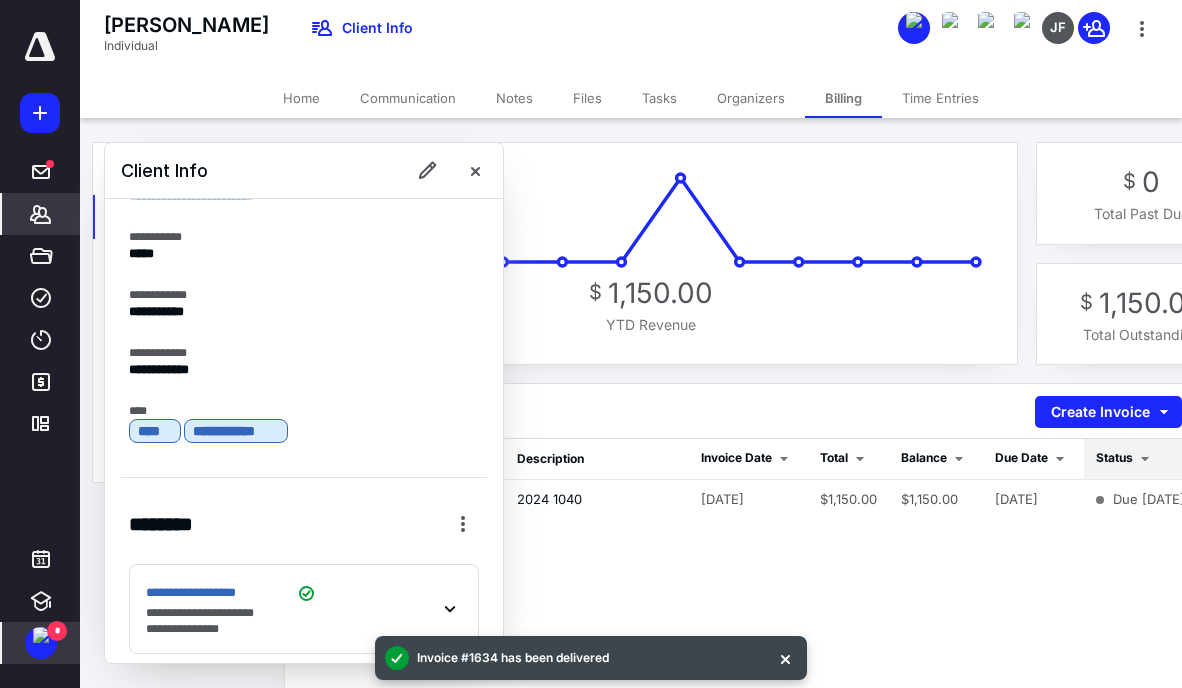 click 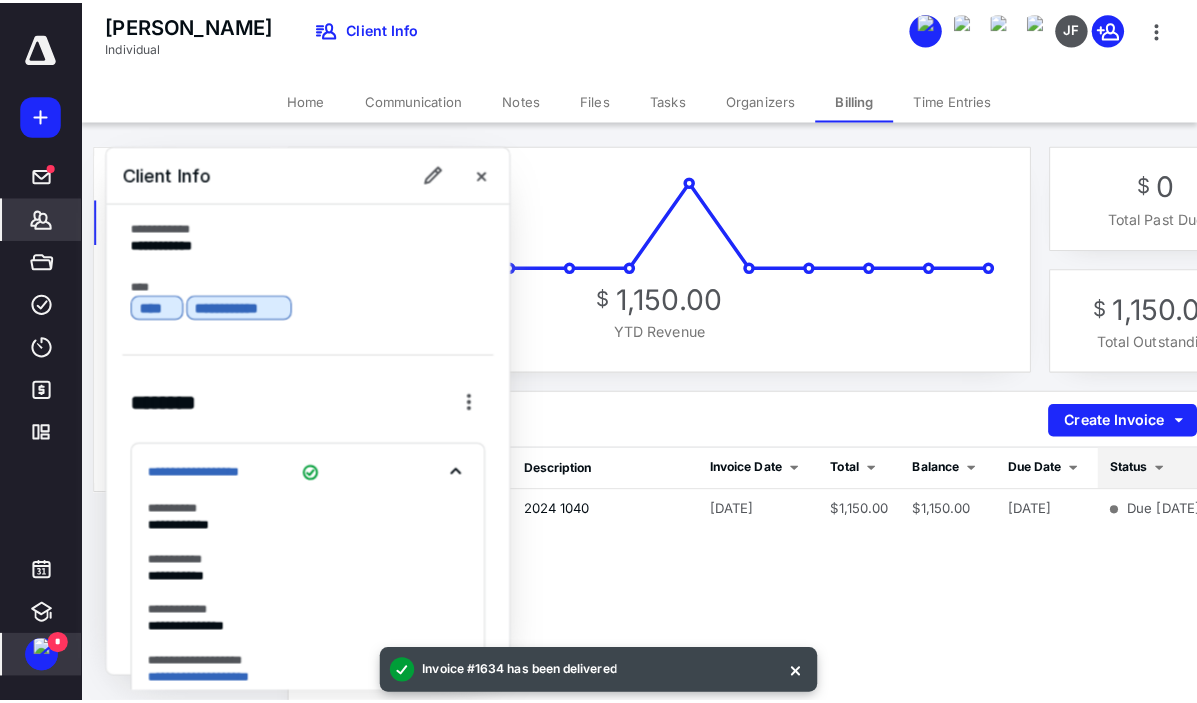 scroll, scrollTop: 437, scrollLeft: 0, axis: vertical 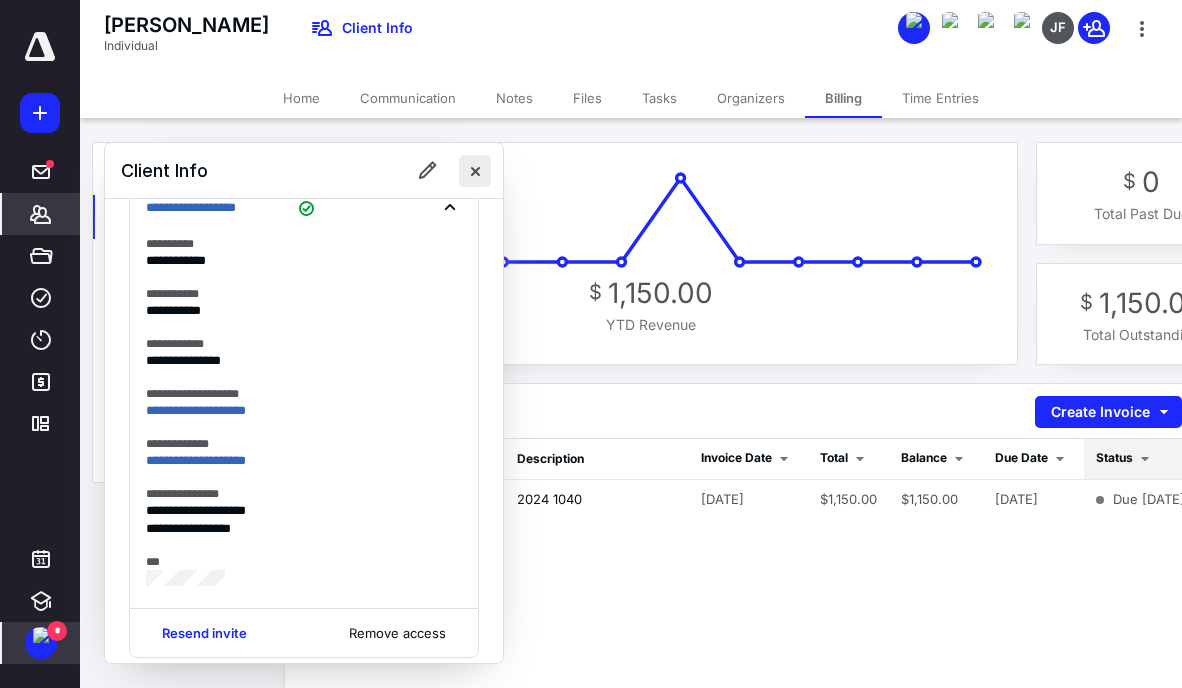 click at bounding box center (475, 171) 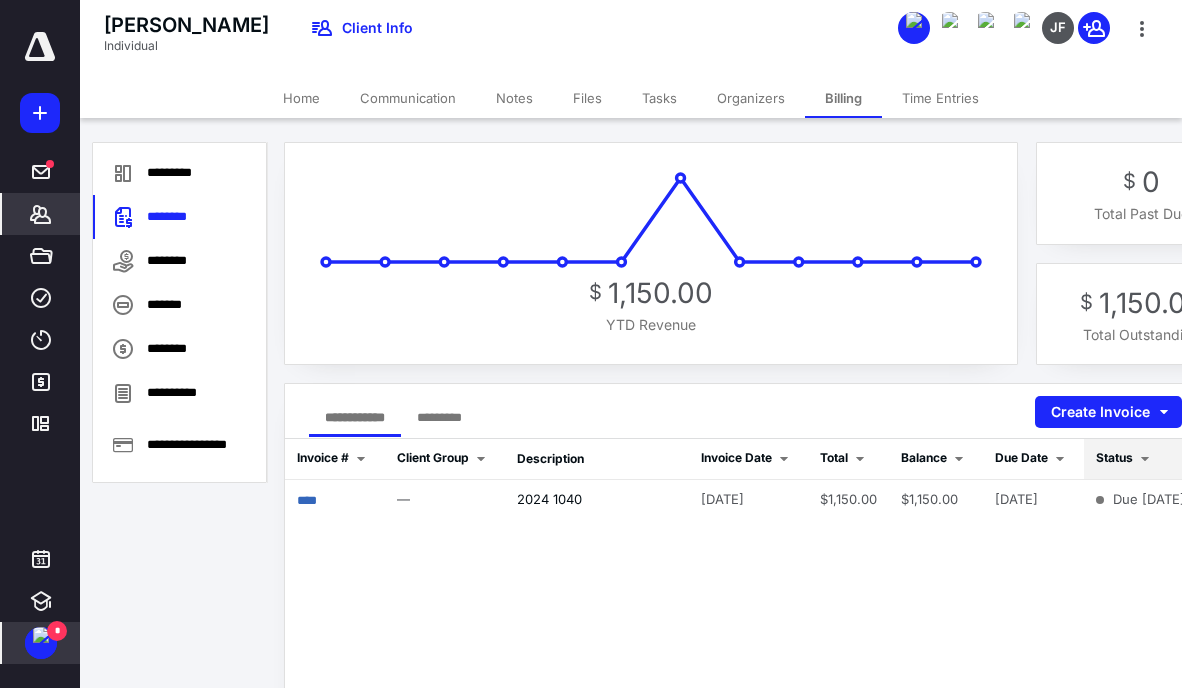 click at bounding box center (41, 635) 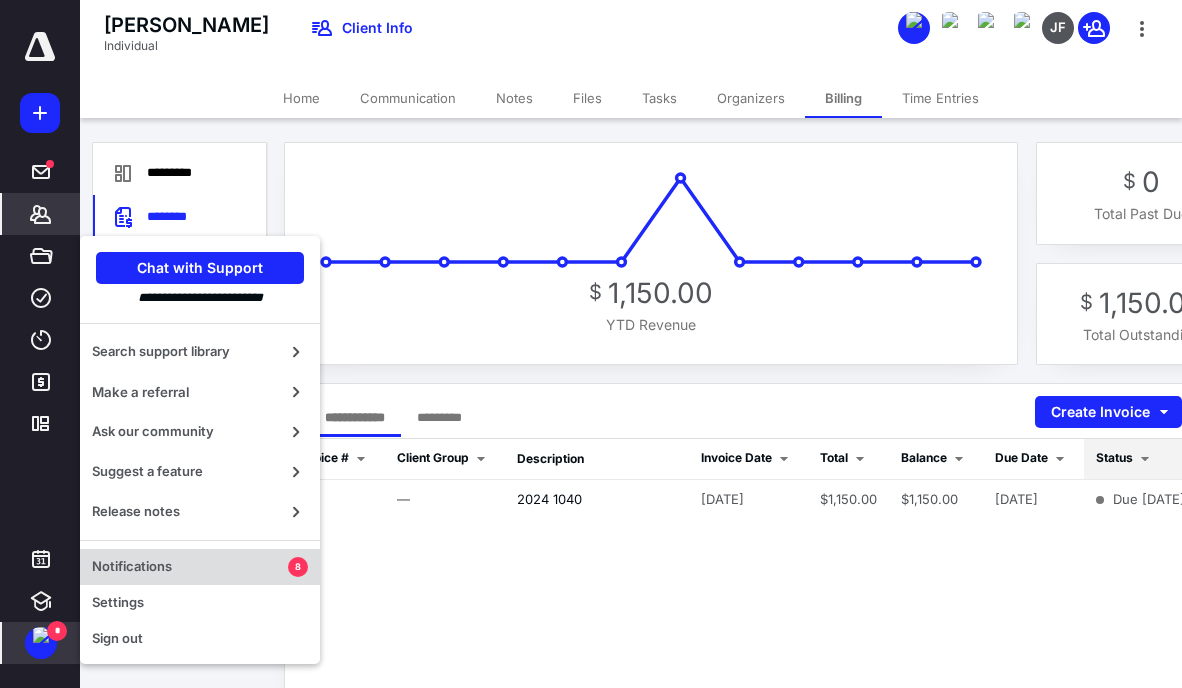 click on "Notifications" at bounding box center (190, 567) 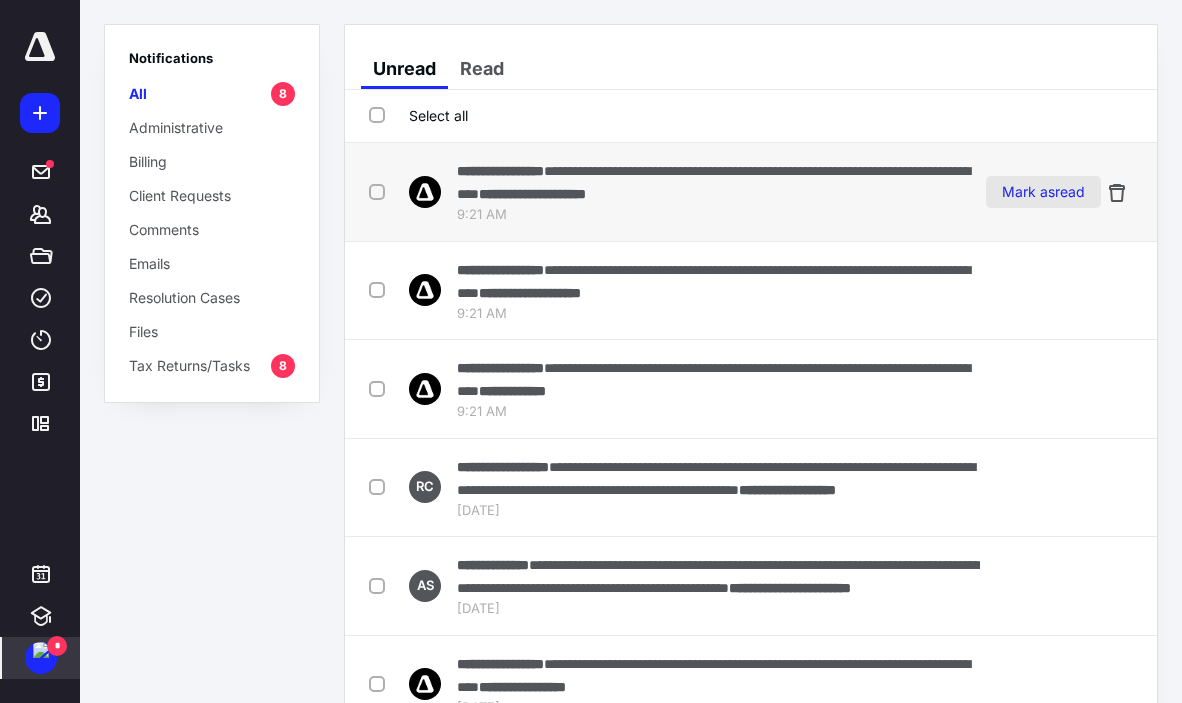 click on "Mark as  read" at bounding box center (1043, 192) 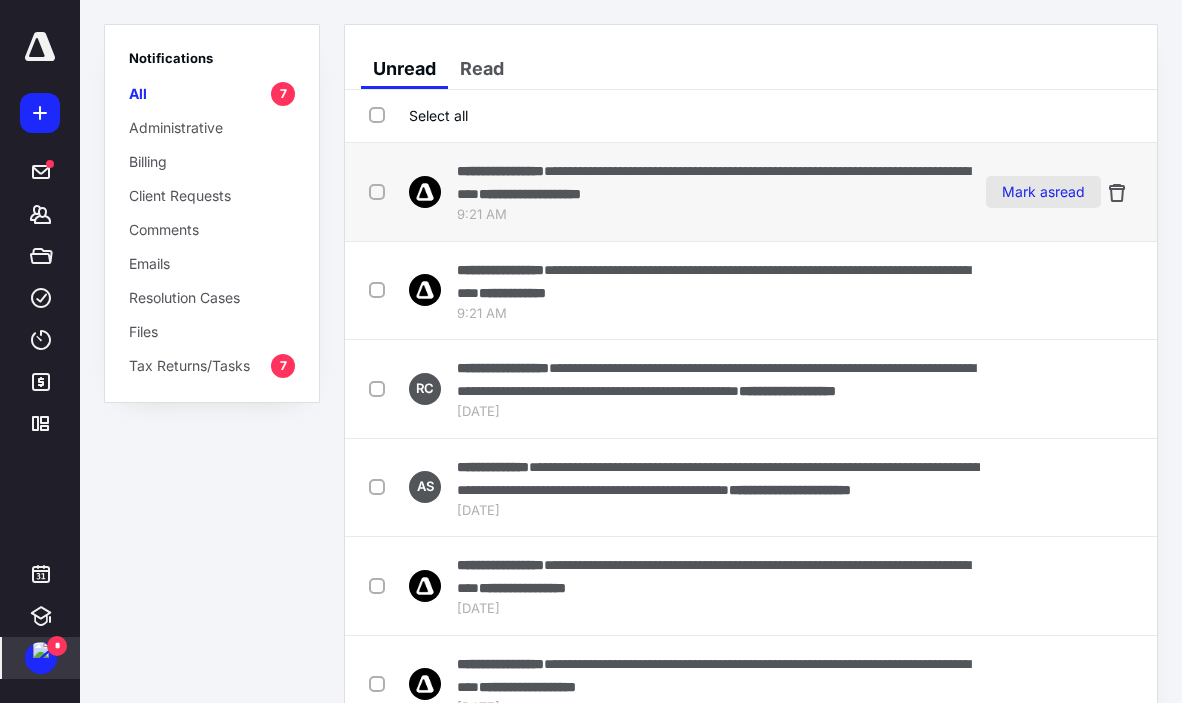 click on "Mark as  read" at bounding box center (1043, 192) 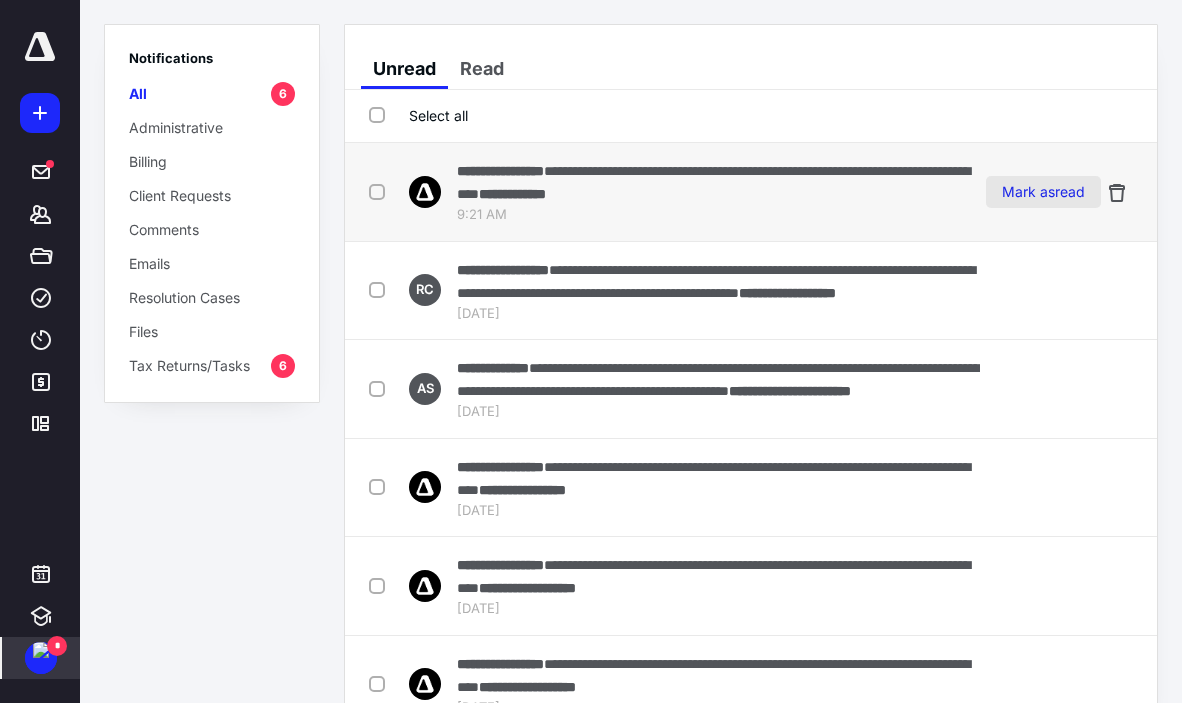 click on "Mark as  read" at bounding box center (1043, 192) 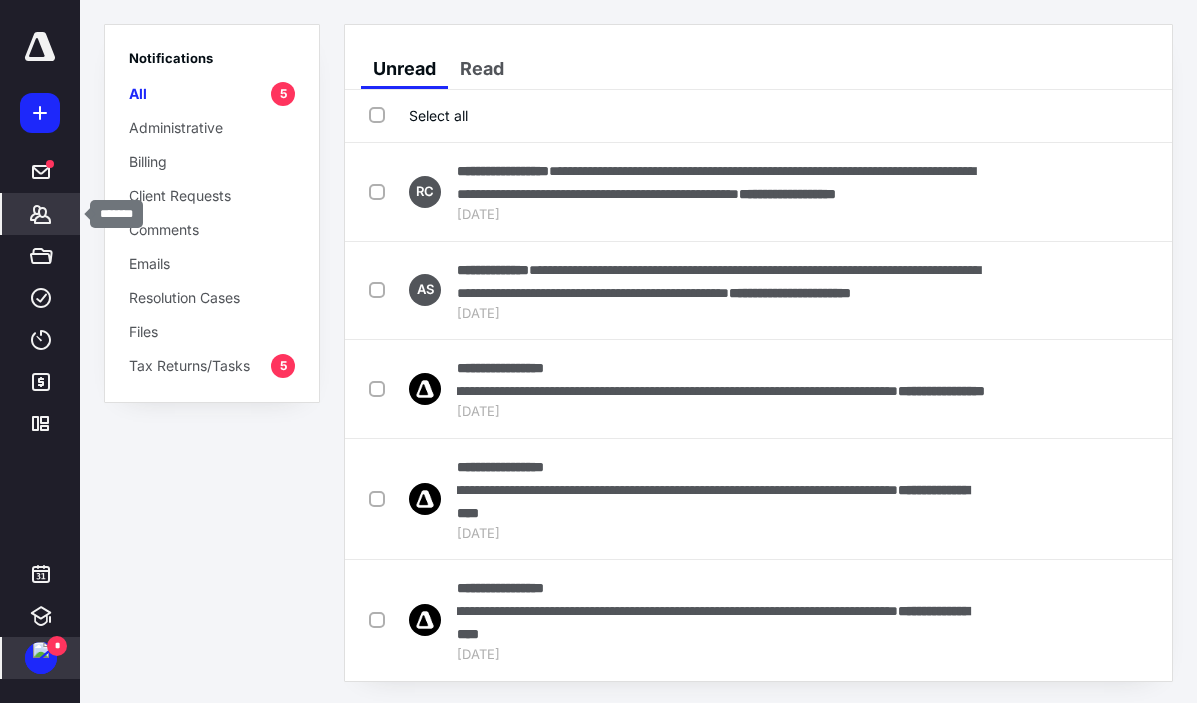 click 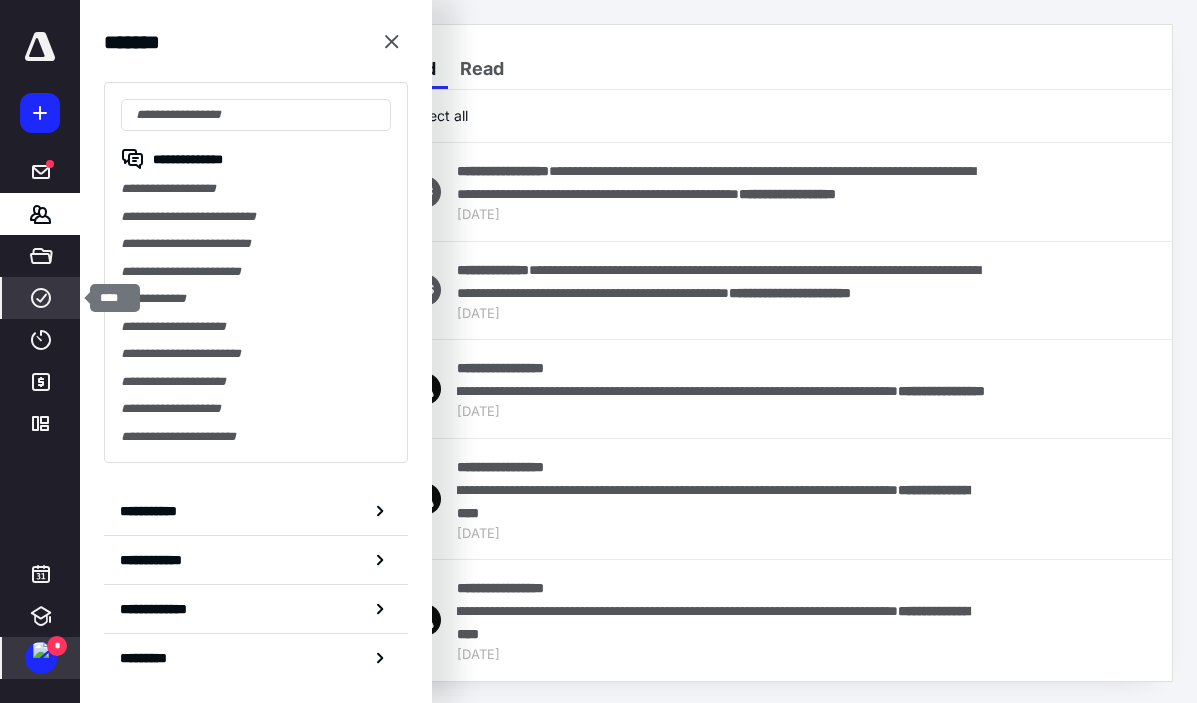 click 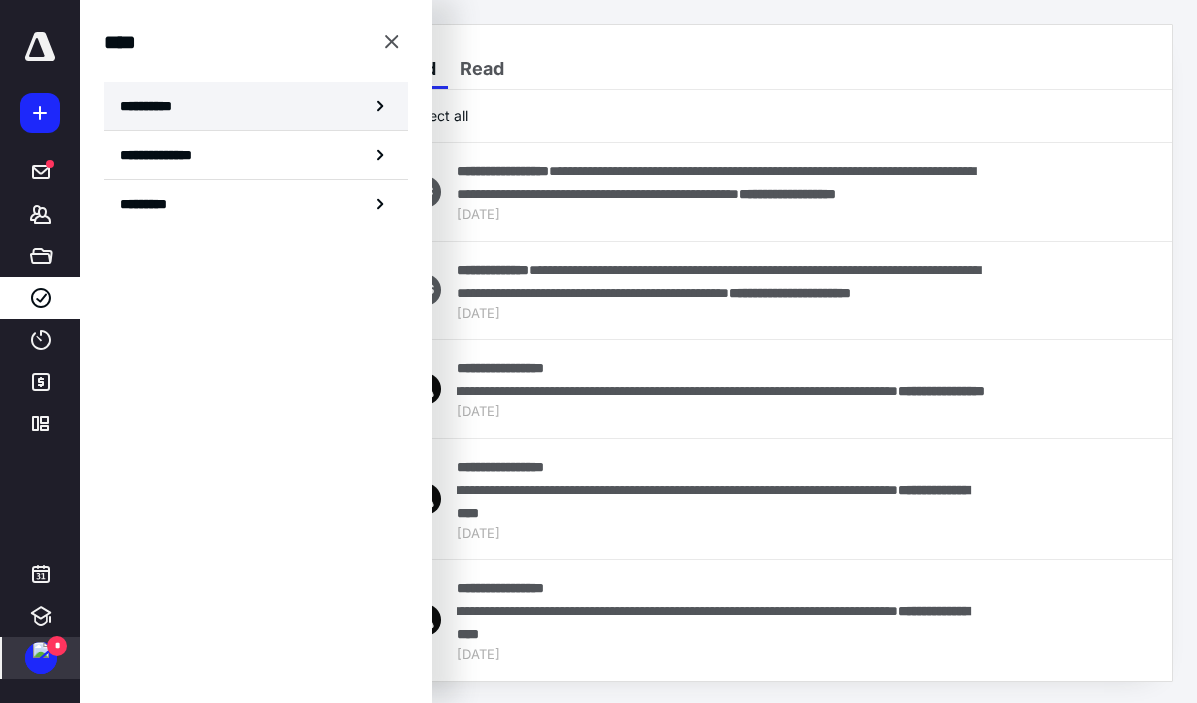 click on "**********" at bounding box center [153, 106] 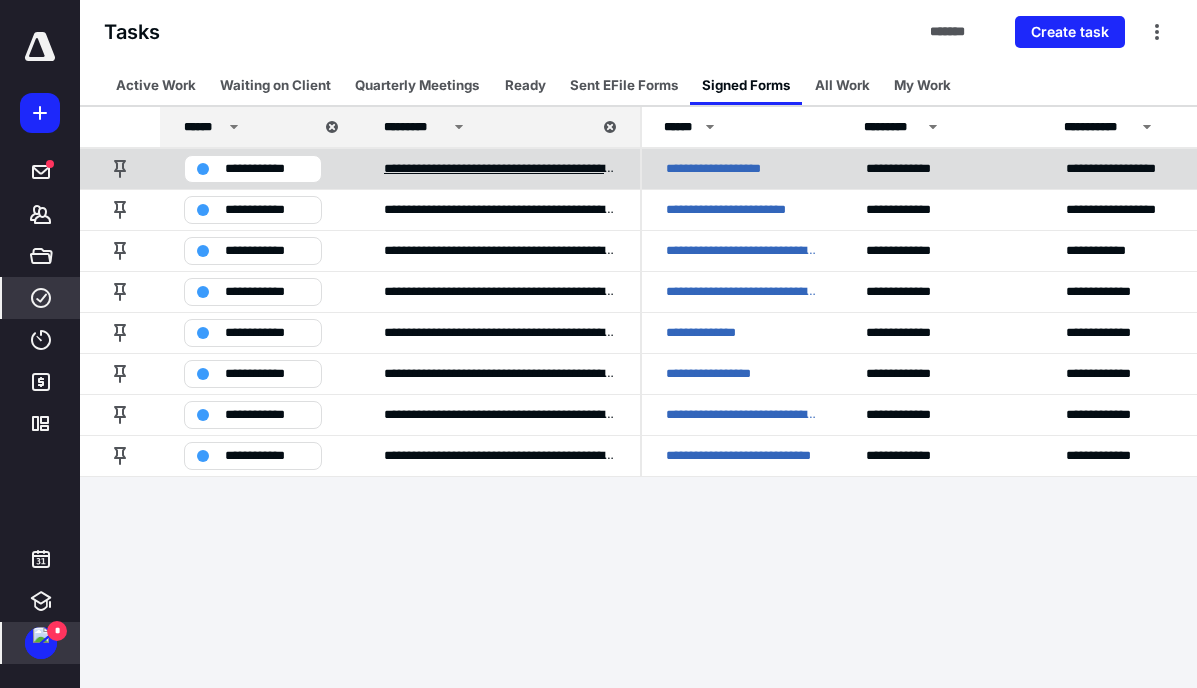 click on "**********" at bounding box center (500, 169) 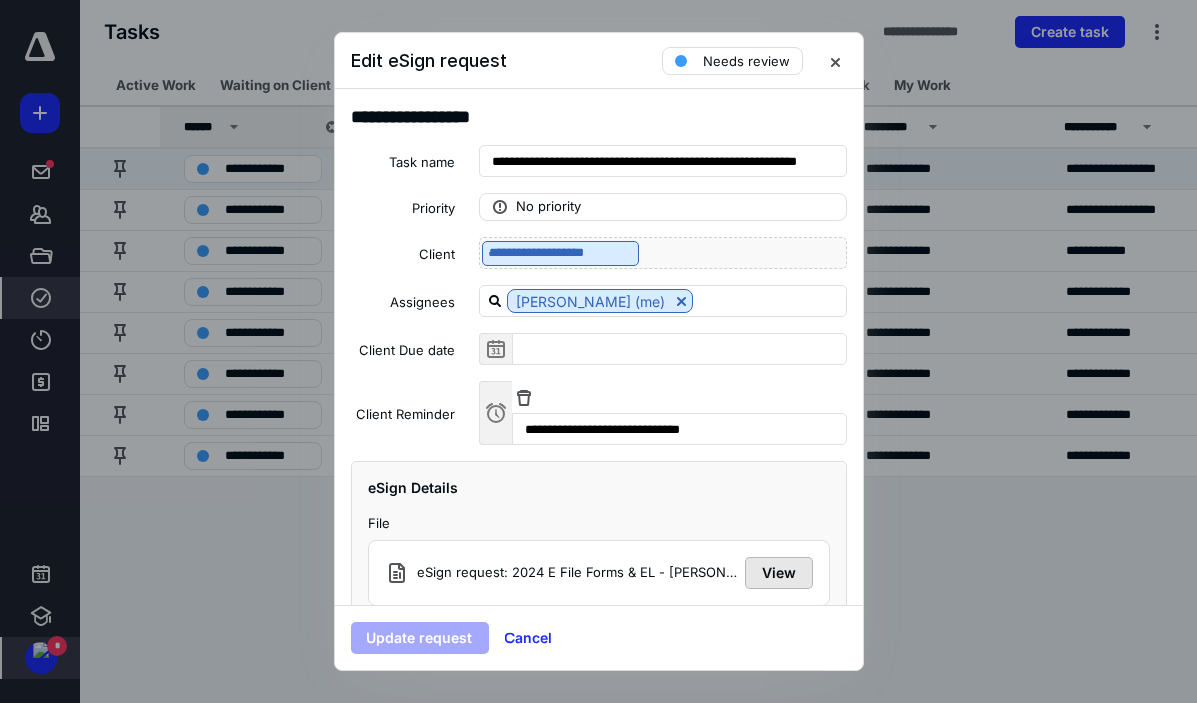 click on "View" at bounding box center (779, 573) 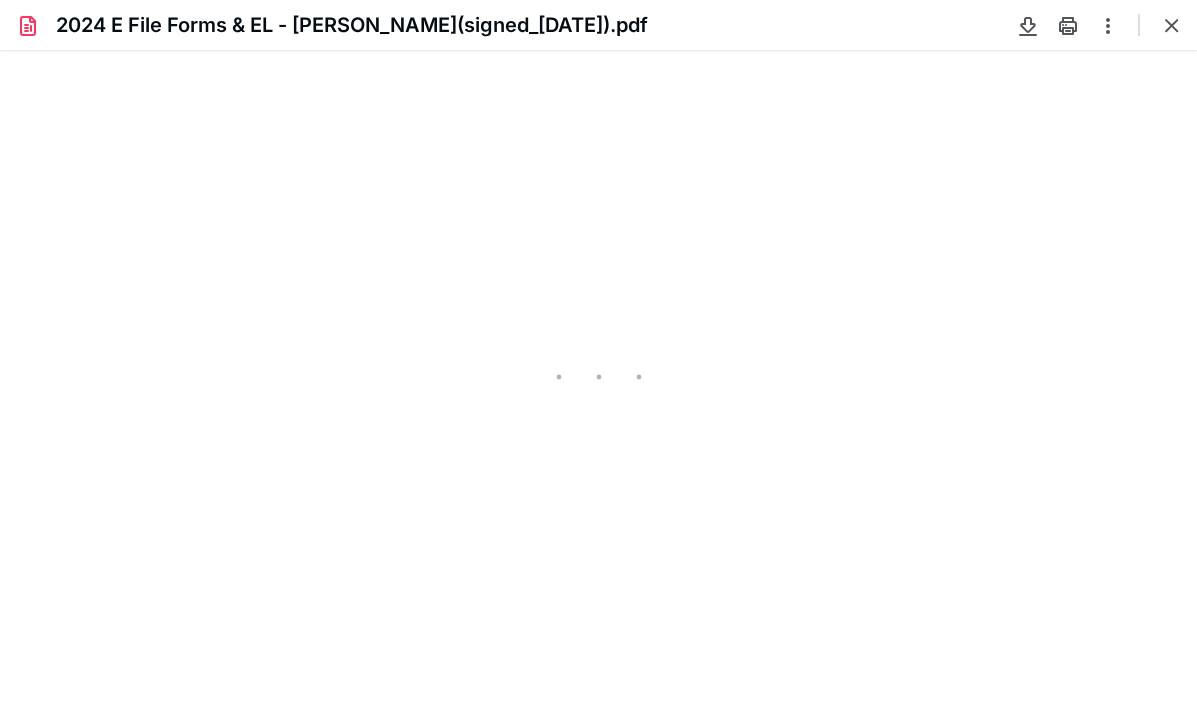 scroll, scrollTop: 0, scrollLeft: 0, axis: both 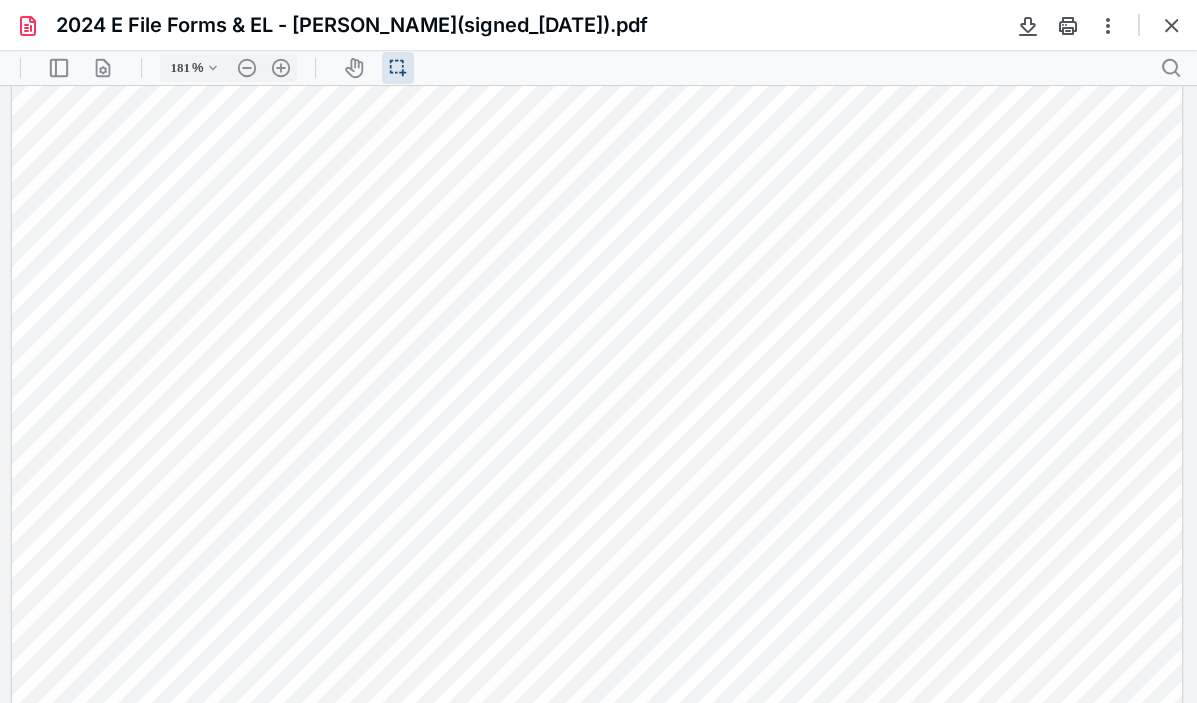 type on "186" 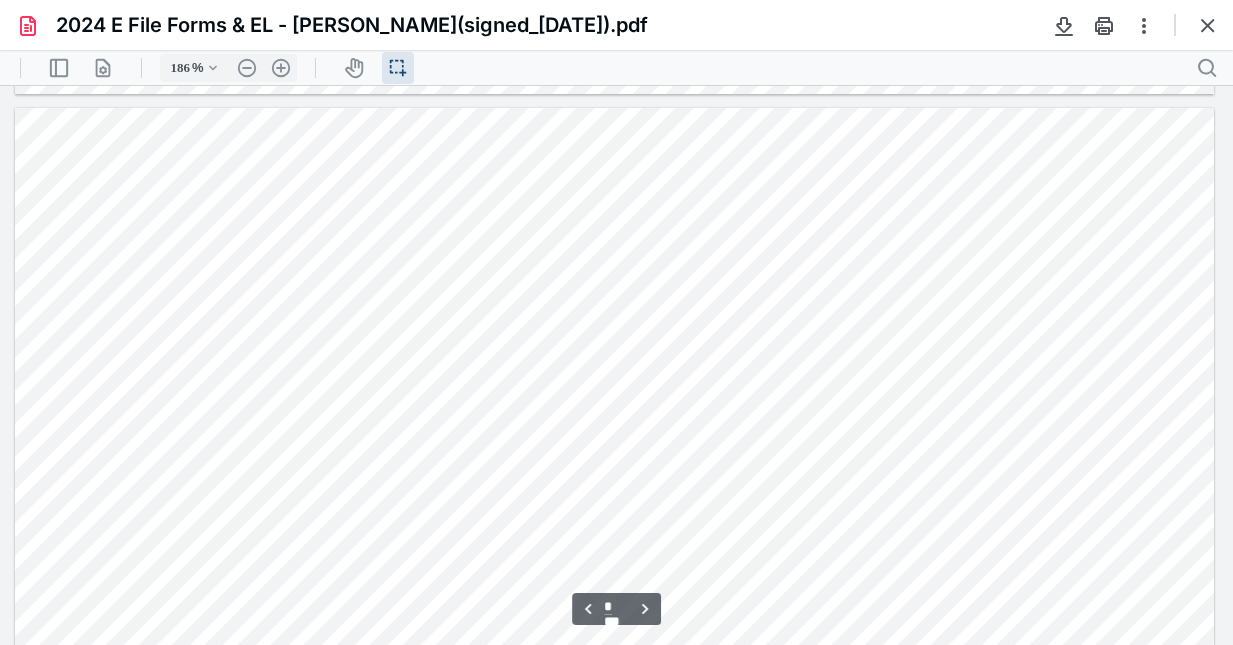 scroll, scrollTop: 6143, scrollLeft: 0, axis: vertical 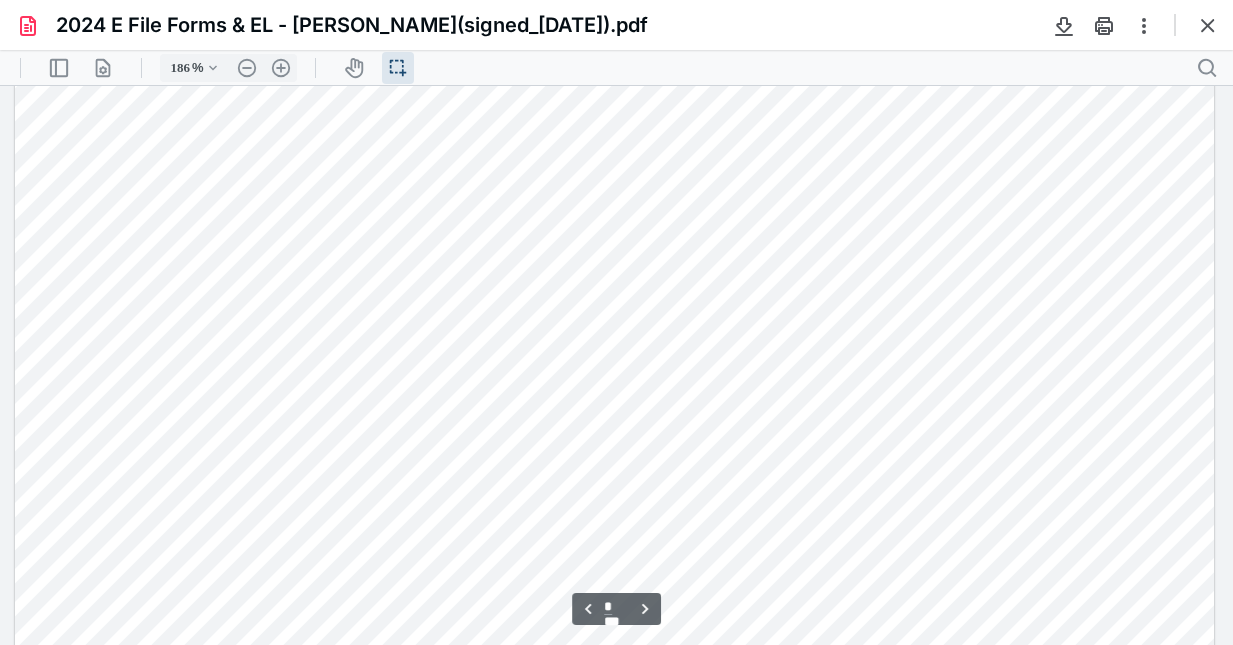 type on "*" 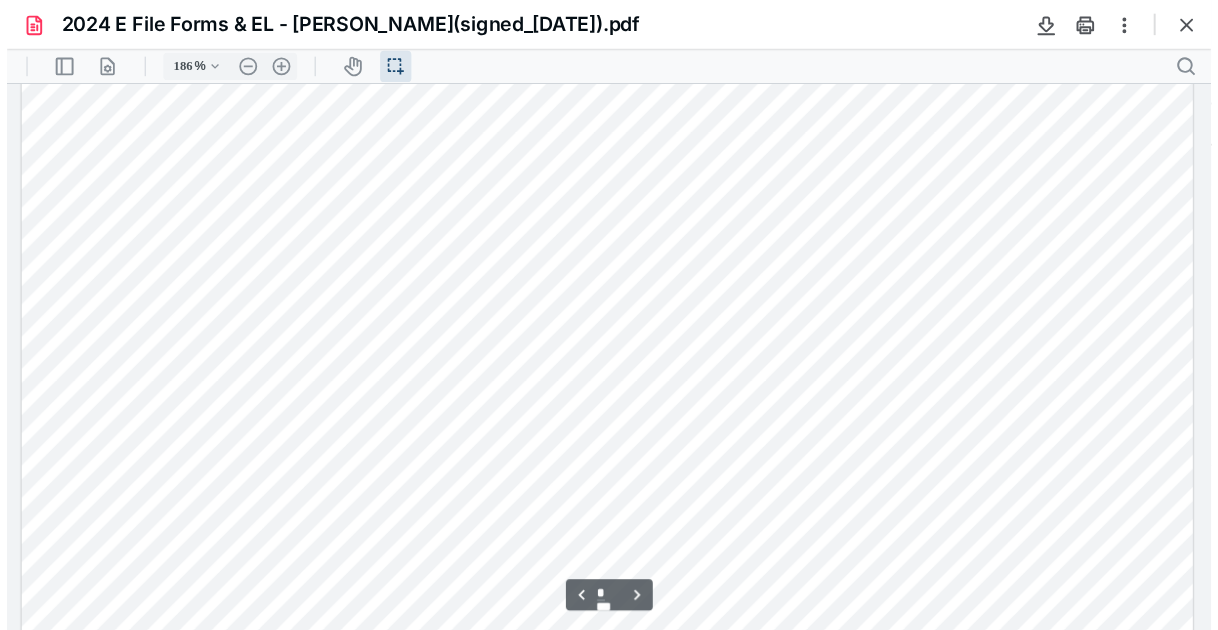 scroll, scrollTop: 9843, scrollLeft: 0, axis: vertical 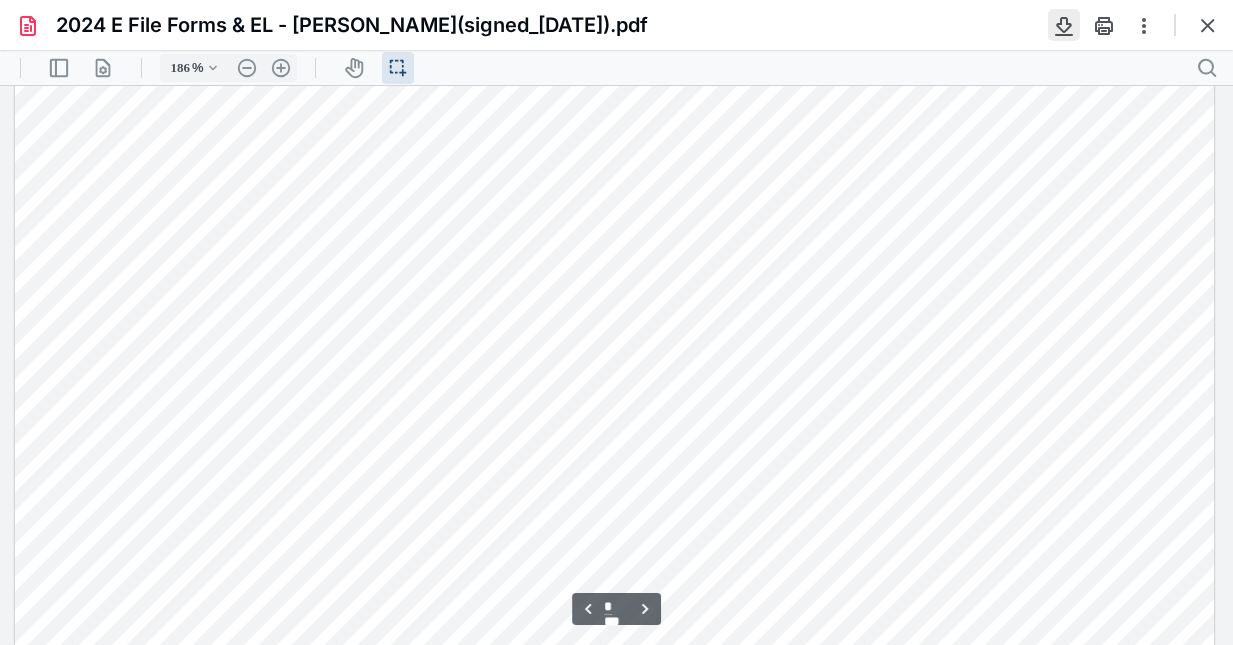 click at bounding box center [1064, 25] 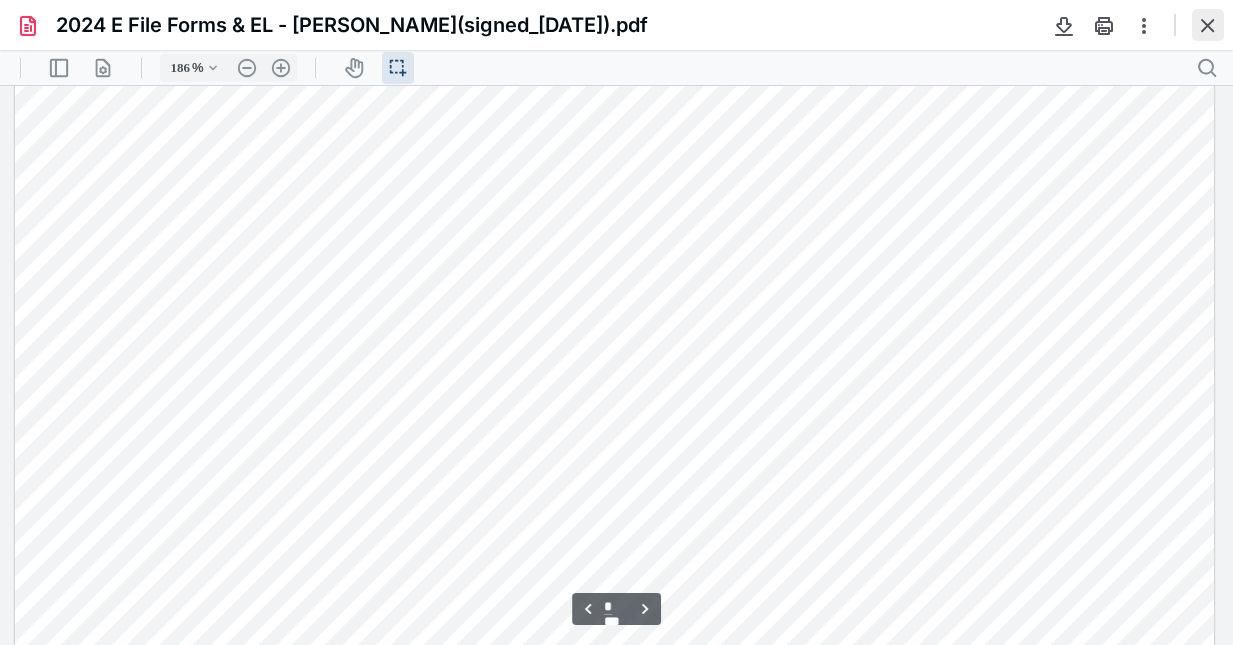 click at bounding box center (1208, 25) 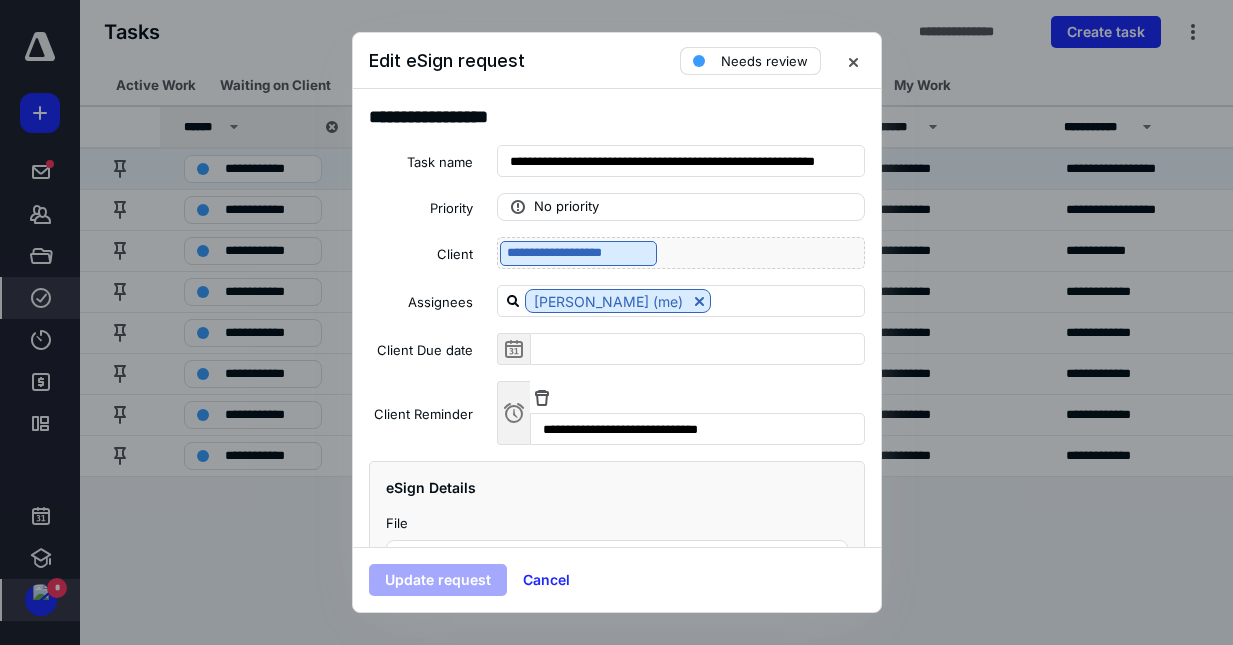 click on "Needs review" at bounding box center [764, 61] 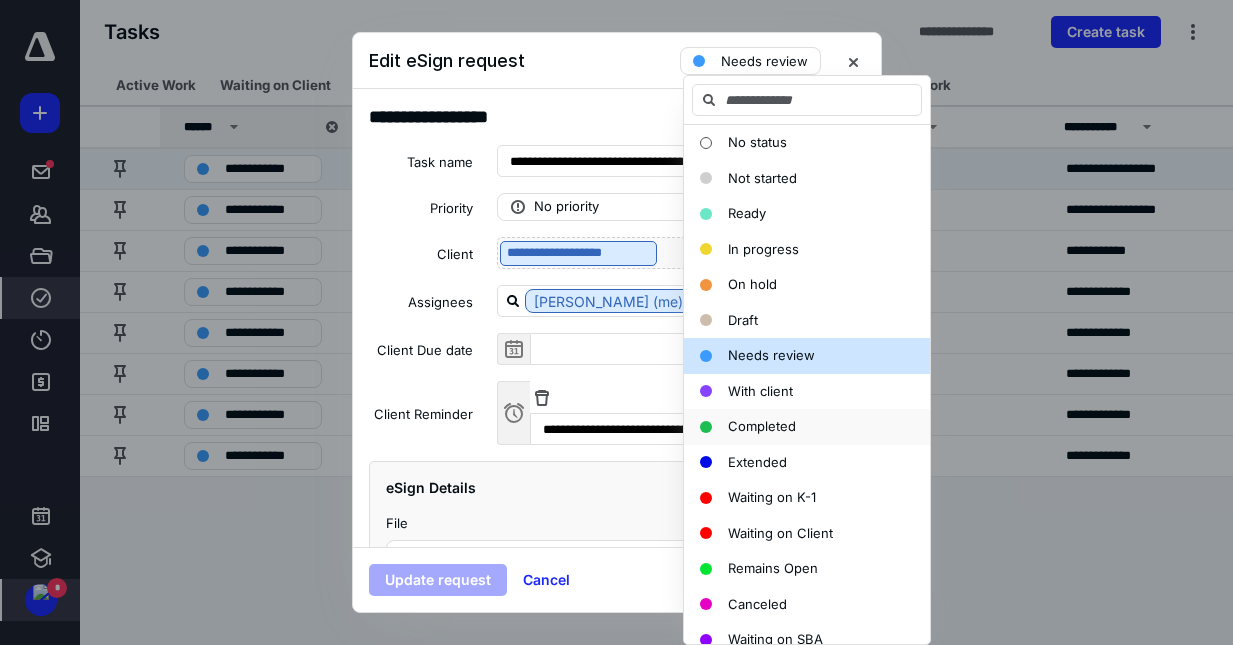 click on "Completed" at bounding box center (762, 426) 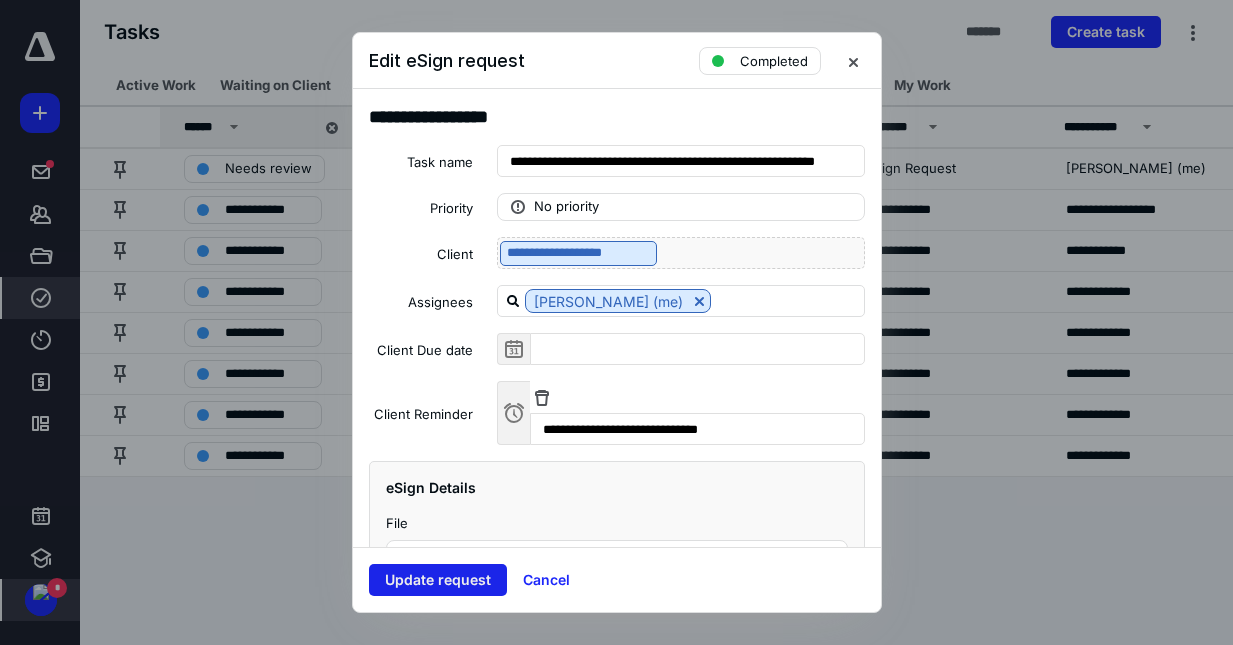 click on "Update request" at bounding box center [438, 580] 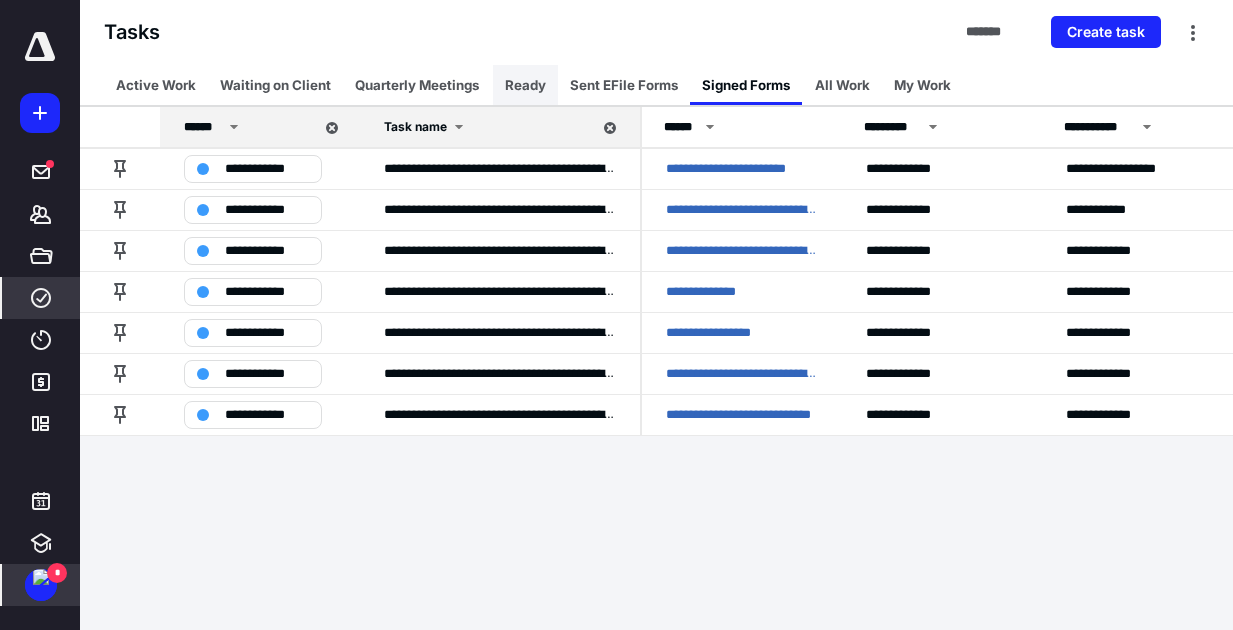 click on "Ready" at bounding box center [525, 85] 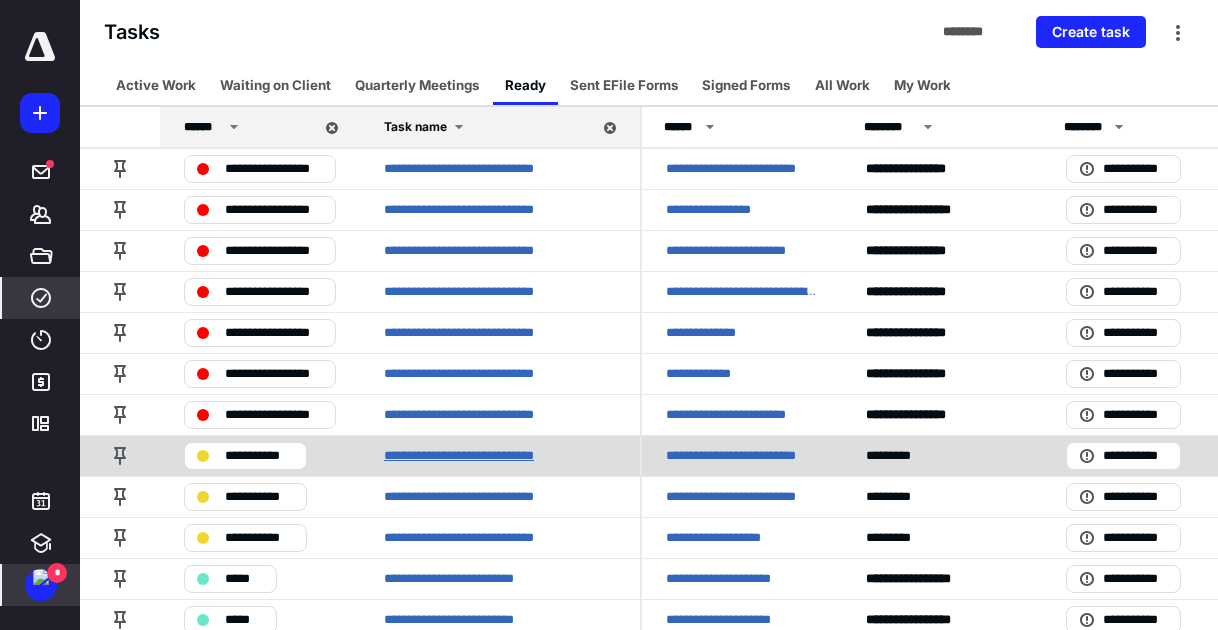 scroll, scrollTop: 400, scrollLeft: 0, axis: vertical 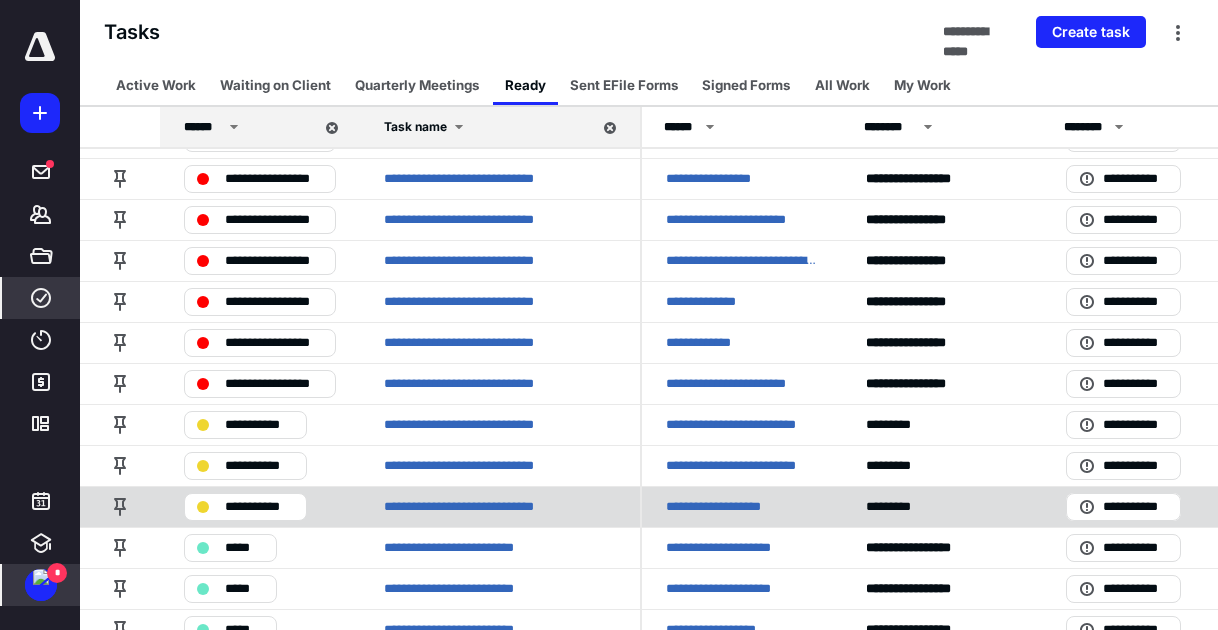 click on "**********" at bounding box center (737, 507) 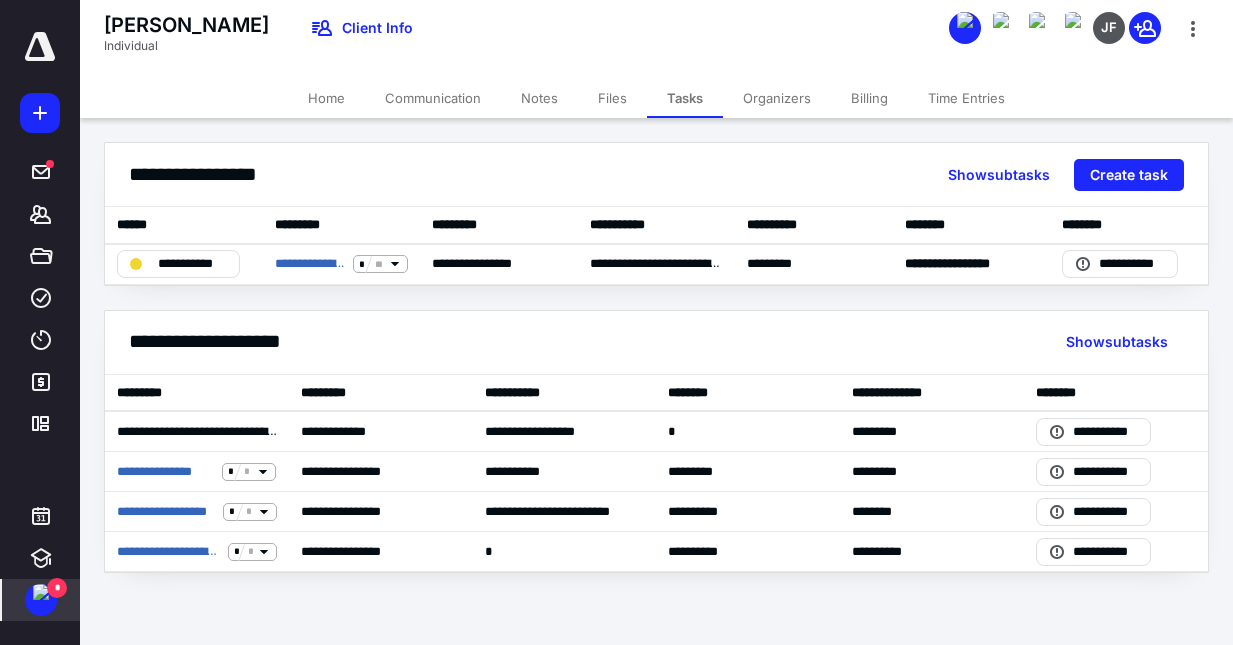 click on "Home" at bounding box center [326, 98] 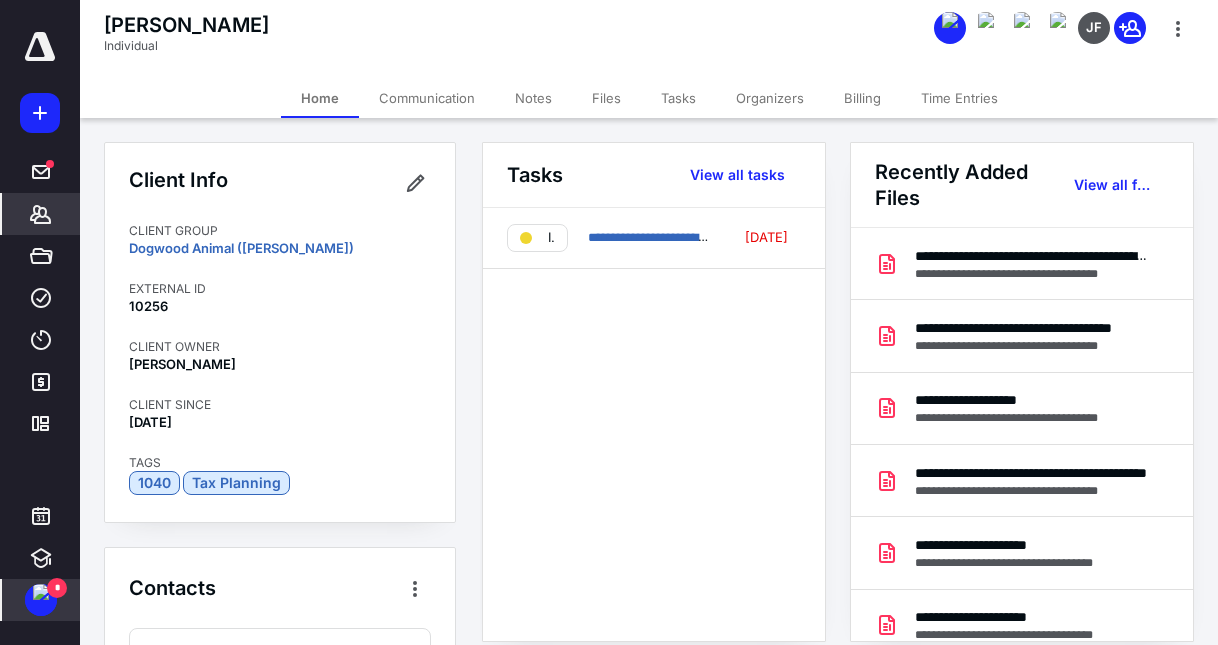 click on "Billing" at bounding box center (862, 98) 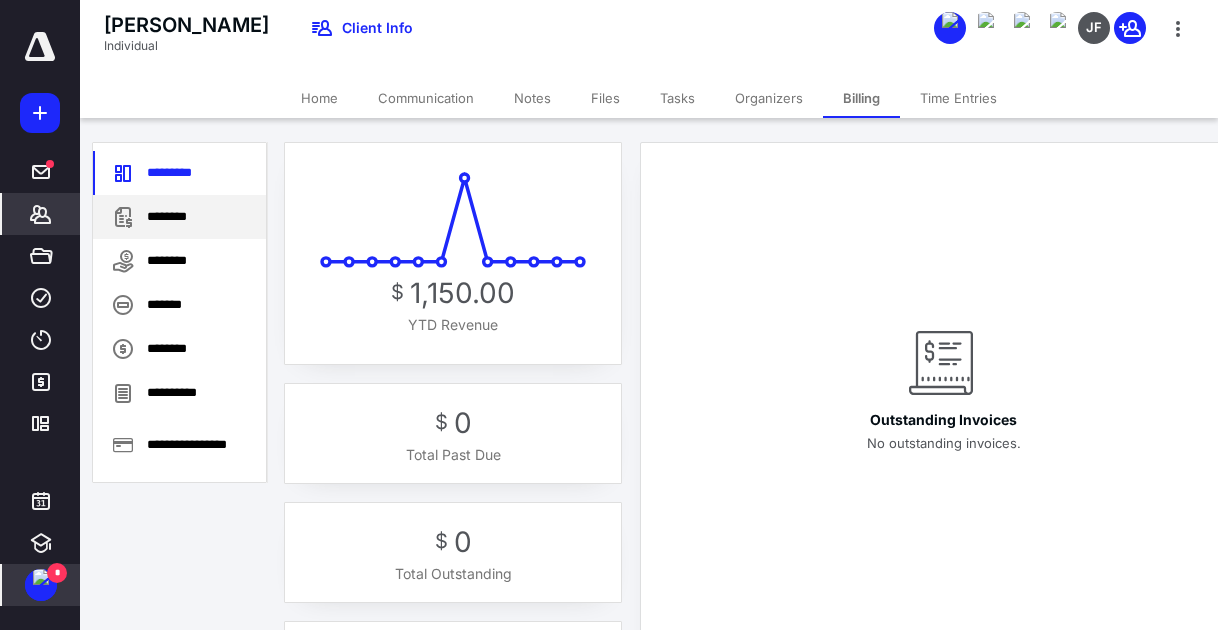 click on "********" at bounding box center (179, 217) 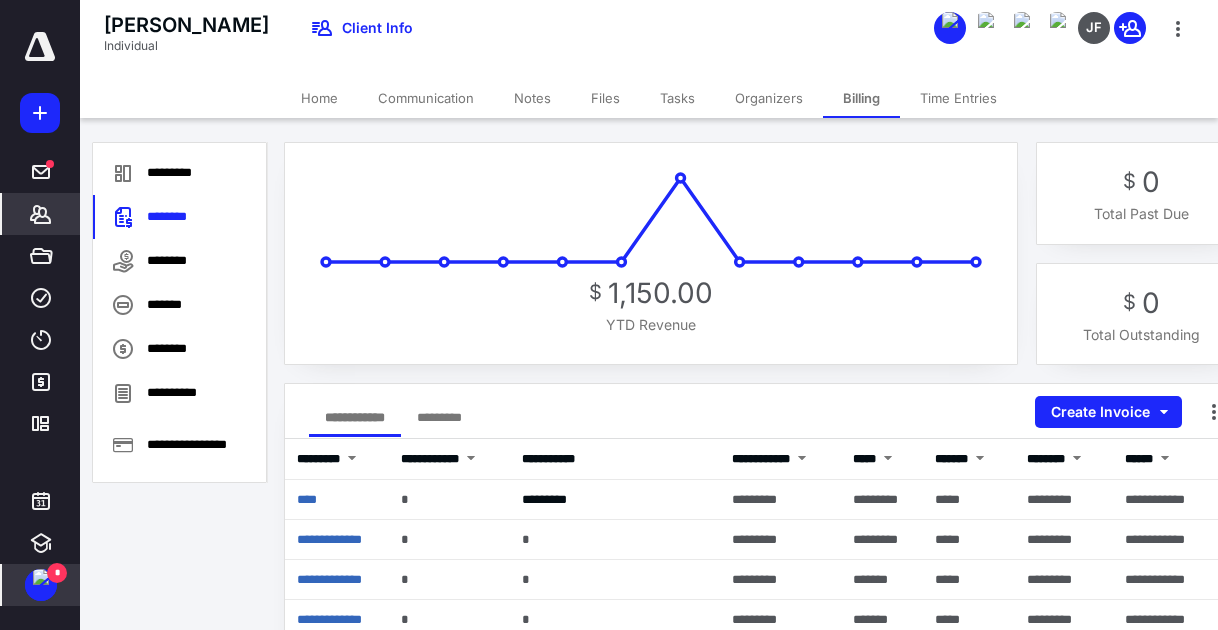 click on "Home" at bounding box center (319, 98) 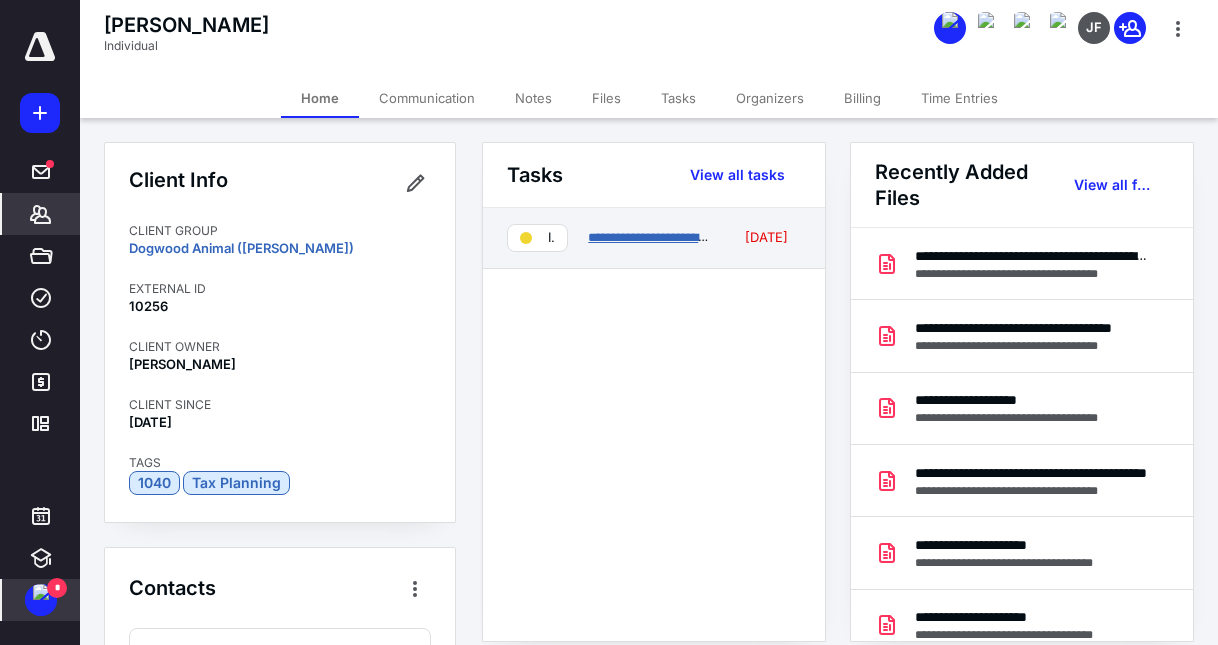 click on "**********" at bounding box center (653, 237) 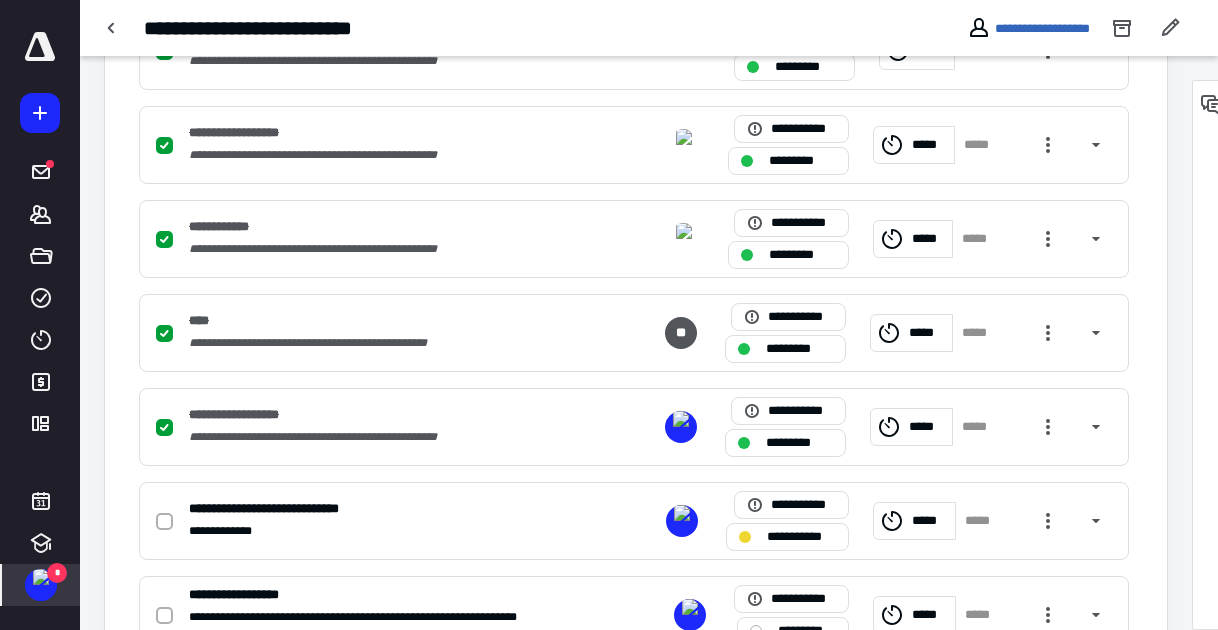 scroll, scrollTop: 1035, scrollLeft: 0, axis: vertical 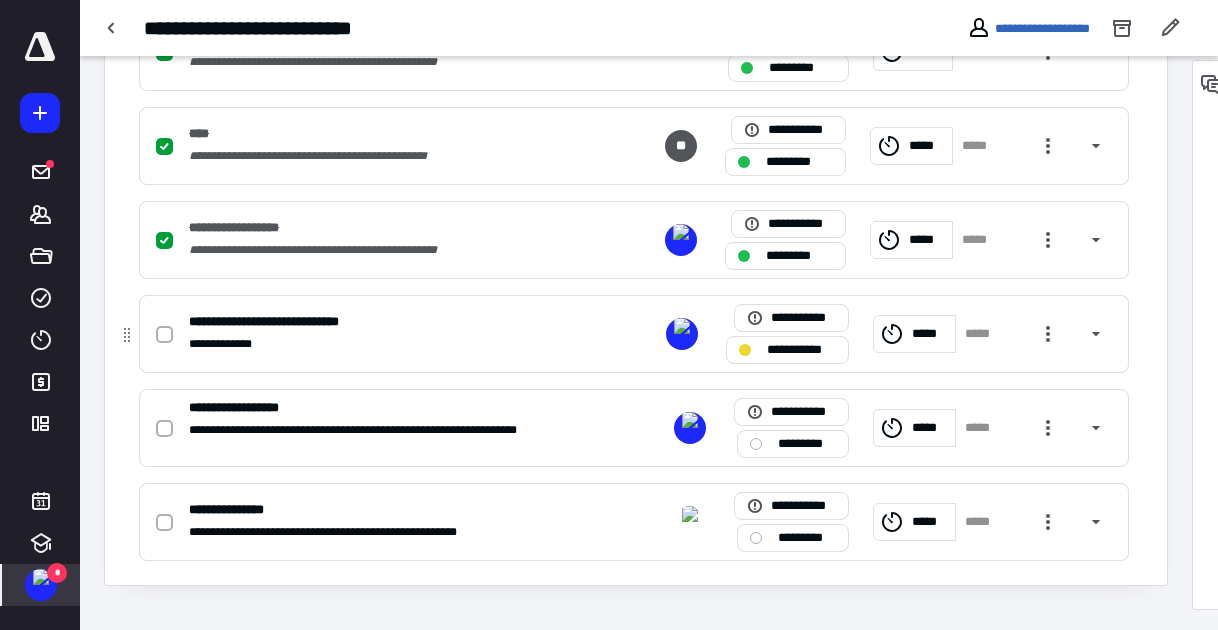 click at bounding box center (164, 335) 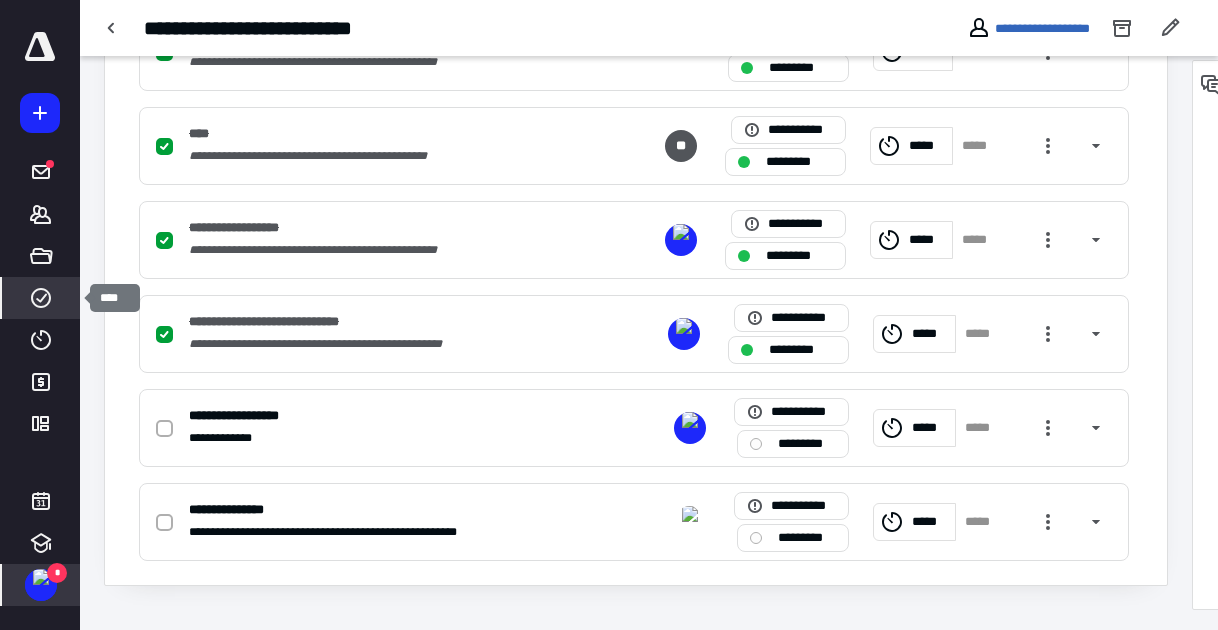 click 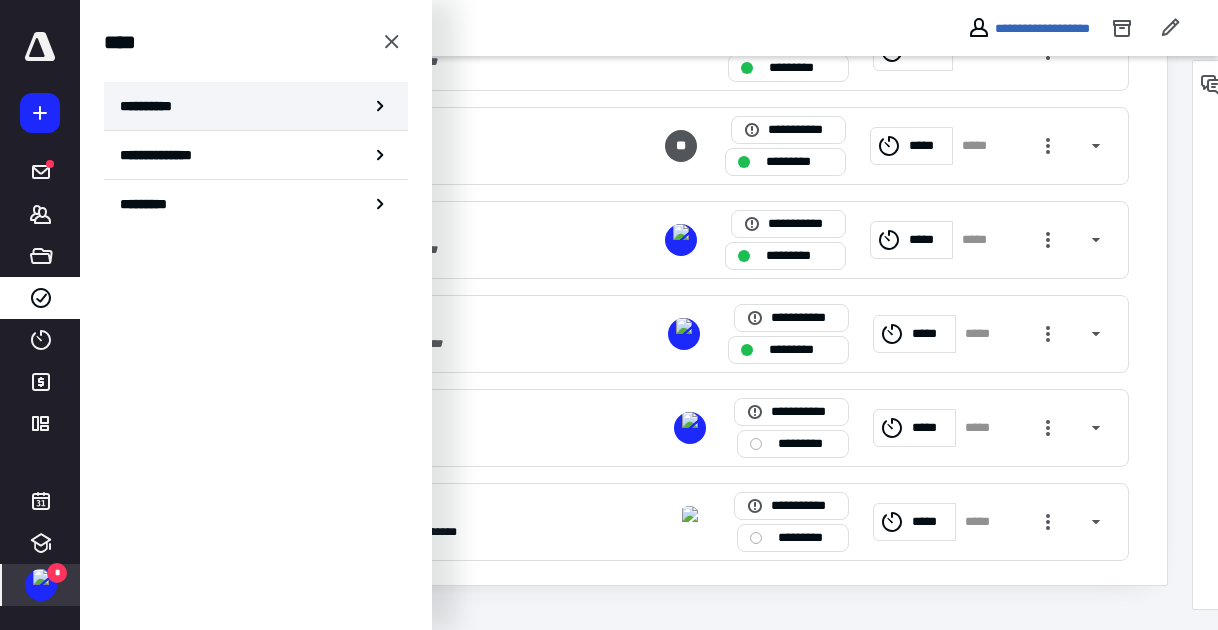 click on "**********" at bounding box center [256, 106] 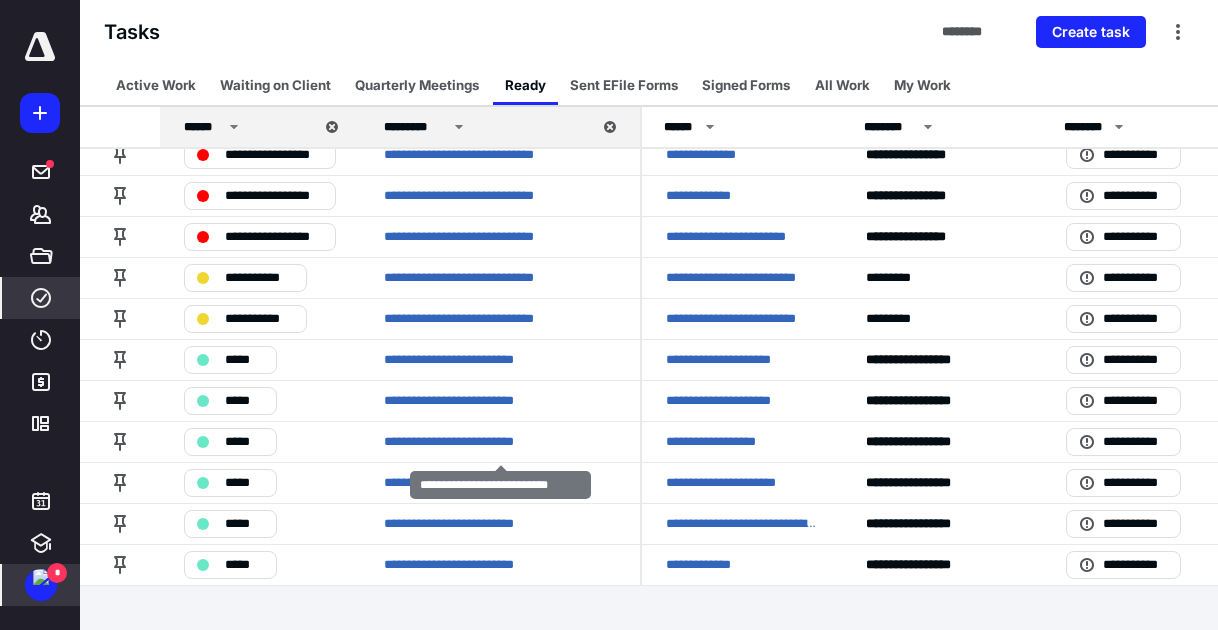 scroll, scrollTop: 447, scrollLeft: 0, axis: vertical 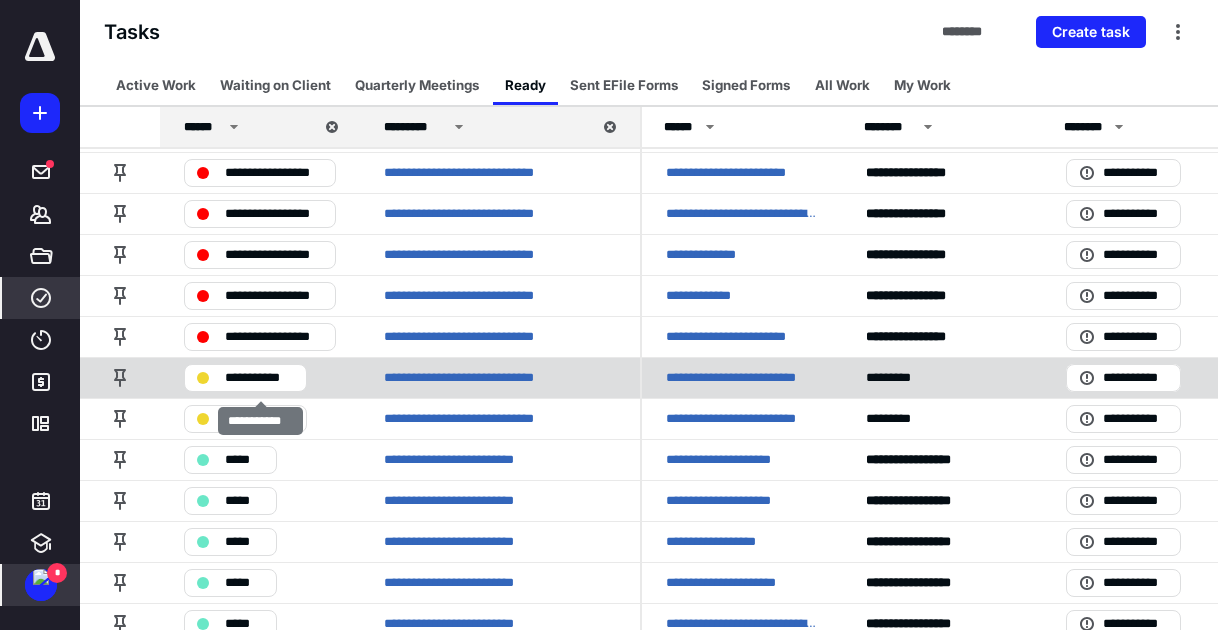 click on "**********" at bounding box center [259, 378] 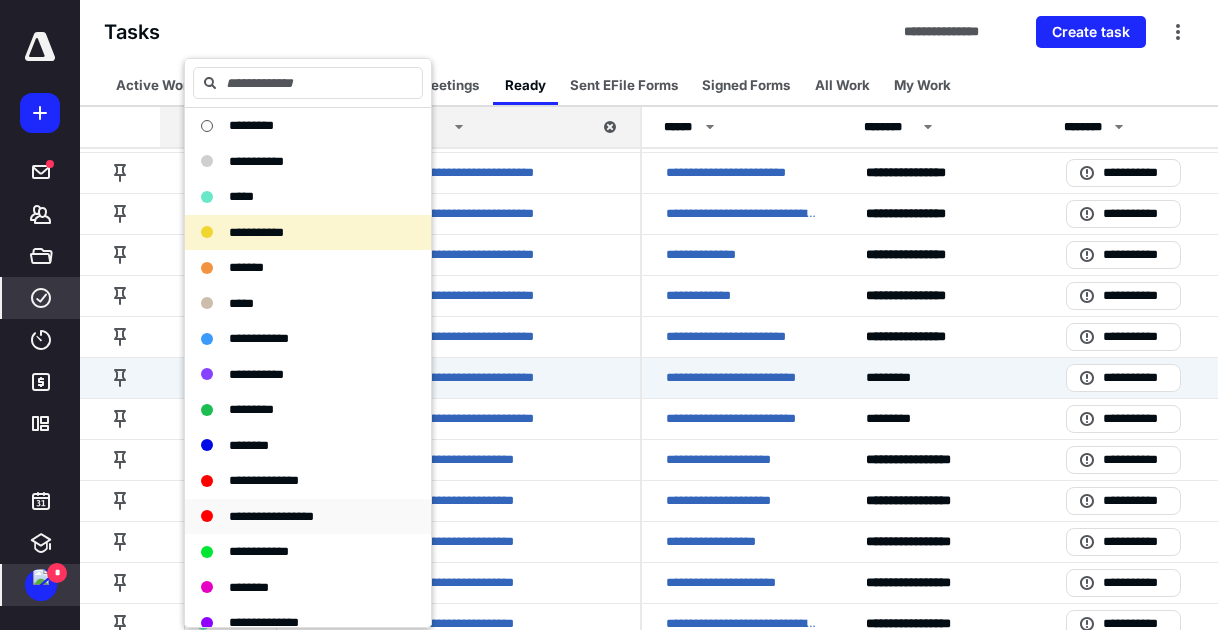 click on "**********" at bounding box center (271, 516) 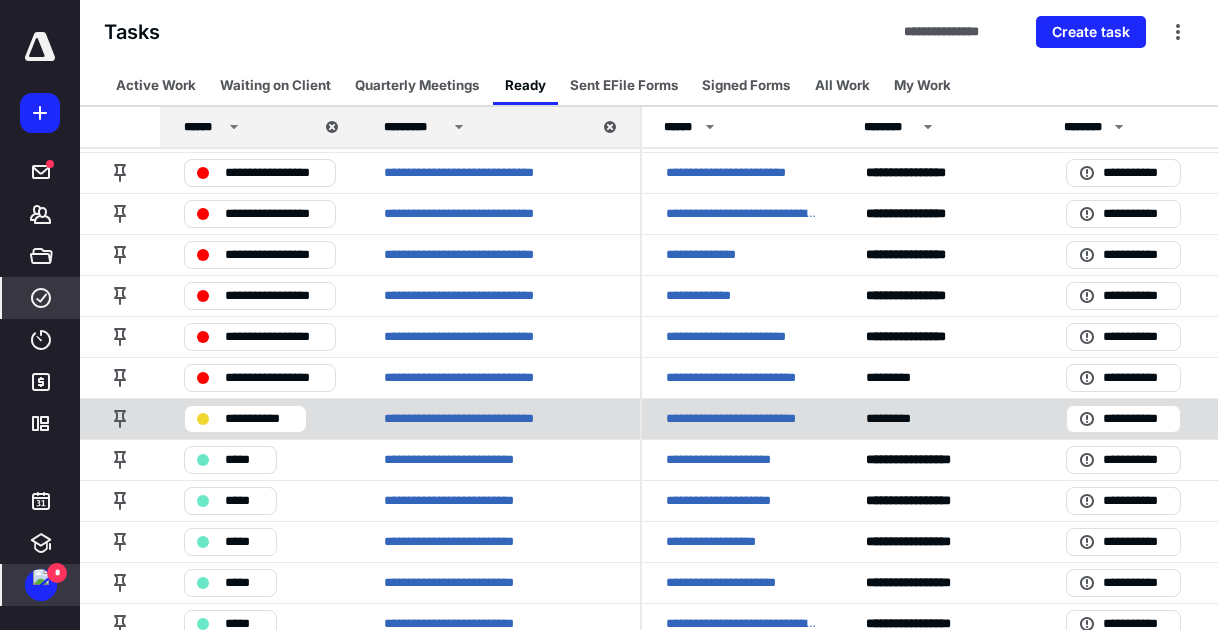 click on "**********" at bounding box center (259, 419) 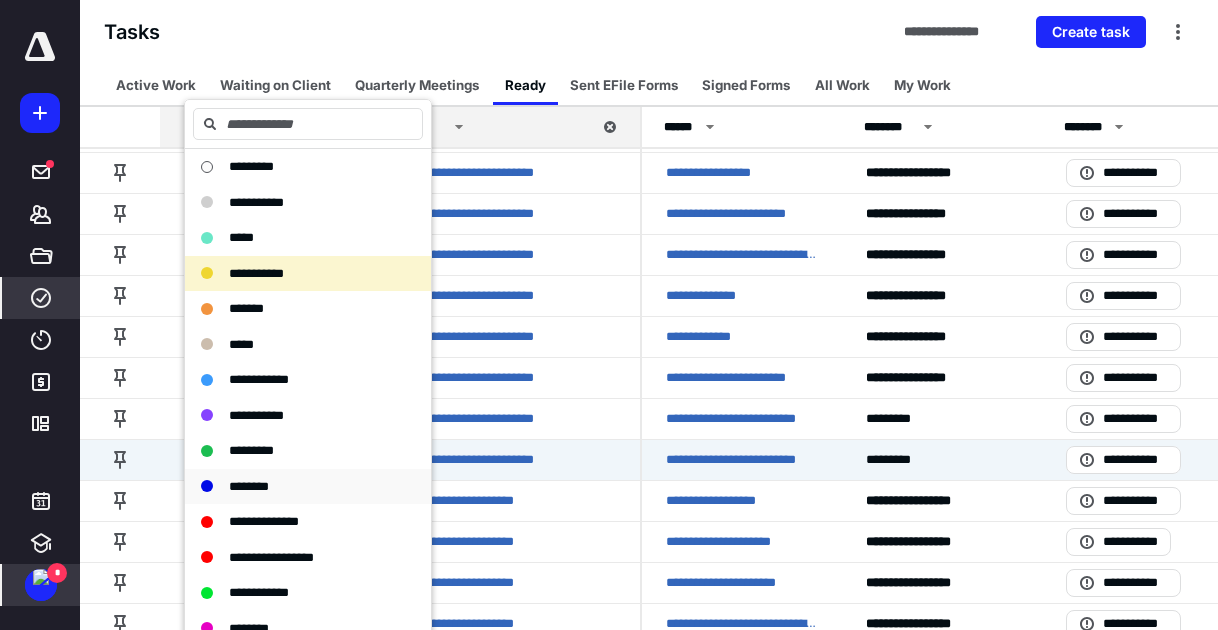 scroll, scrollTop: 488, scrollLeft: 0, axis: vertical 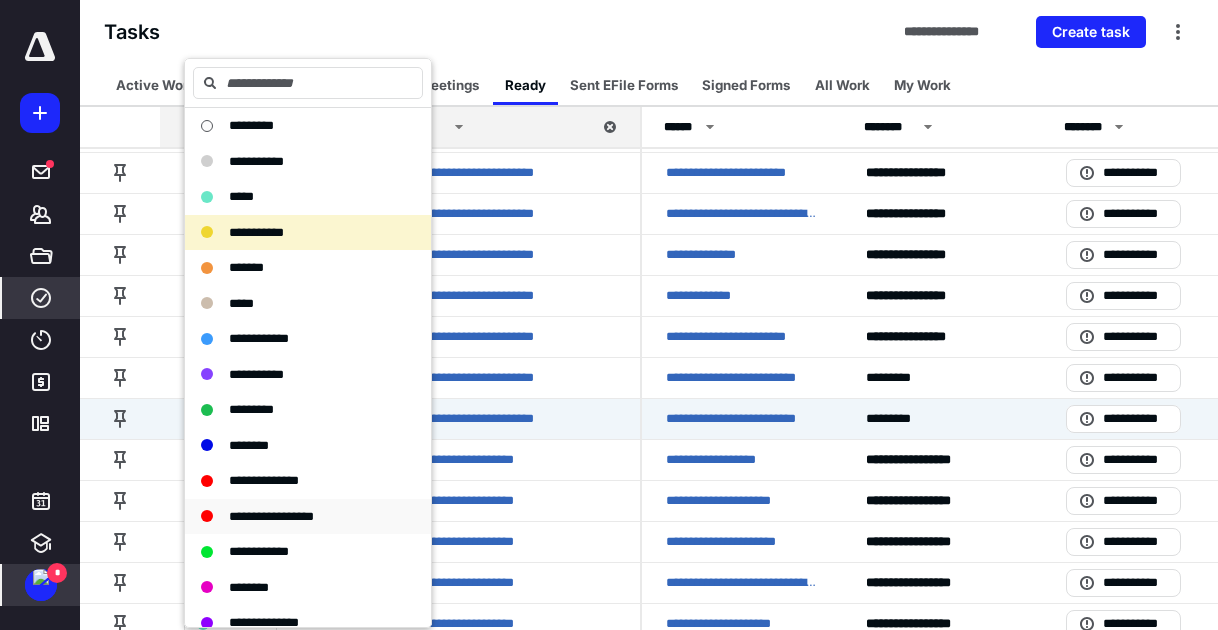 click on "**********" at bounding box center (271, 516) 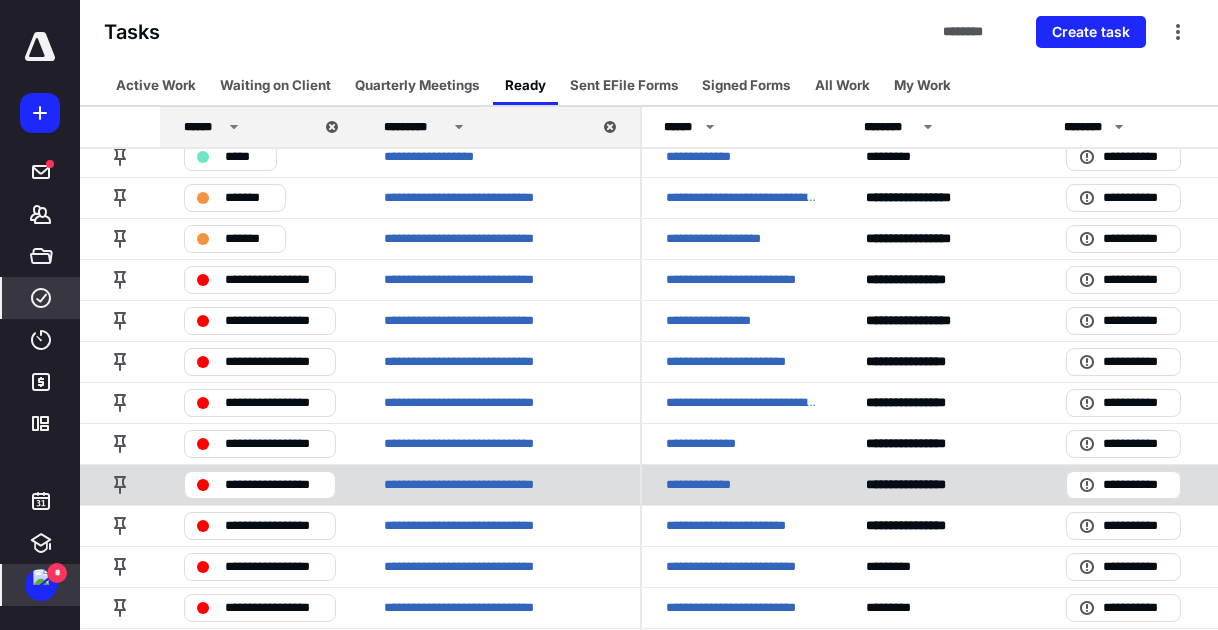 scroll, scrollTop: 288, scrollLeft: 0, axis: vertical 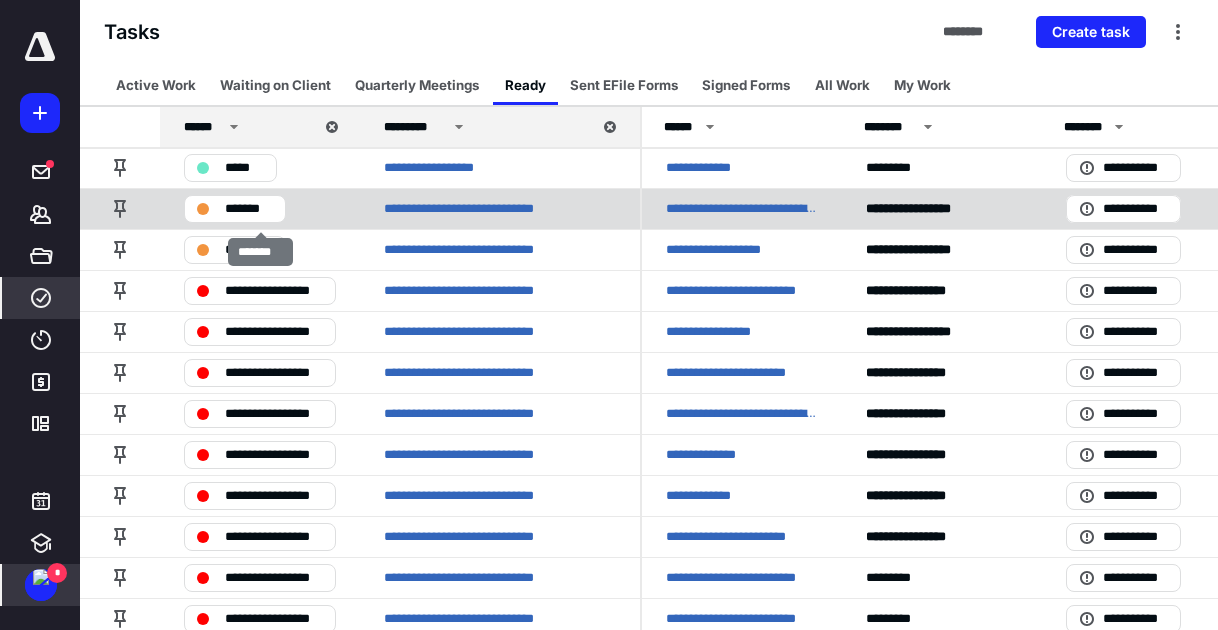 click on "*******" at bounding box center (249, 209) 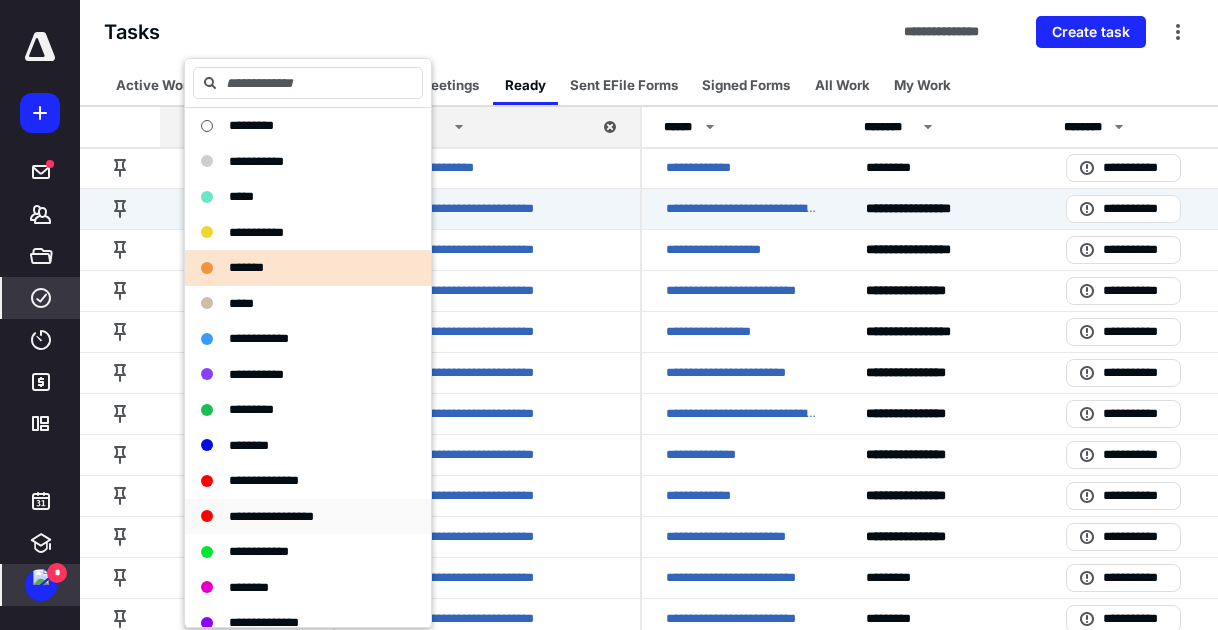 click on "**********" at bounding box center (271, 516) 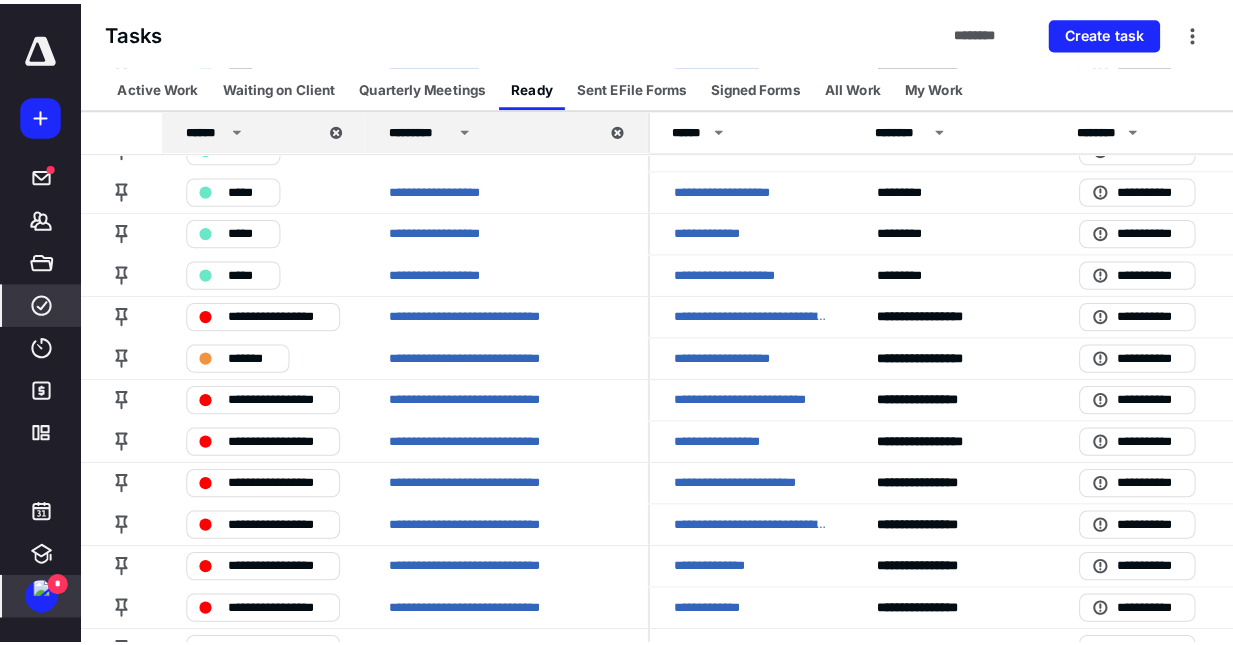 scroll, scrollTop: 0, scrollLeft: 0, axis: both 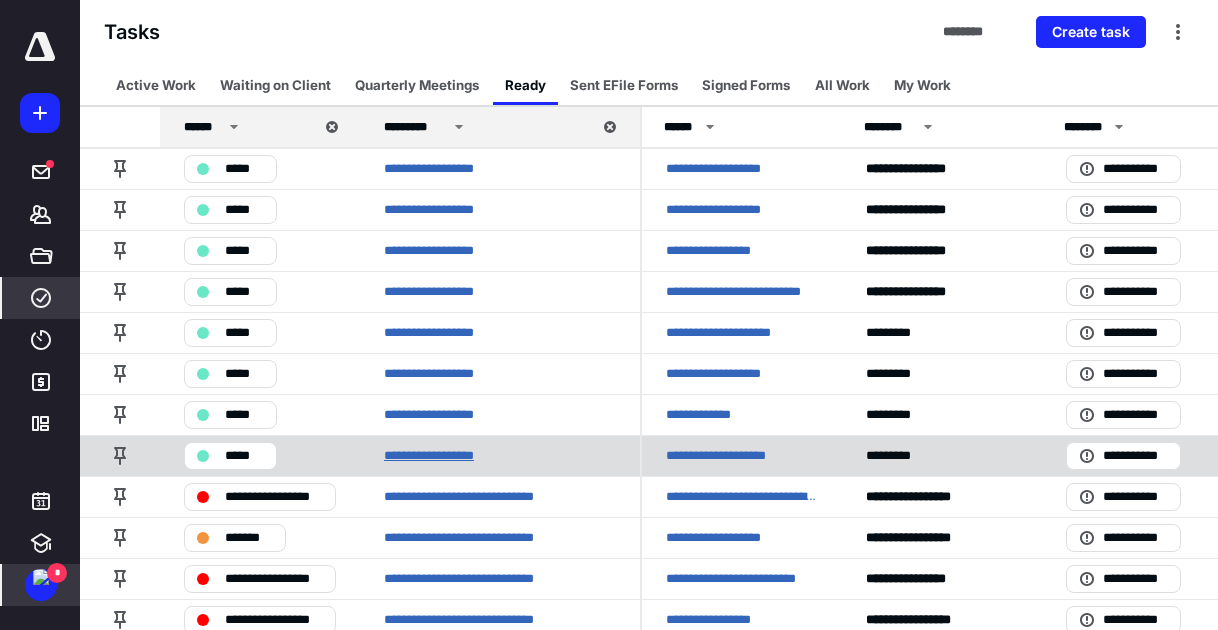 click on "**********" at bounding box center (440, 456) 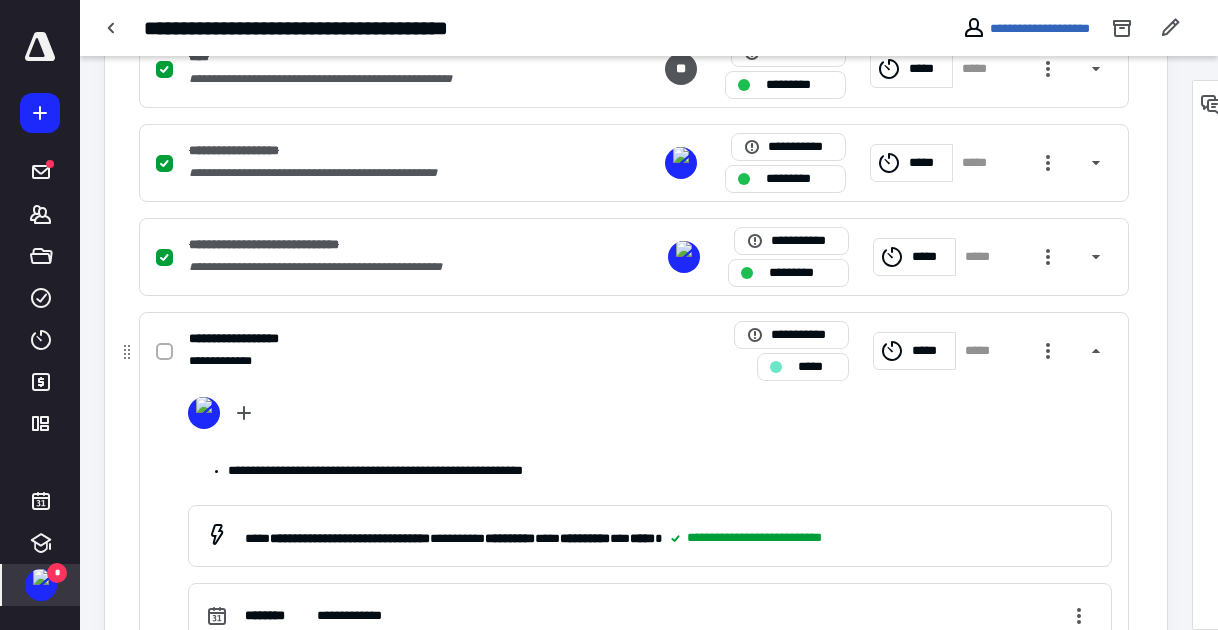 scroll, scrollTop: 1200, scrollLeft: 0, axis: vertical 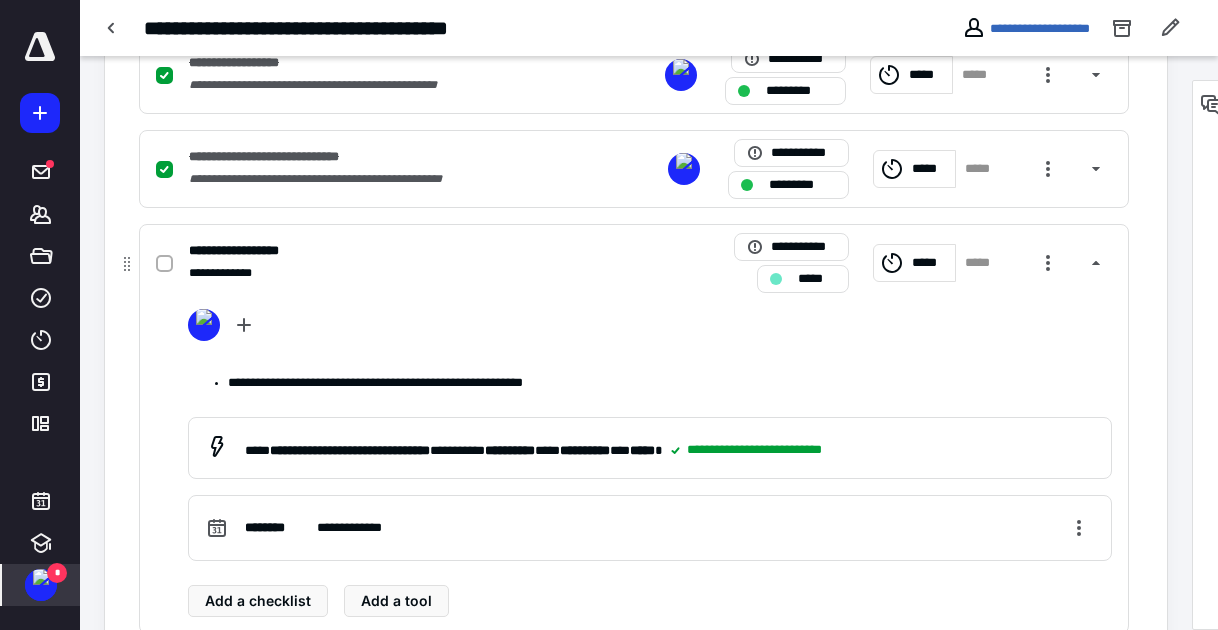 click 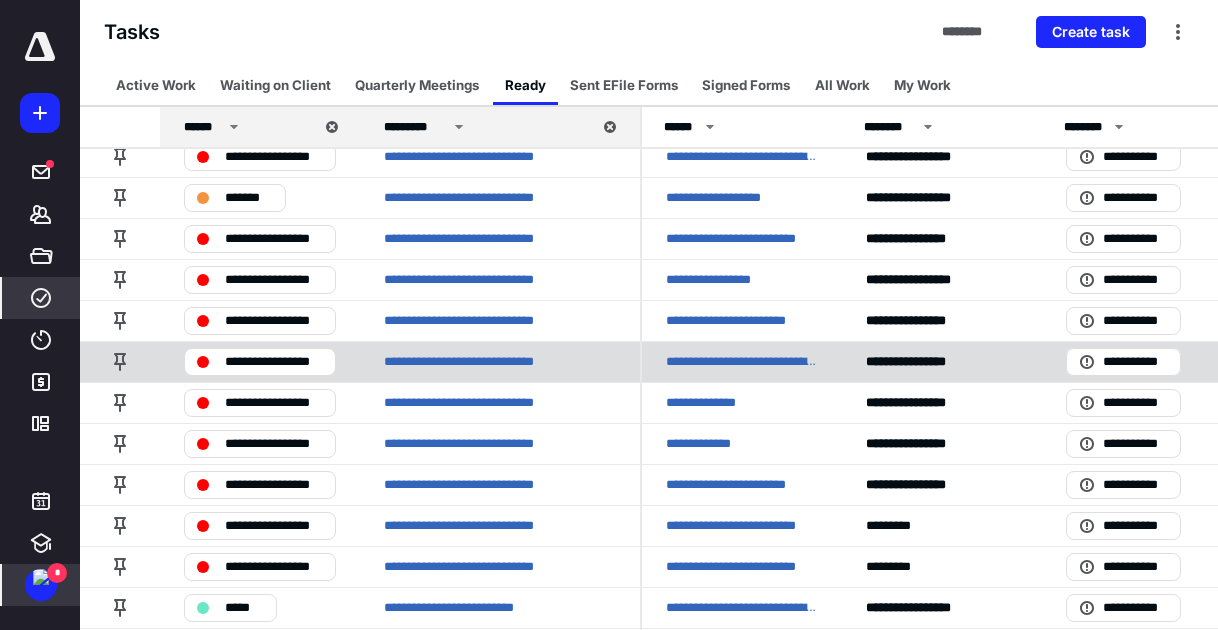 scroll, scrollTop: 300, scrollLeft: 0, axis: vertical 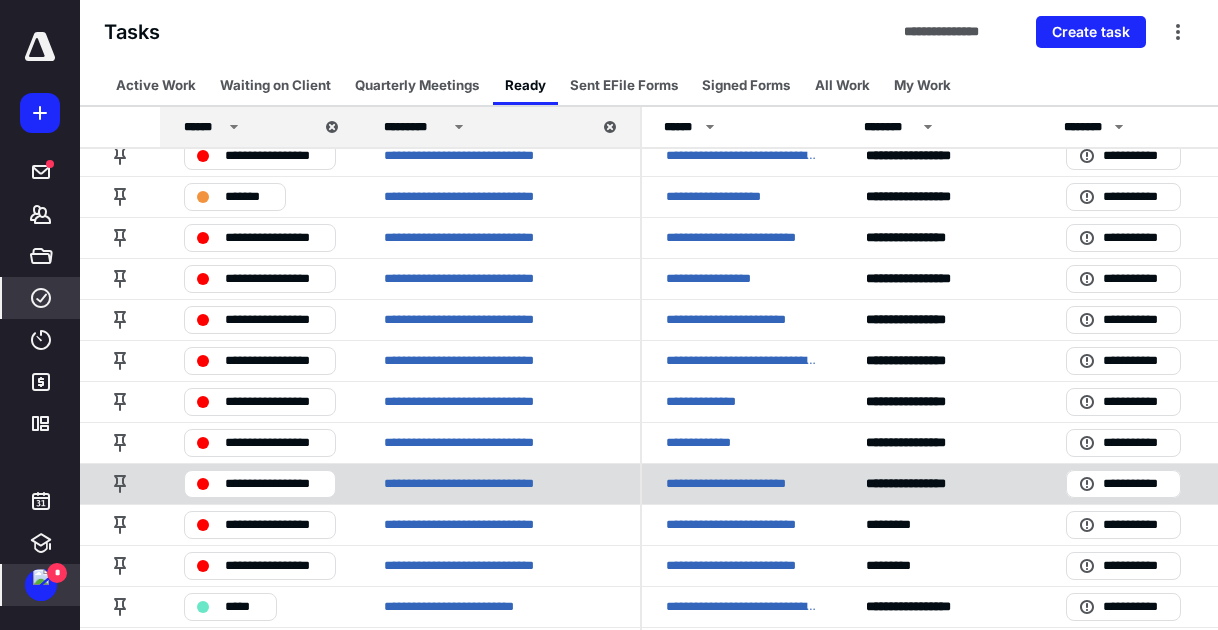 click on "**********" at bounding box center [274, 484] 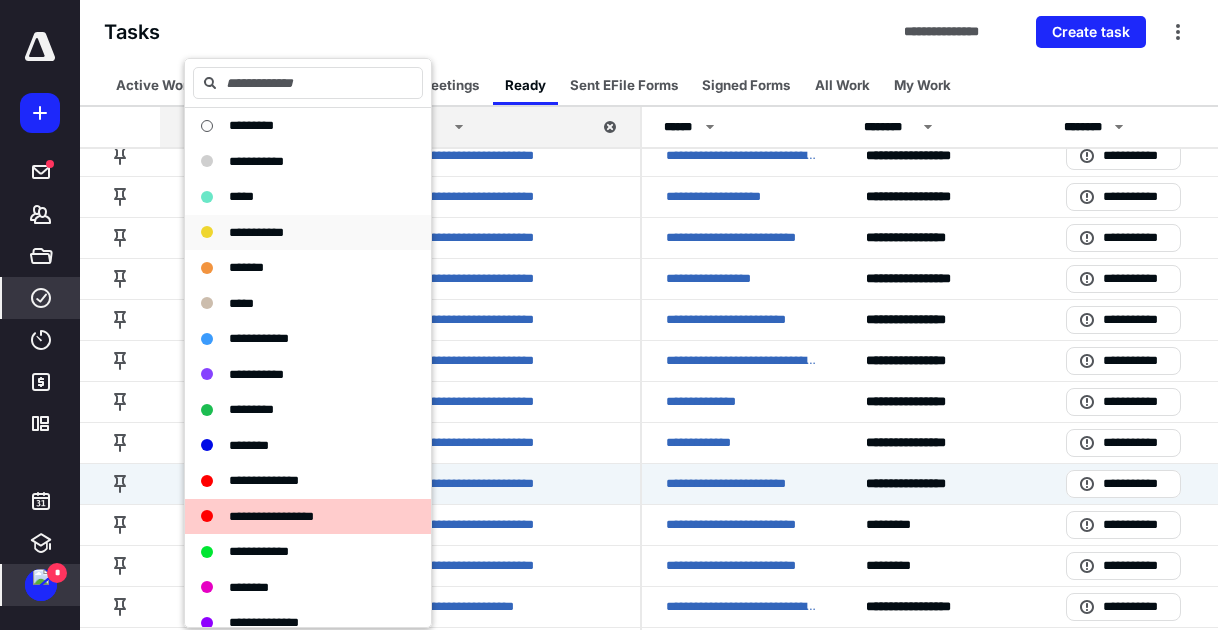 click on "**********" at bounding box center (256, 233) 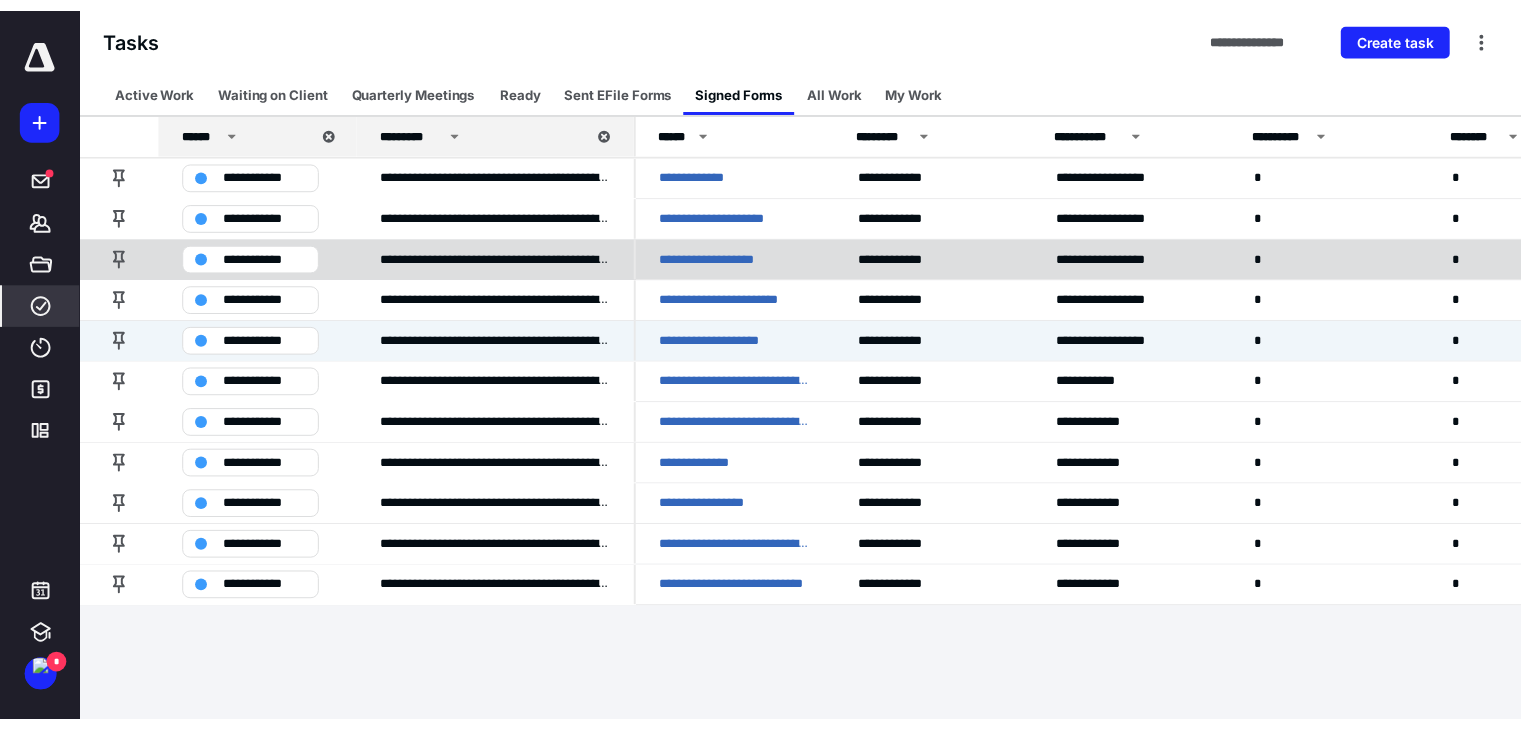 scroll, scrollTop: 0, scrollLeft: 0, axis: both 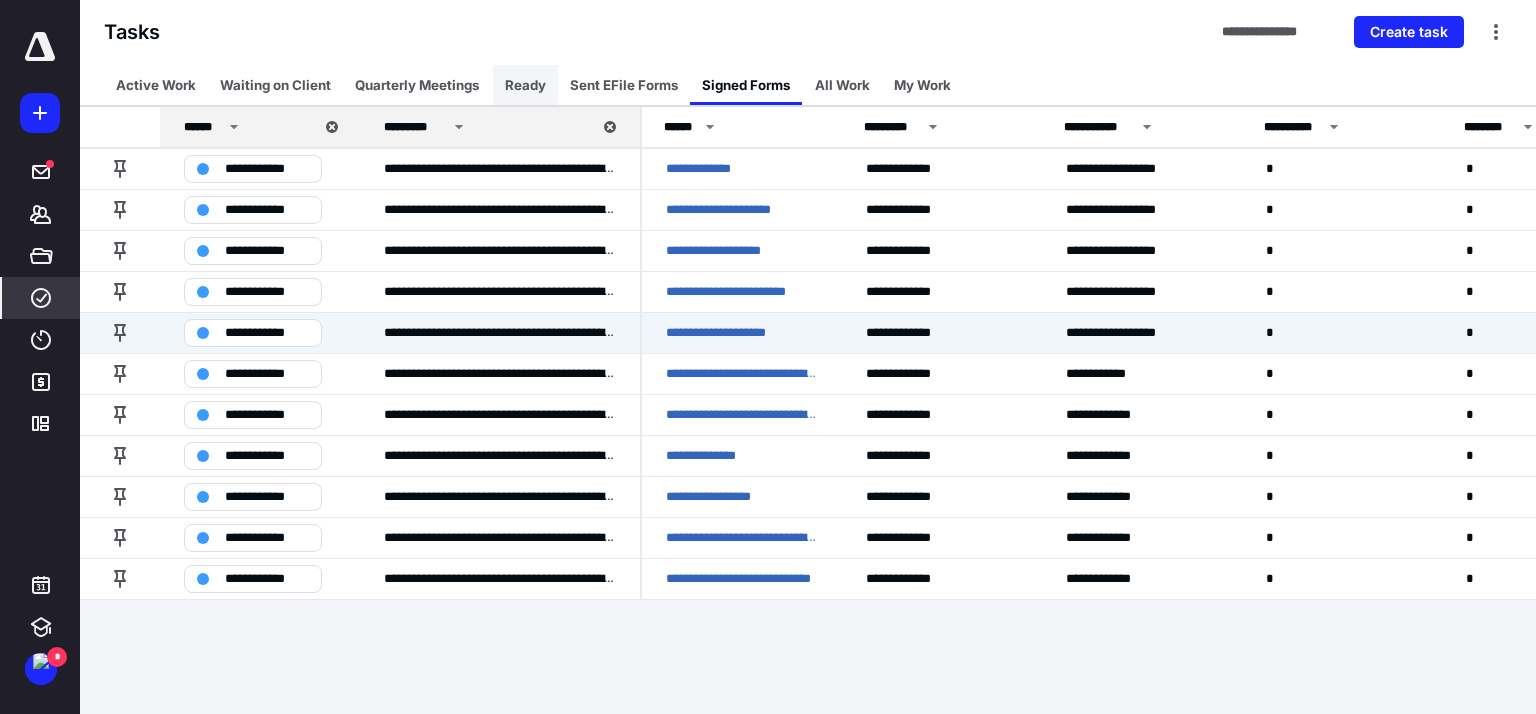 click on "Ready" at bounding box center [525, 85] 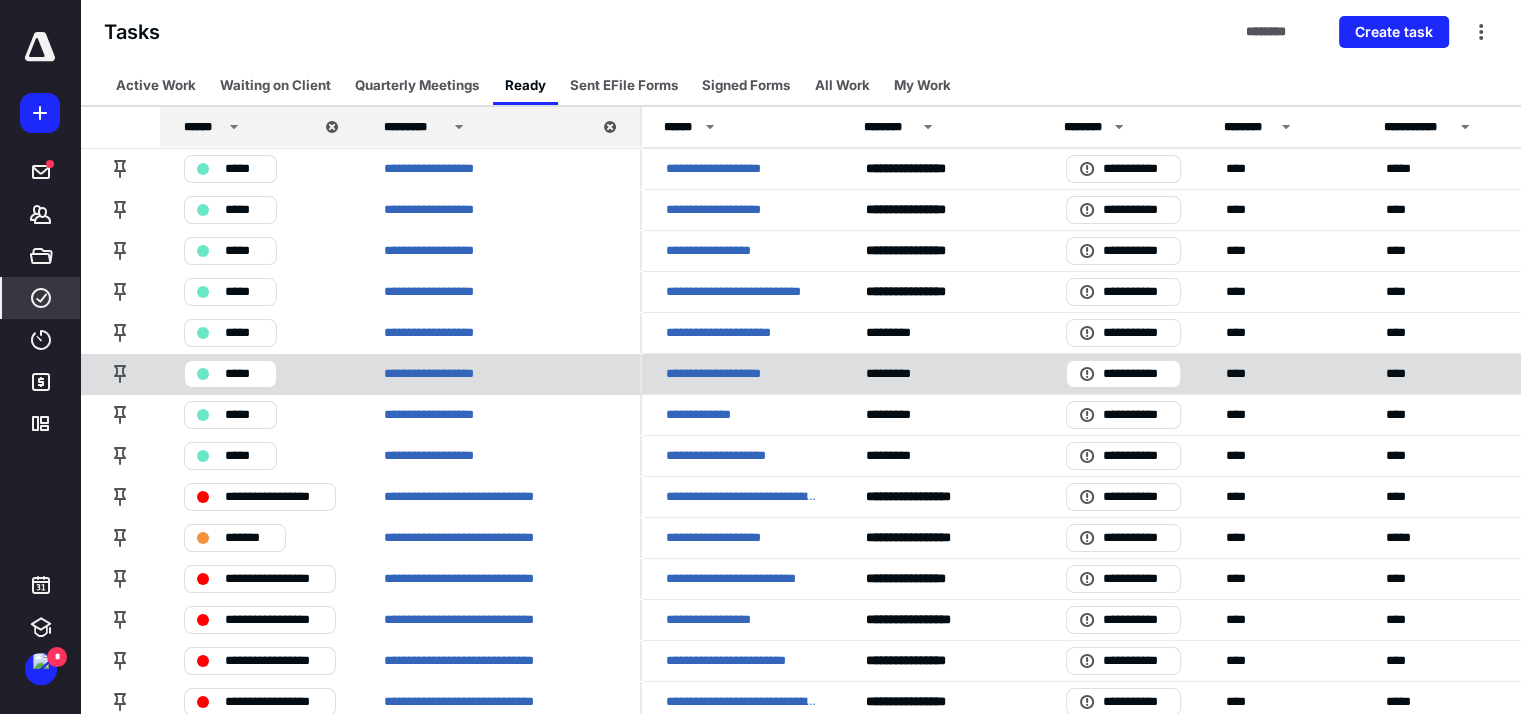 click on "**********" at bounding box center (737, 374) 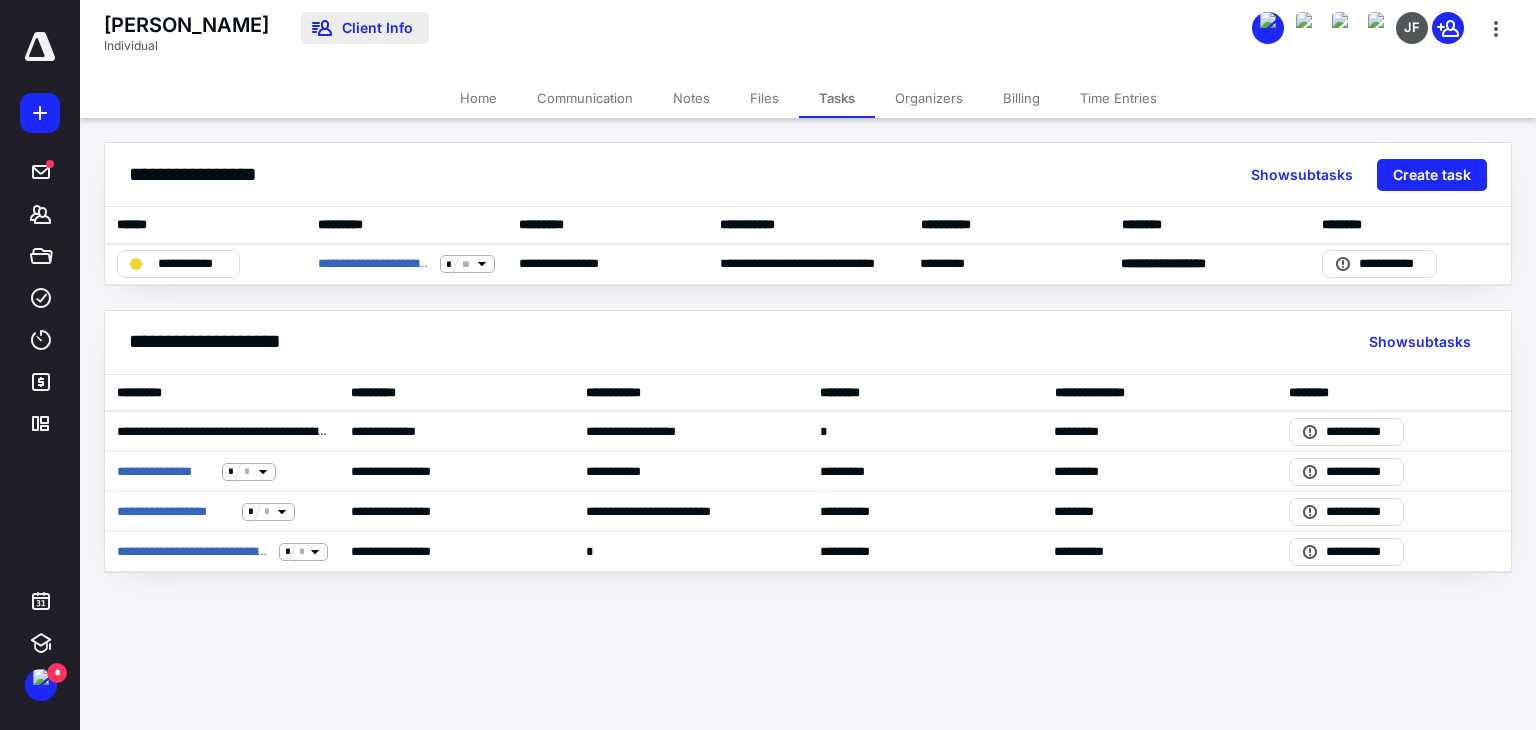 click on "Client Info" at bounding box center (365, 28) 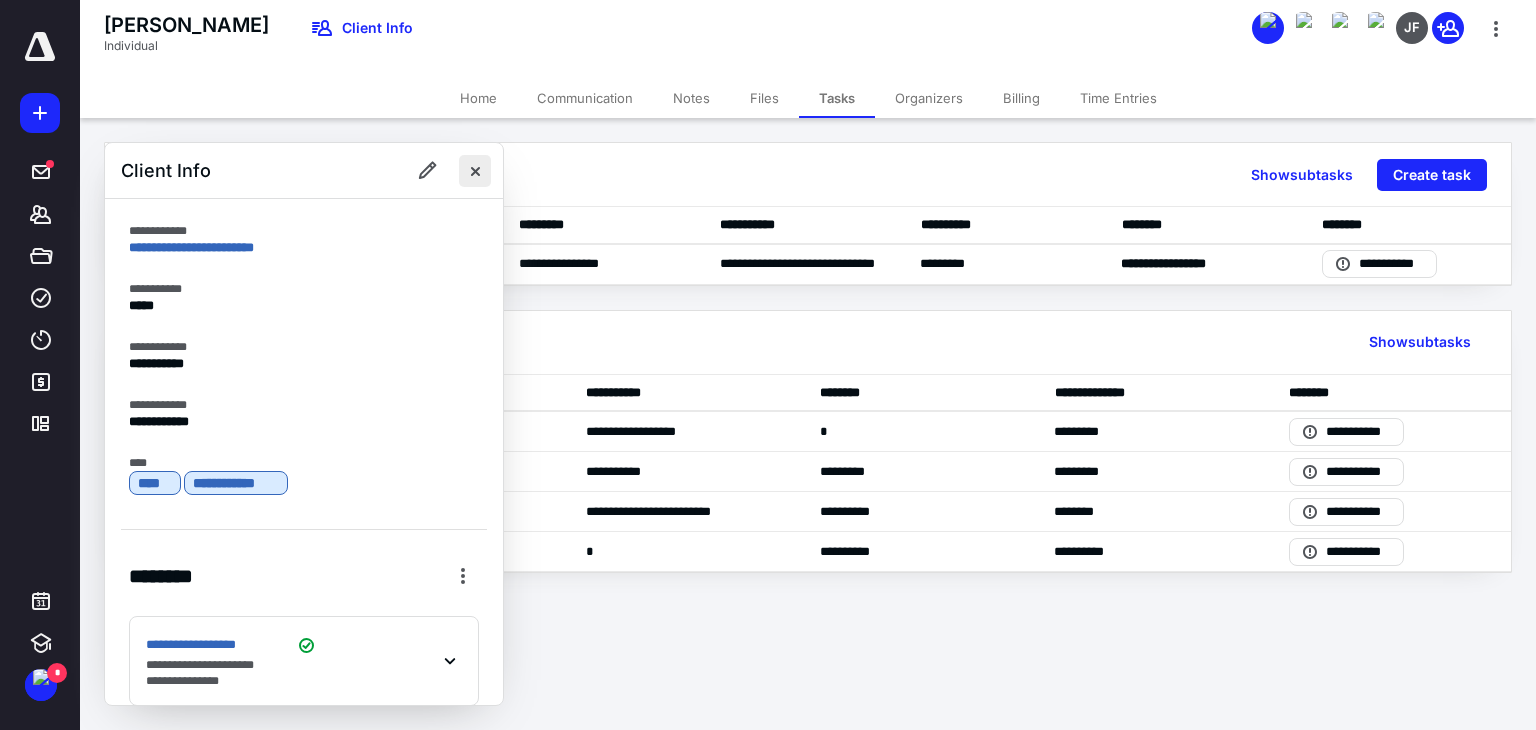 click at bounding box center [475, 171] 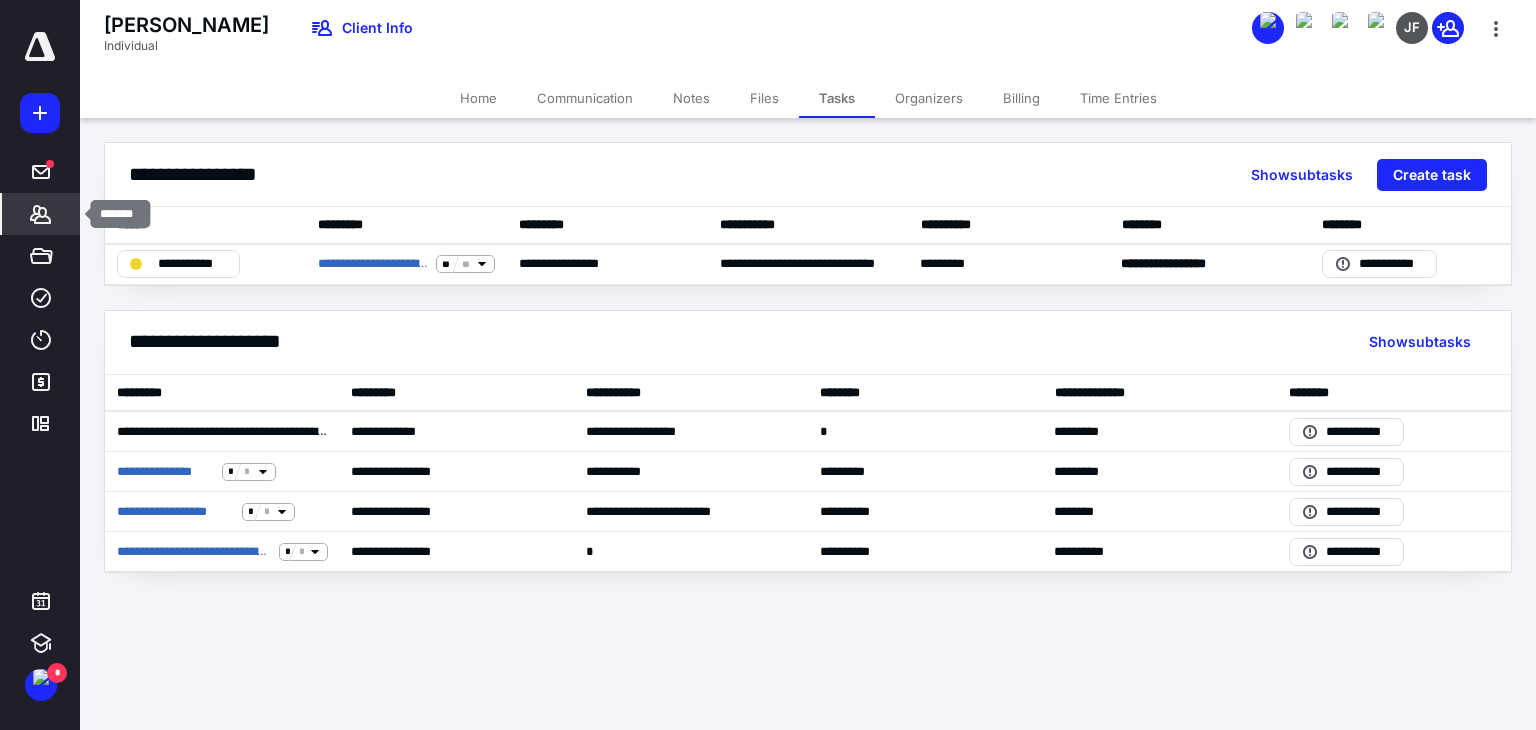 click on "*******" at bounding box center [41, 214] 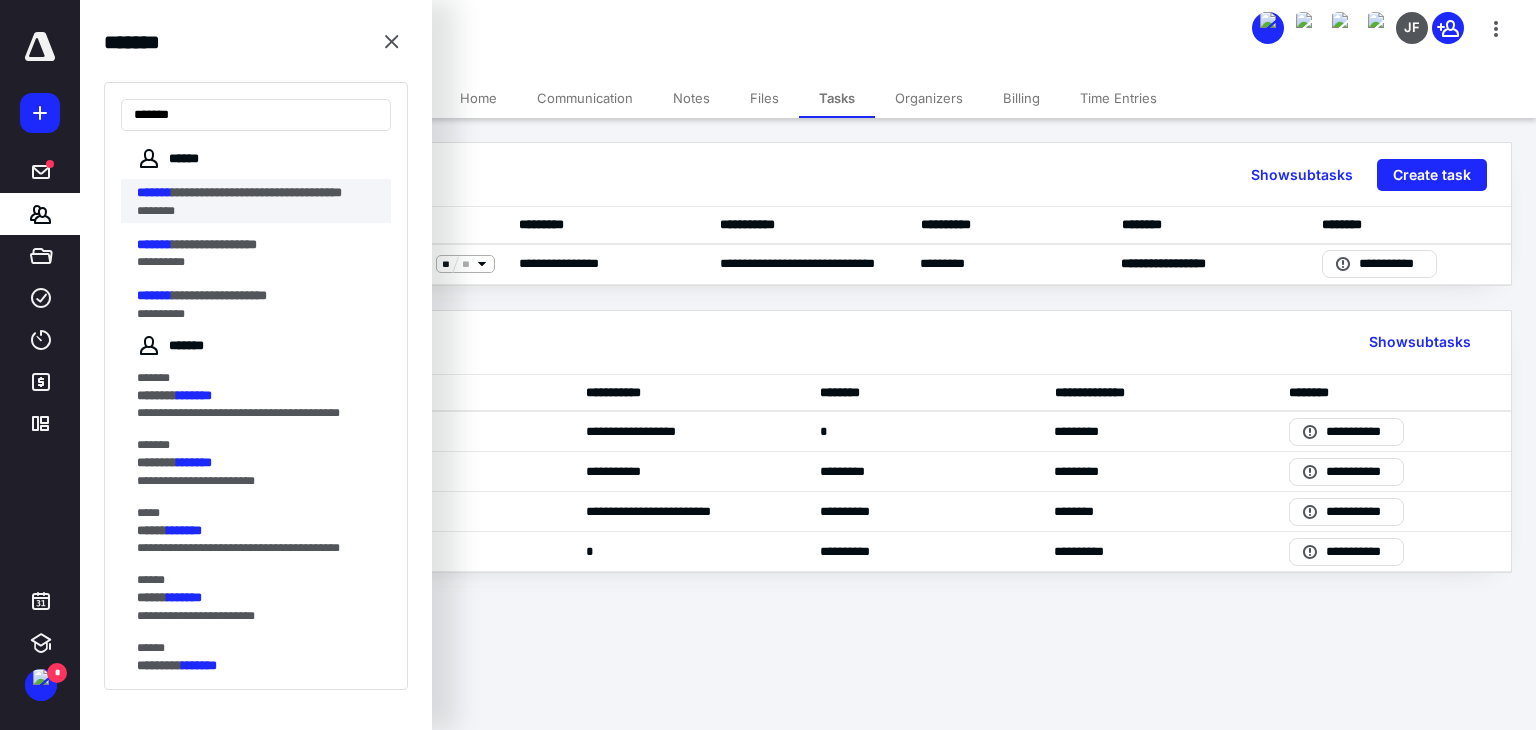 type on "*******" 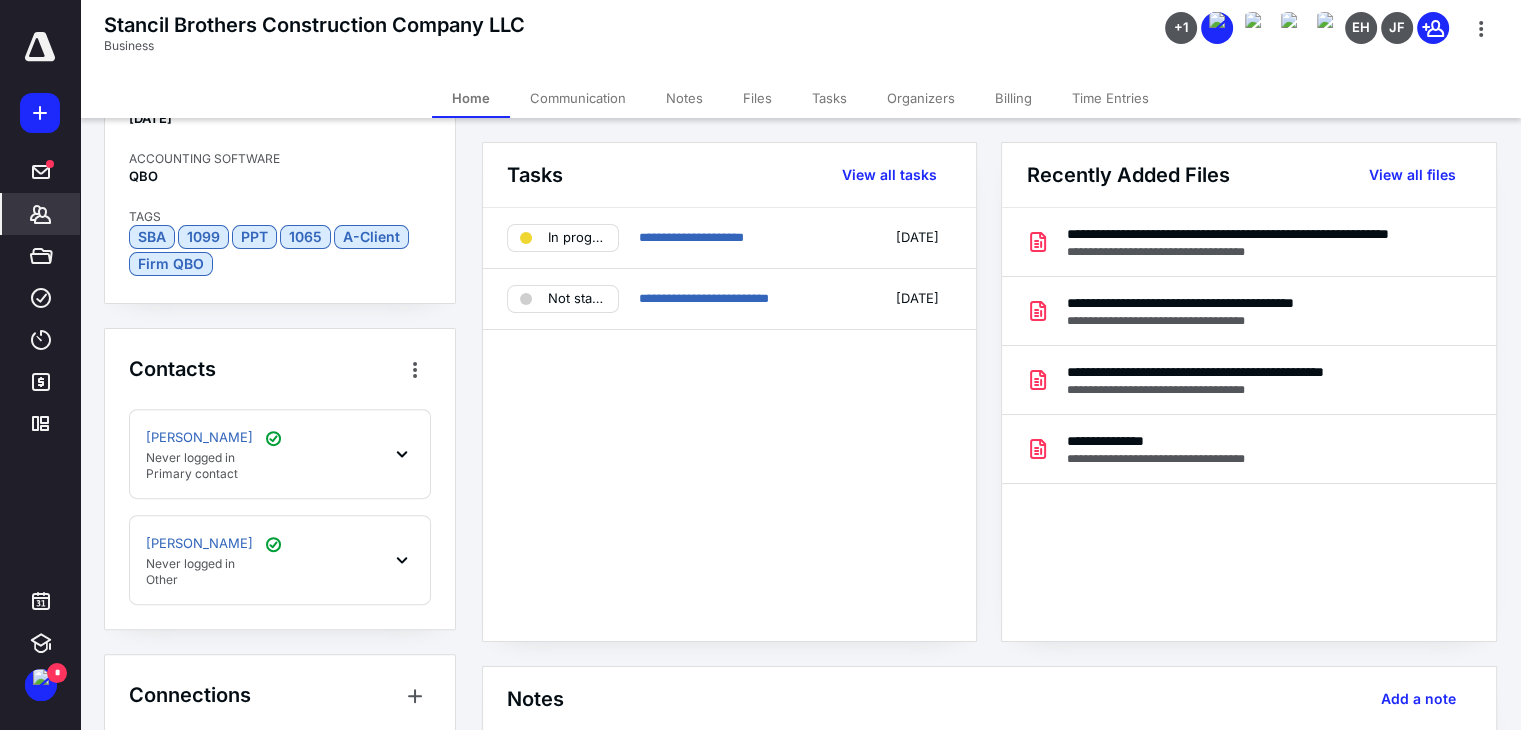 scroll, scrollTop: 700, scrollLeft: 0, axis: vertical 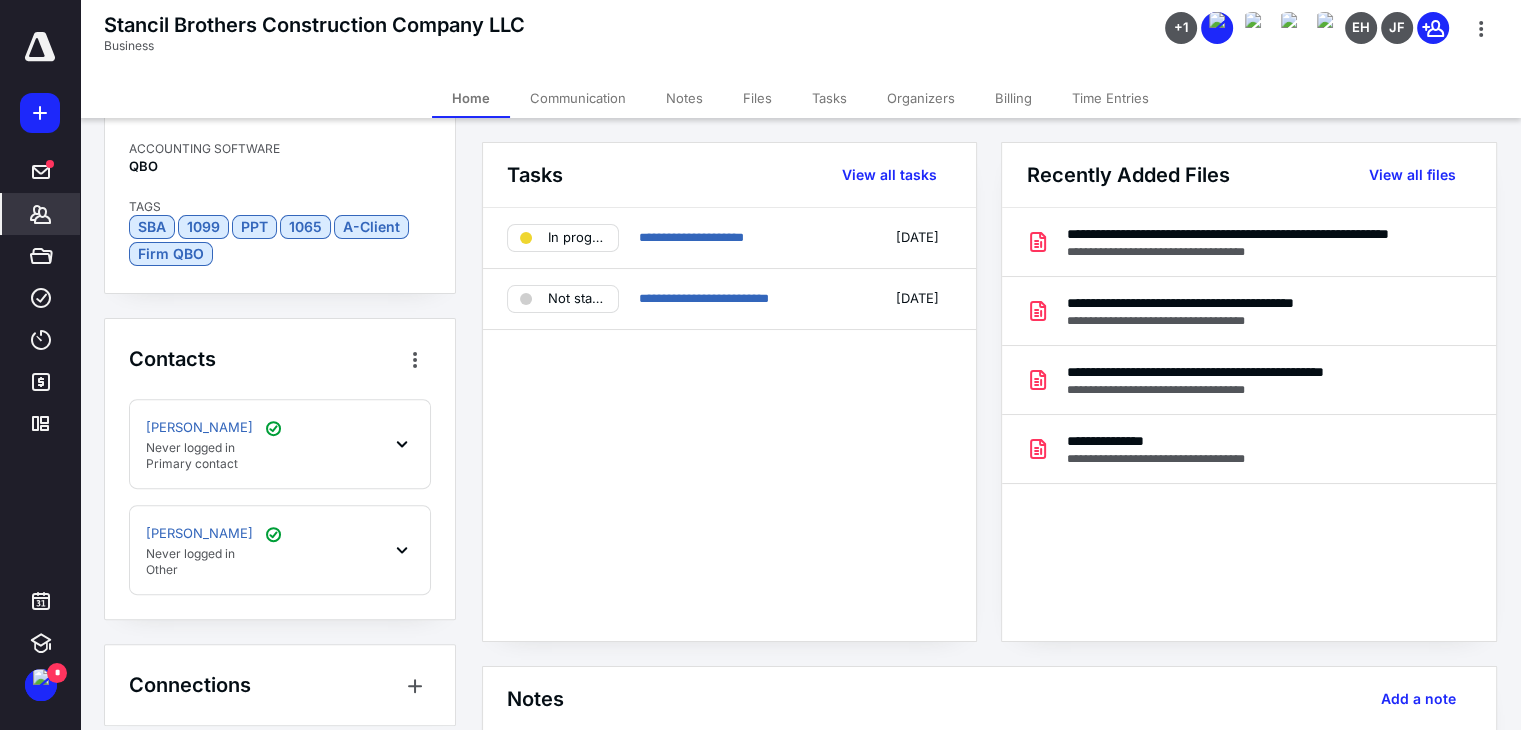 click 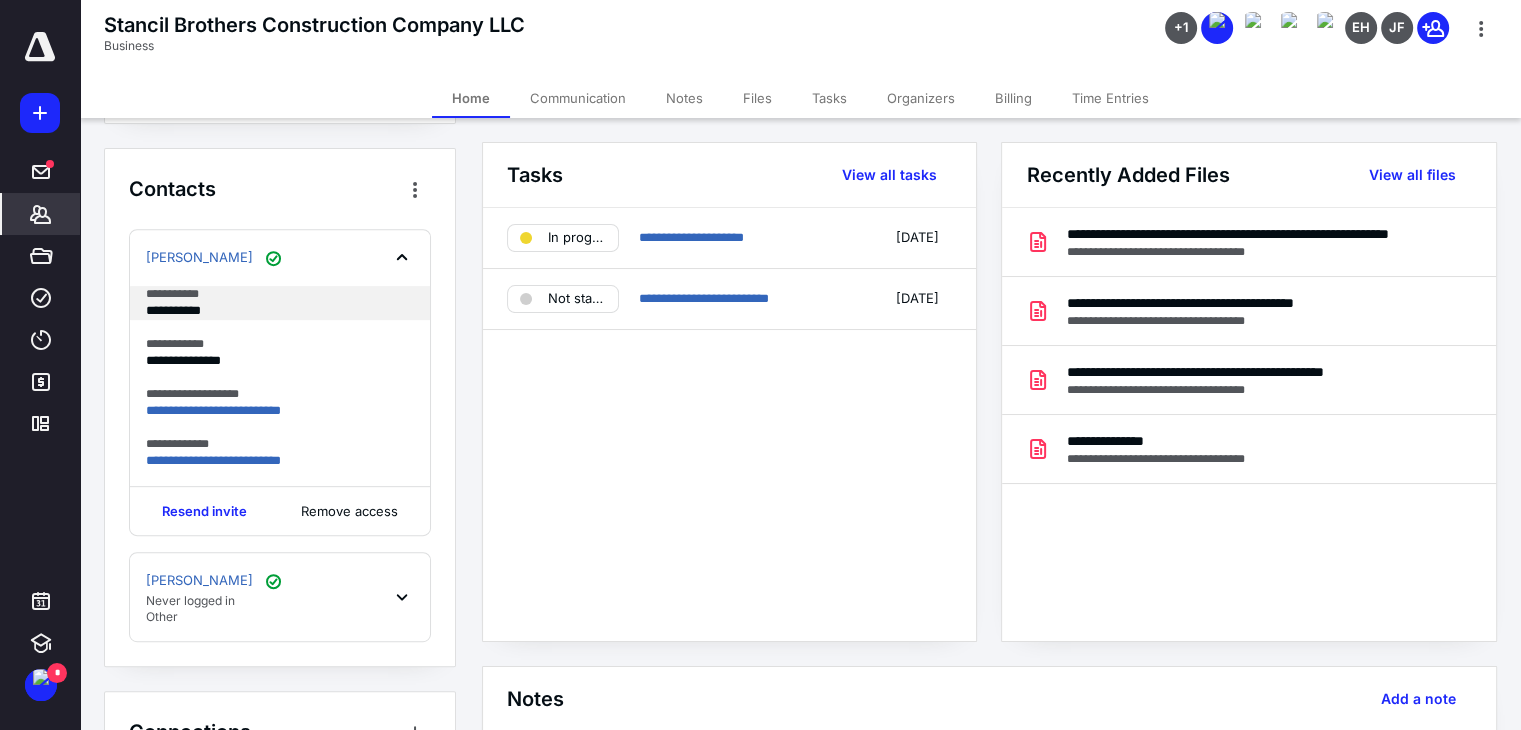 scroll, scrollTop: 900, scrollLeft: 0, axis: vertical 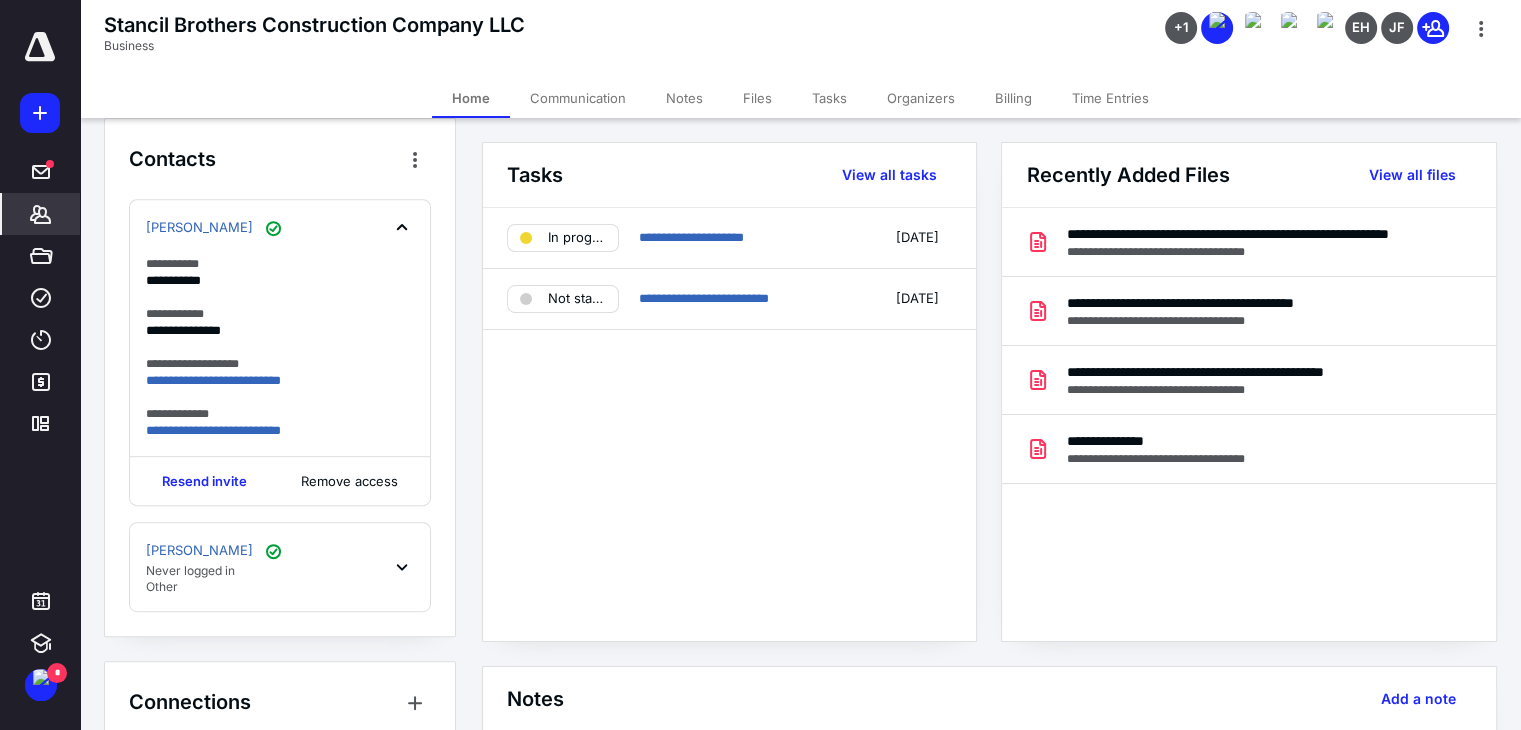click 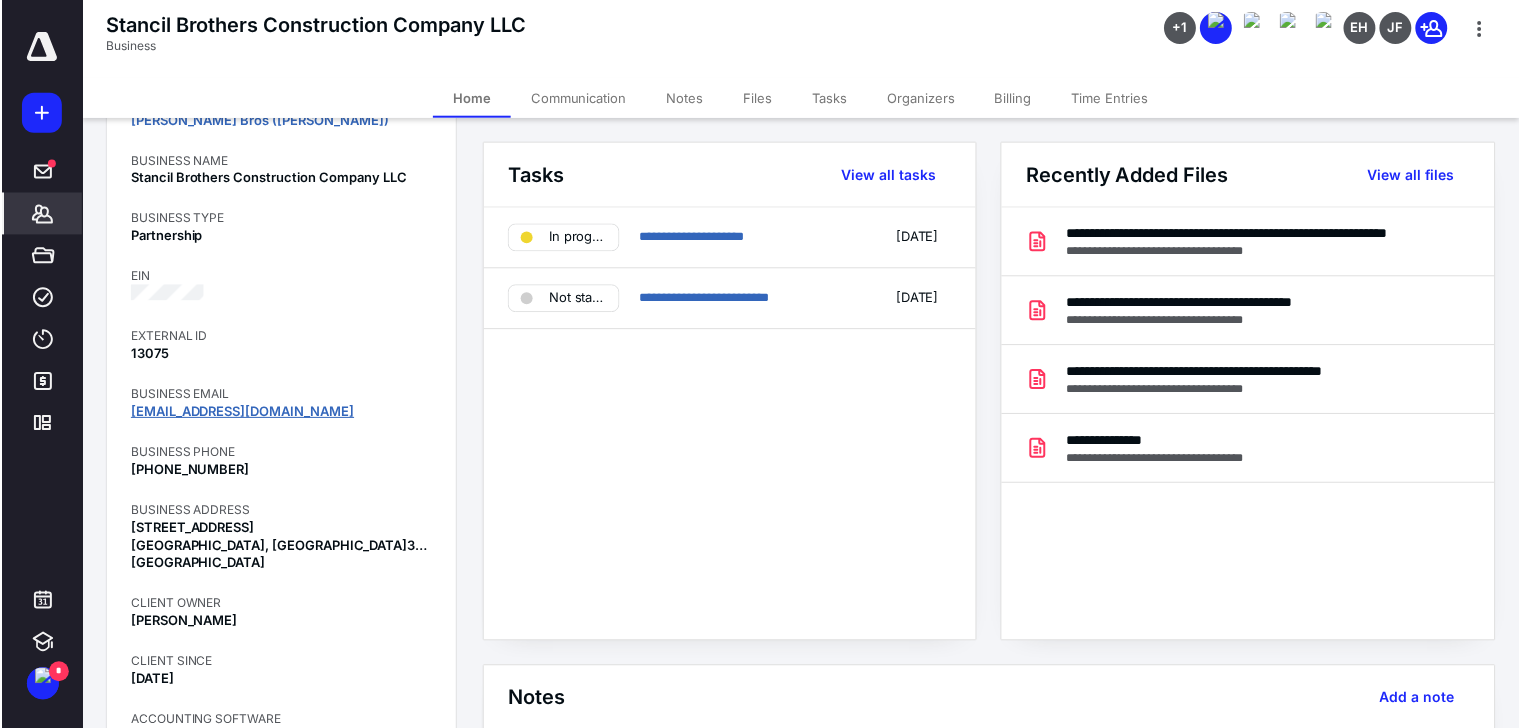 scroll, scrollTop: 100, scrollLeft: 0, axis: vertical 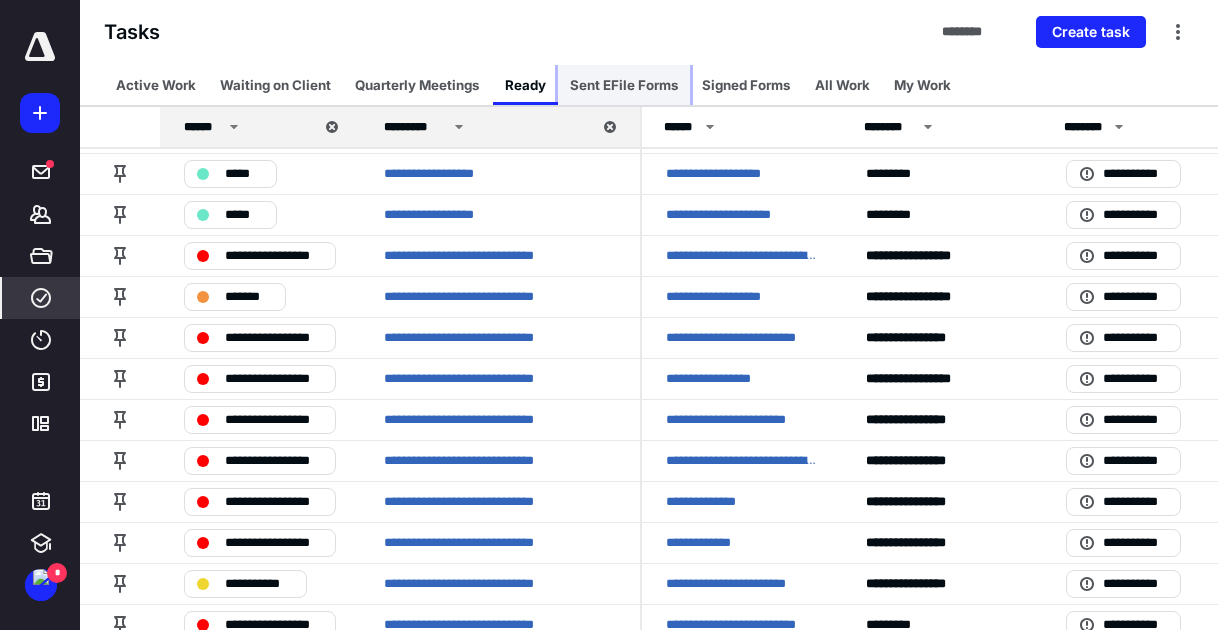 click on "Sent EFile Forms" at bounding box center (624, 85) 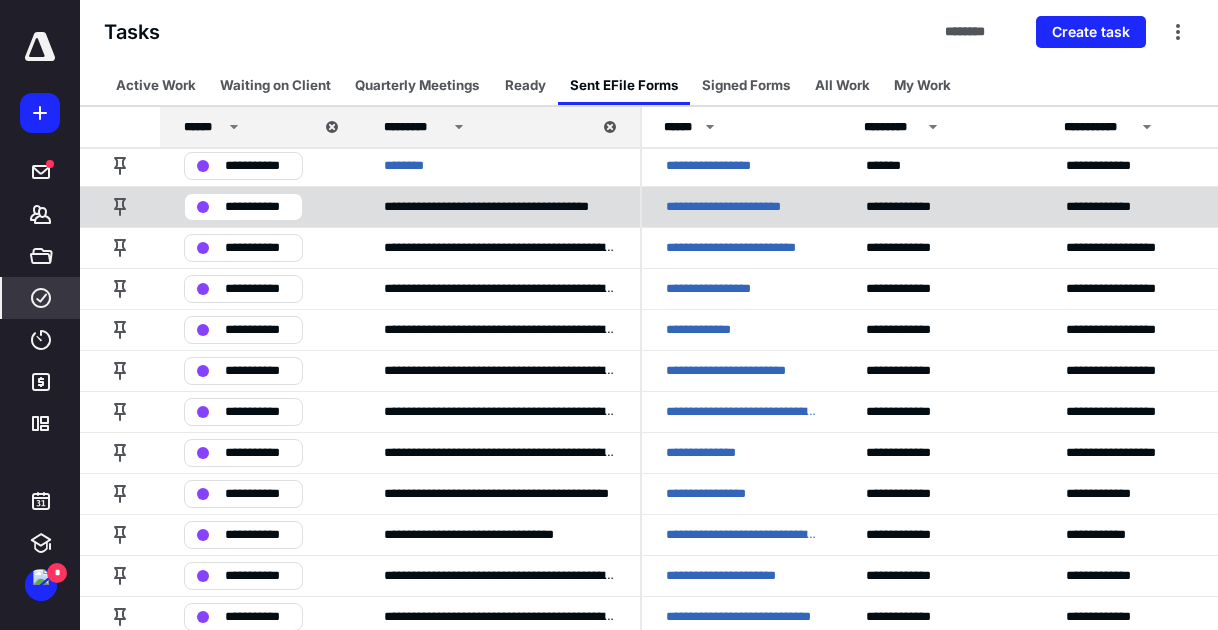 scroll, scrollTop: 0, scrollLeft: 0, axis: both 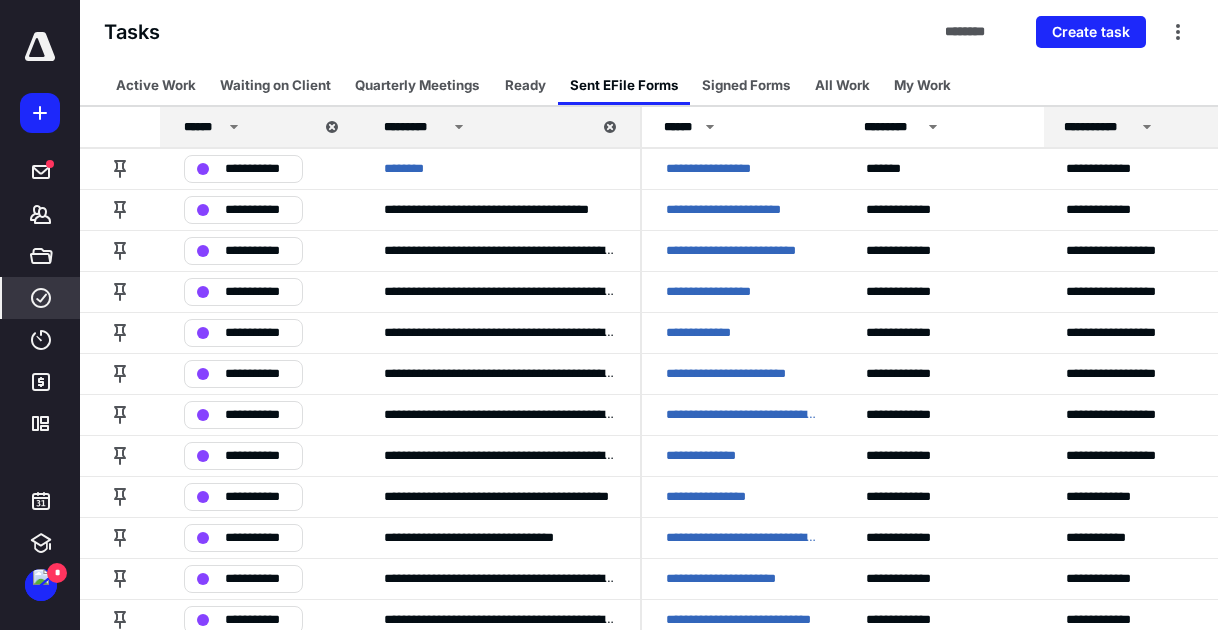 click on "**********" at bounding box center [1099, 127] 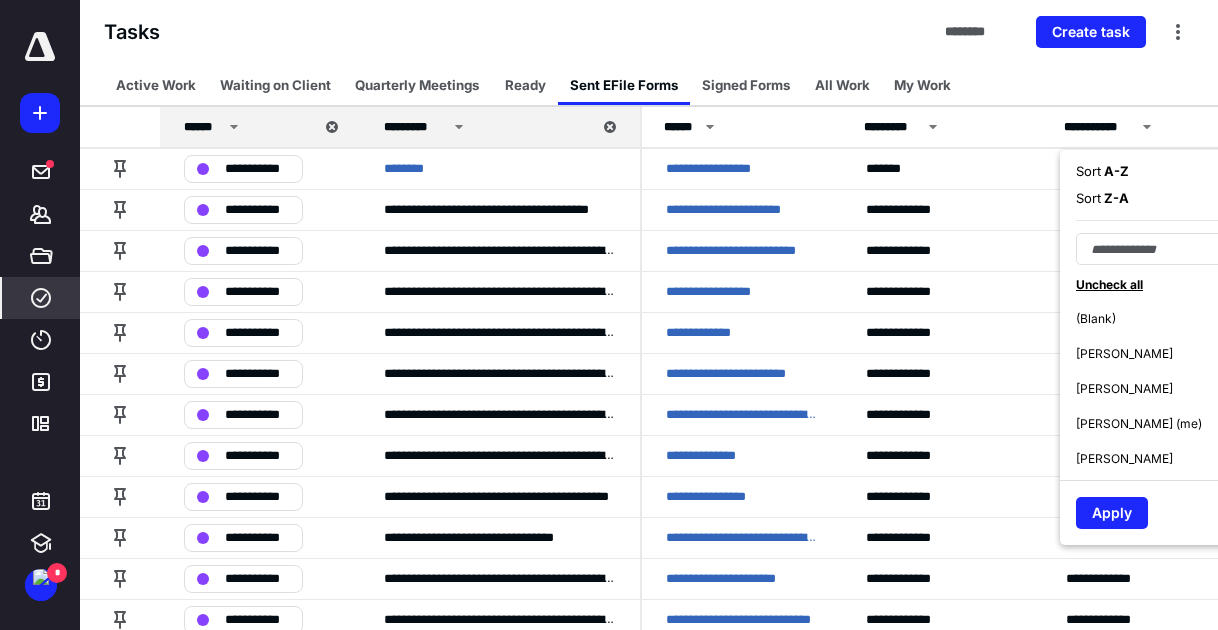 click on "A  -  Z" at bounding box center (1115, 171) 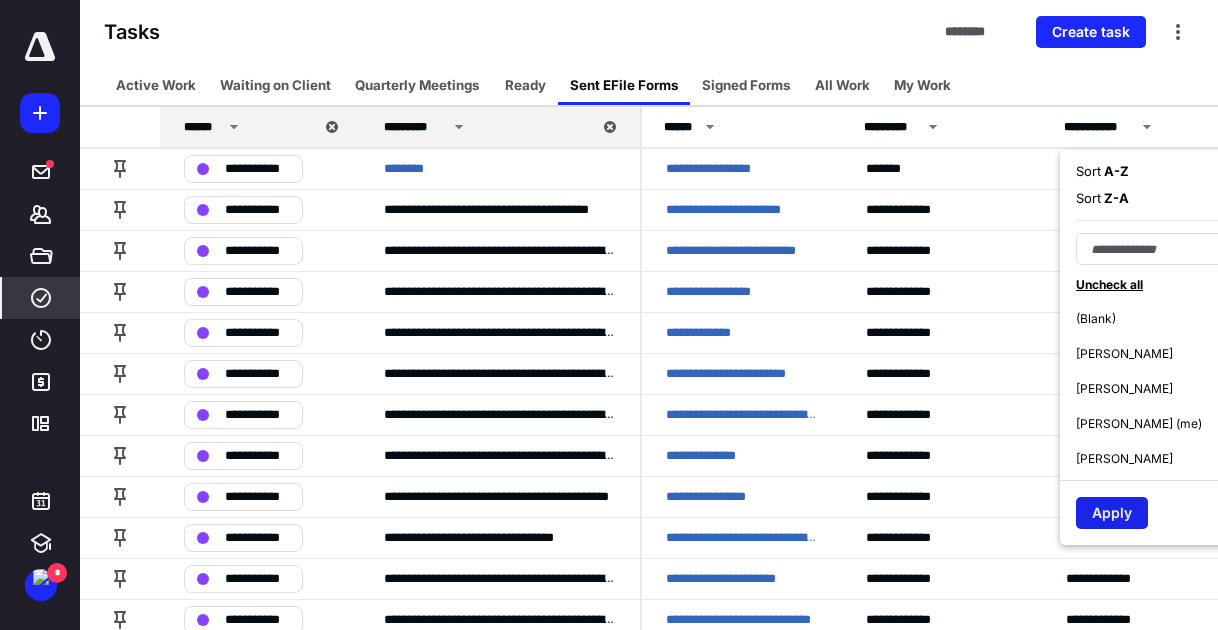 click on "Apply" at bounding box center [1112, 513] 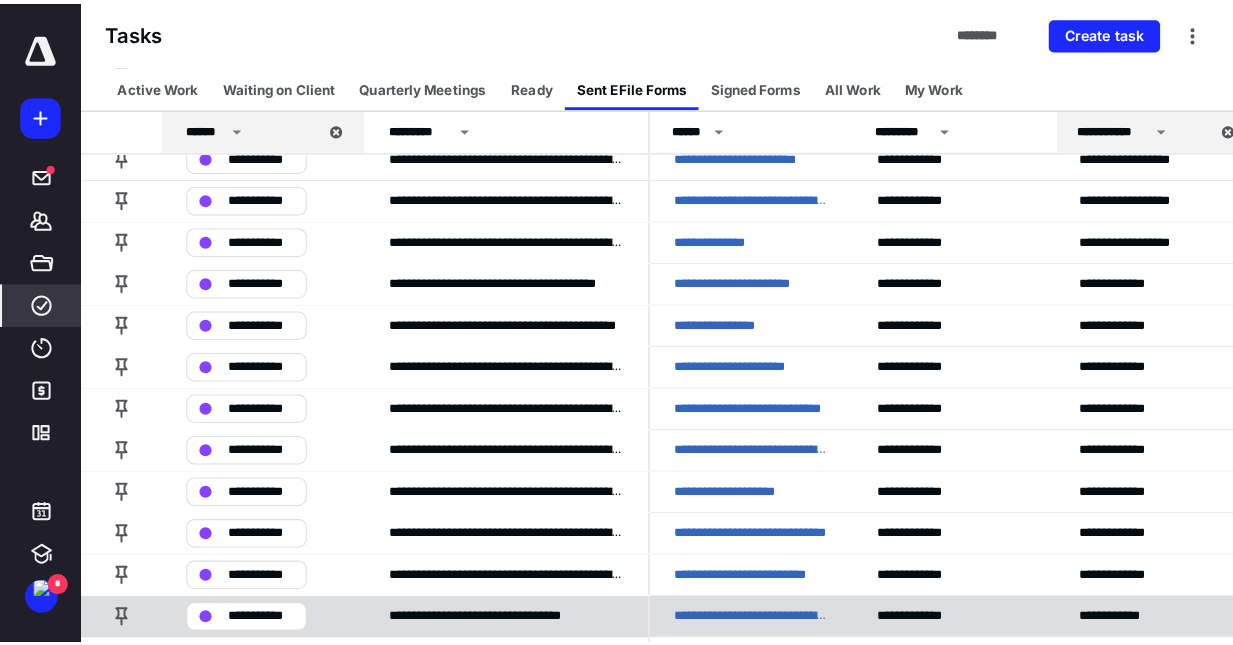 scroll, scrollTop: 0, scrollLeft: 0, axis: both 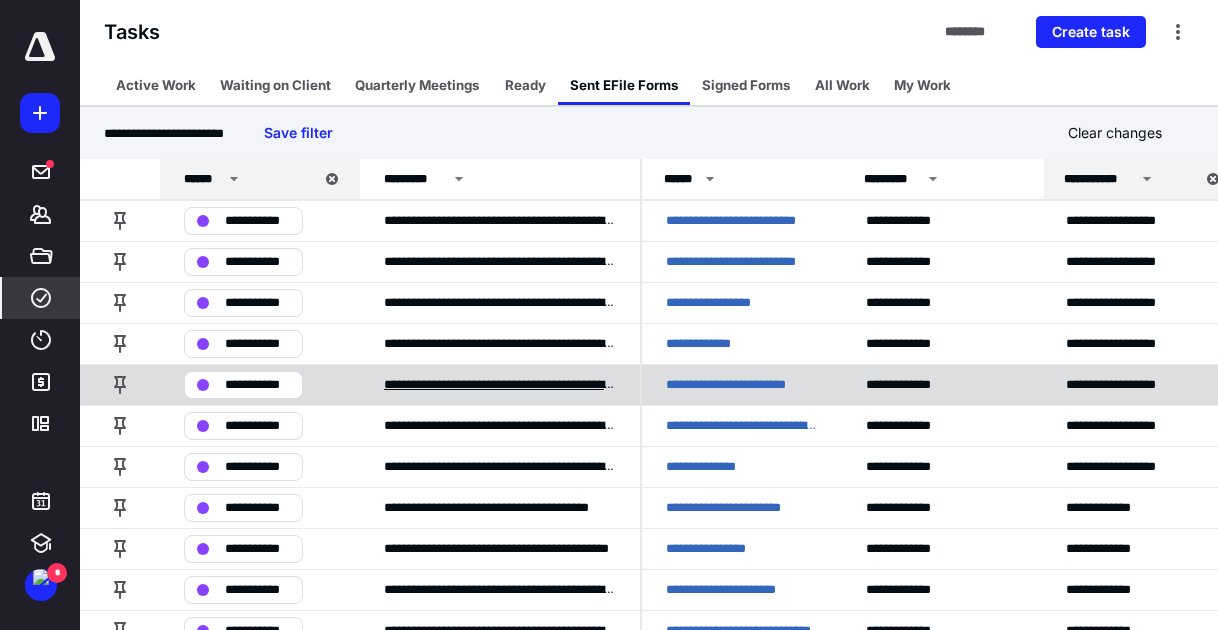 click on "**********" at bounding box center (500, 385) 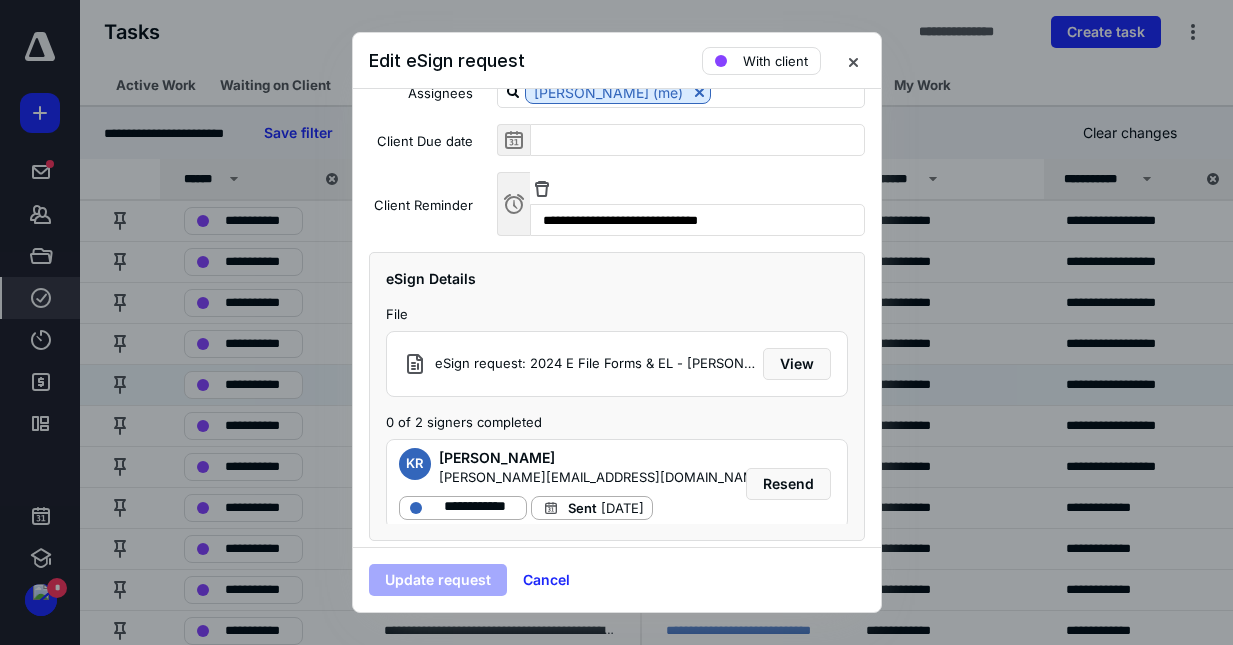 scroll, scrollTop: 219, scrollLeft: 0, axis: vertical 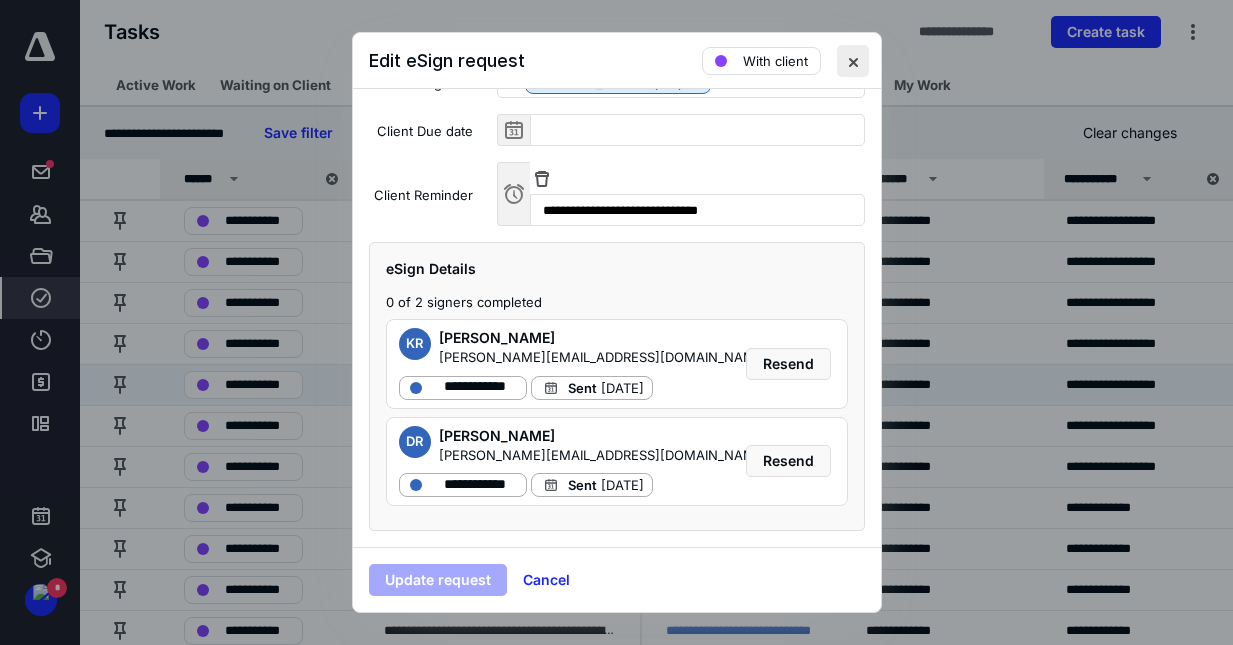 click at bounding box center (853, 61) 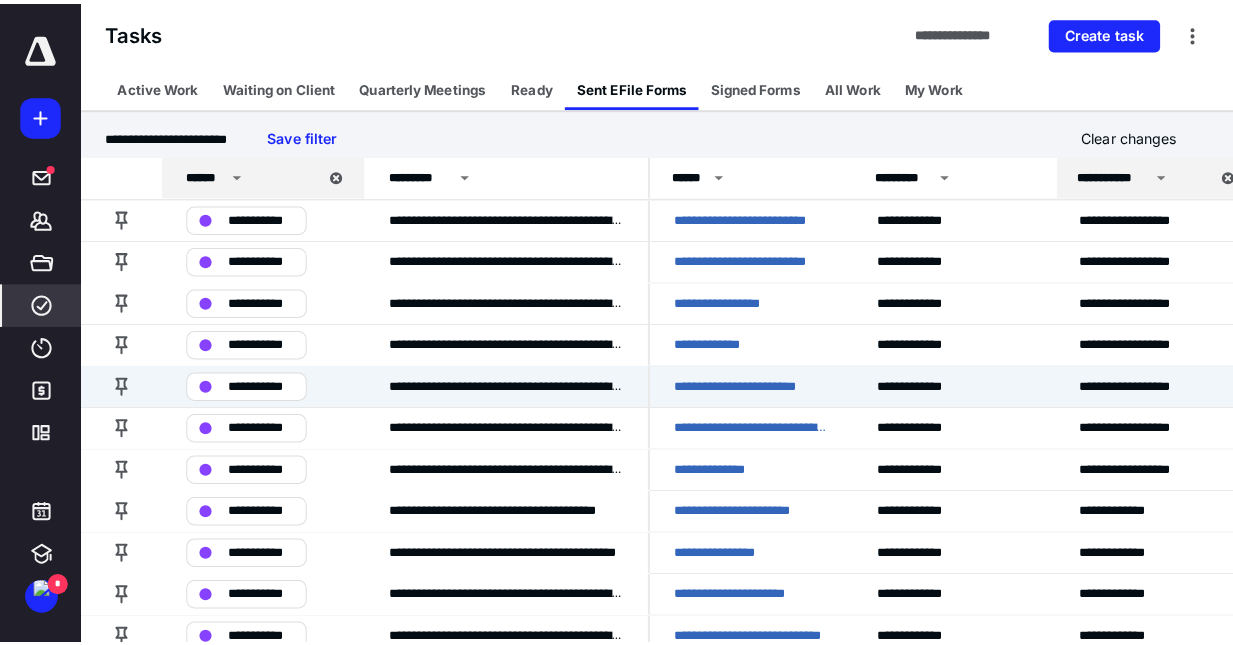 scroll, scrollTop: 0, scrollLeft: 0, axis: both 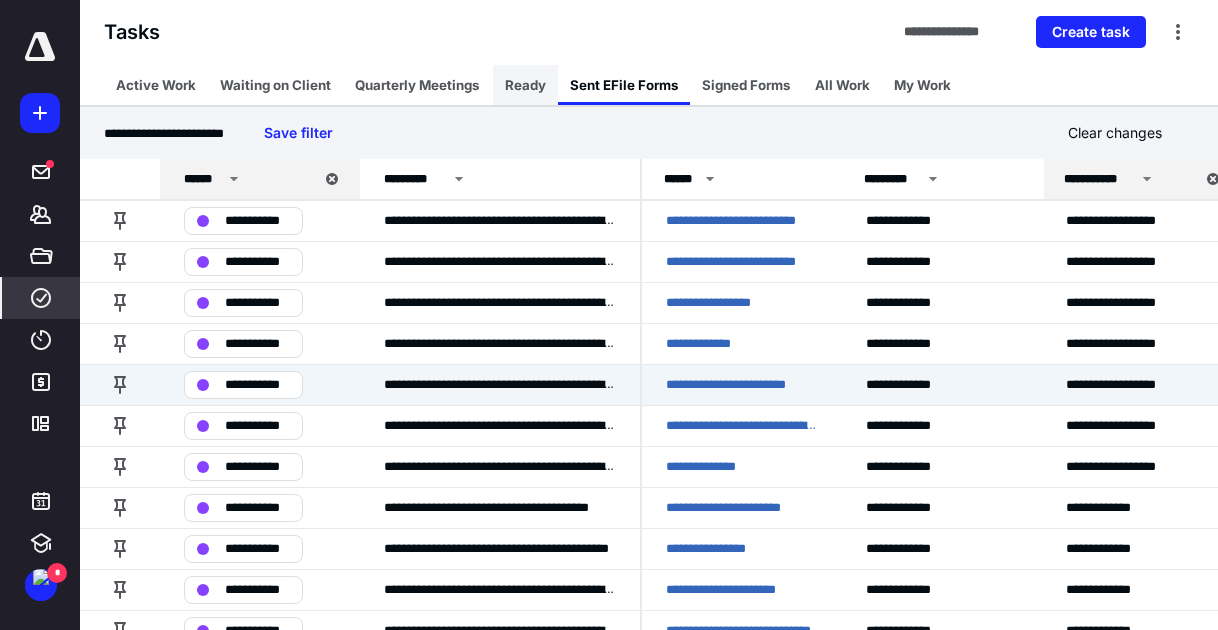 click on "Ready" at bounding box center (525, 85) 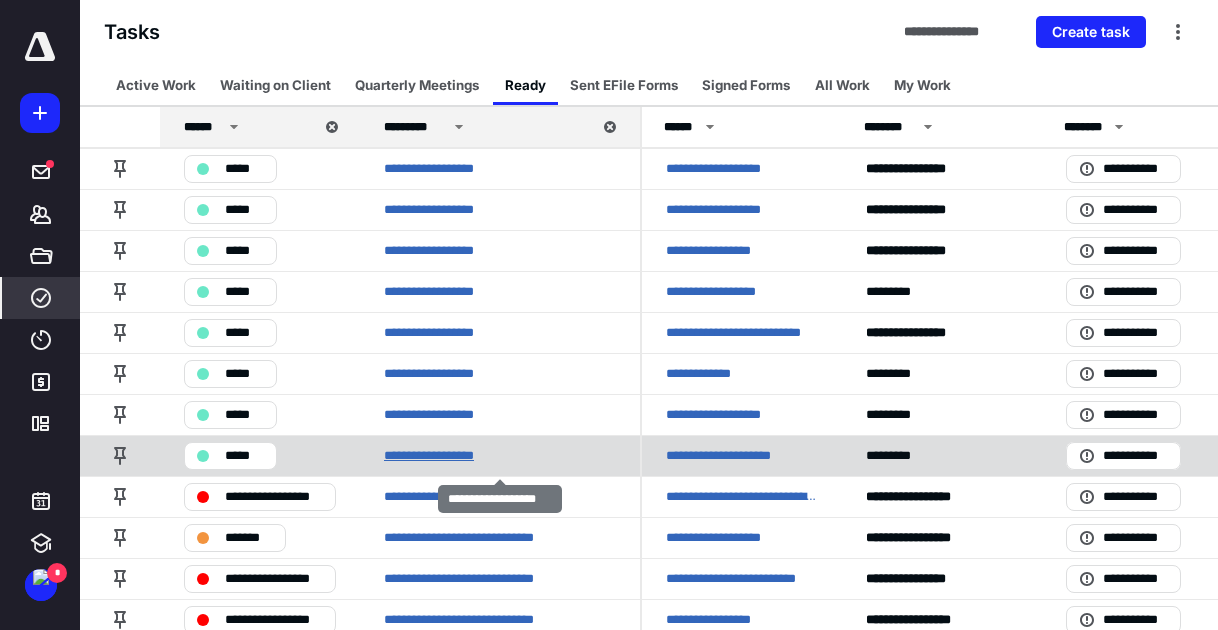 click on "**********" at bounding box center (440, 456) 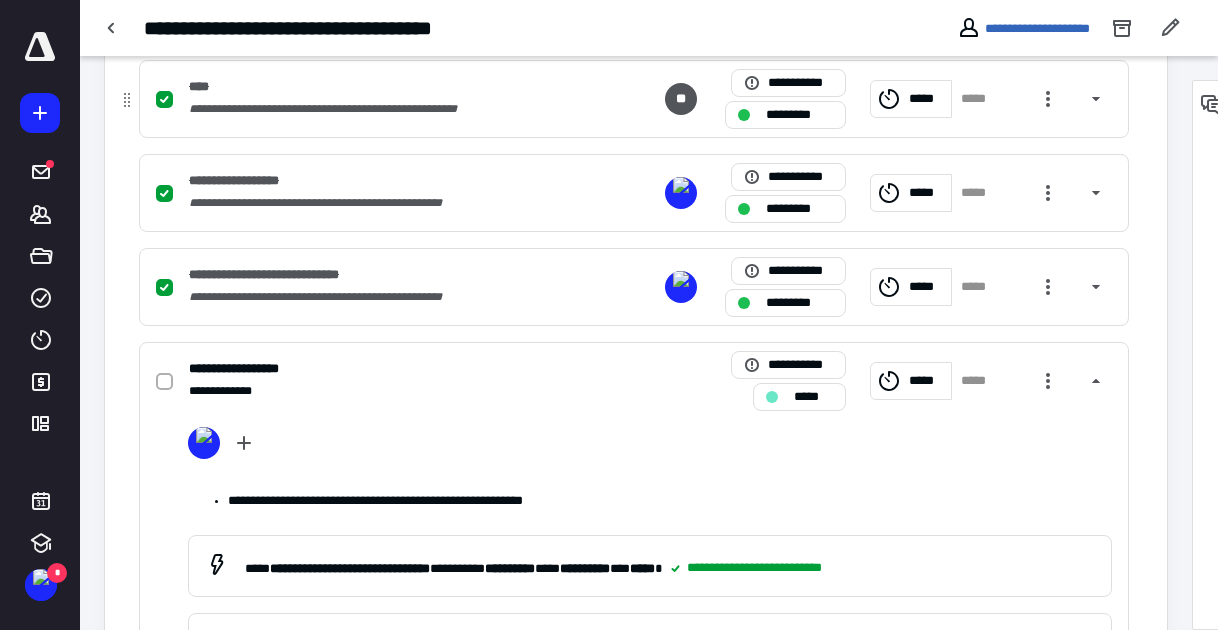 scroll, scrollTop: 1200, scrollLeft: 0, axis: vertical 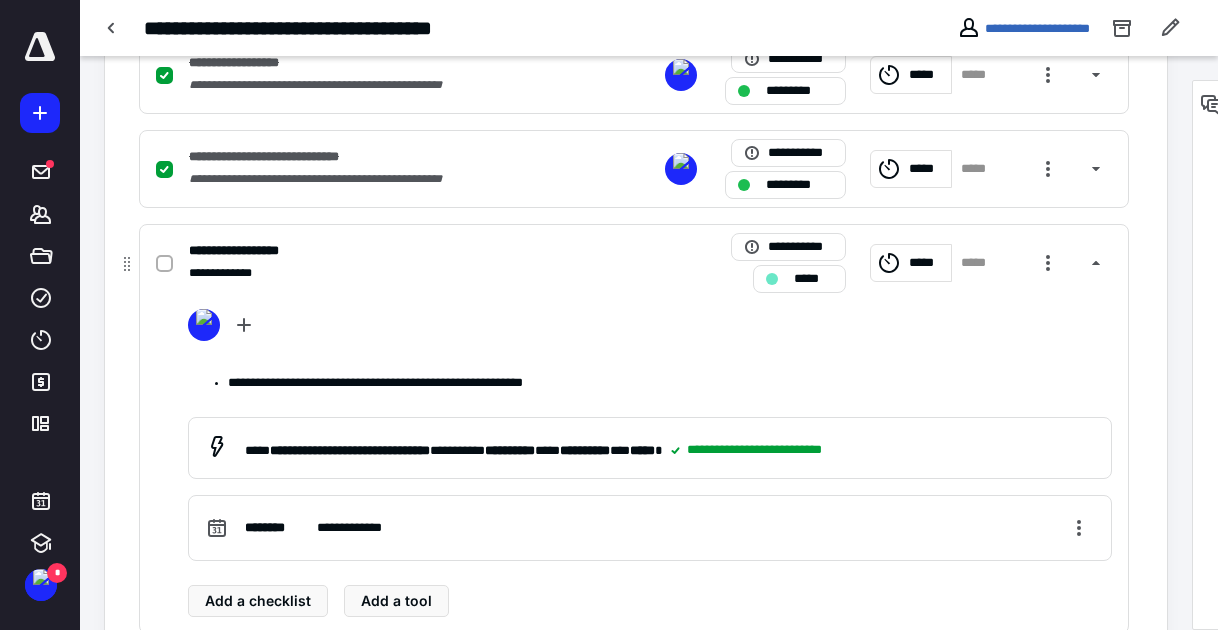 click at bounding box center [164, 264] 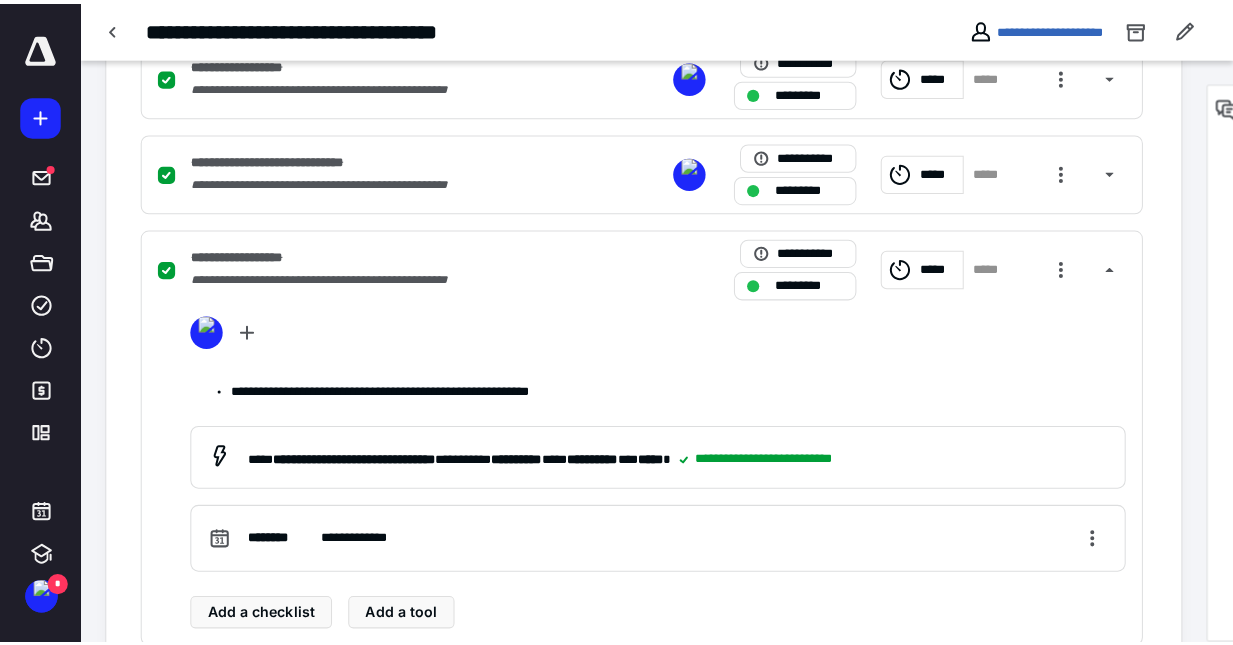 scroll, scrollTop: 0, scrollLeft: 0, axis: both 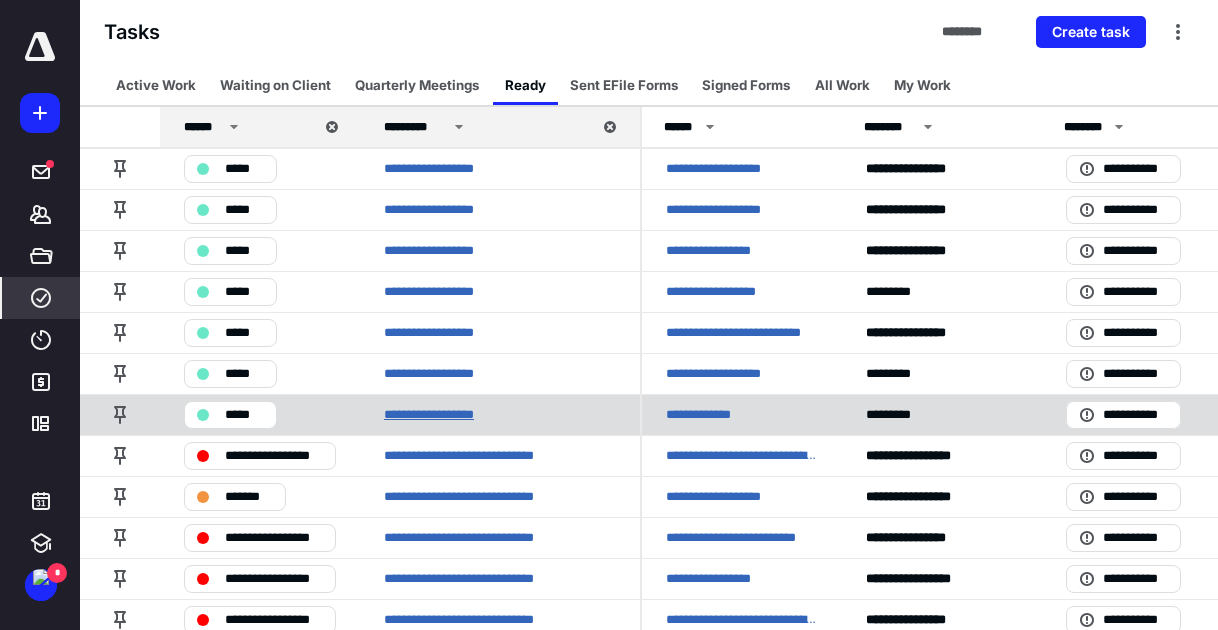 click on "**********" at bounding box center [440, 415] 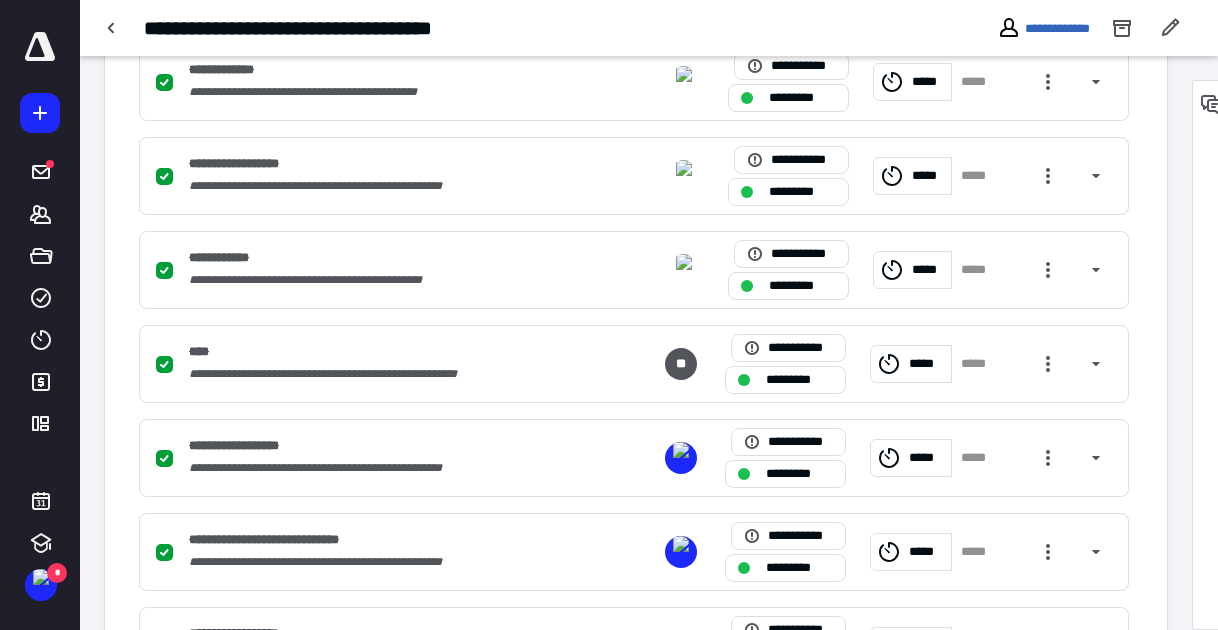 scroll, scrollTop: 1000, scrollLeft: 0, axis: vertical 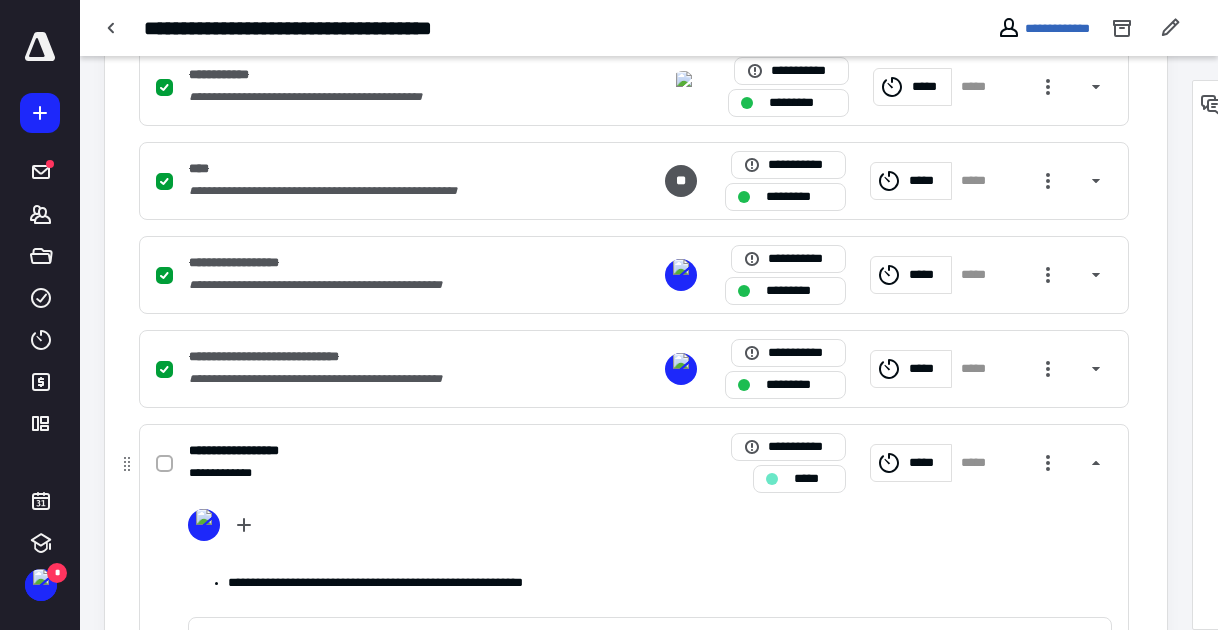 click 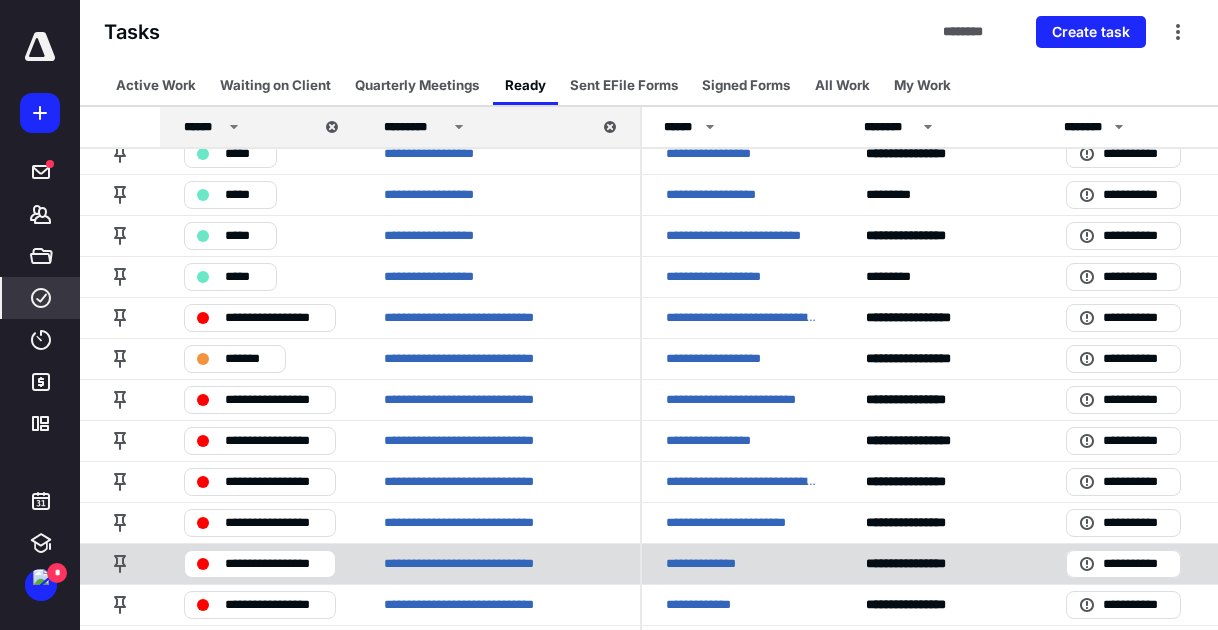 scroll, scrollTop: 0, scrollLeft: 0, axis: both 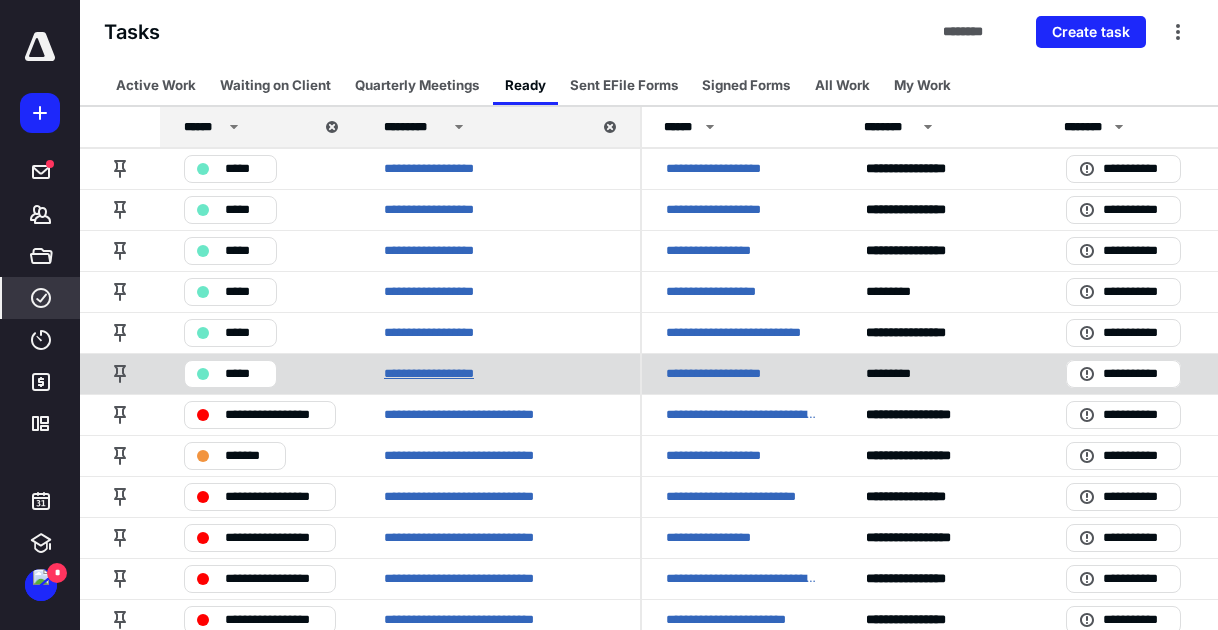 click on "**********" at bounding box center [440, 374] 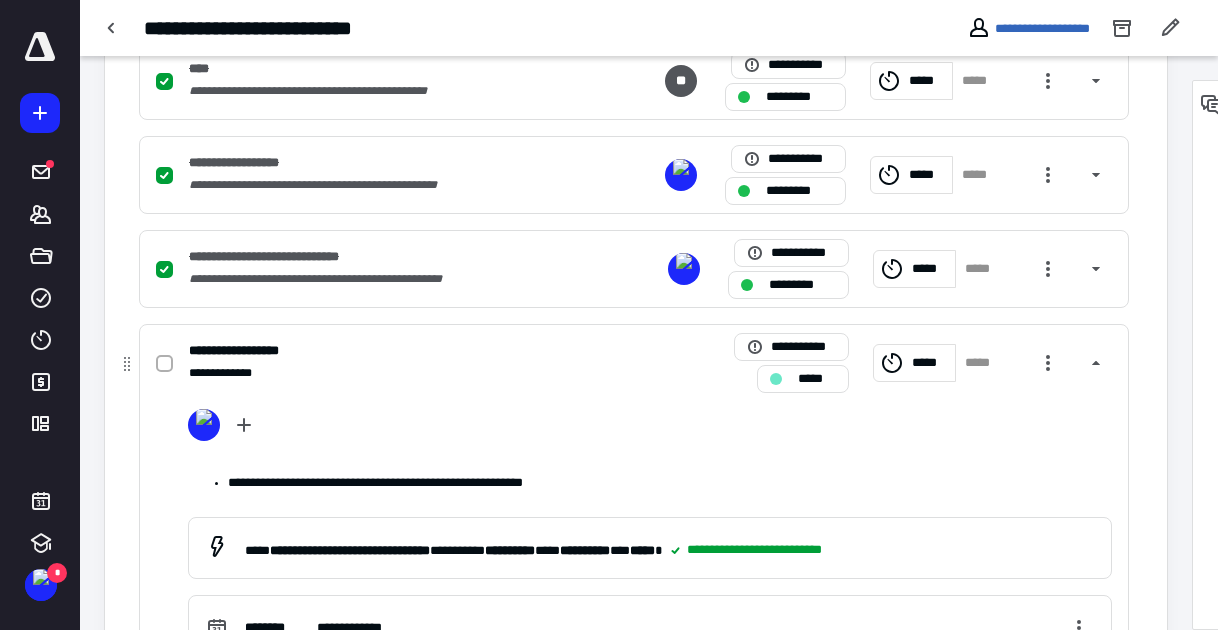 scroll, scrollTop: 1200, scrollLeft: 0, axis: vertical 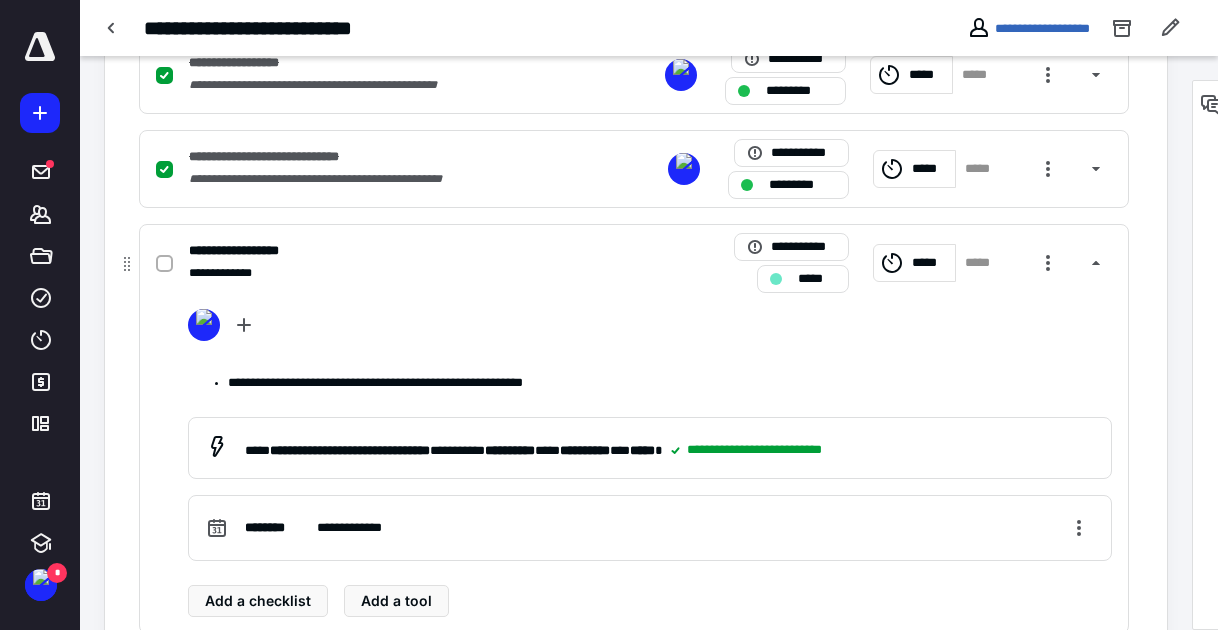 click 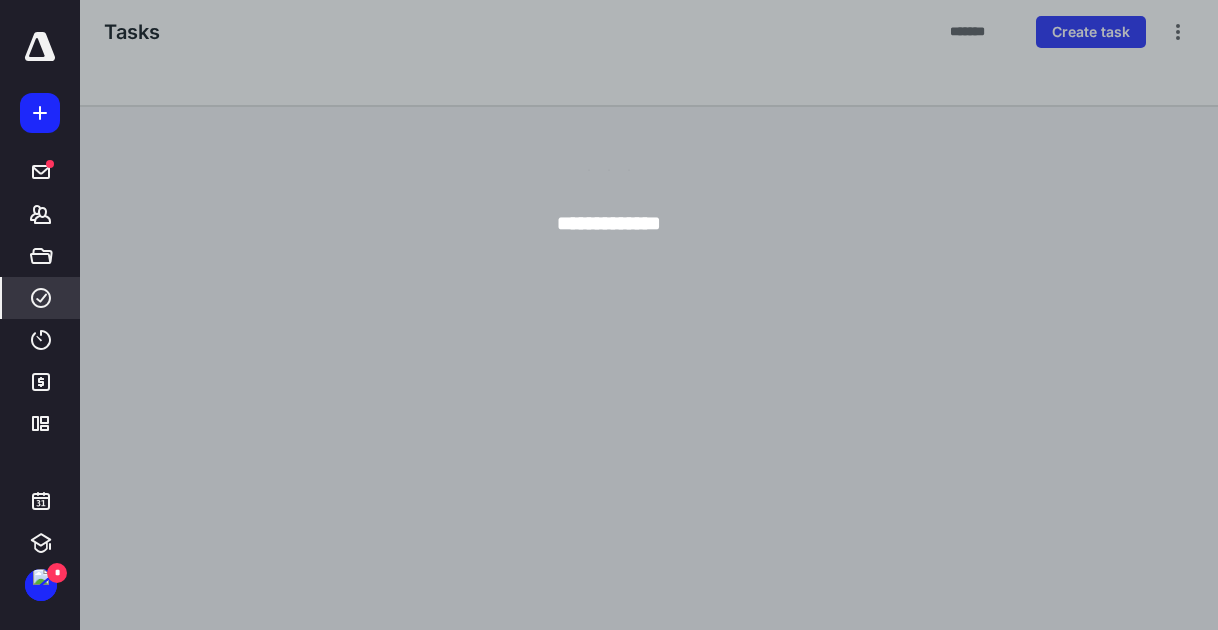 scroll, scrollTop: 0, scrollLeft: 0, axis: both 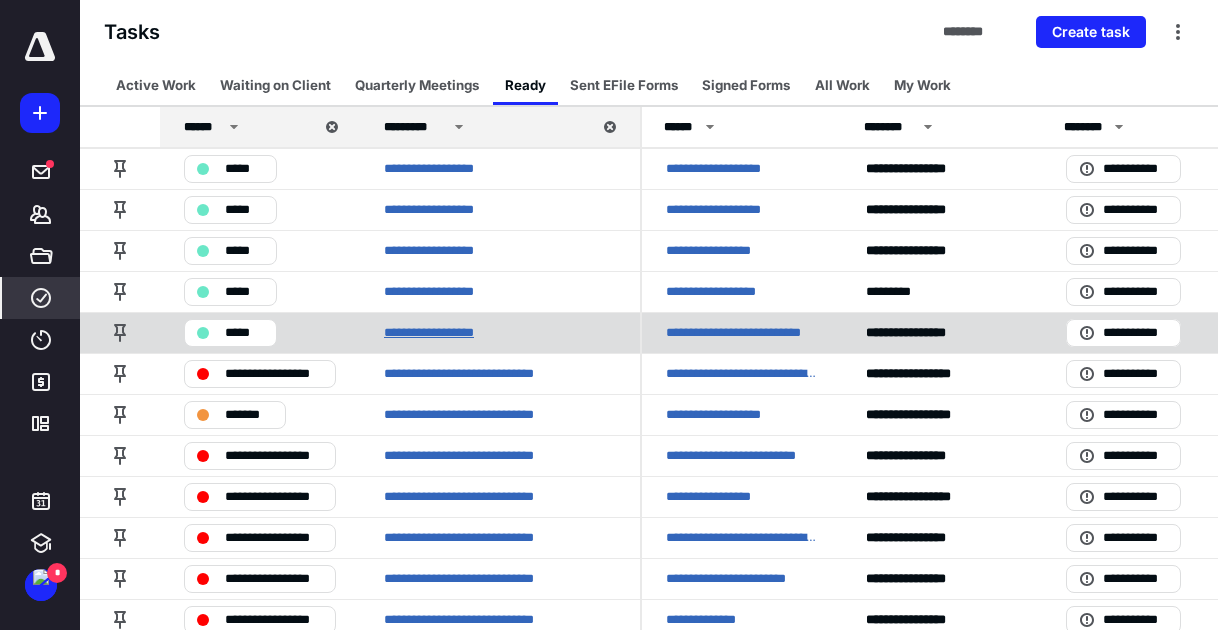 click on "**********" at bounding box center [440, 333] 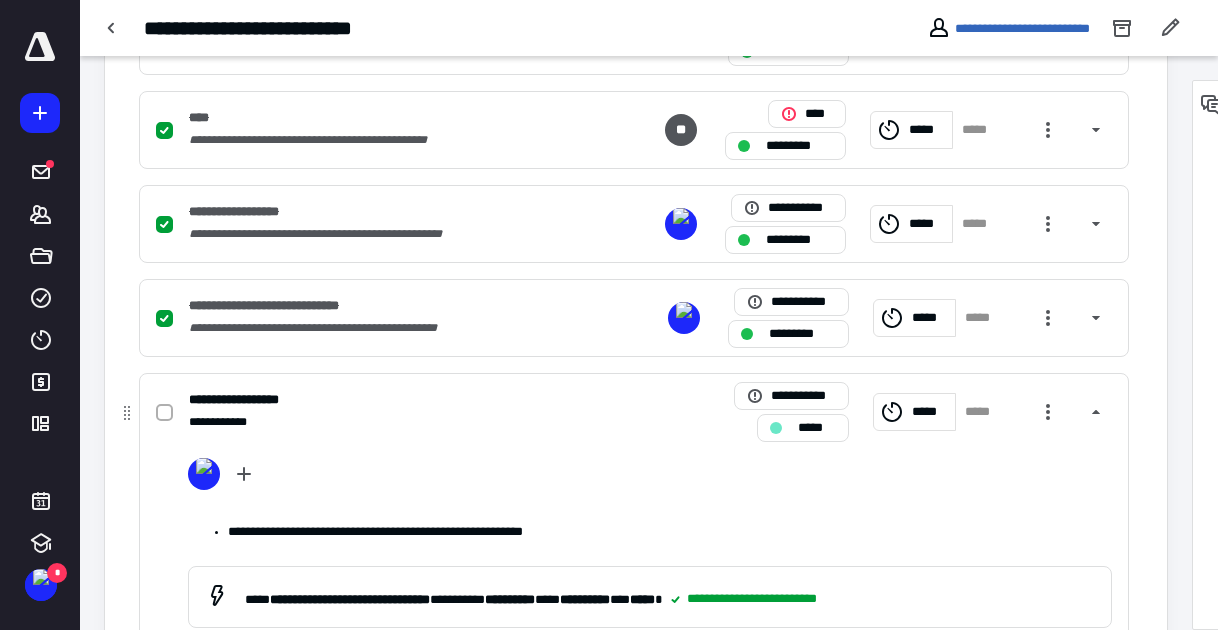 scroll, scrollTop: 1100, scrollLeft: 0, axis: vertical 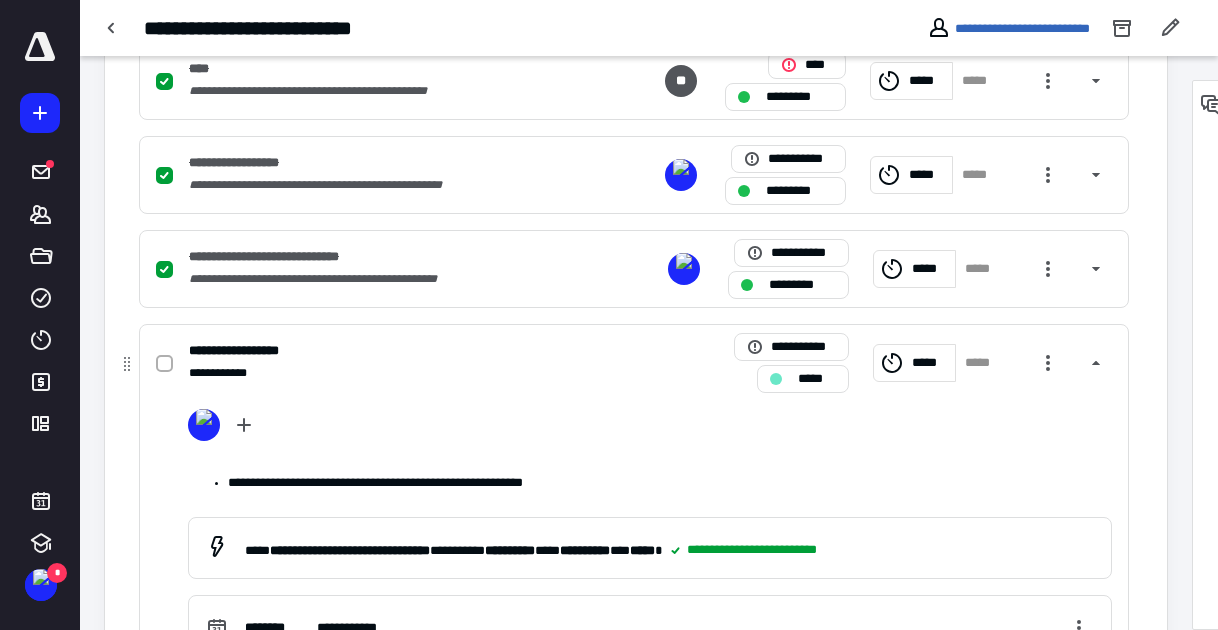 click at bounding box center [164, 364] 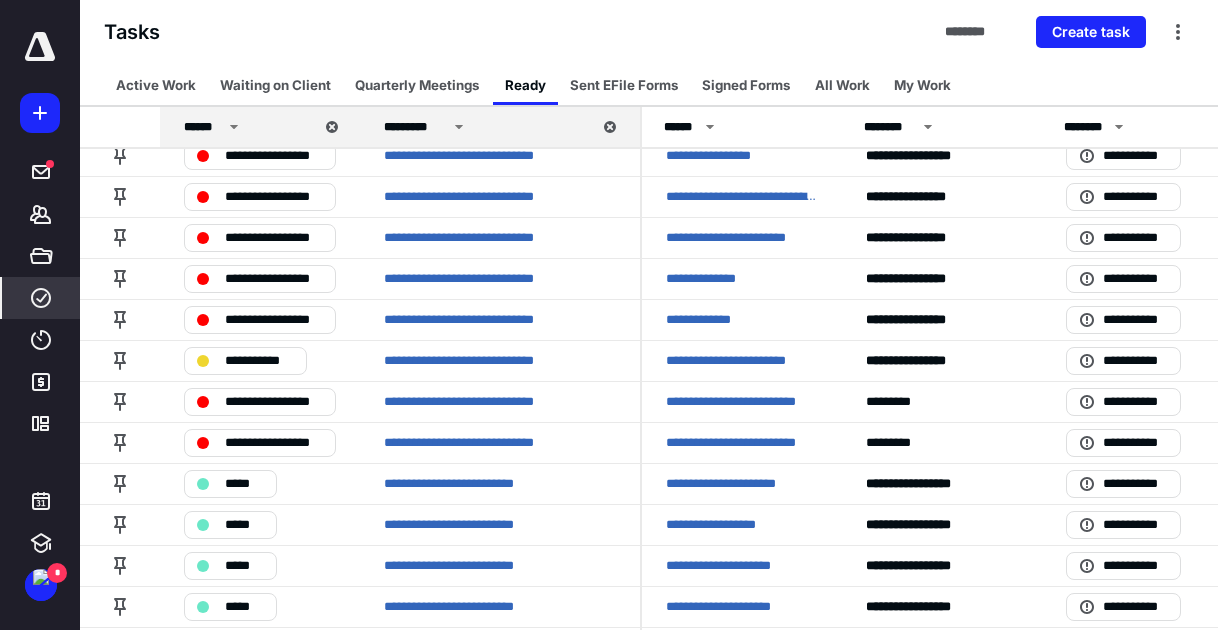 scroll, scrollTop: 0, scrollLeft: 0, axis: both 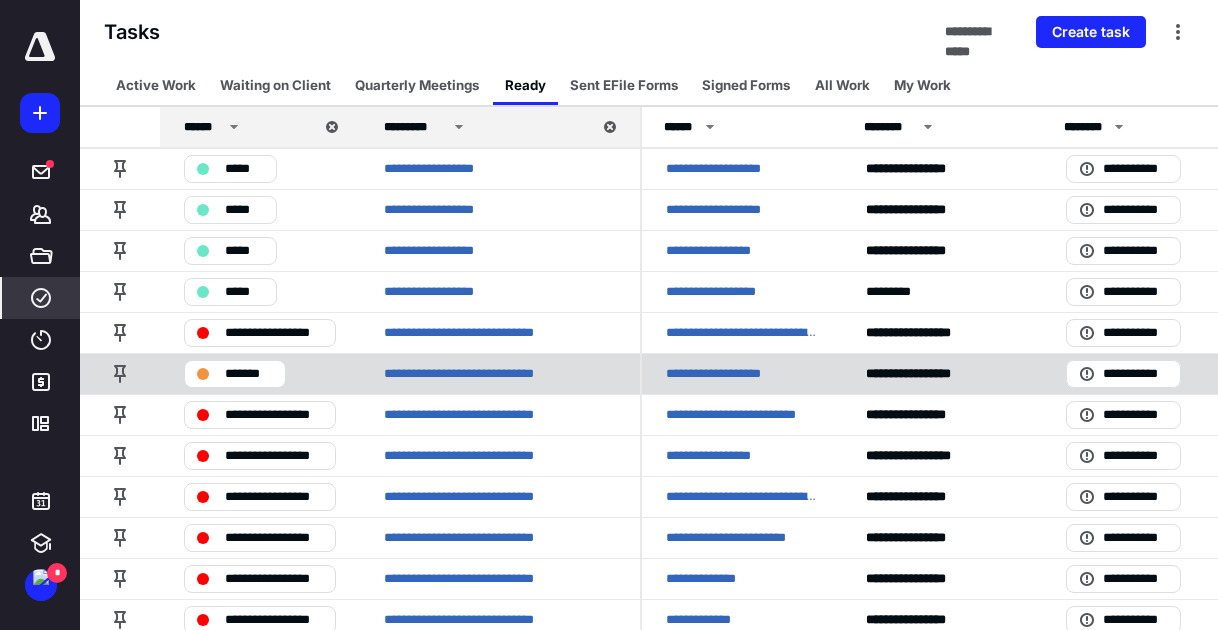 click on "*******" at bounding box center [235, 374] 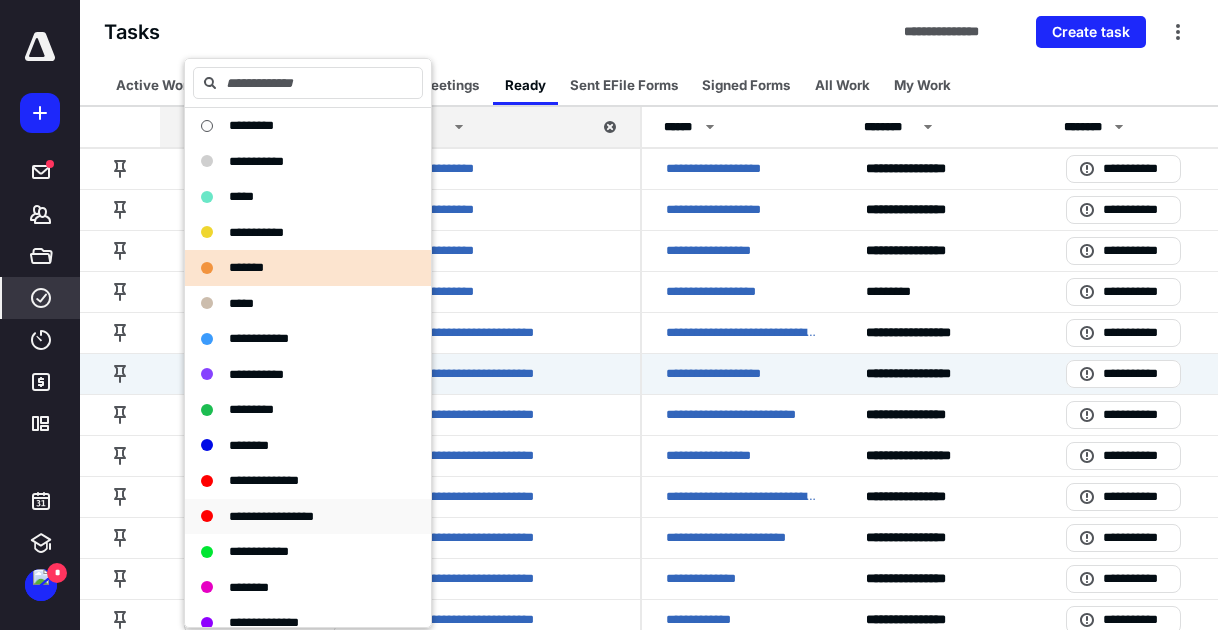 click on "**********" at bounding box center (271, 516) 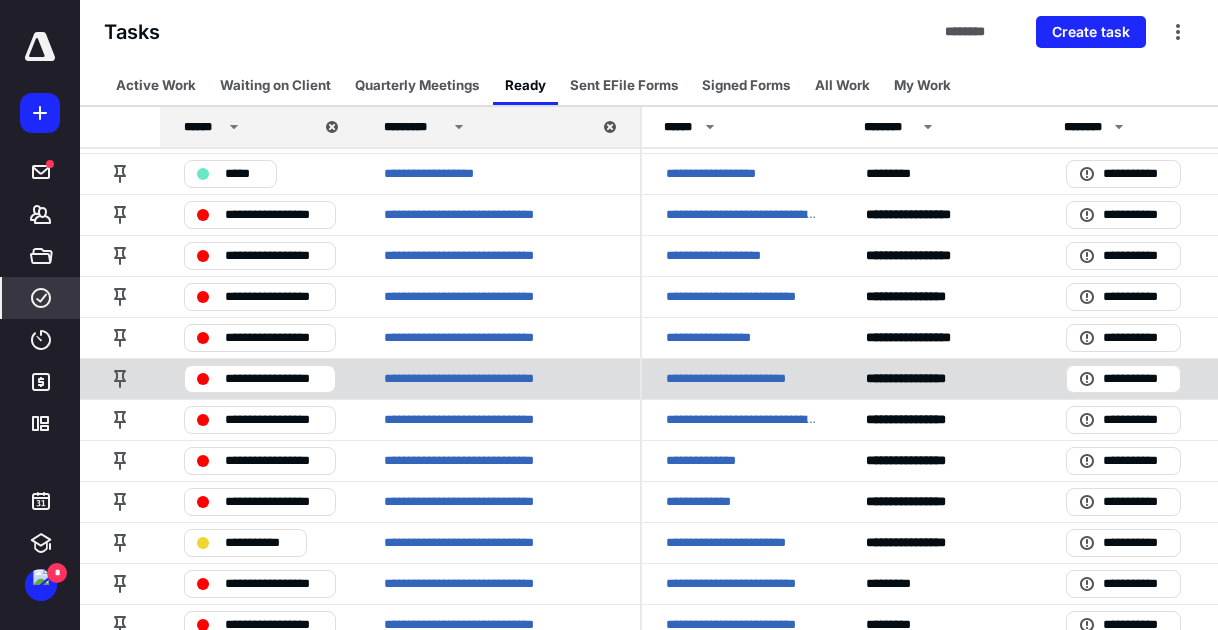 scroll, scrollTop: 400, scrollLeft: 0, axis: vertical 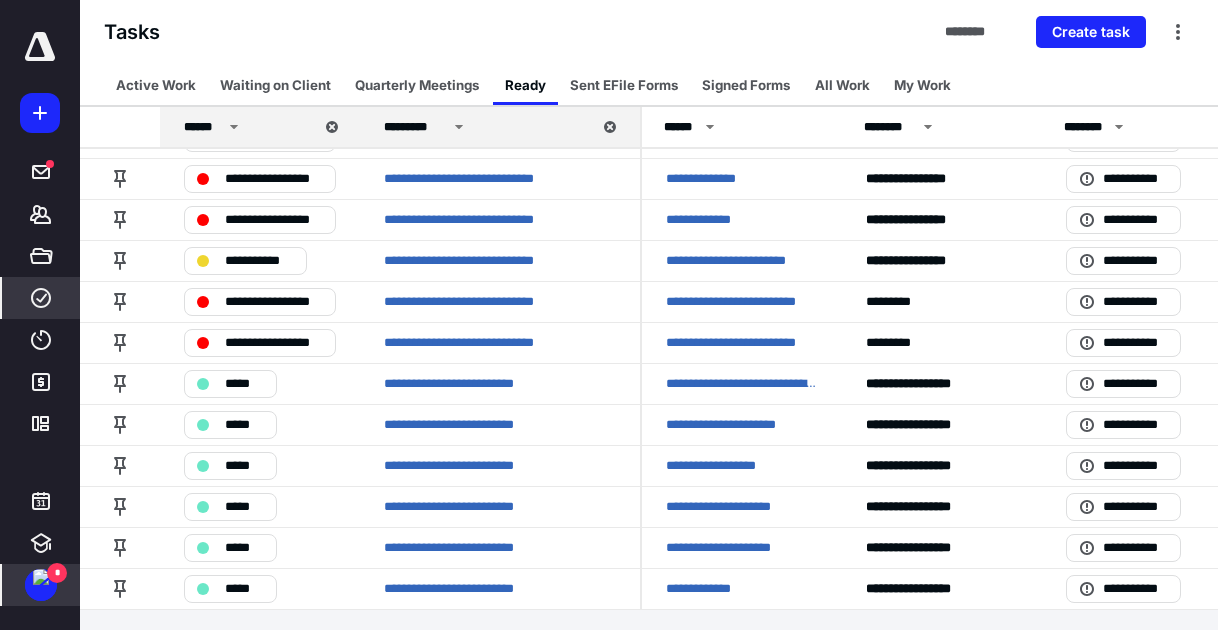 click on "*" at bounding box center (57, 573) 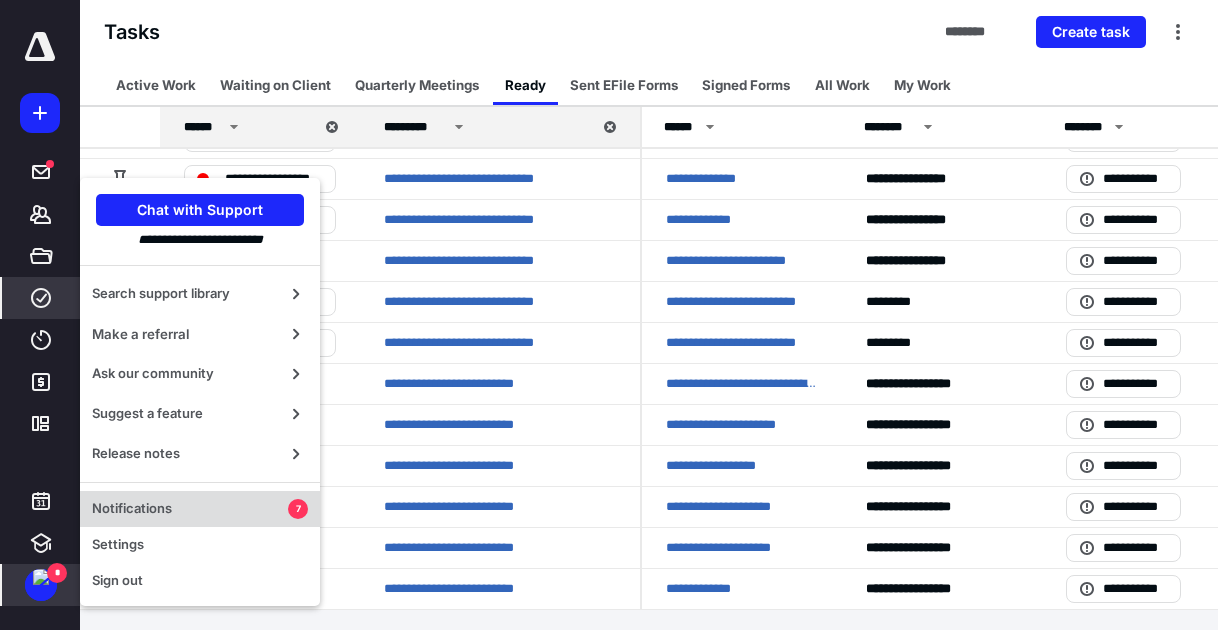 click on "Notifications" at bounding box center [190, 509] 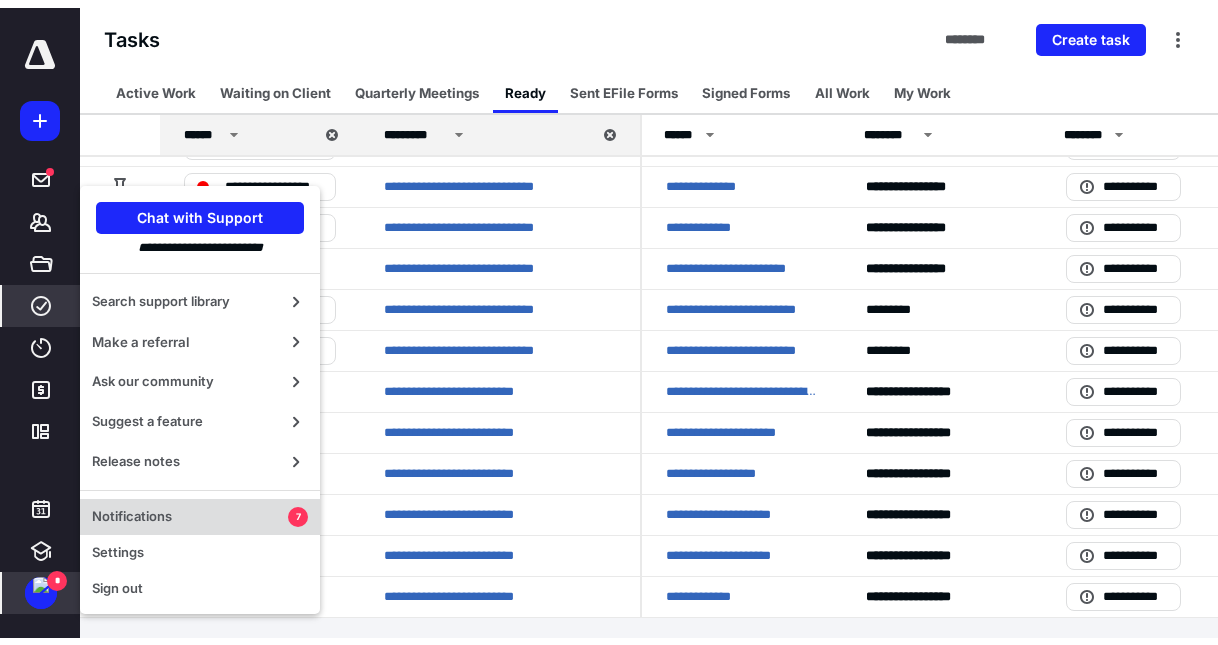scroll, scrollTop: 0, scrollLeft: 0, axis: both 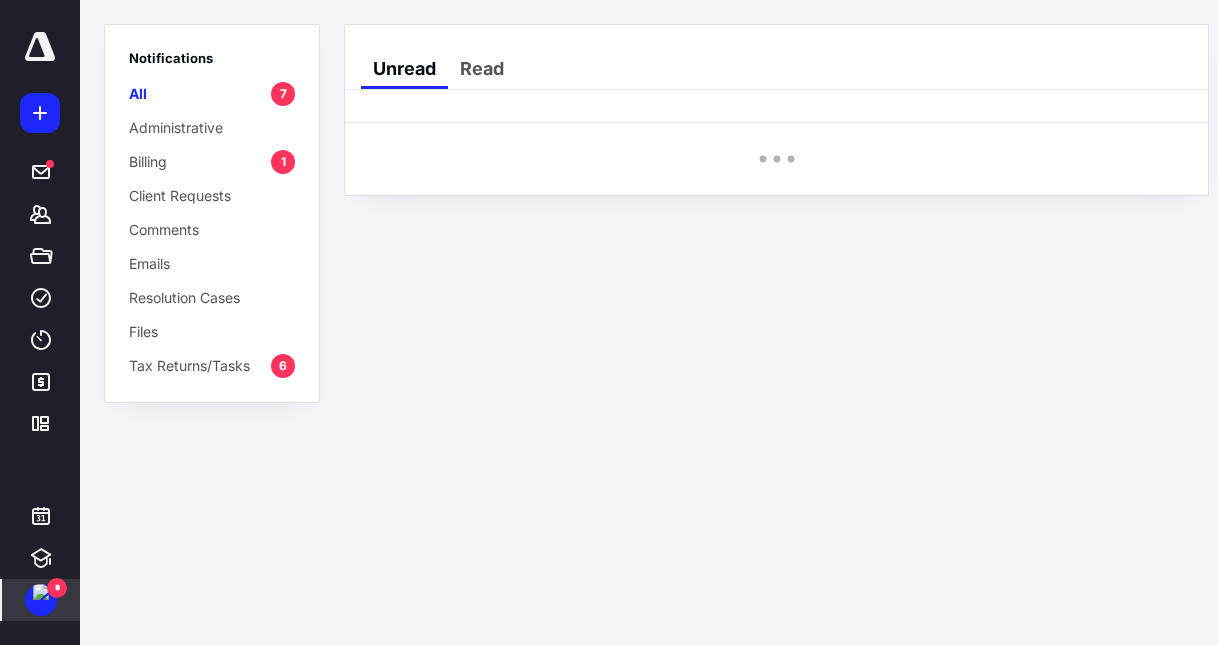 click on "Billing 1" at bounding box center [212, 161] 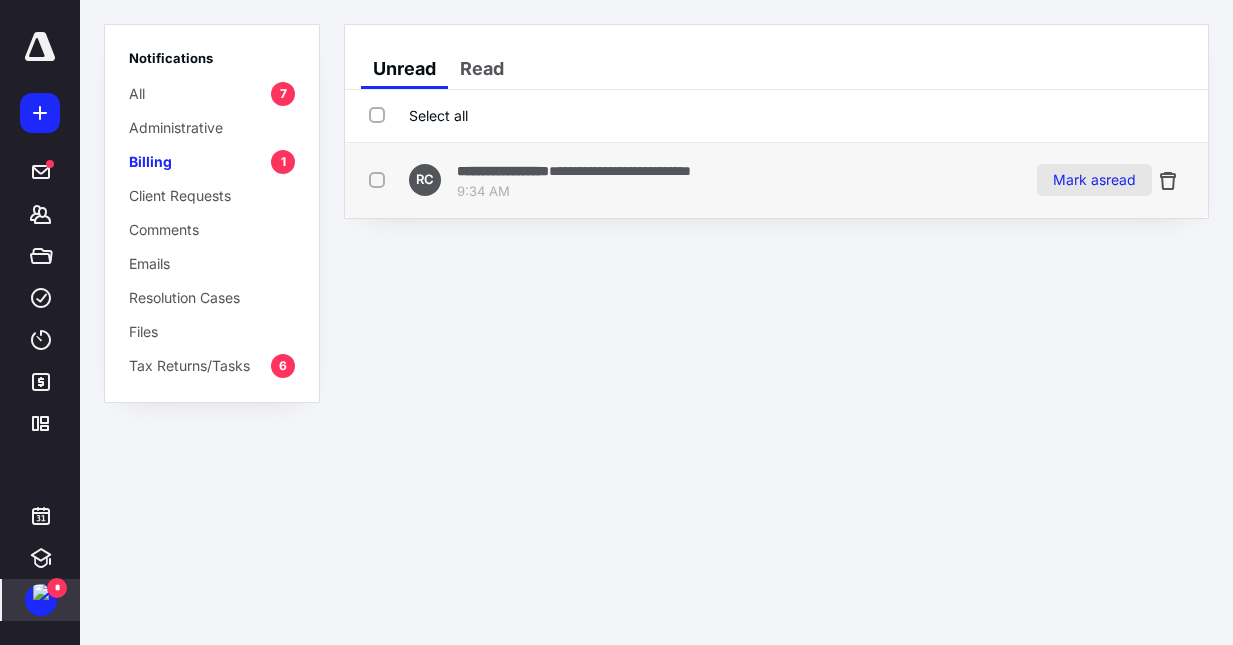 click on "Mark as  read" at bounding box center (1094, 180) 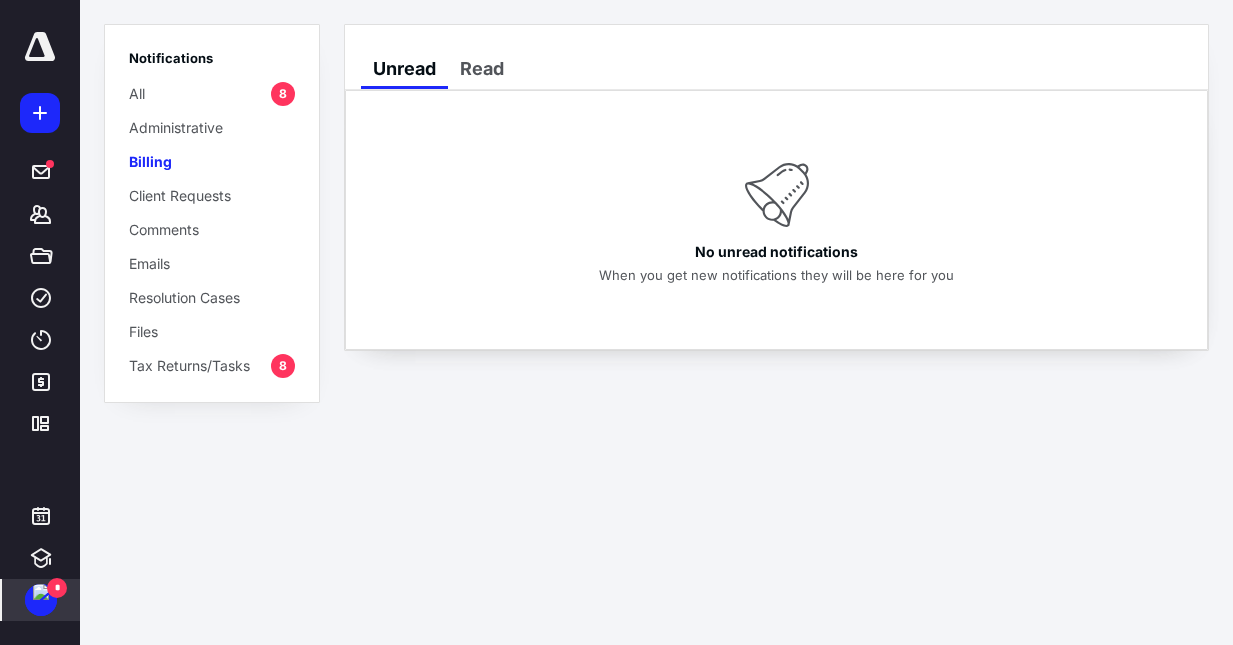 click on "Tax Returns/Tasks" at bounding box center (189, 365) 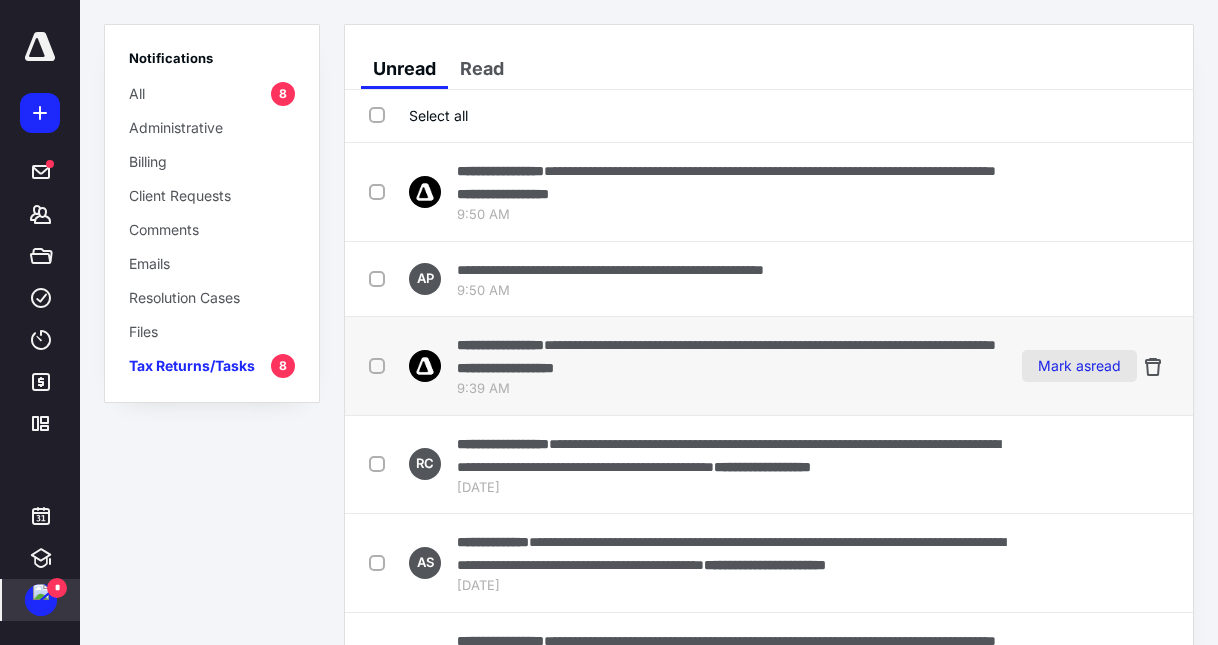 click on "Mark as  read" at bounding box center [1079, 366] 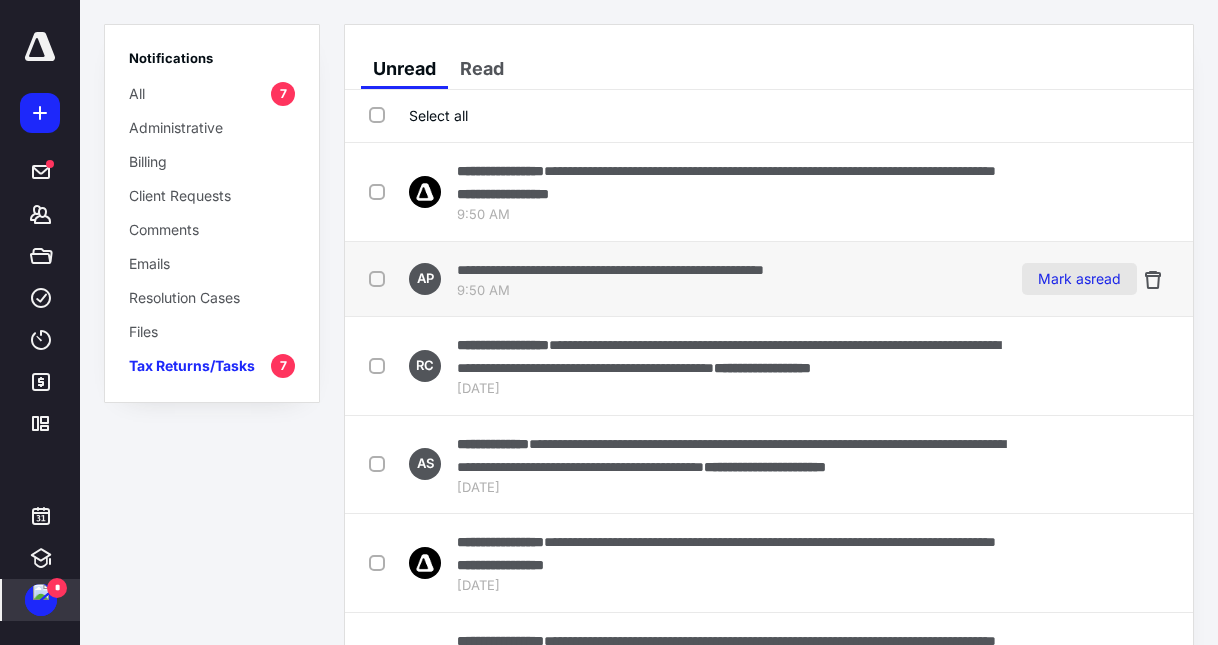 click on "Mark as  read" at bounding box center [1079, 279] 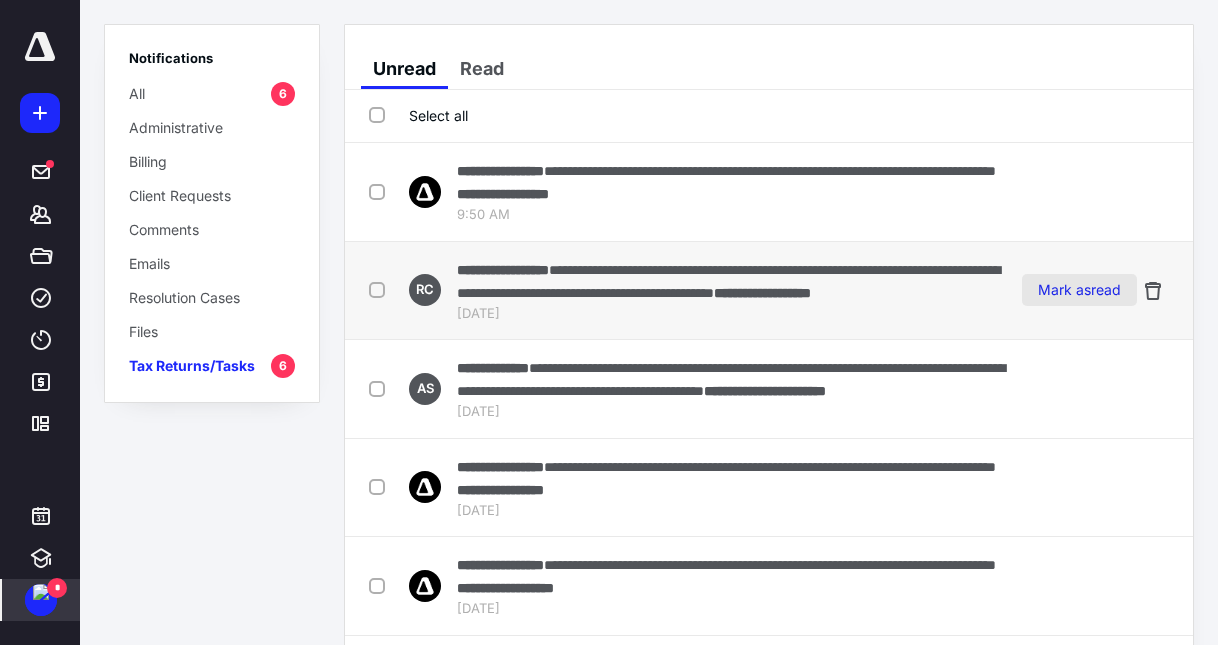 click on "Mark as  read" at bounding box center [1079, 290] 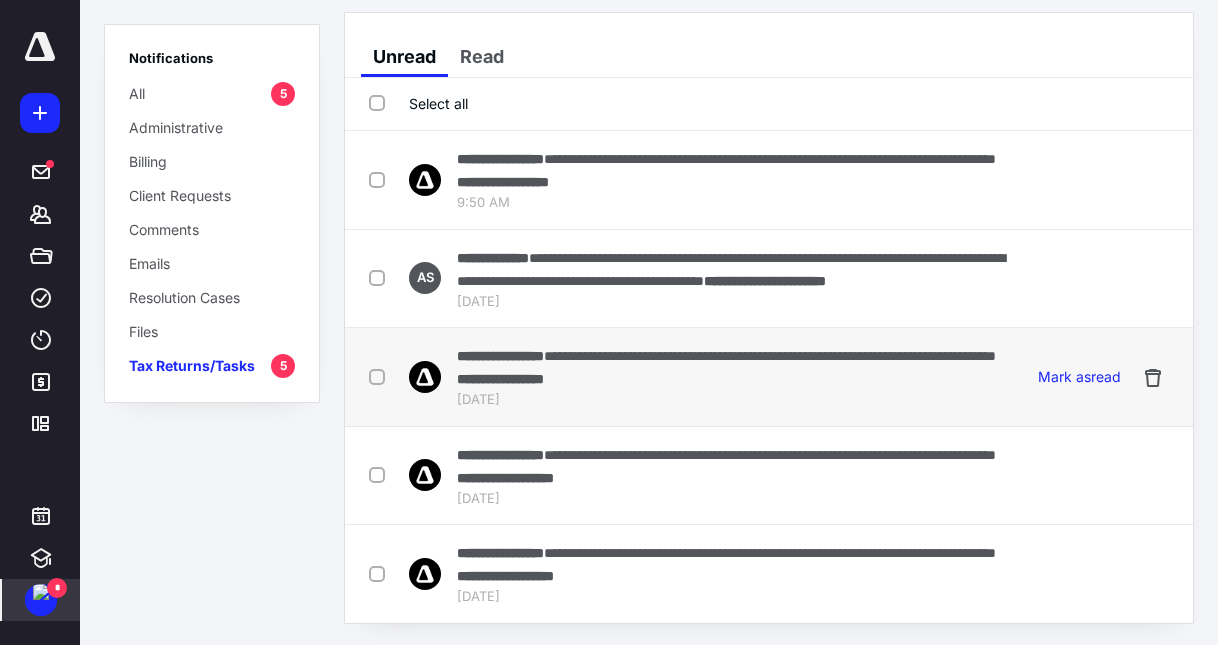 scroll, scrollTop: 16, scrollLeft: 0, axis: vertical 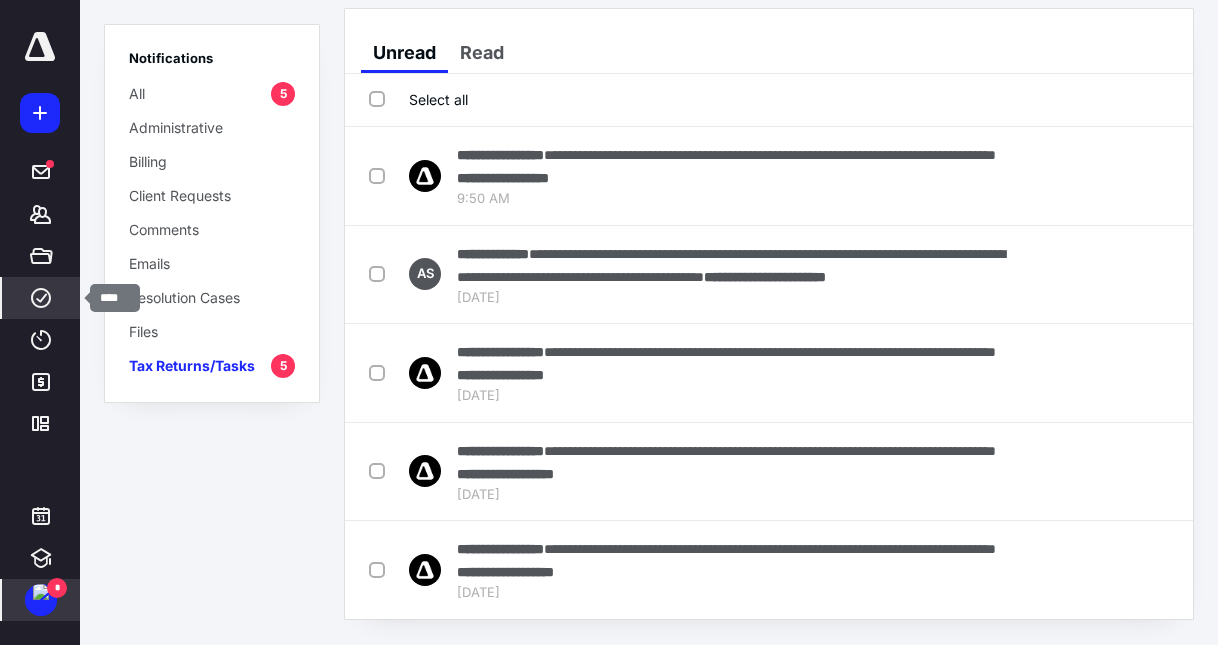 click 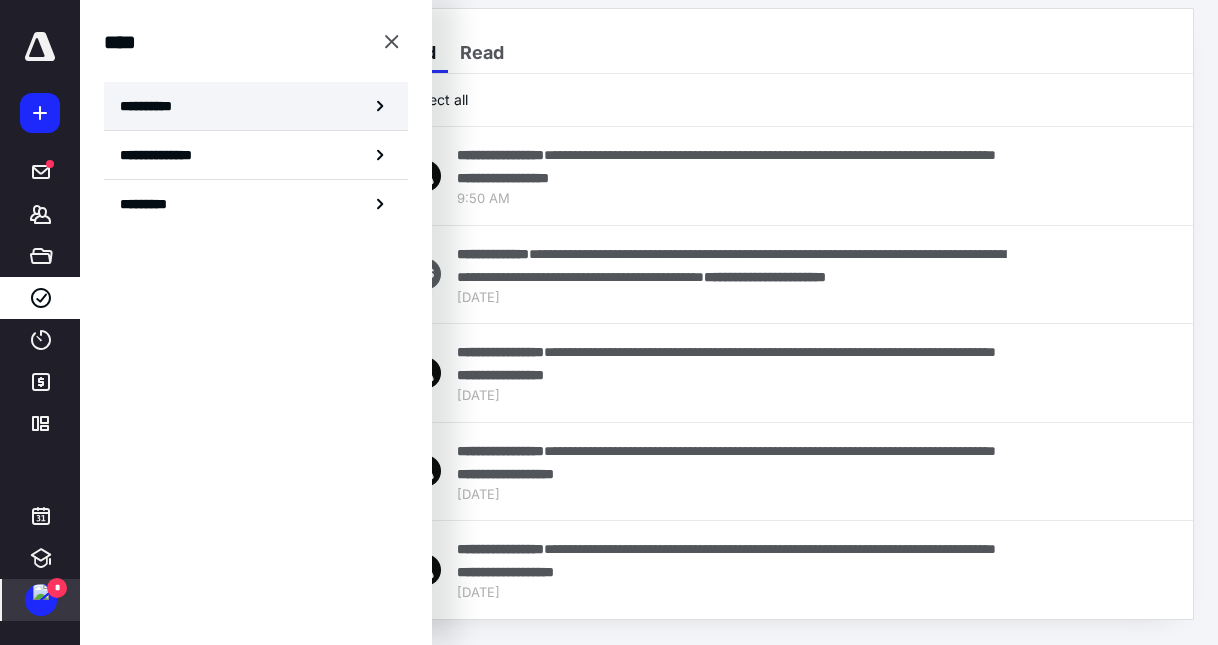 click on "**********" at bounding box center [153, 106] 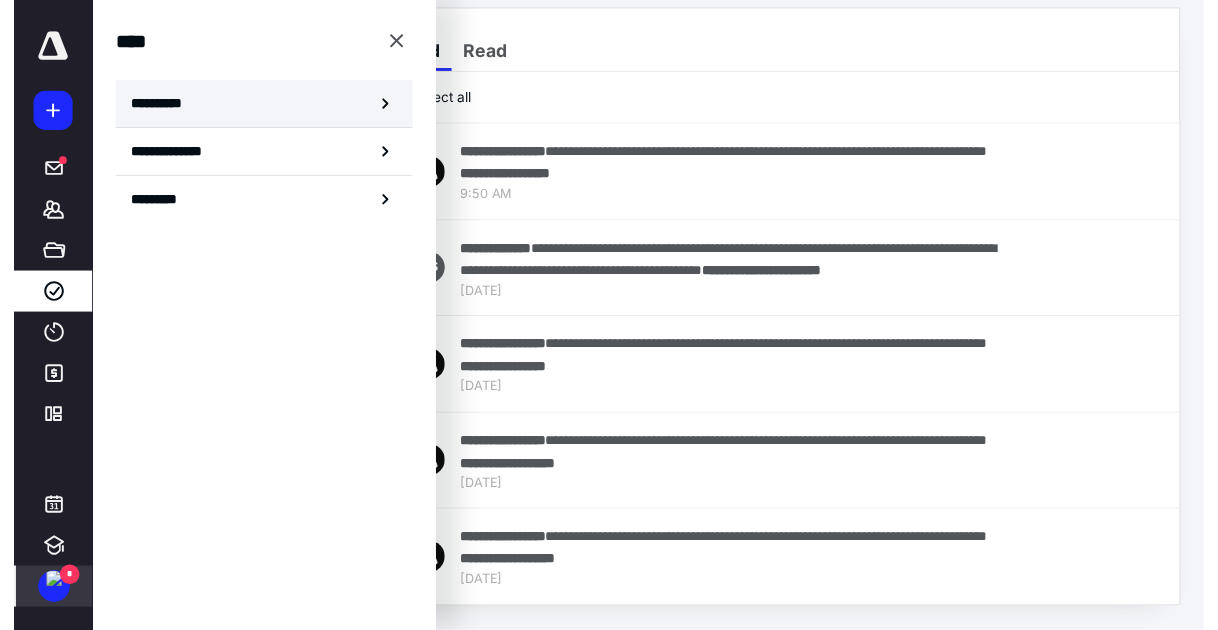 scroll, scrollTop: 0, scrollLeft: 0, axis: both 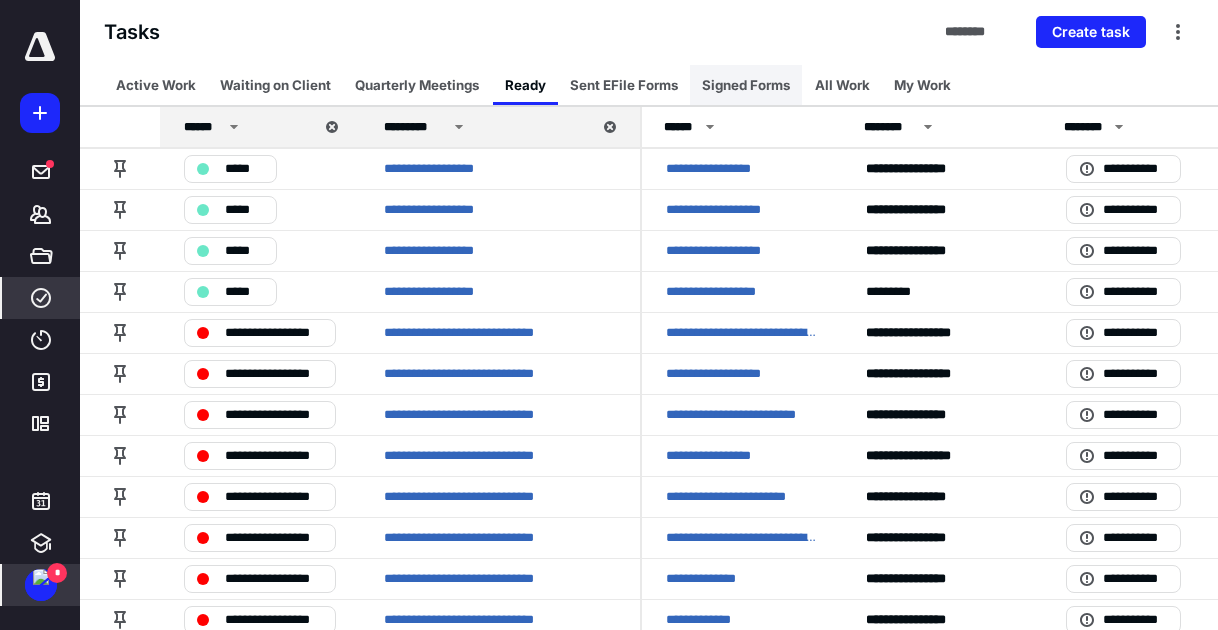 click on "Signed Forms" at bounding box center (746, 85) 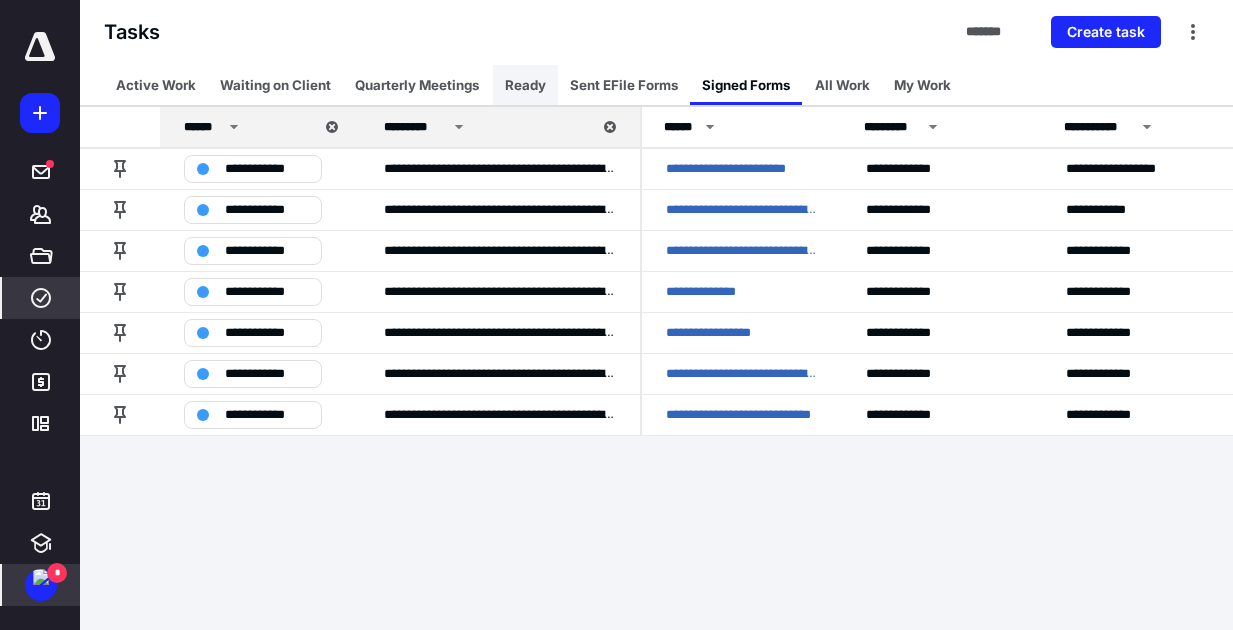 click on "Ready" at bounding box center (525, 85) 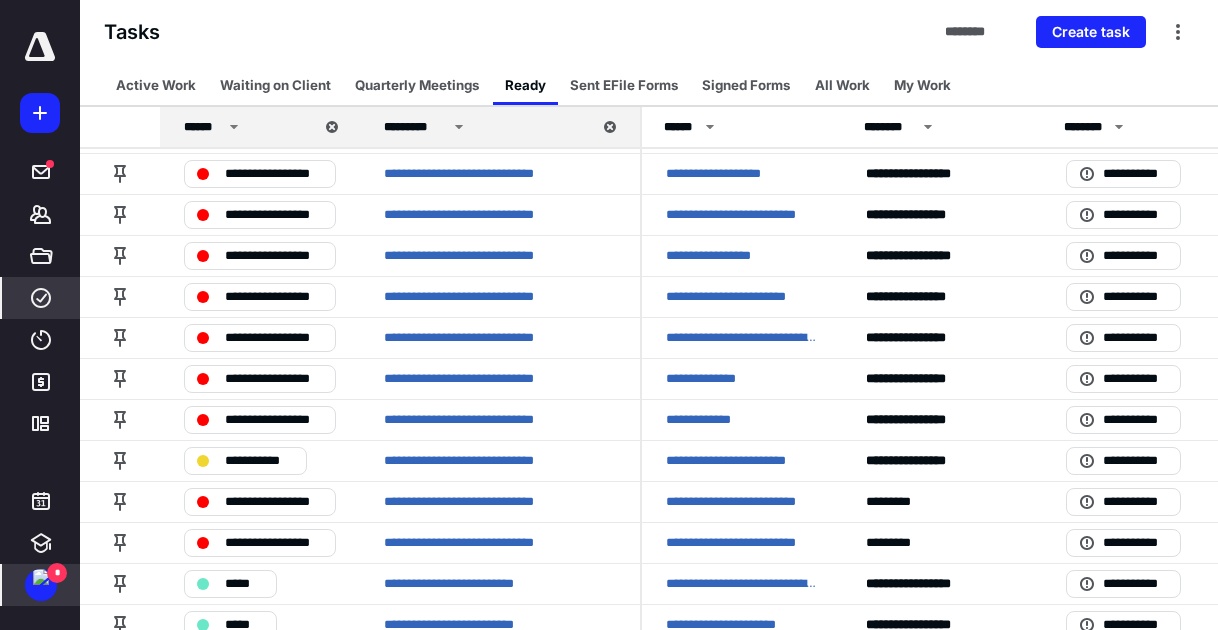 scroll, scrollTop: 300, scrollLeft: 0, axis: vertical 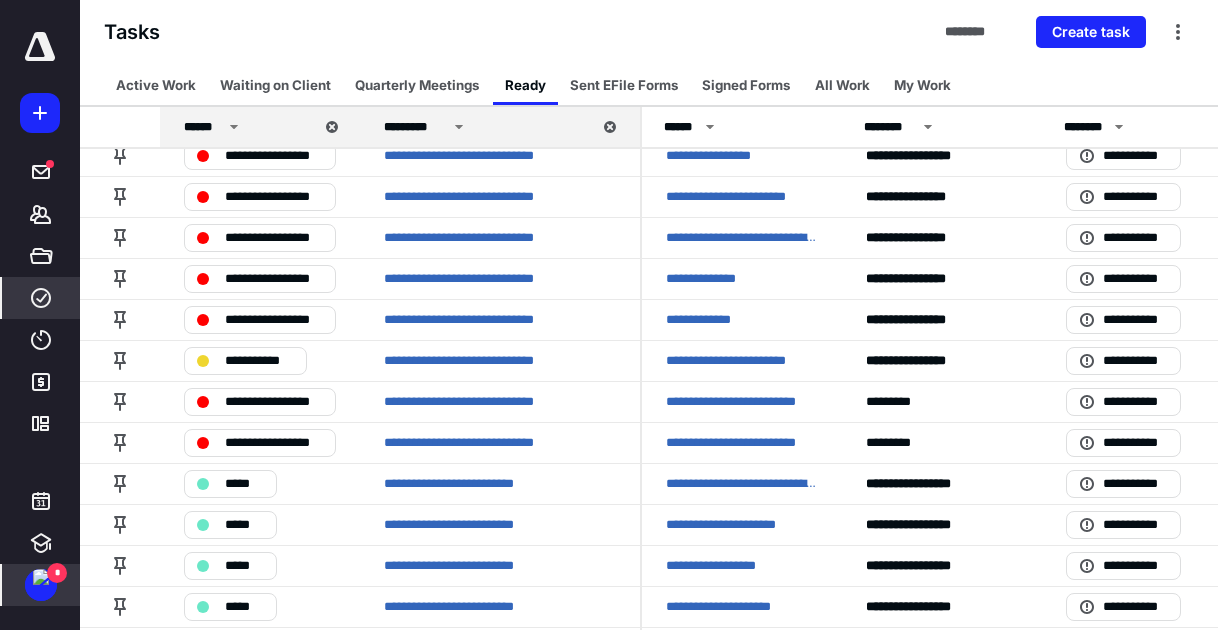 click on "*" at bounding box center (57, 573) 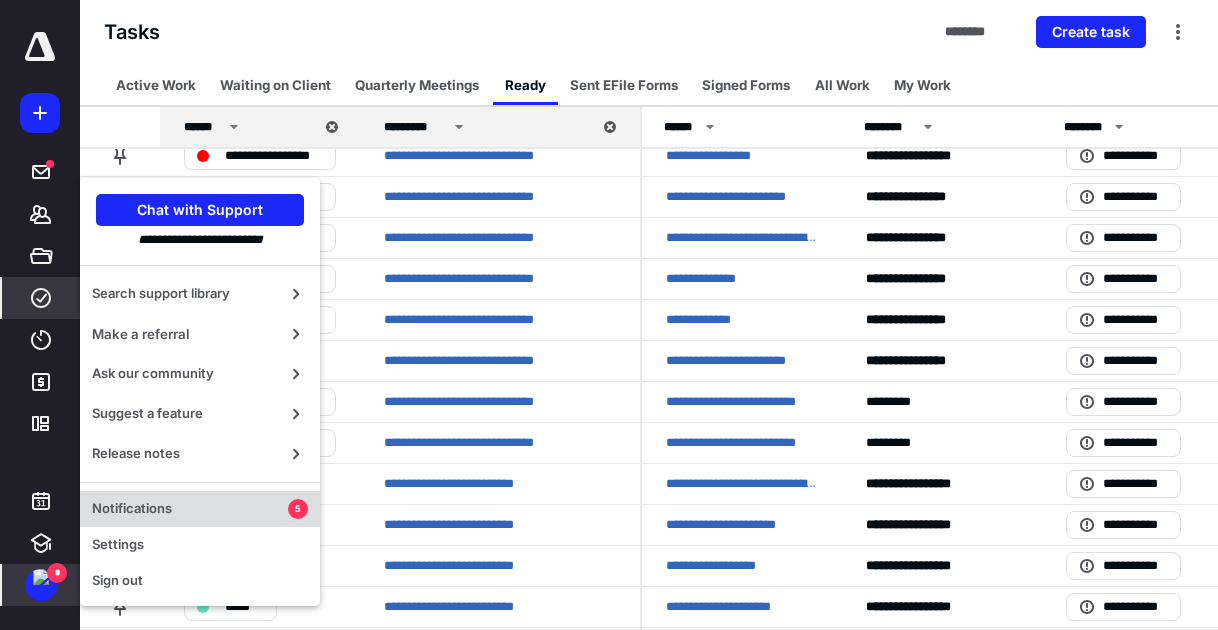 click on "Notifications" at bounding box center (190, 509) 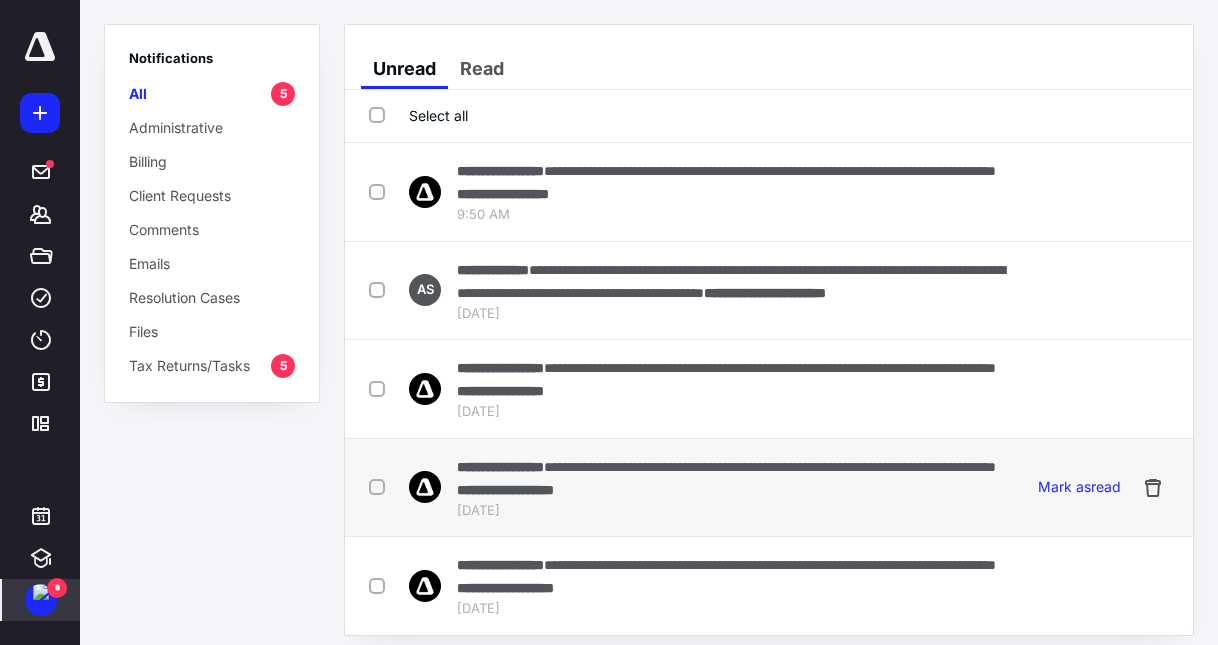 scroll, scrollTop: 16, scrollLeft: 0, axis: vertical 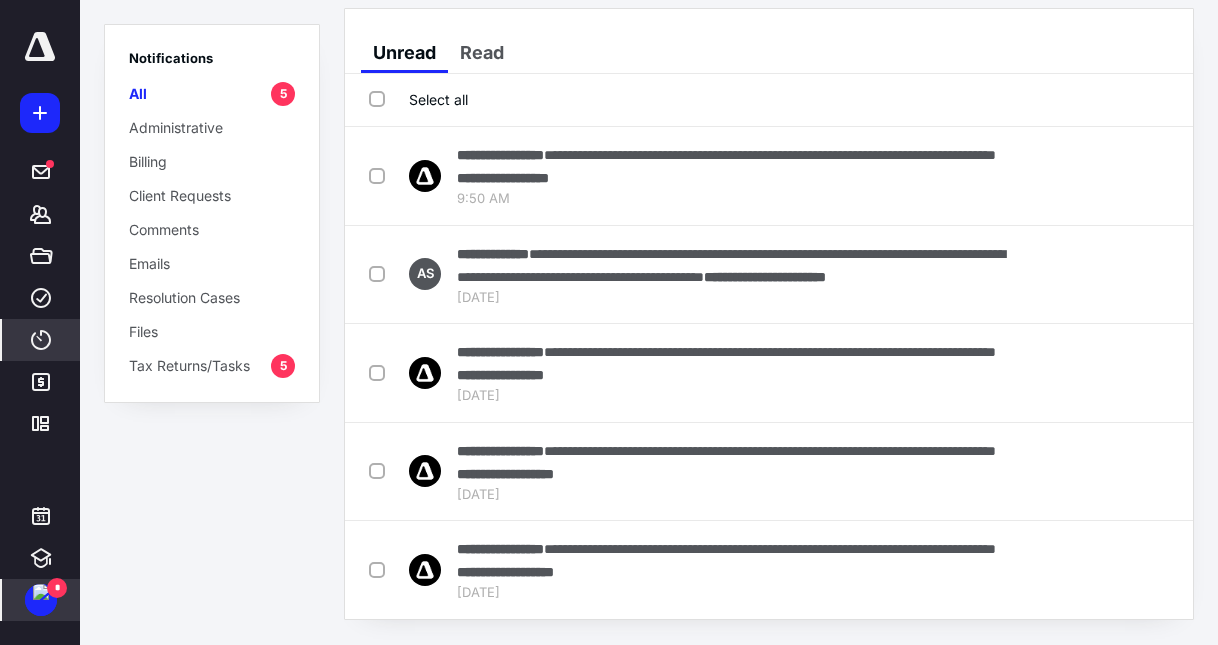 click 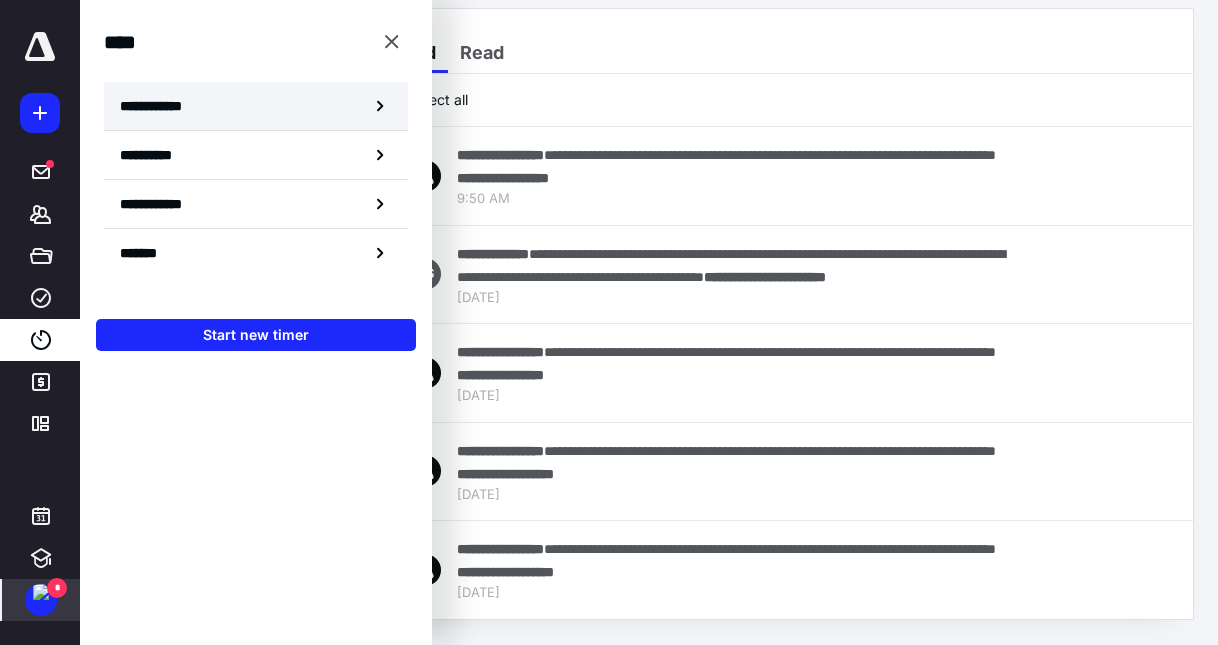 click on "**********" at bounding box center (162, 106) 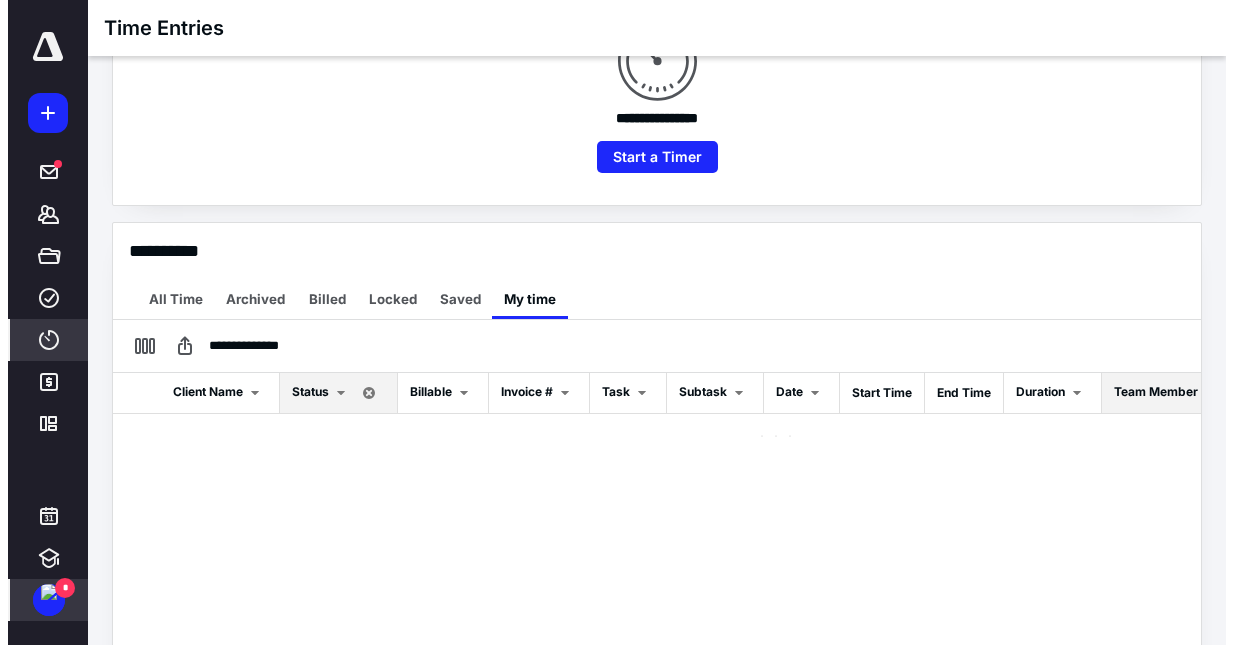 scroll, scrollTop: 300, scrollLeft: 0, axis: vertical 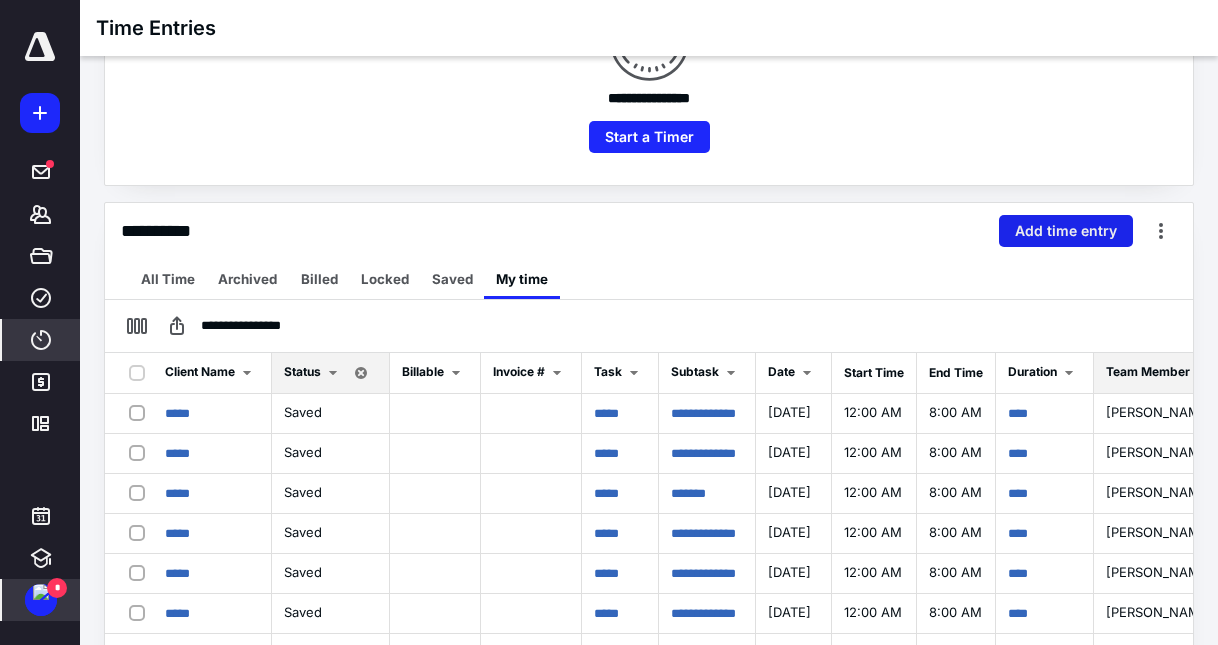 click on "Add time entry" at bounding box center (1066, 231) 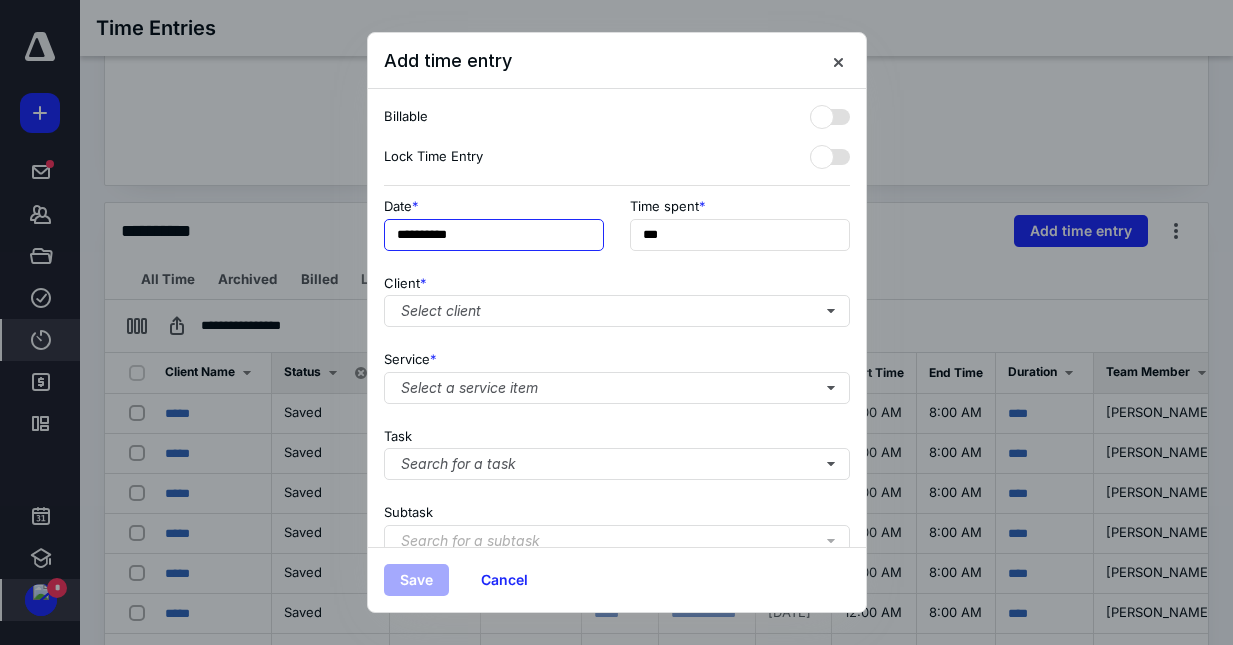 click on "**********" at bounding box center [494, 235] 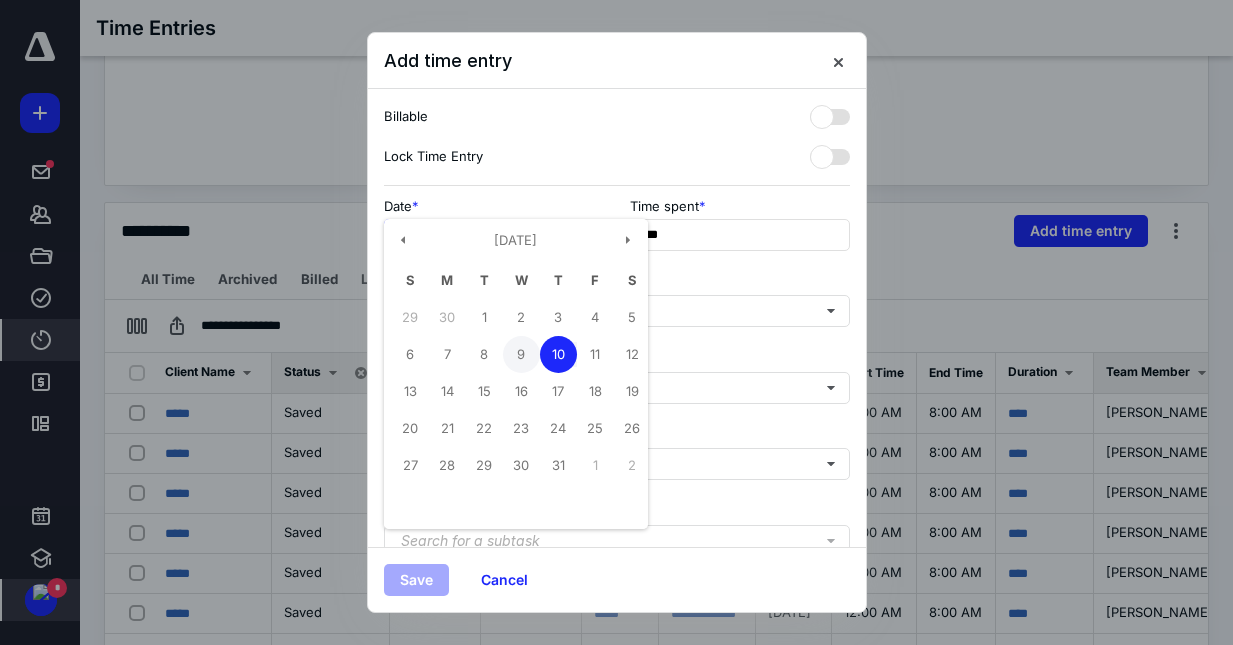 click on "9" at bounding box center (521, 354) 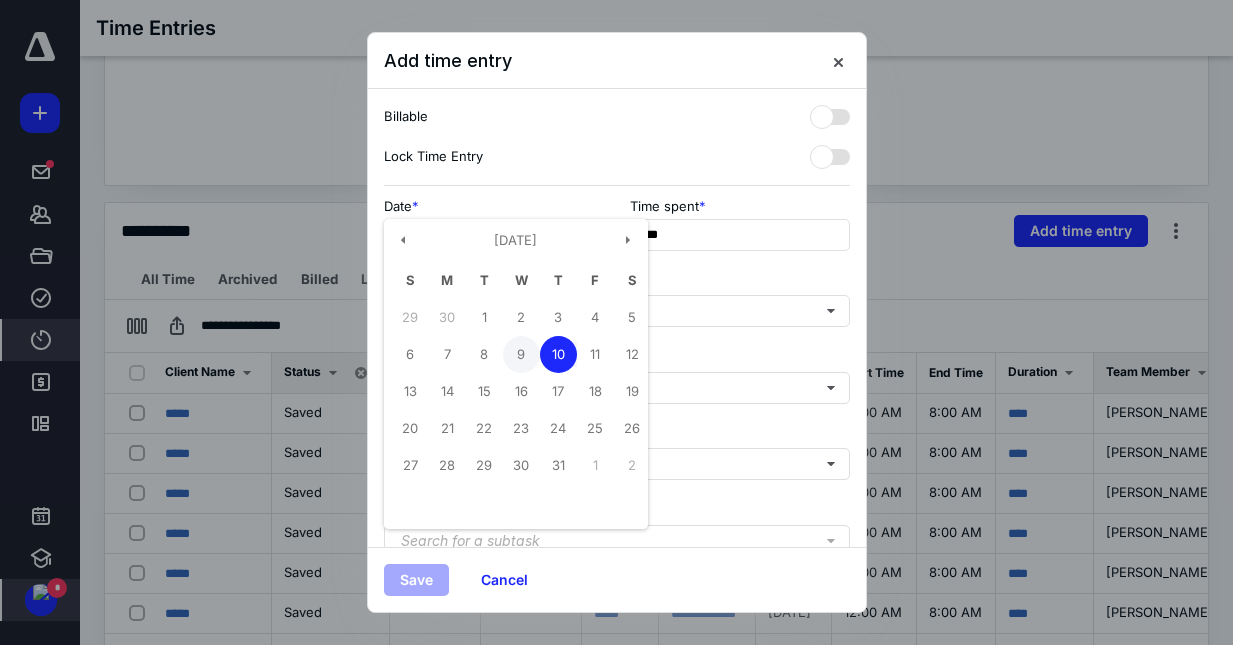 type on "**********" 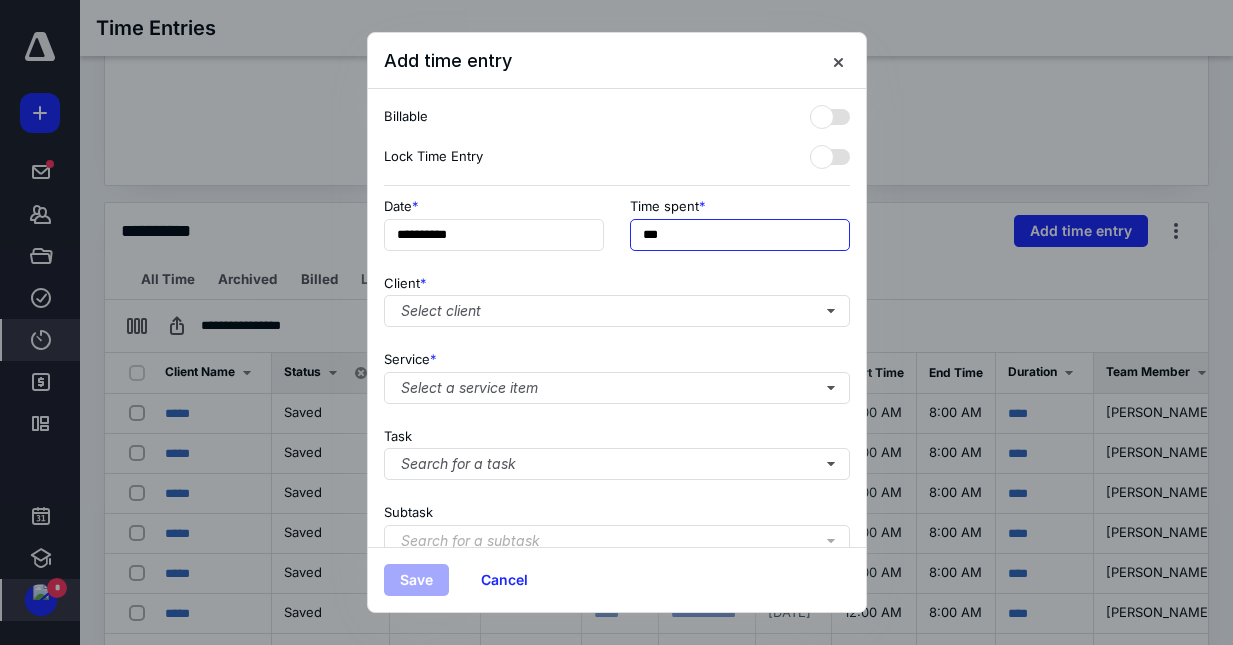 drag, startPoint x: 685, startPoint y: 233, endPoint x: 625, endPoint y: 235, distance: 60.033325 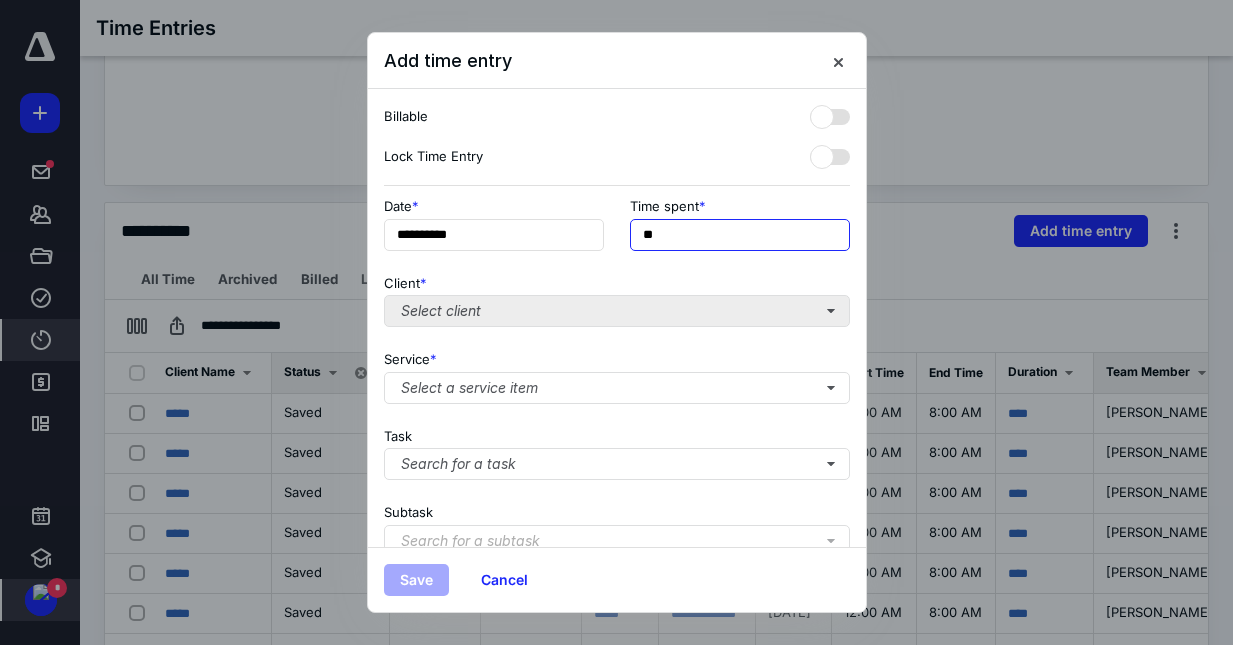 type on "**" 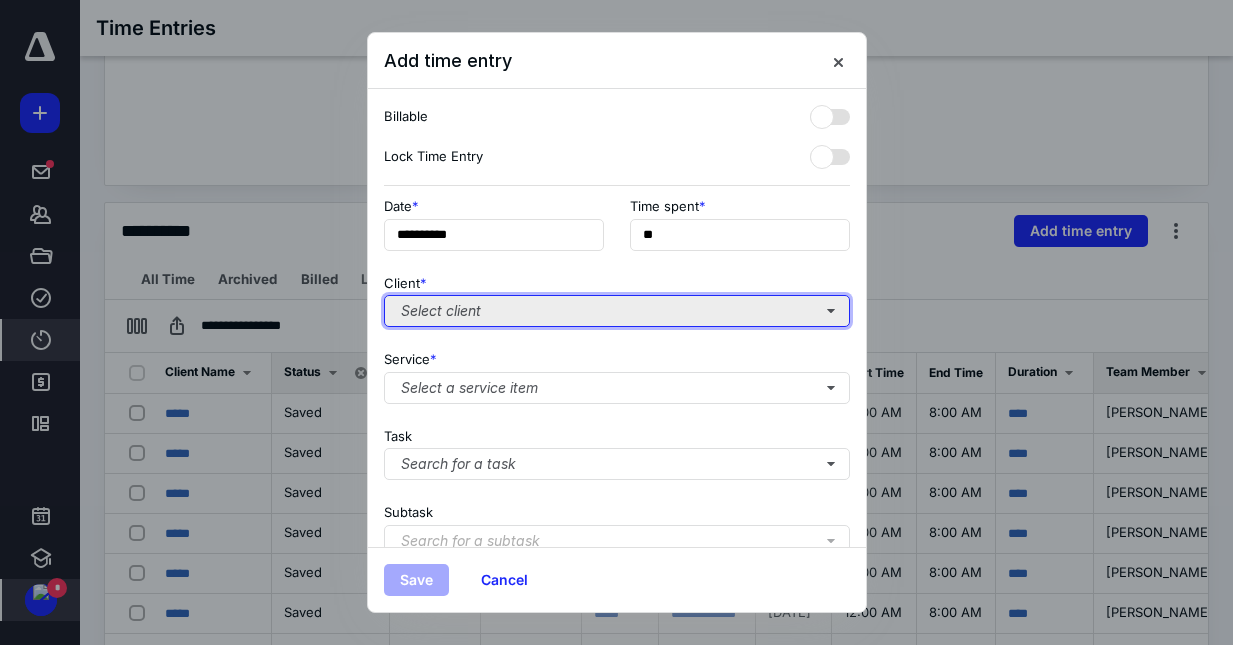 click on "Select client" at bounding box center (617, 311) 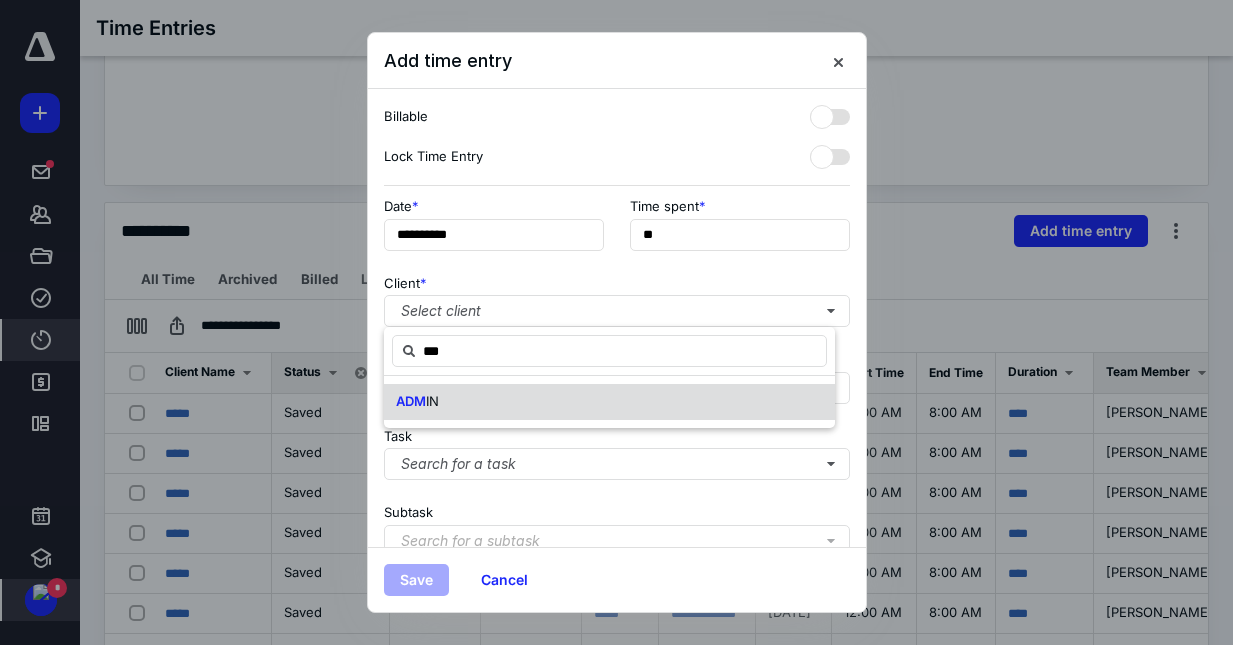 click on "ADM IN" at bounding box center [609, 402] 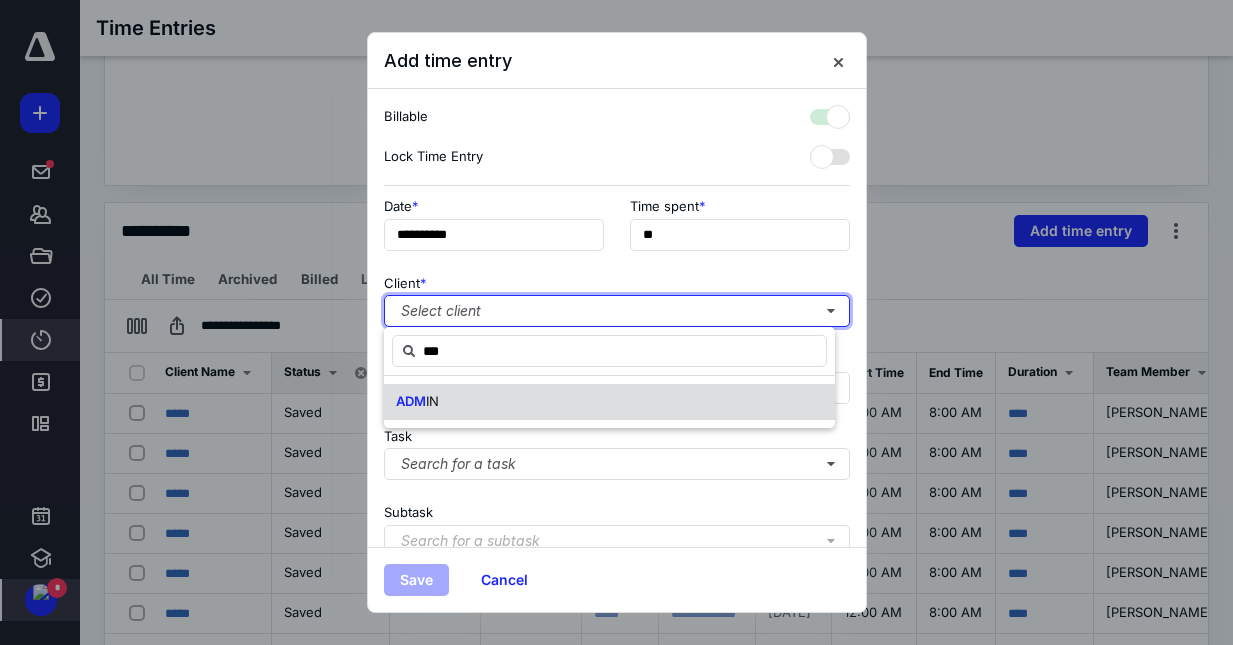 checkbox on "true" 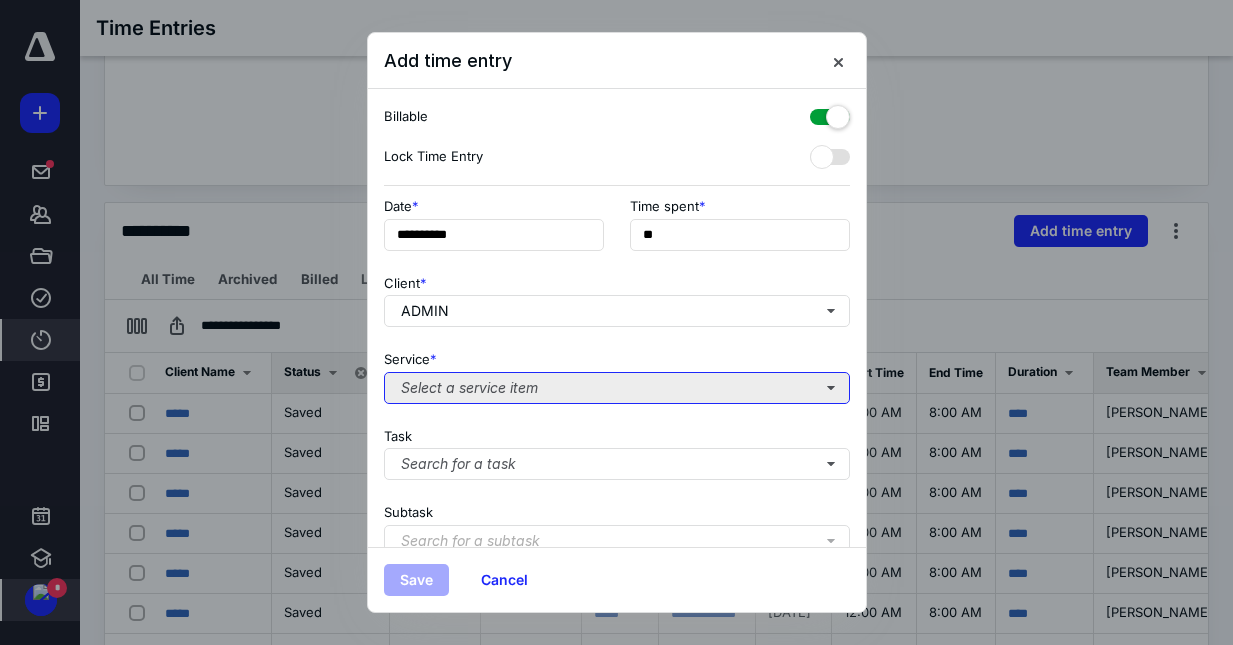 click on "Select a service item" at bounding box center (617, 388) 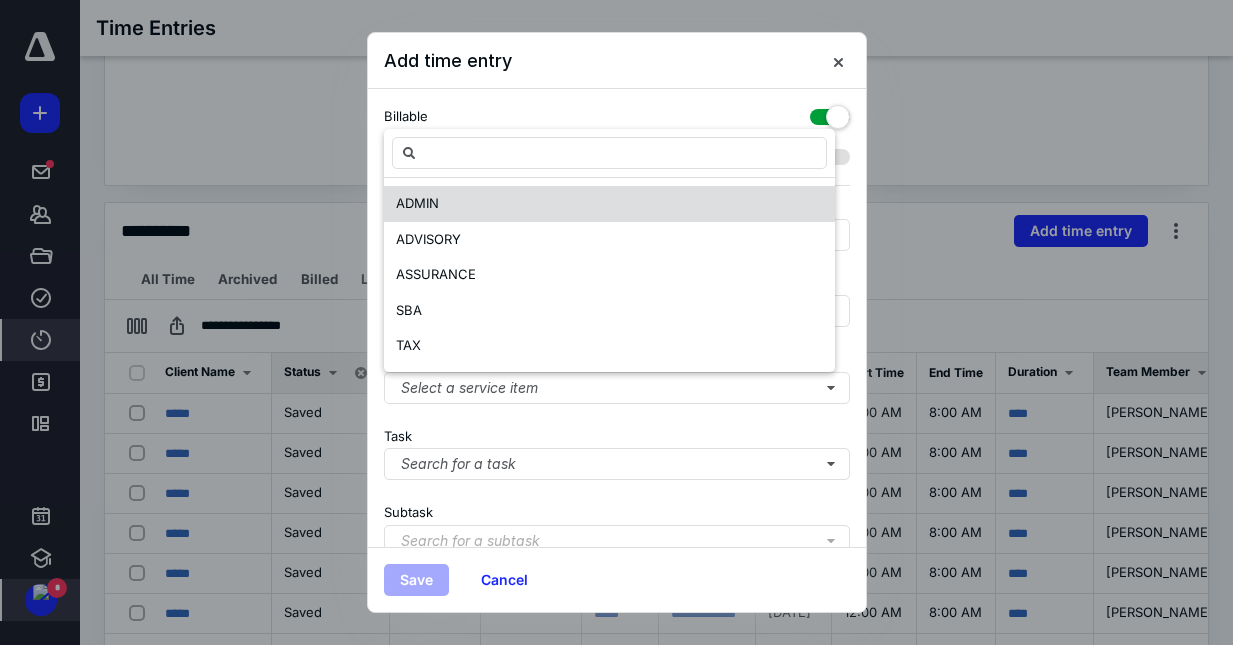 click on "ADMIN" at bounding box center [417, 203] 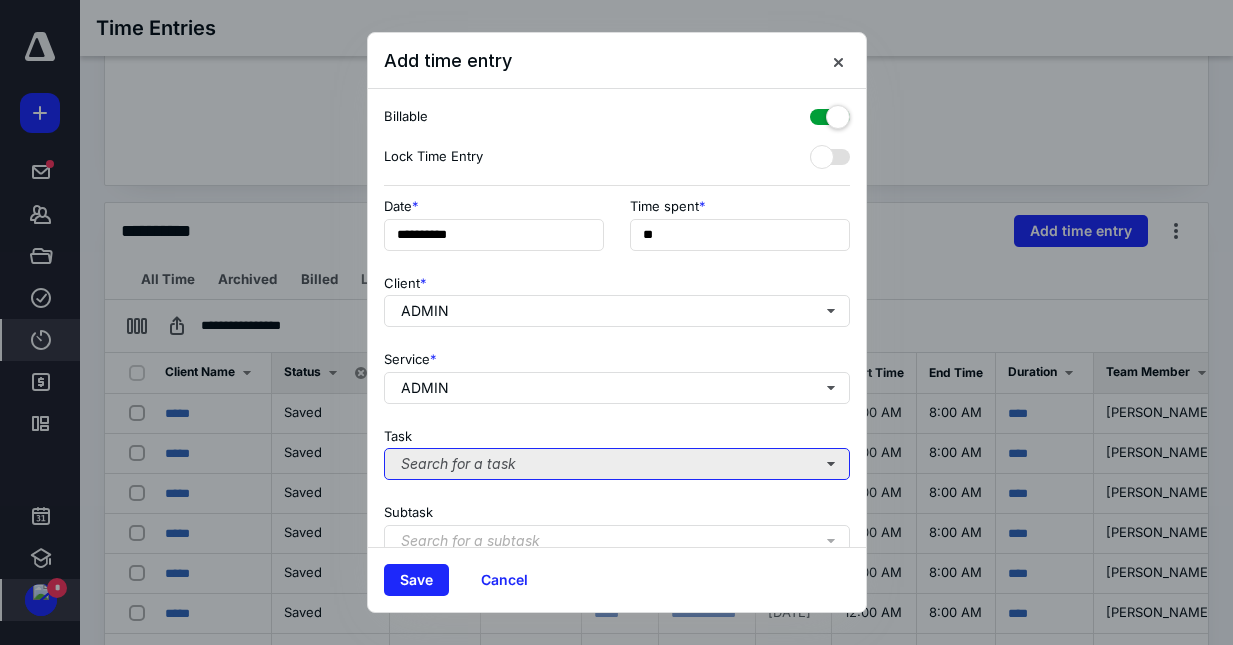click on "Search for a task" at bounding box center [617, 464] 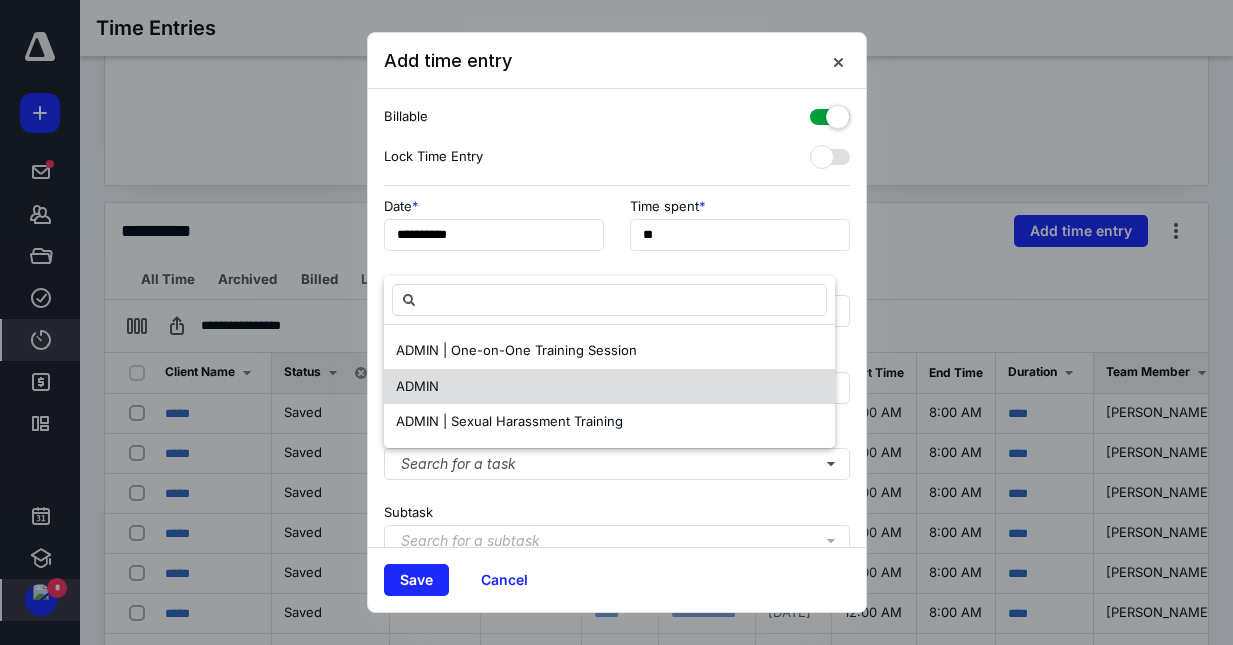 click on "ADMIN" at bounding box center [417, 386] 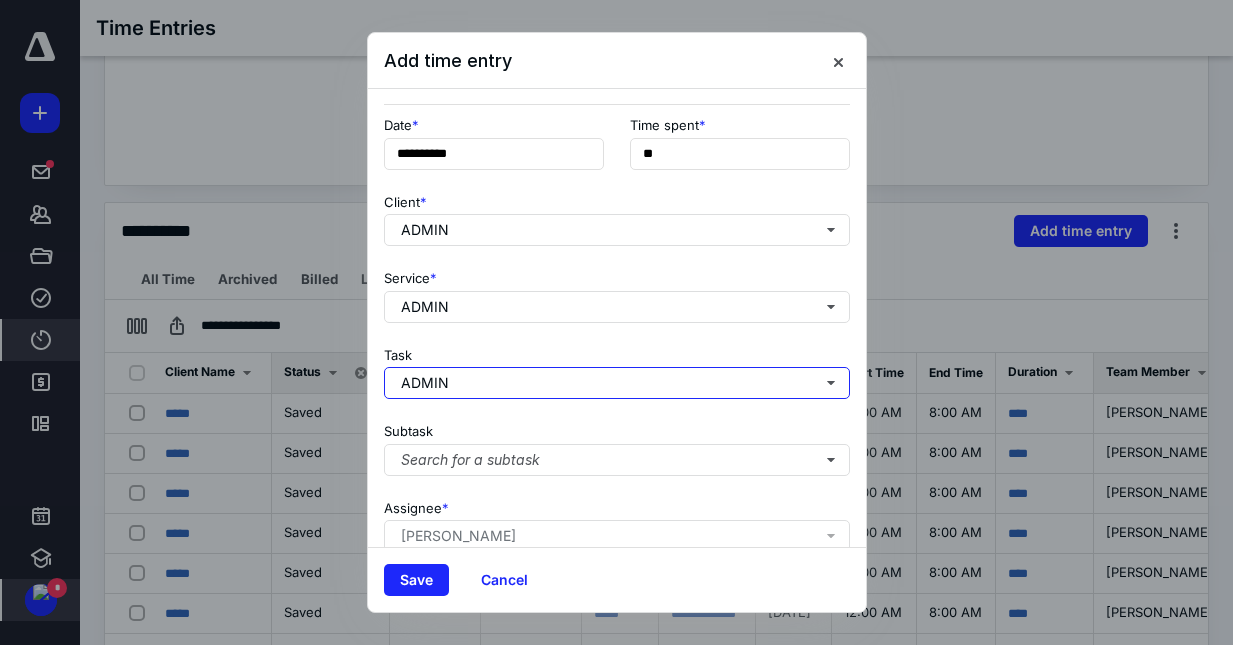 scroll, scrollTop: 200, scrollLeft: 0, axis: vertical 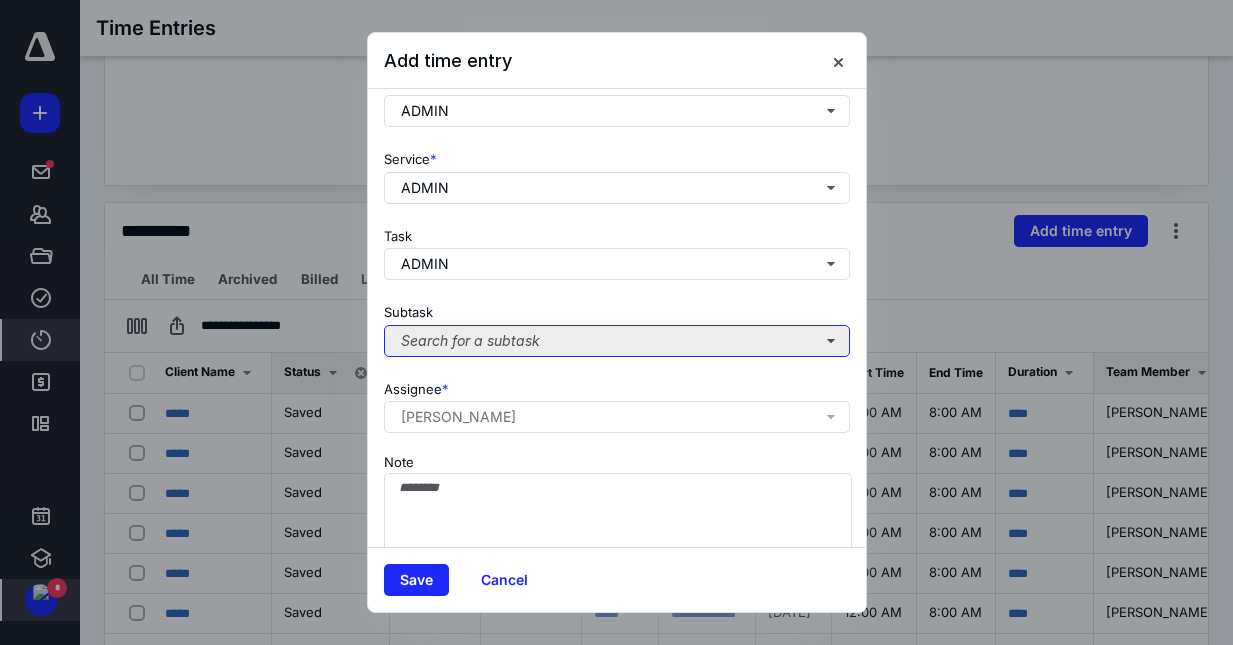click on "Search for a subtask" at bounding box center (617, 341) 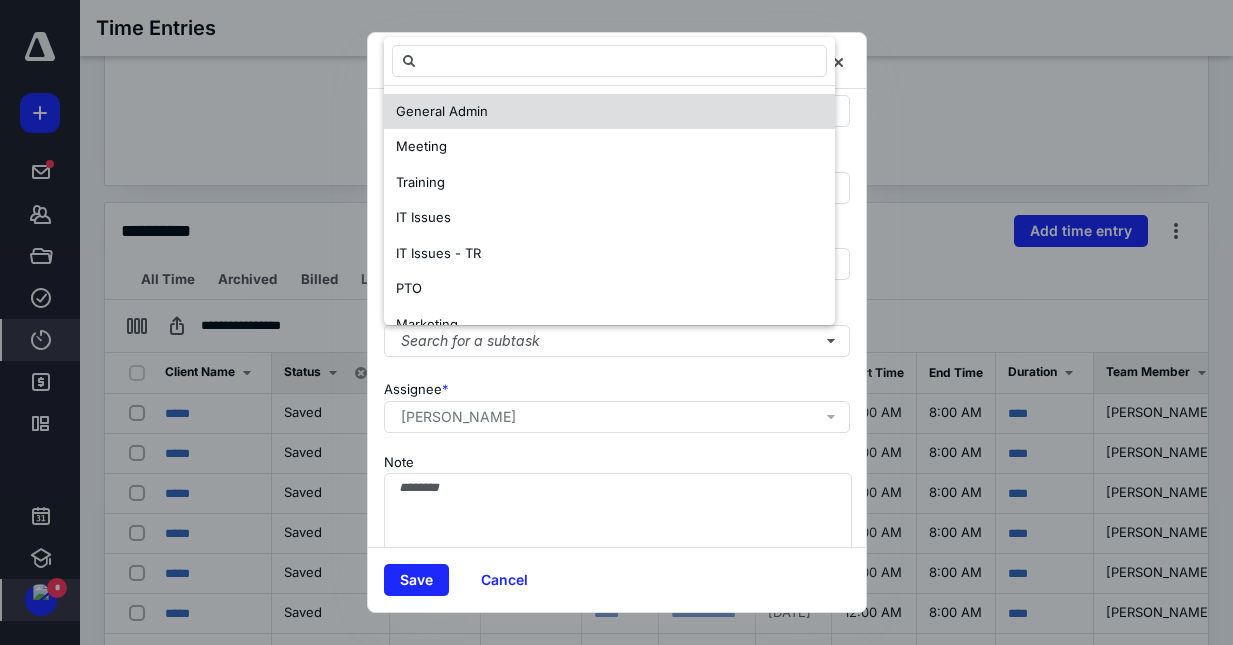 click on "General Admin" at bounding box center (442, 111) 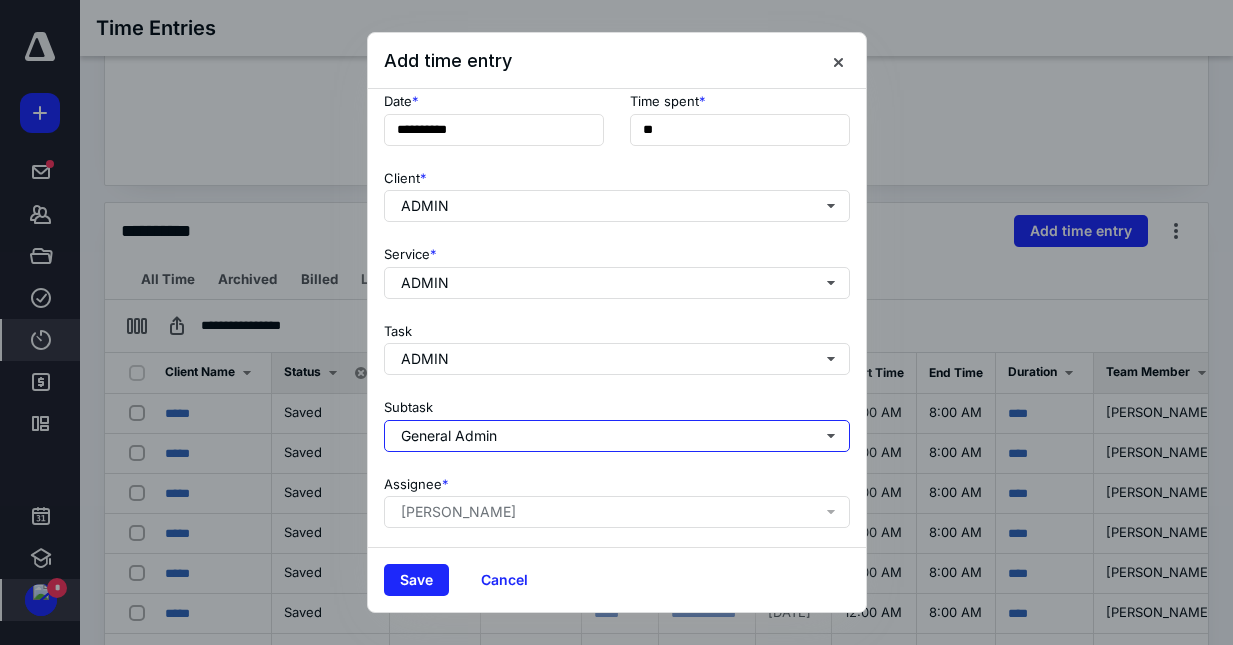 scroll, scrollTop: 0, scrollLeft: 0, axis: both 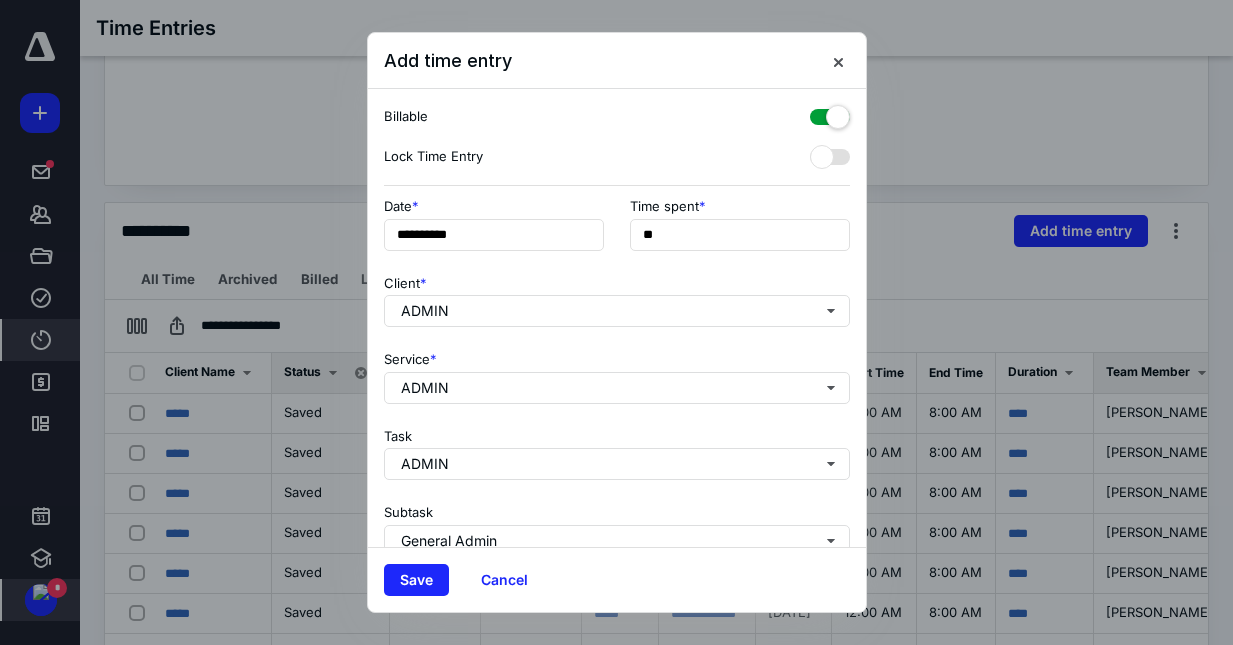 click at bounding box center [830, 113] 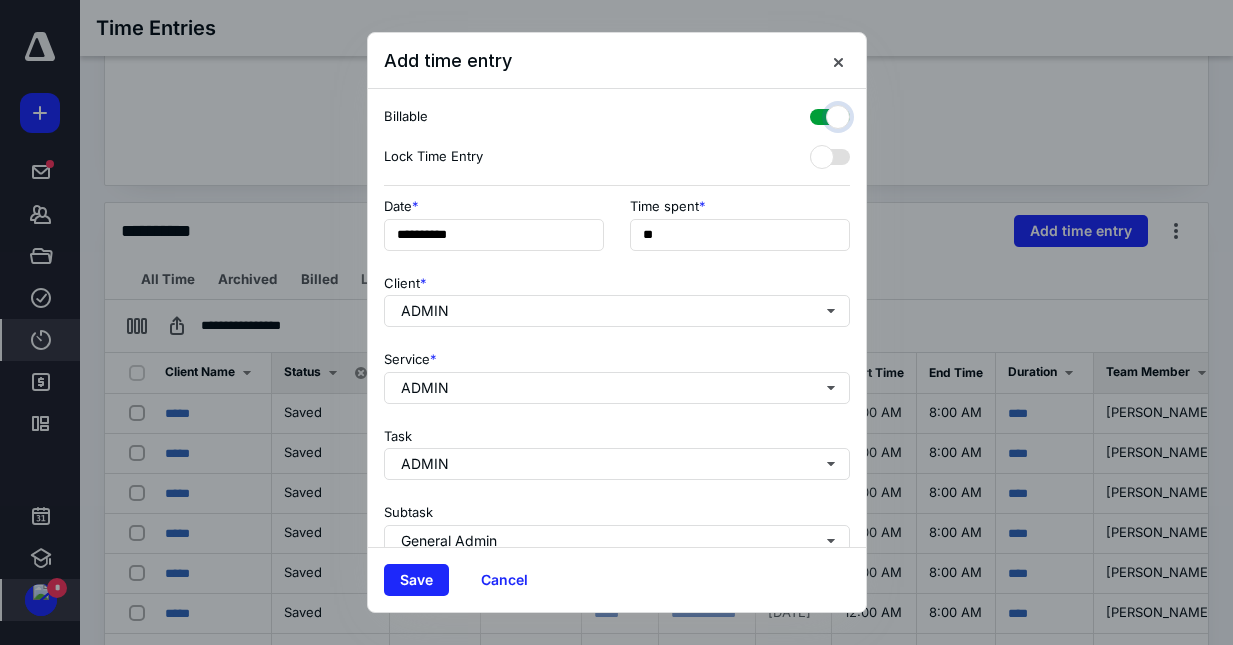 click at bounding box center [820, 114] 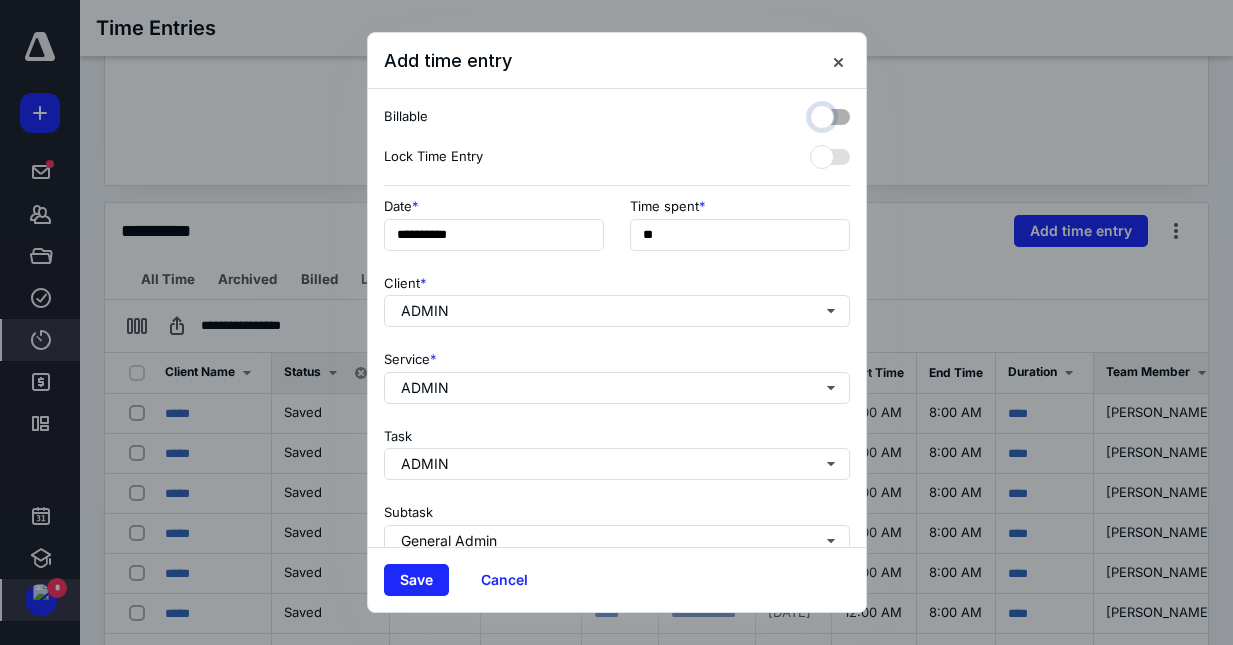 checkbox on "false" 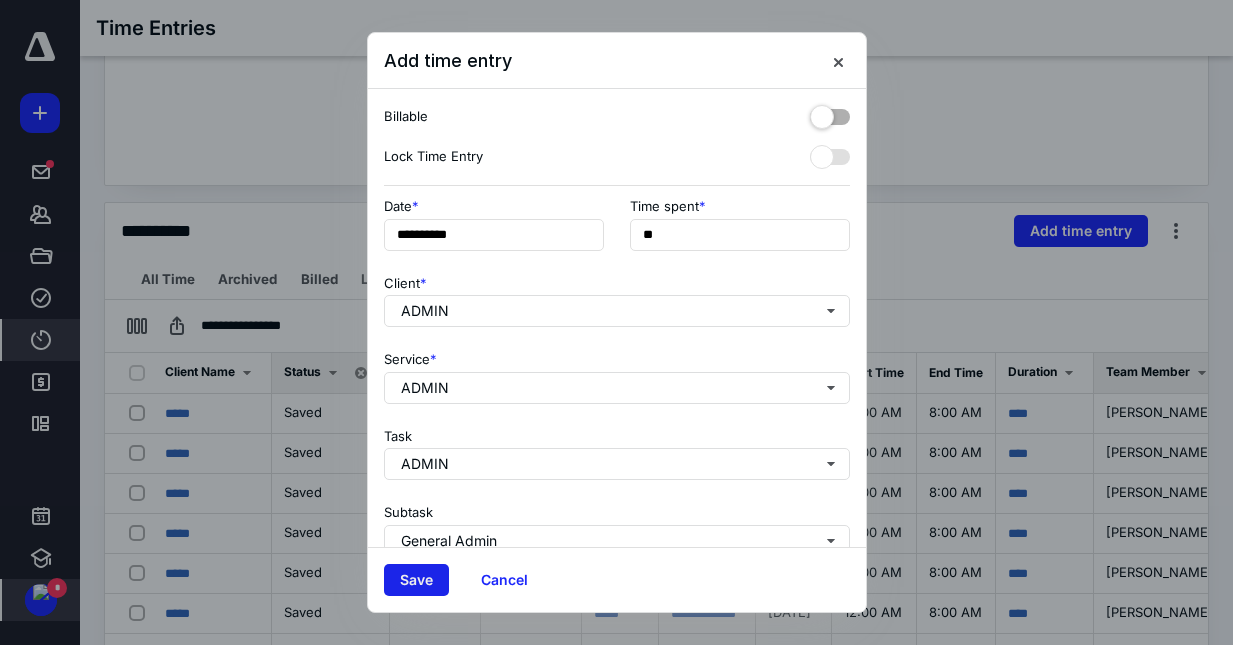 click on "Save" at bounding box center [416, 580] 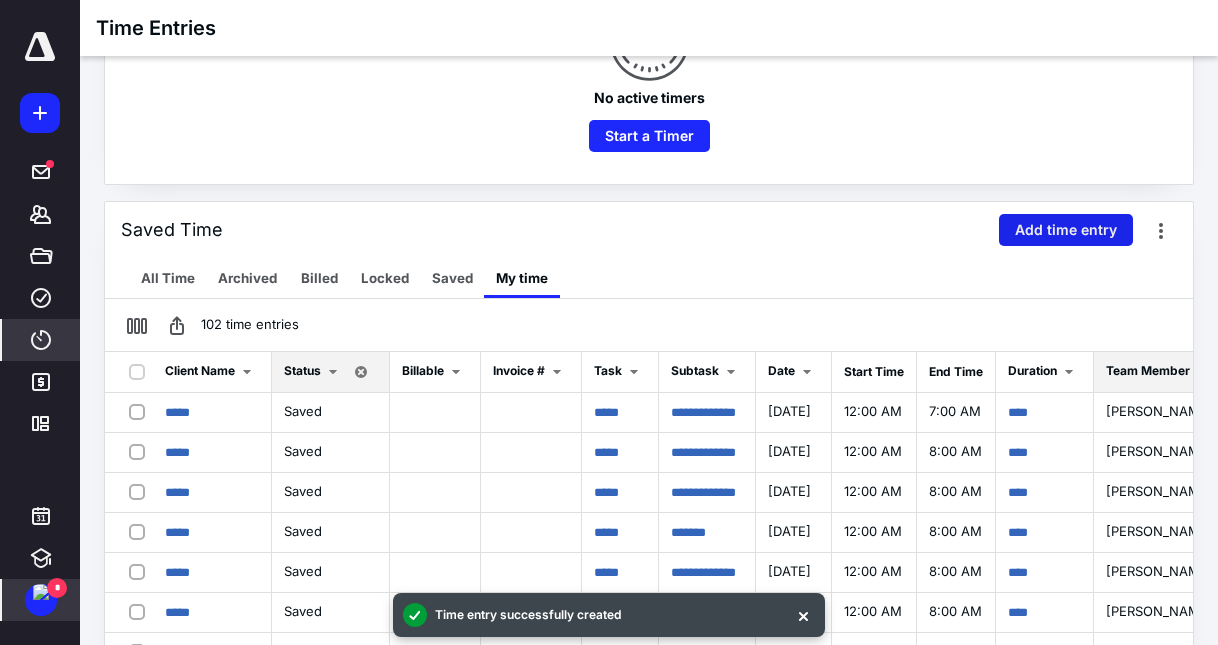 click on "Add time entry" at bounding box center [1066, 230] 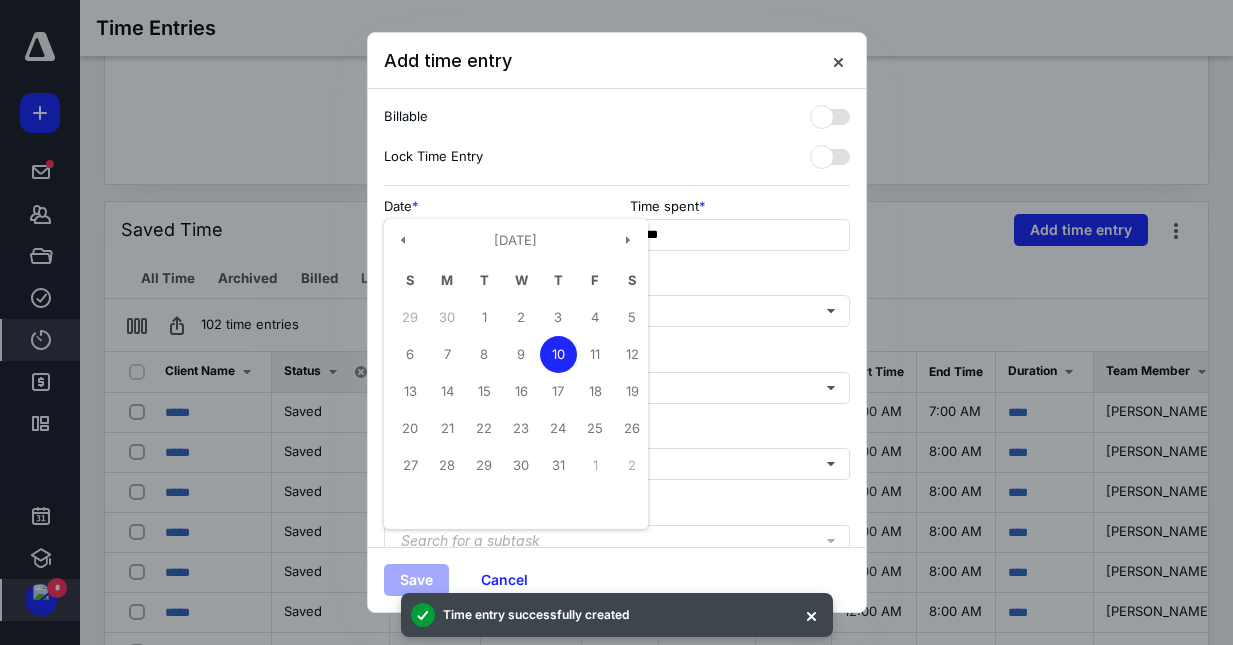 click on "**********" at bounding box center (494, 235) 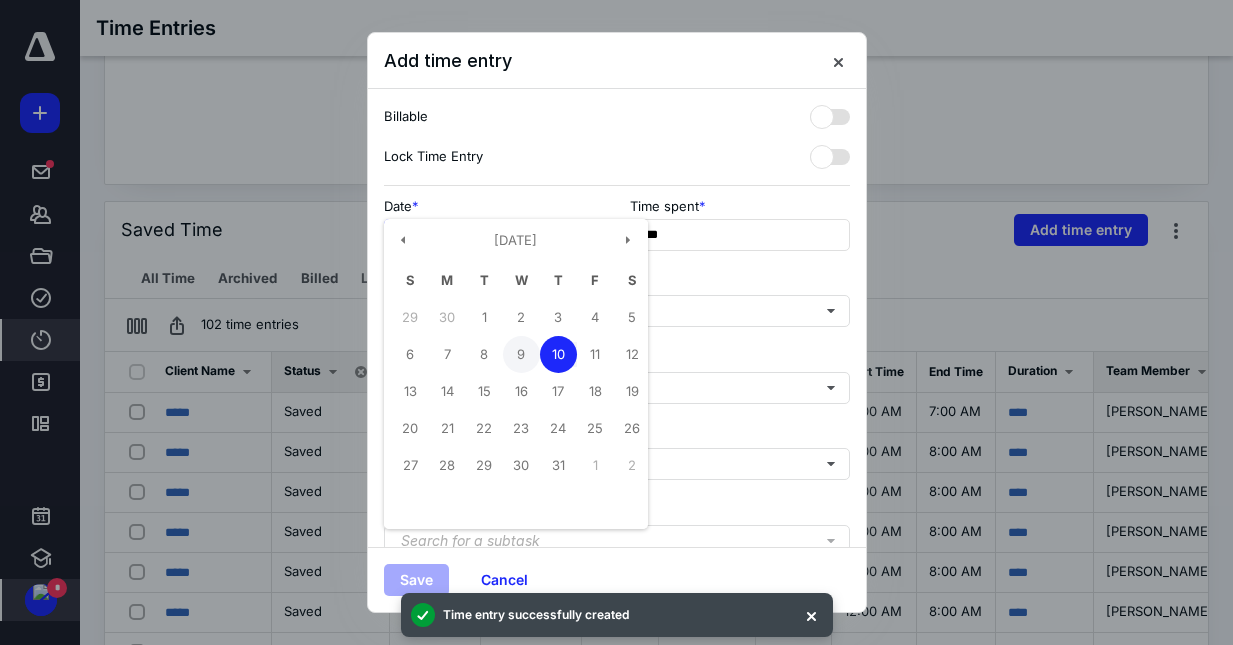 click on "9" at bounding box center [521, 354] 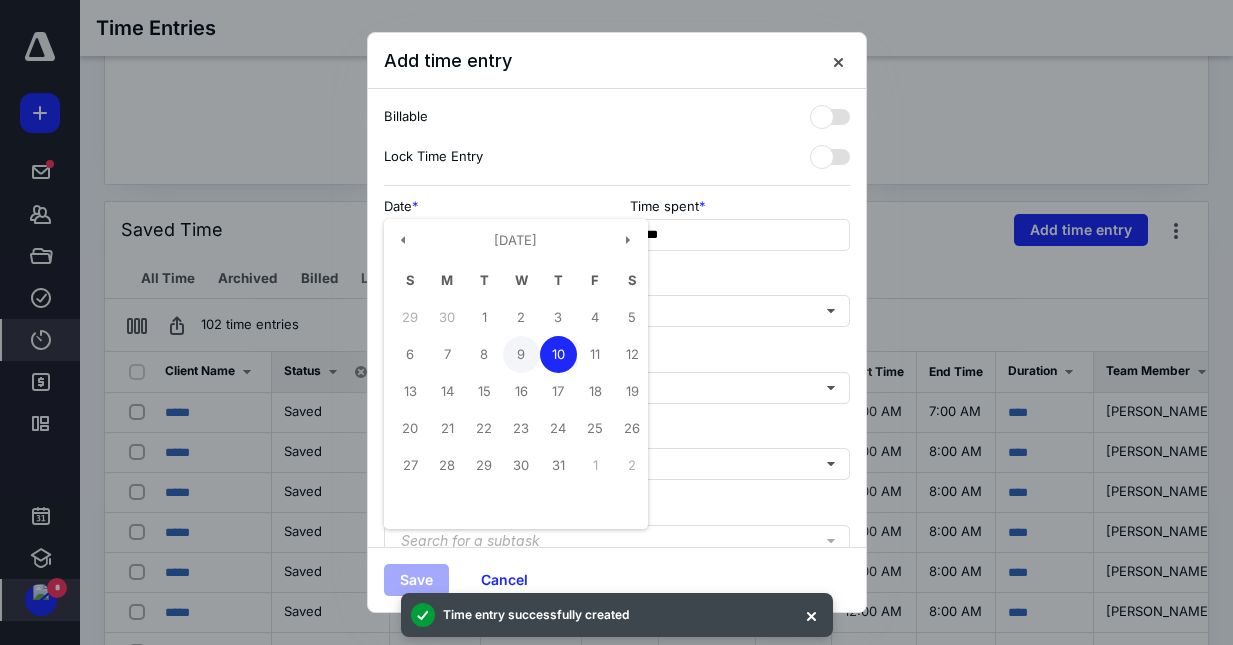 type on "**********" 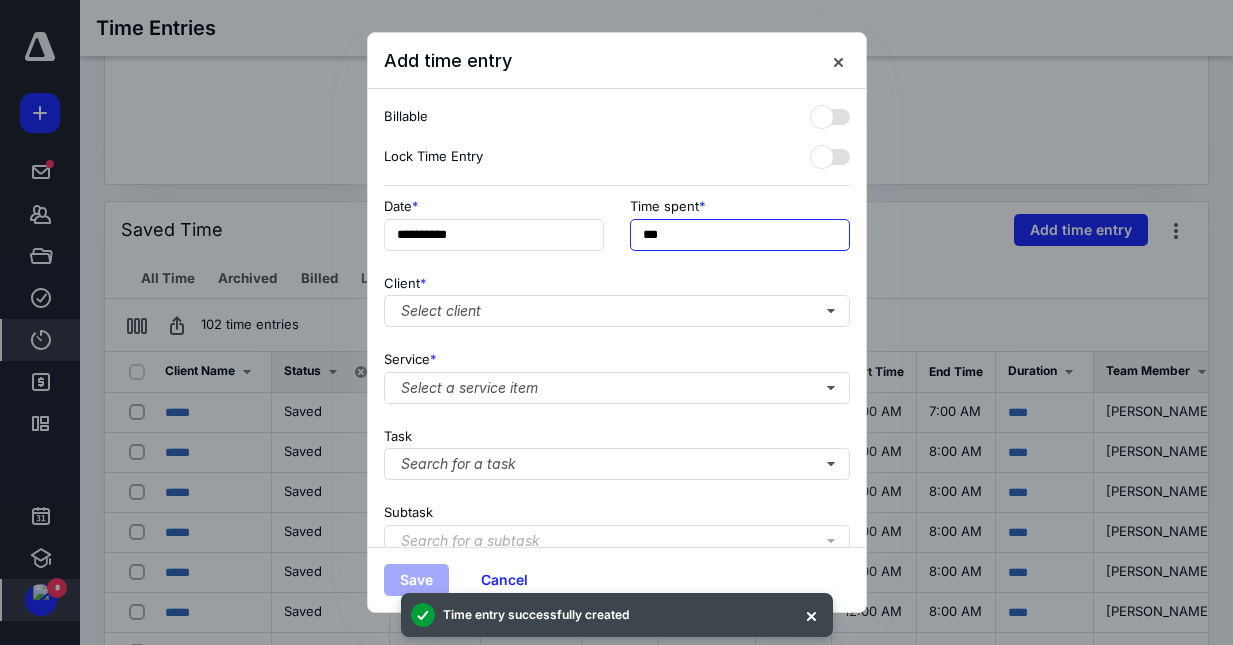 drag, startPoint x: 681, startPoint y: 244, endPoint x: 609, endPoint y: 230, distance: 73.34848 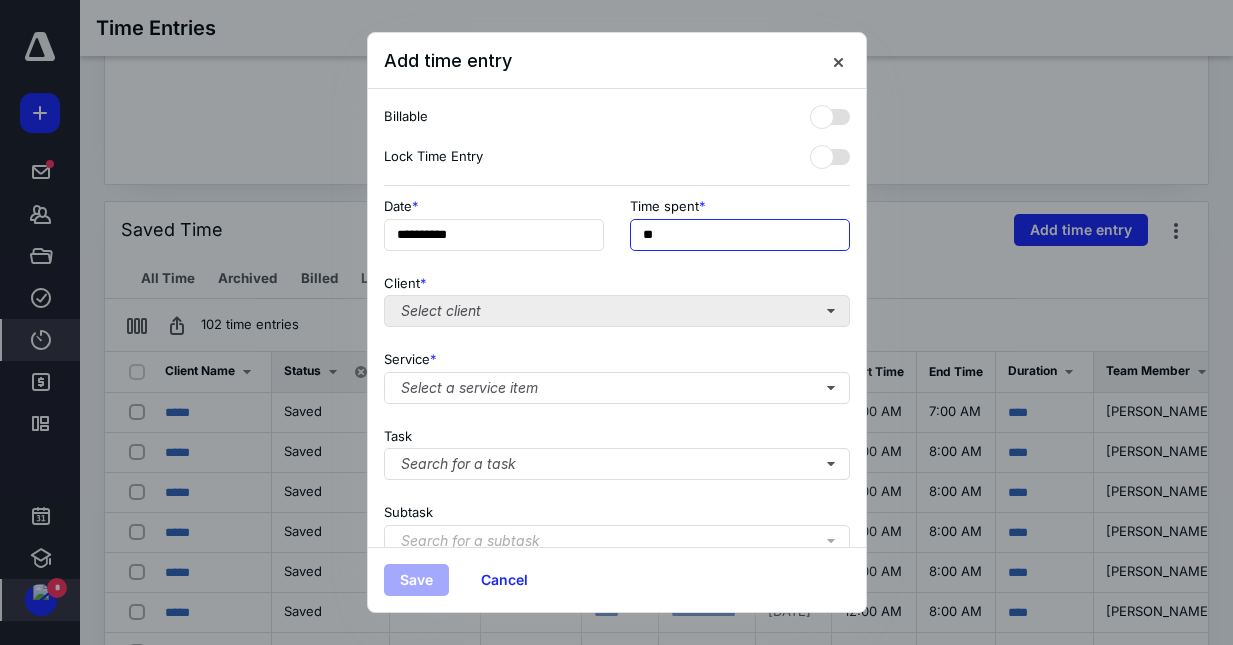 type on "**" 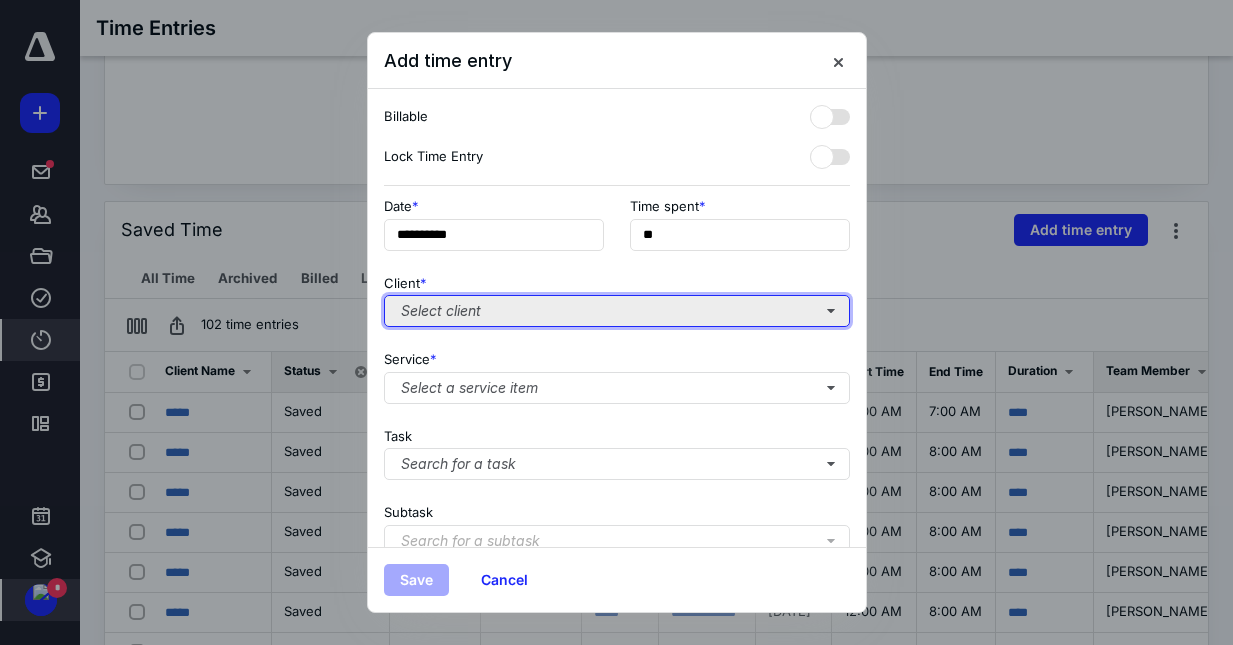 click on "Select client" at bounding box center [617, 311] 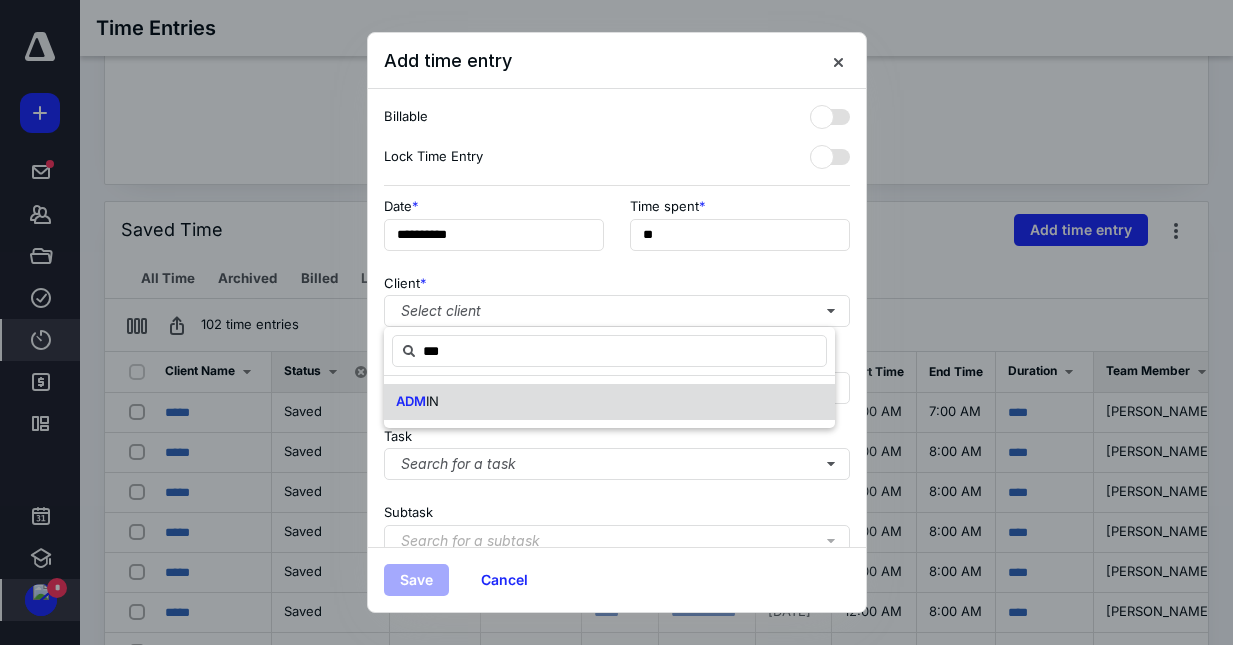 click on "ADM IN" at bounding box center (609, 402) 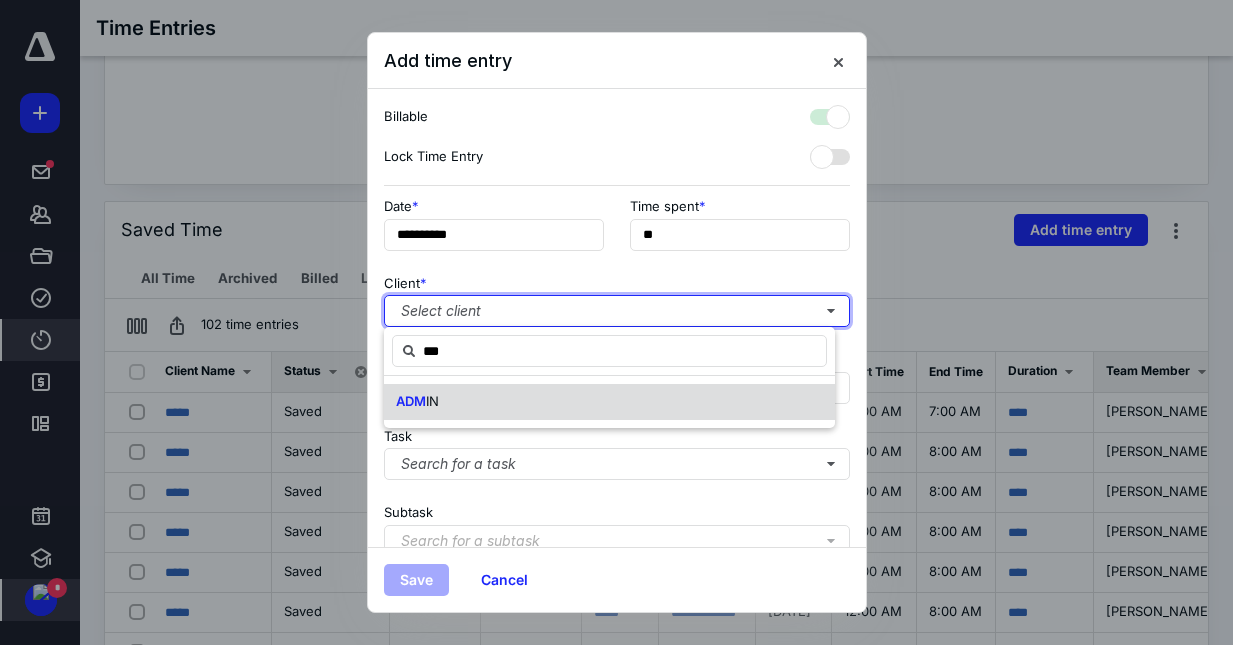 checkbox on "true" 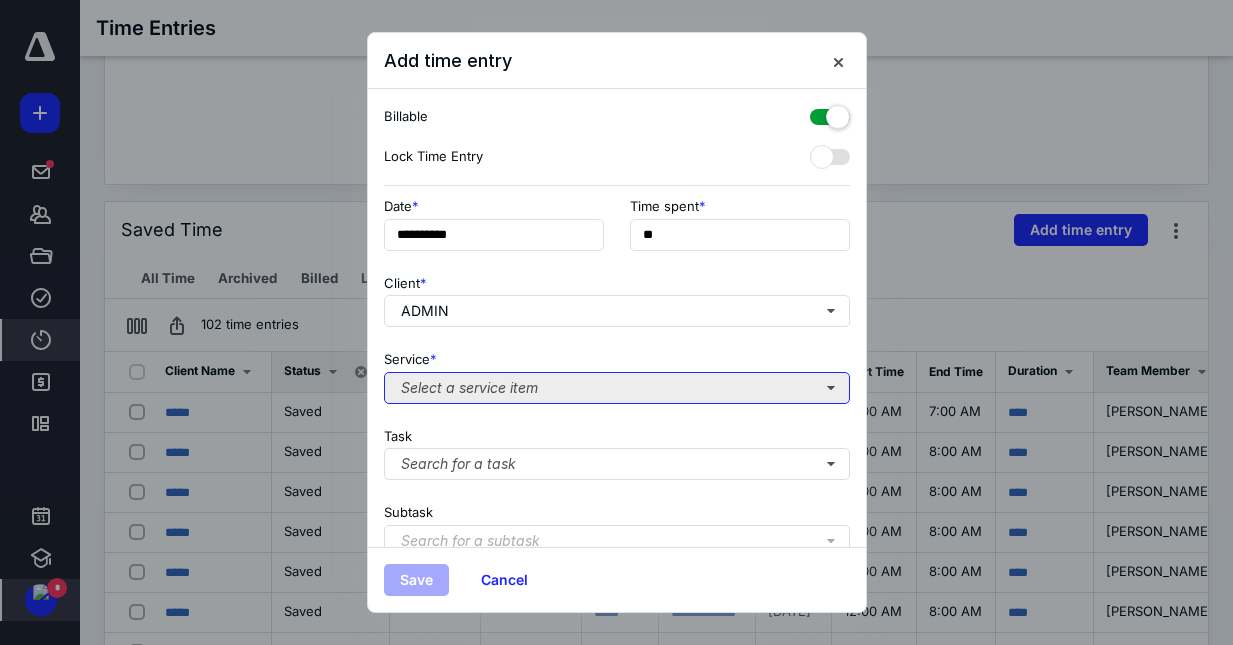 click on "Select a service item" at bounding box center (617, 388) 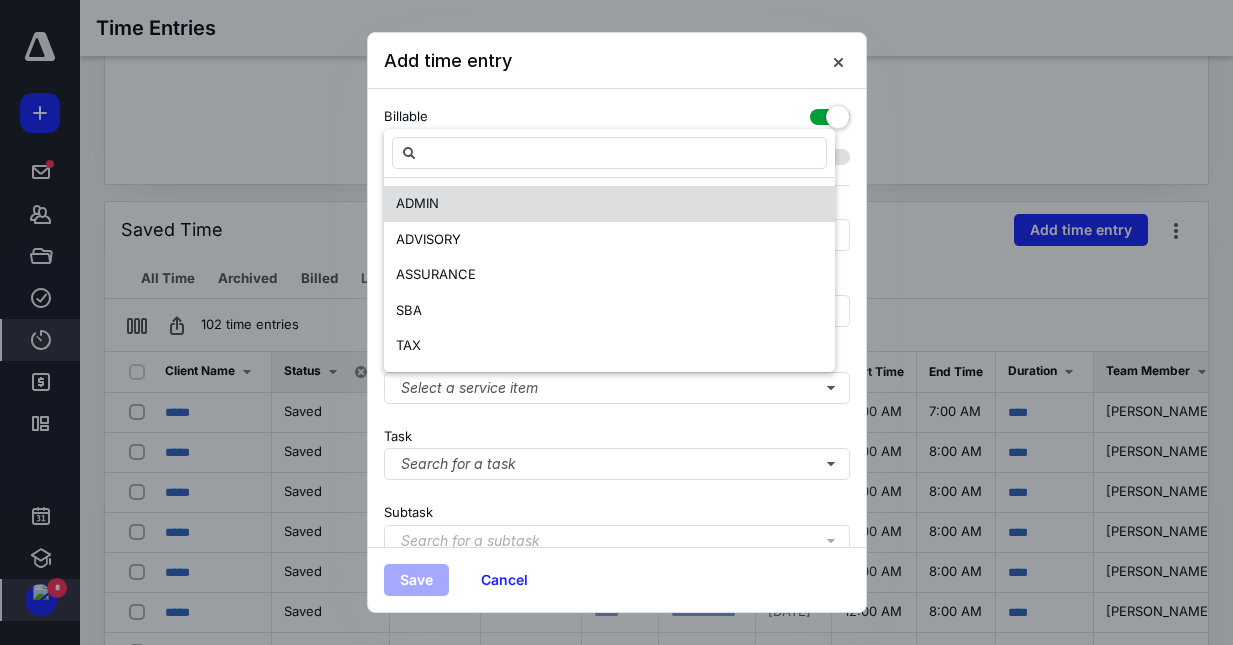 click on "ADMIN" at bounding box center (417, 203) 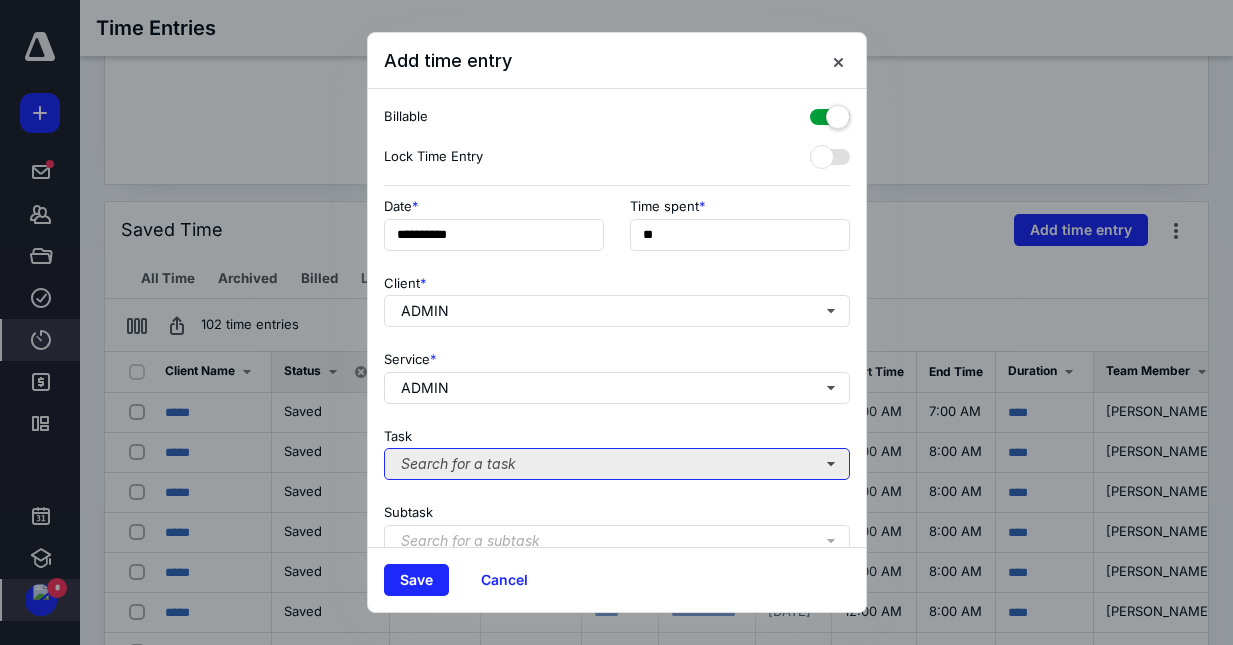 click on "Search for a task" at bounding box center [617, 464] 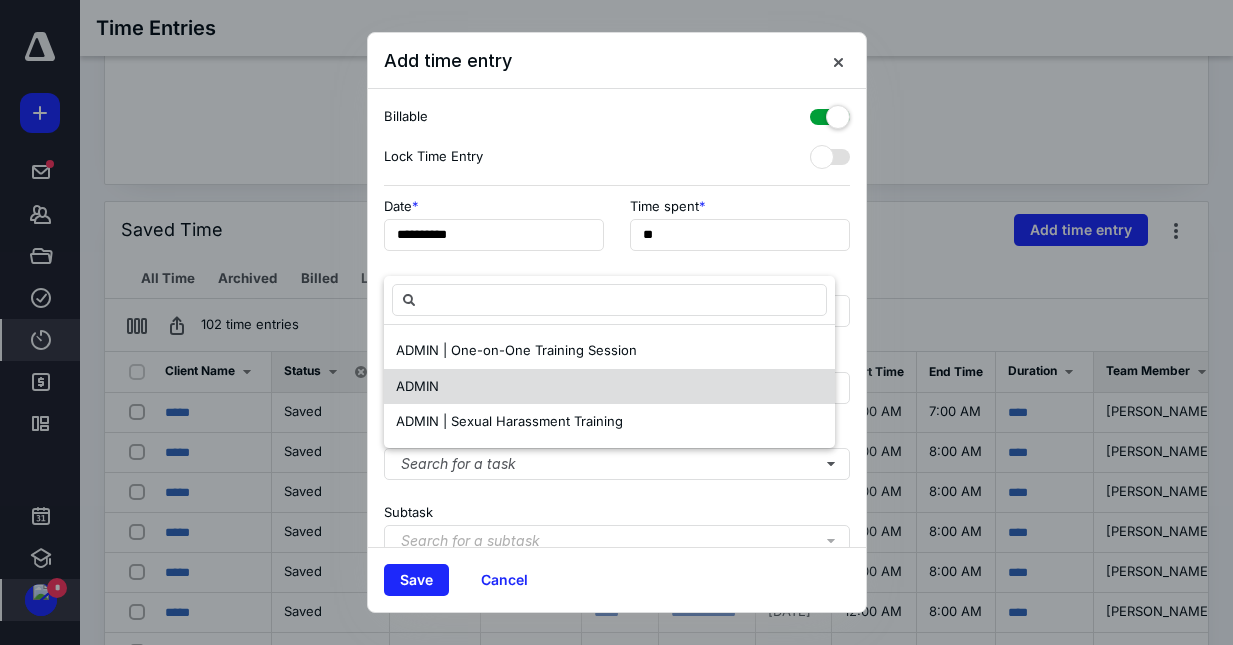 click on "ADMIN" at bounding box center (417, 386) 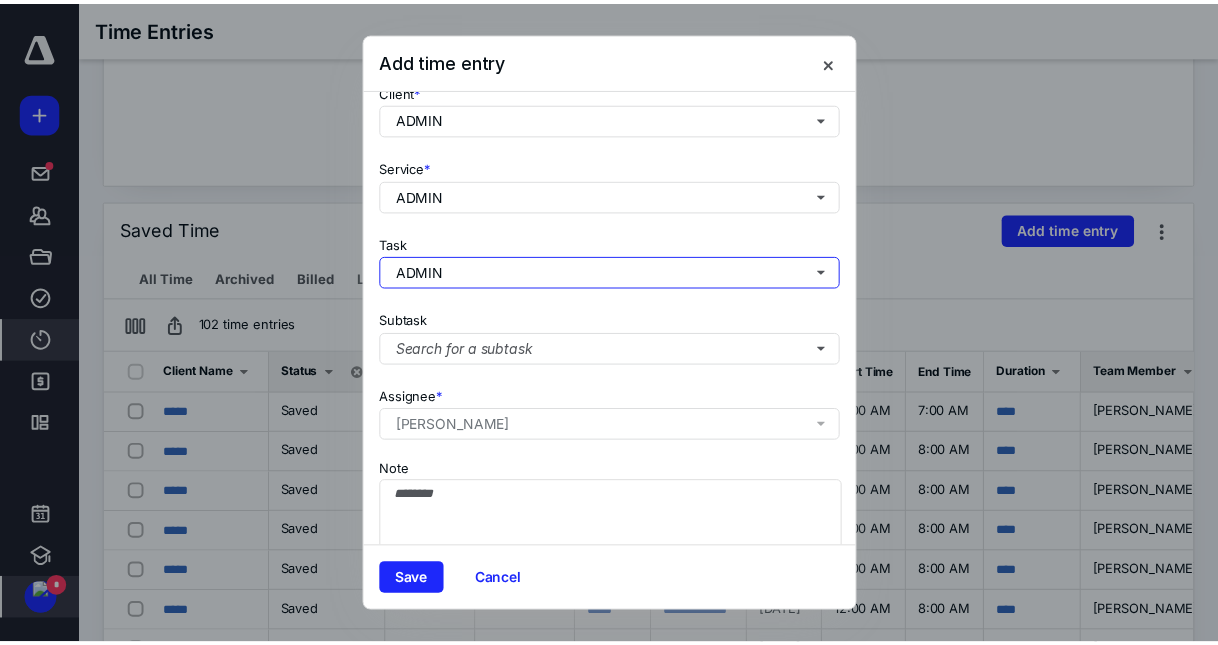 scroll, scrollTop: 200, scrollLeft: 0, axis: vertical 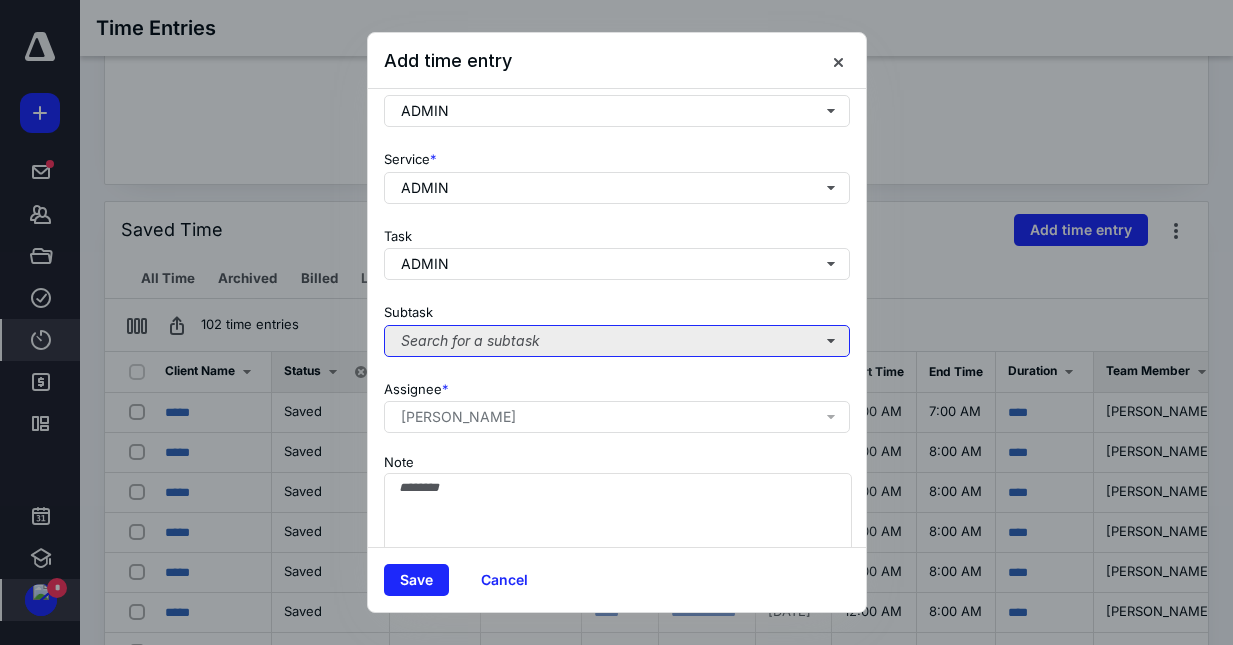click on "Search for a subtask" at bounding box center [617, 341] 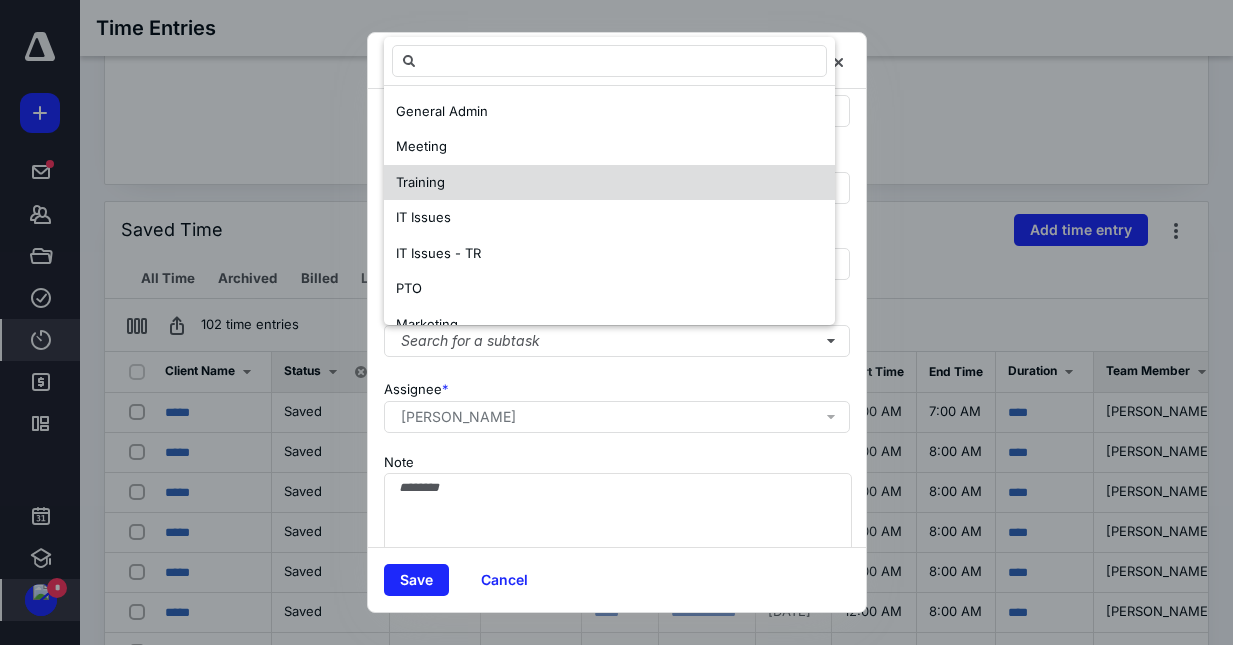 click on "Training" at bounding box center (420, 182) 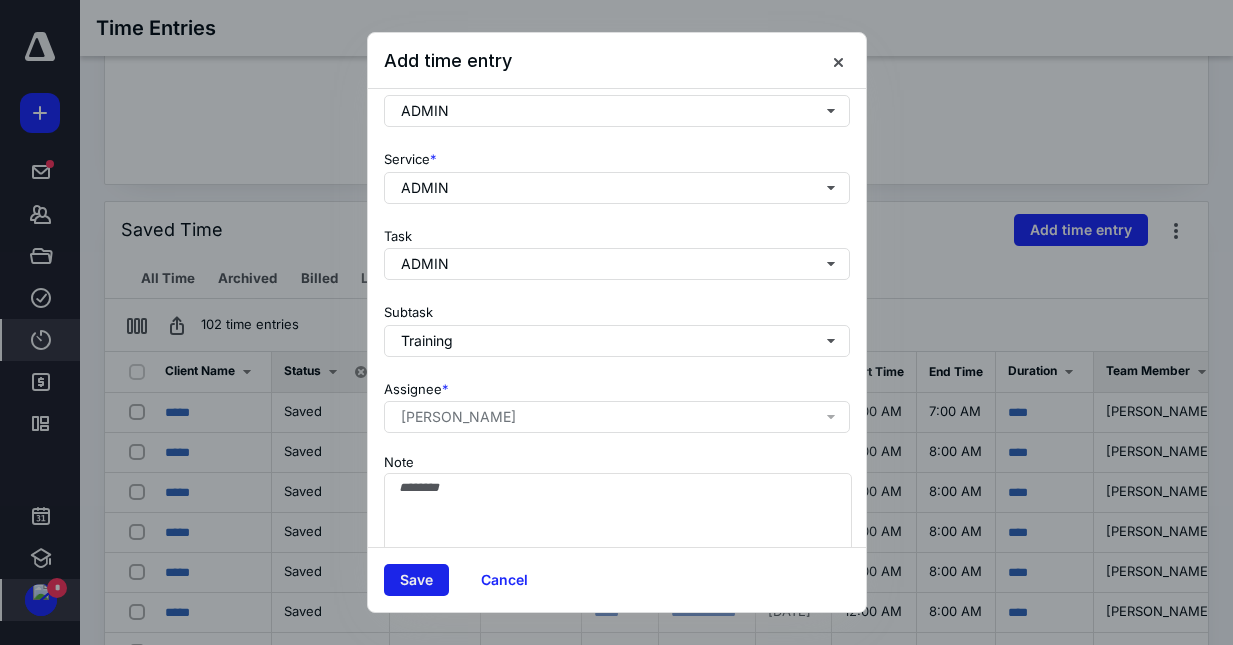 click on "Save" at bounding box center (416, 580) 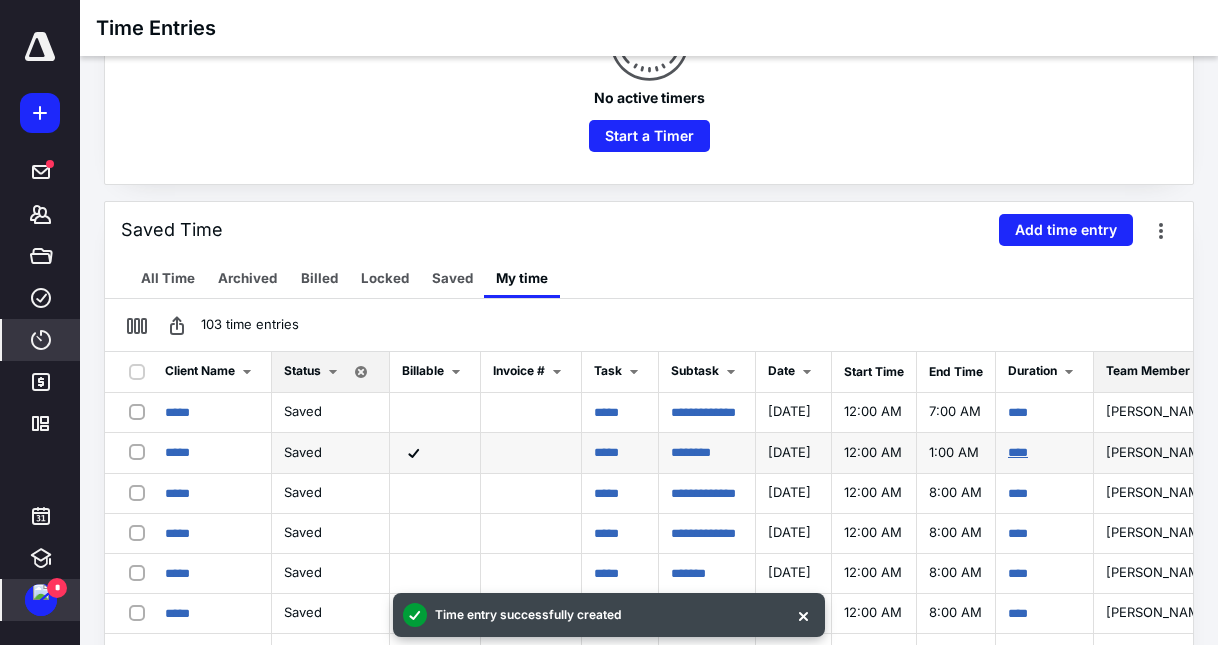 click on "****" at bounding box center (1018, 452) 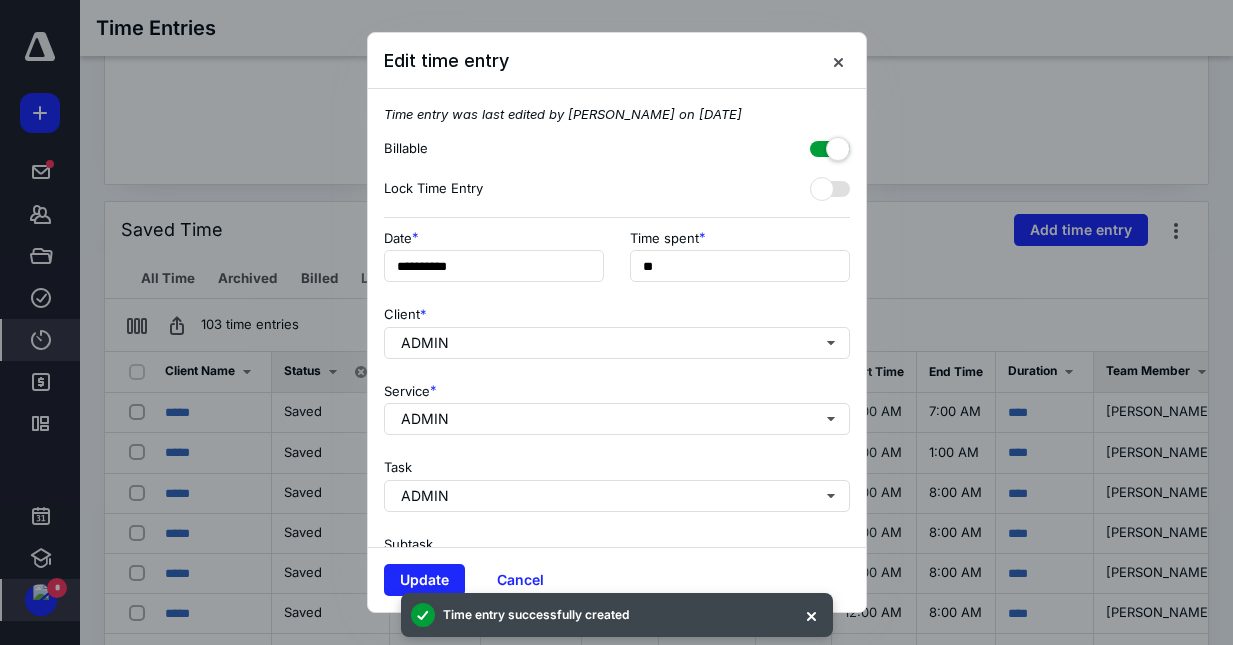 click at bounding box center (830, 145) 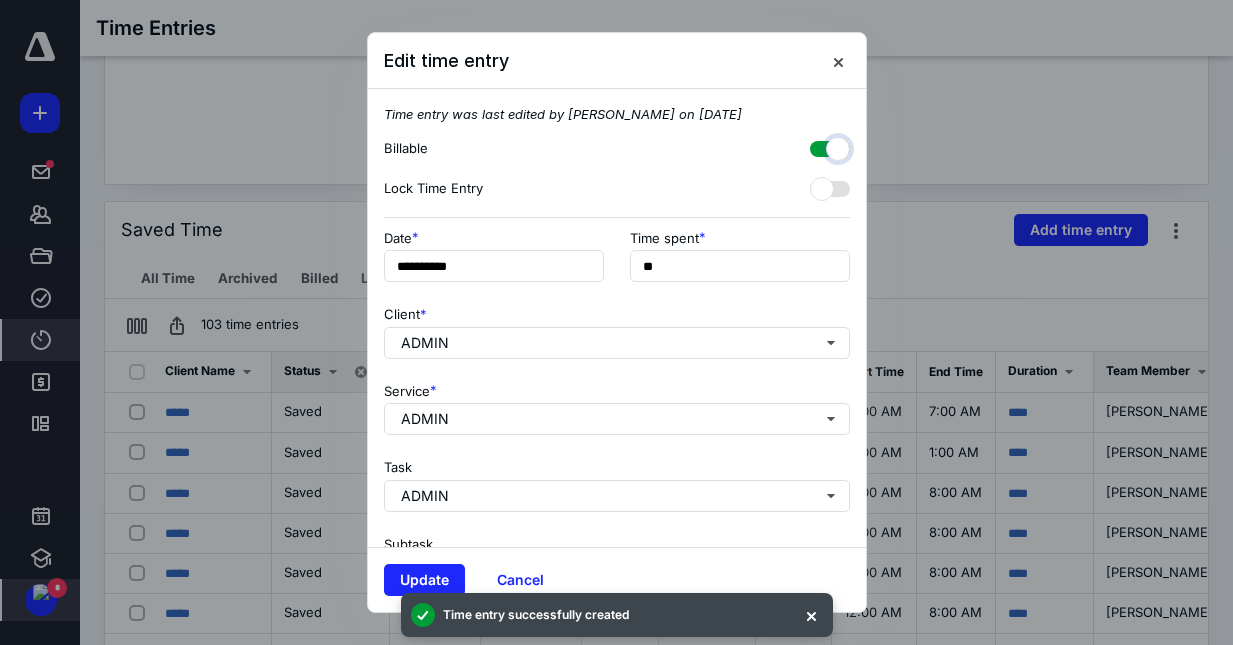 click at bounding box center [820, 146] 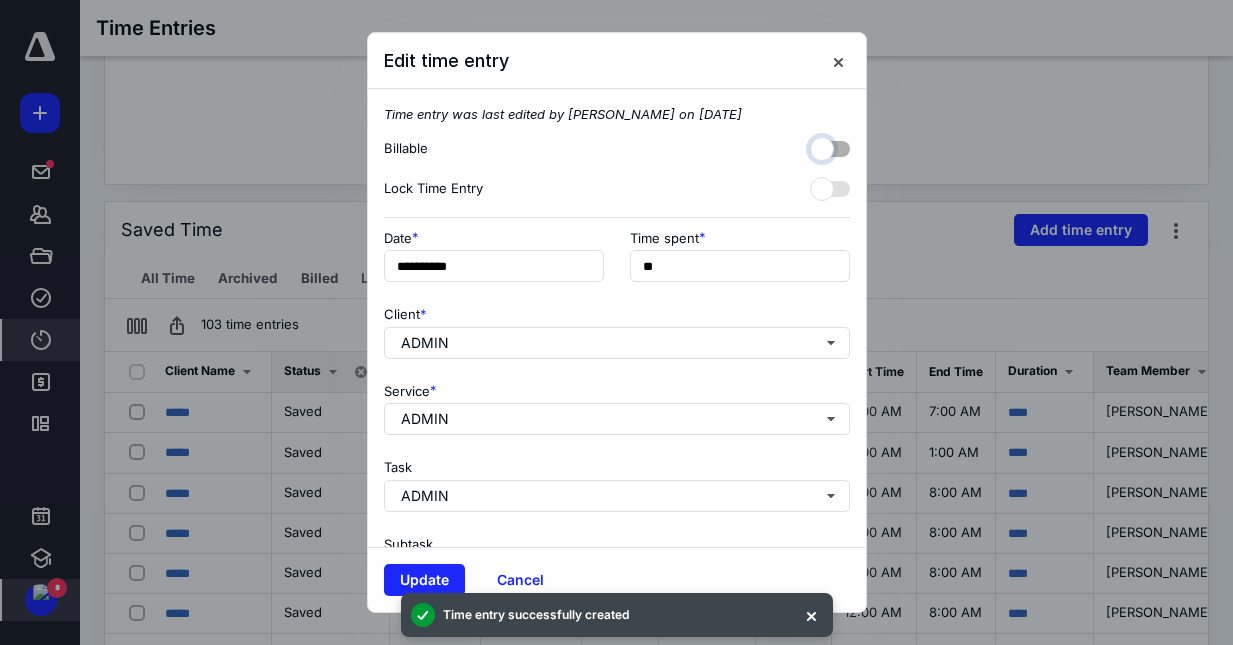 checkbox on "false" 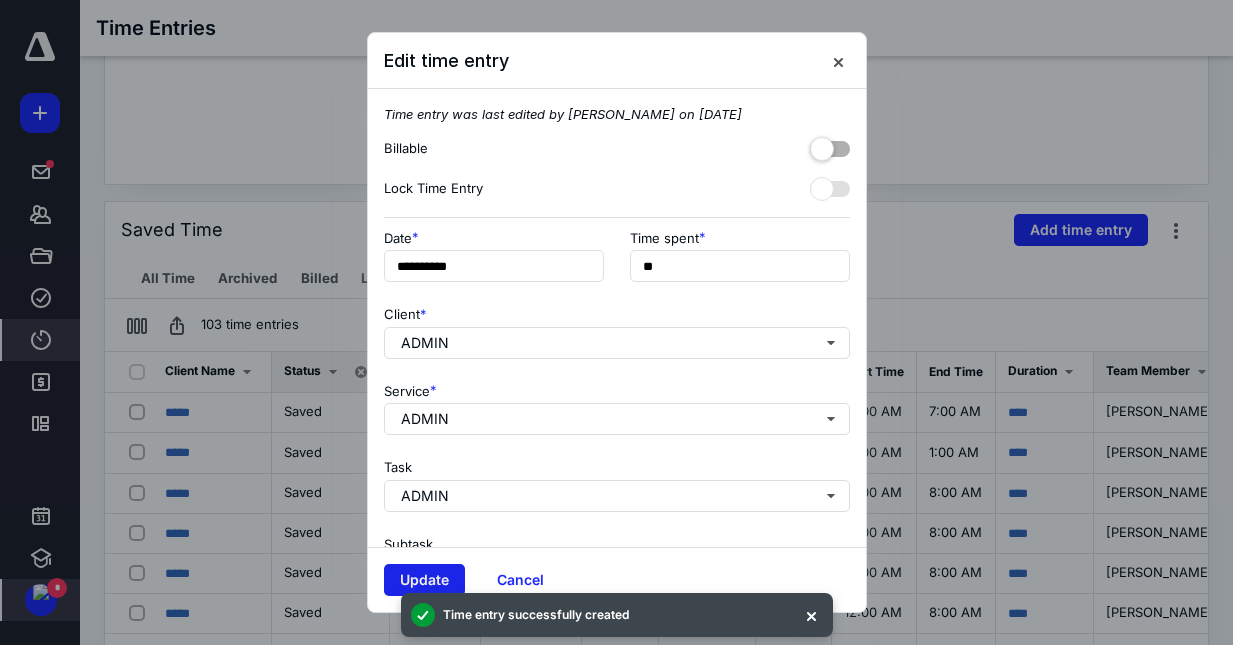 click on "Update" at bounding box center (424, 580) 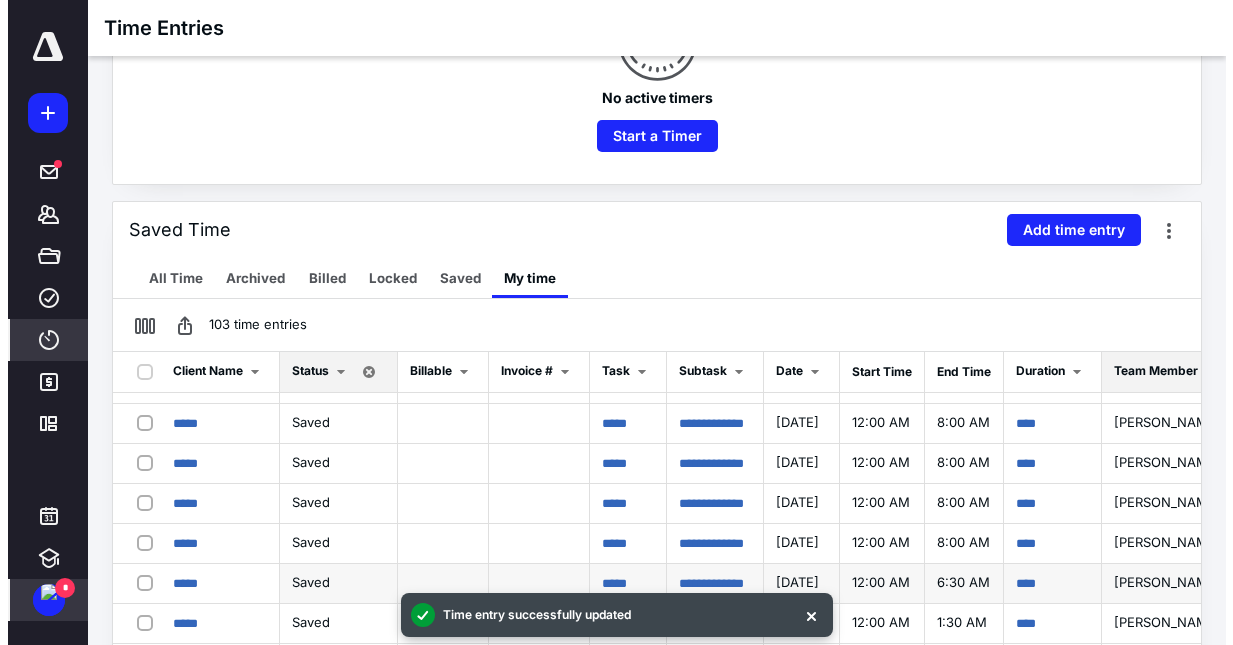 scroll, scrollTop: 0, scrollLeft: 0, axis: both 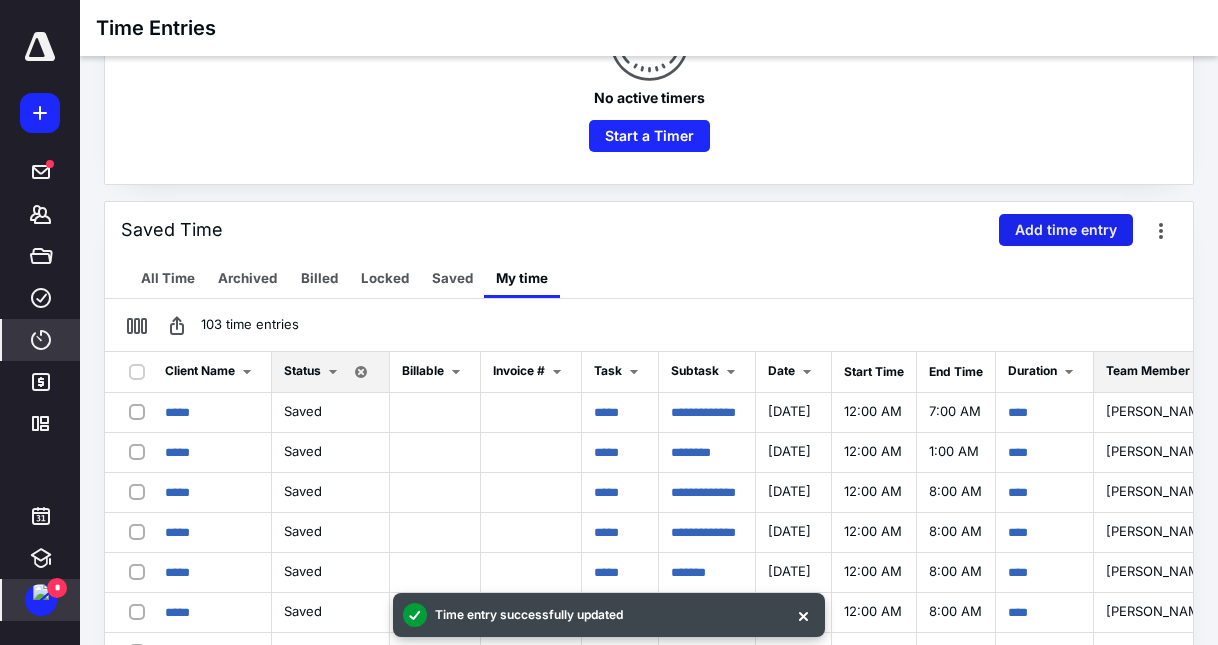 click on "Add time entry" at bounding box center [1066, 230] 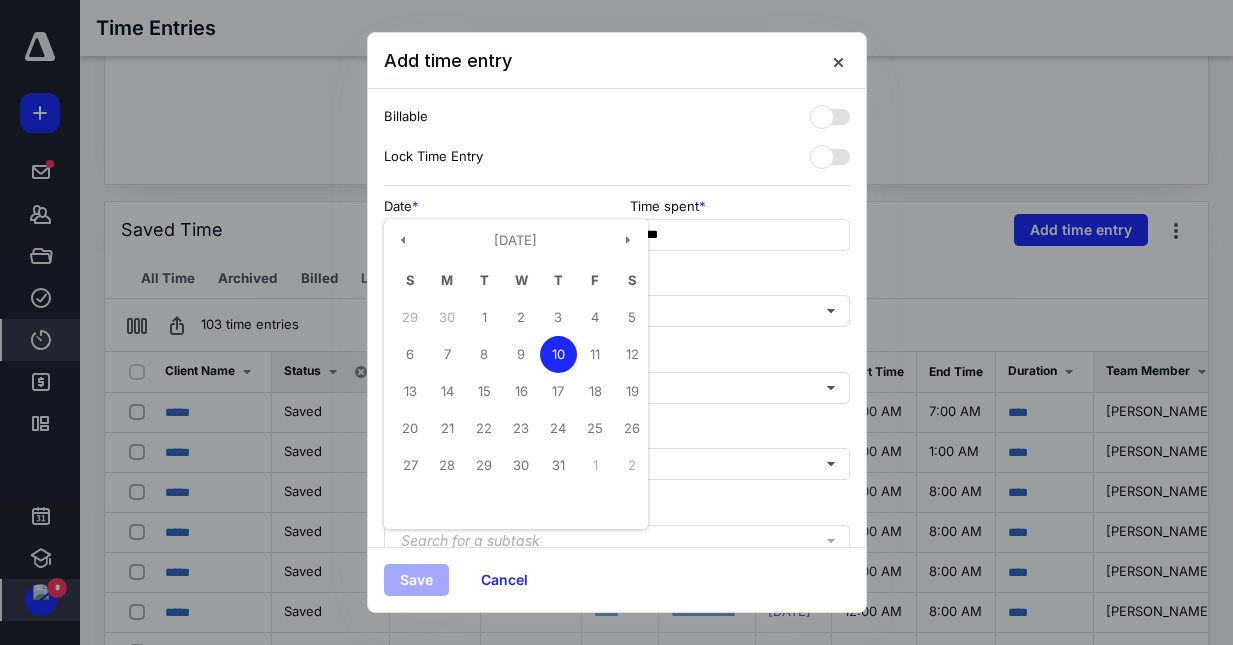 click on "**********" at bounding box center [494, 235] 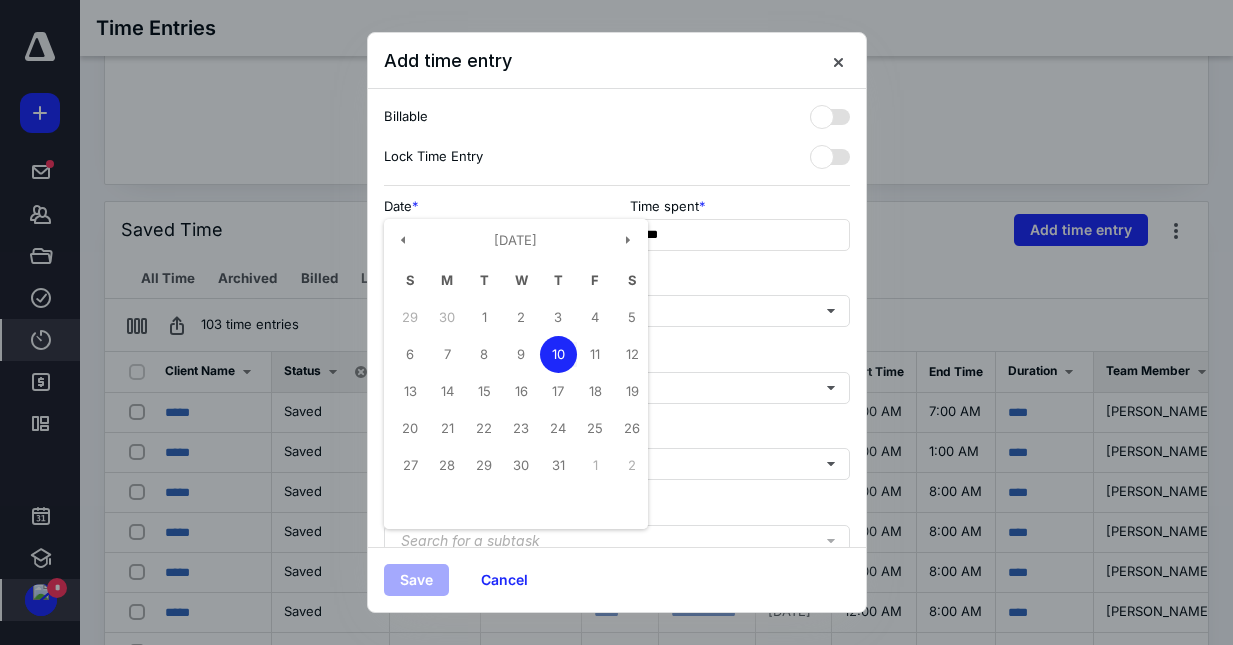 click on "Date *" at bounding box center [494, 206] 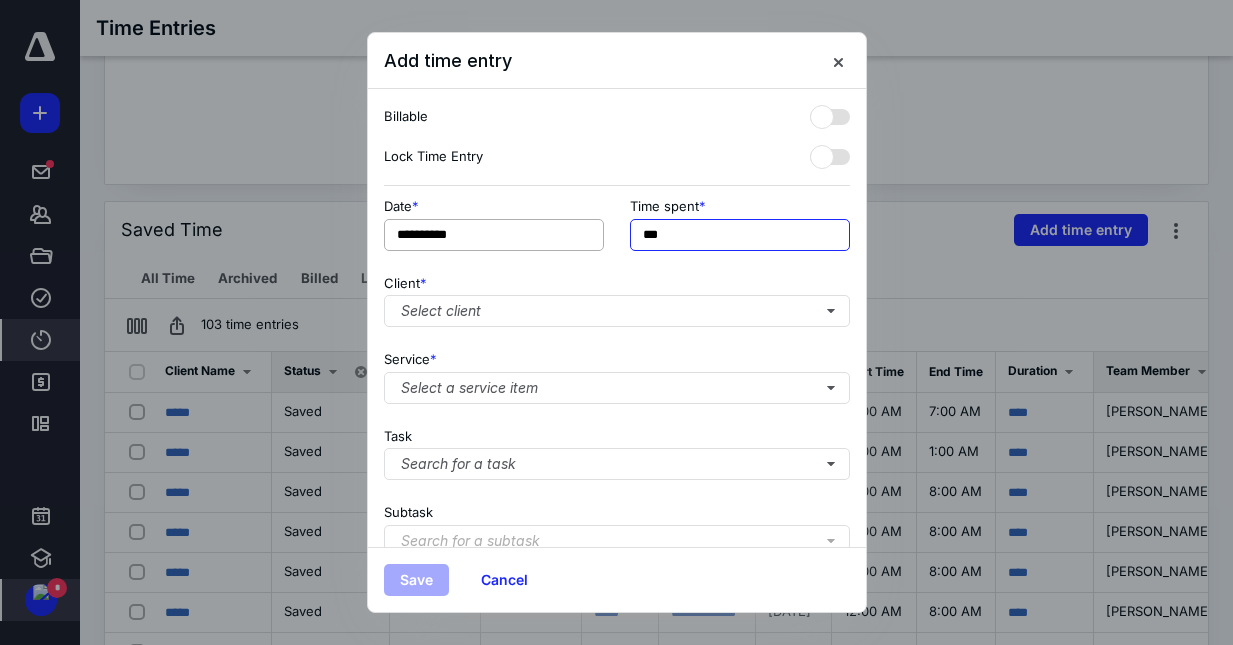 drag, startPoint x: 677, startPoint y: 241, endPoint x: 586, endPoint y: 237, distance: 91.08787 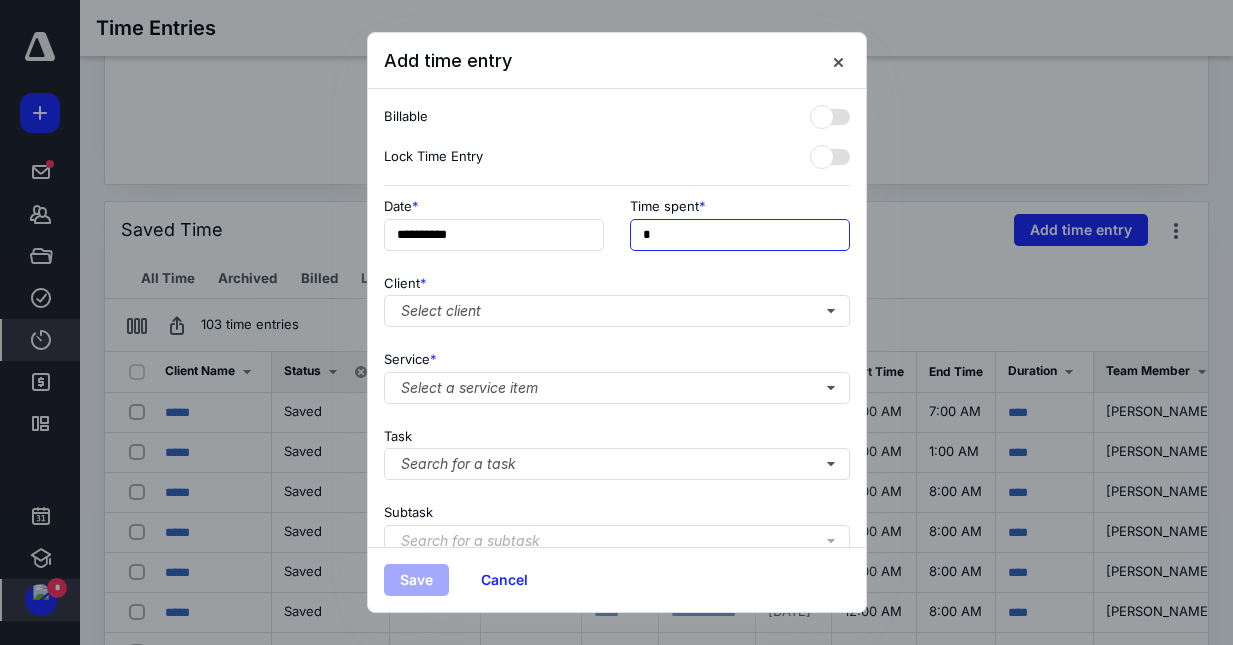 type on "**" 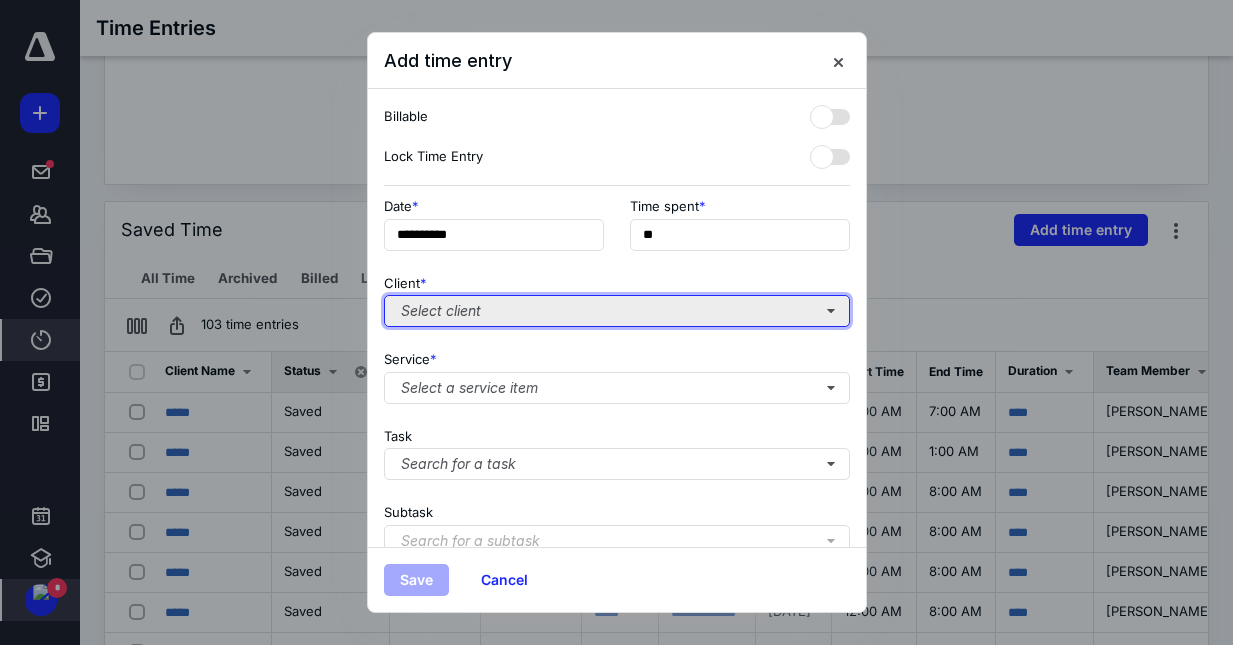 click on "Select client" at bounding box center (617, 311) 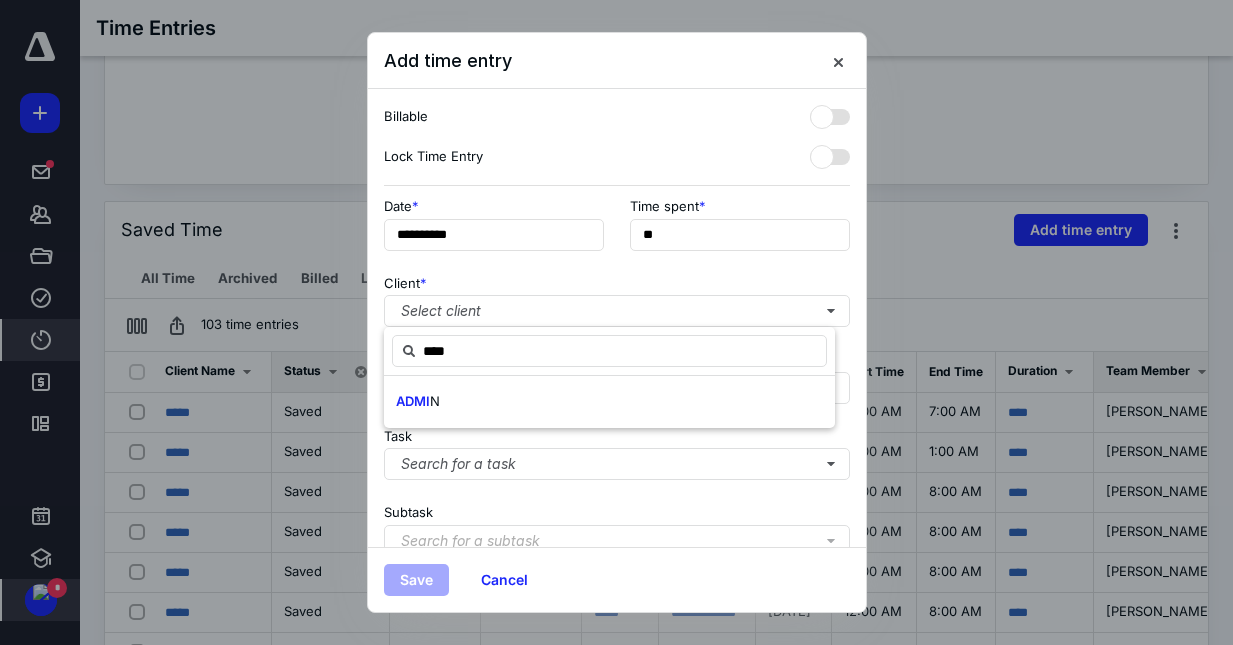 click on "ADMI N" at bounding box center [609, 402] 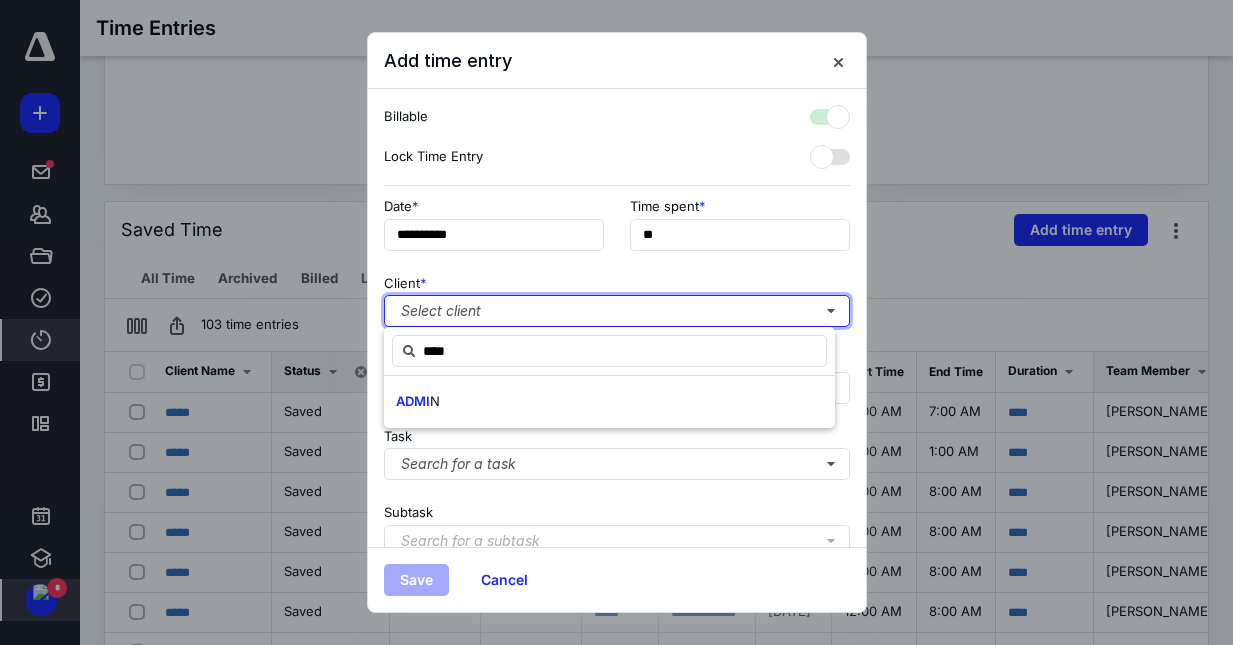 checkbox on "true" 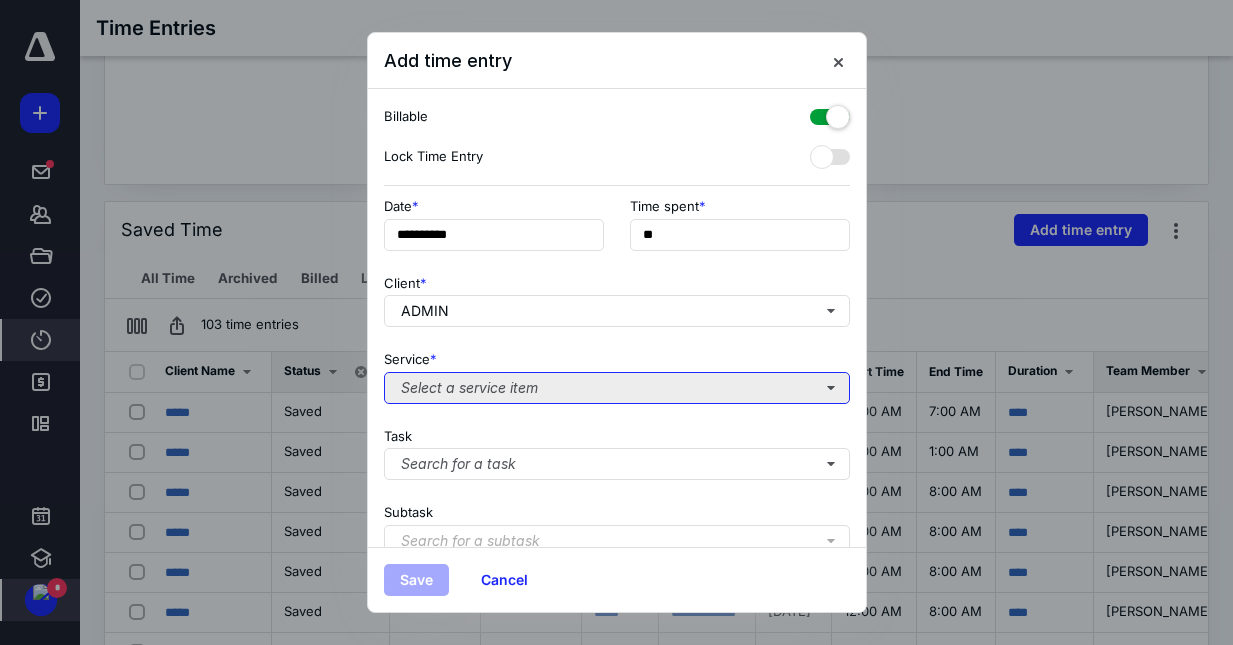 click on "Select a service item" at bounding box center [617, 388] 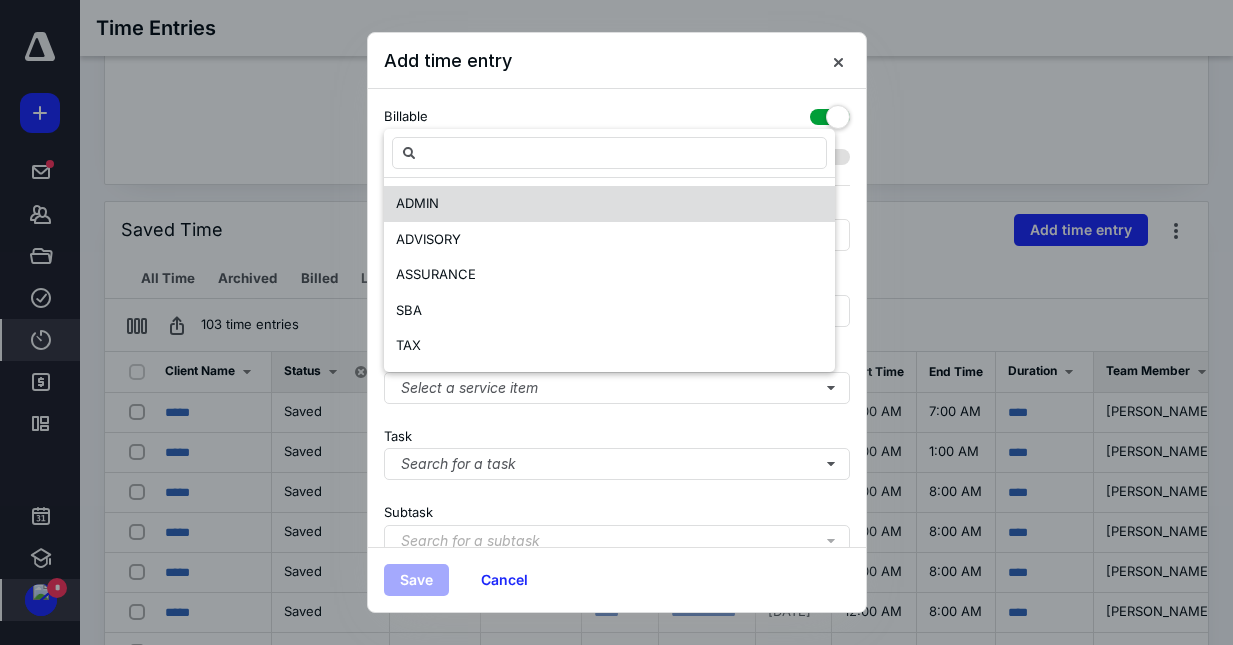 click on "ADMIN" at bounding box center (417, 204) 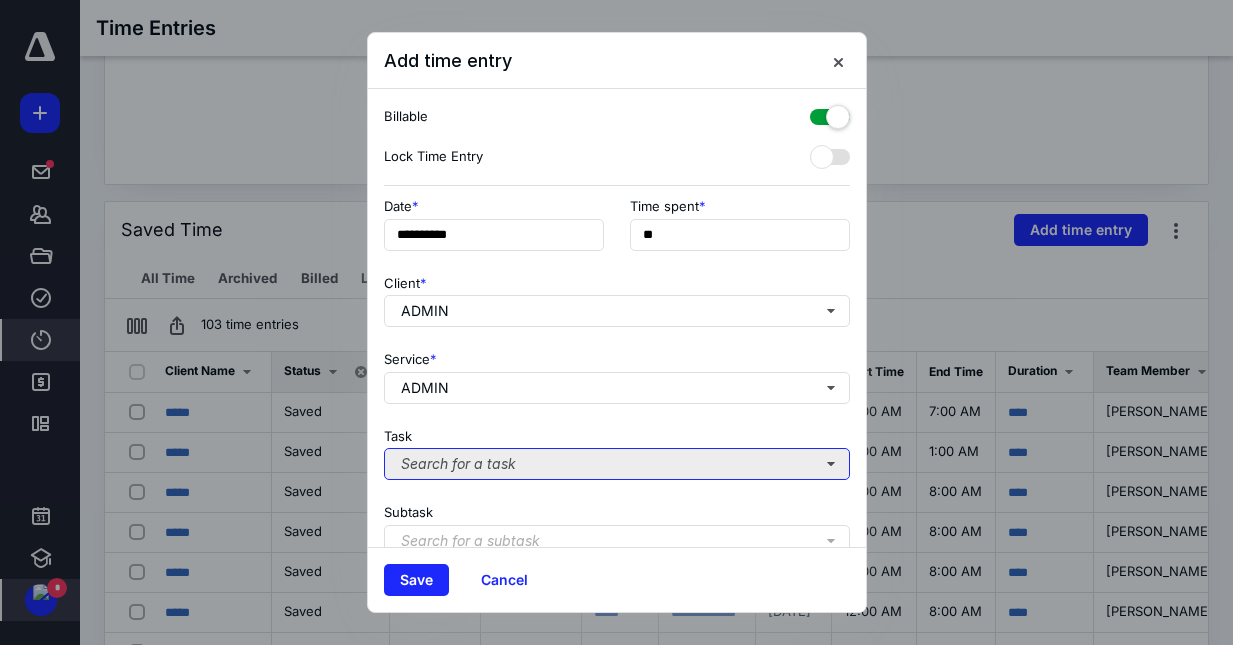 click on "Search for a task" at bounding box center [617, 464] 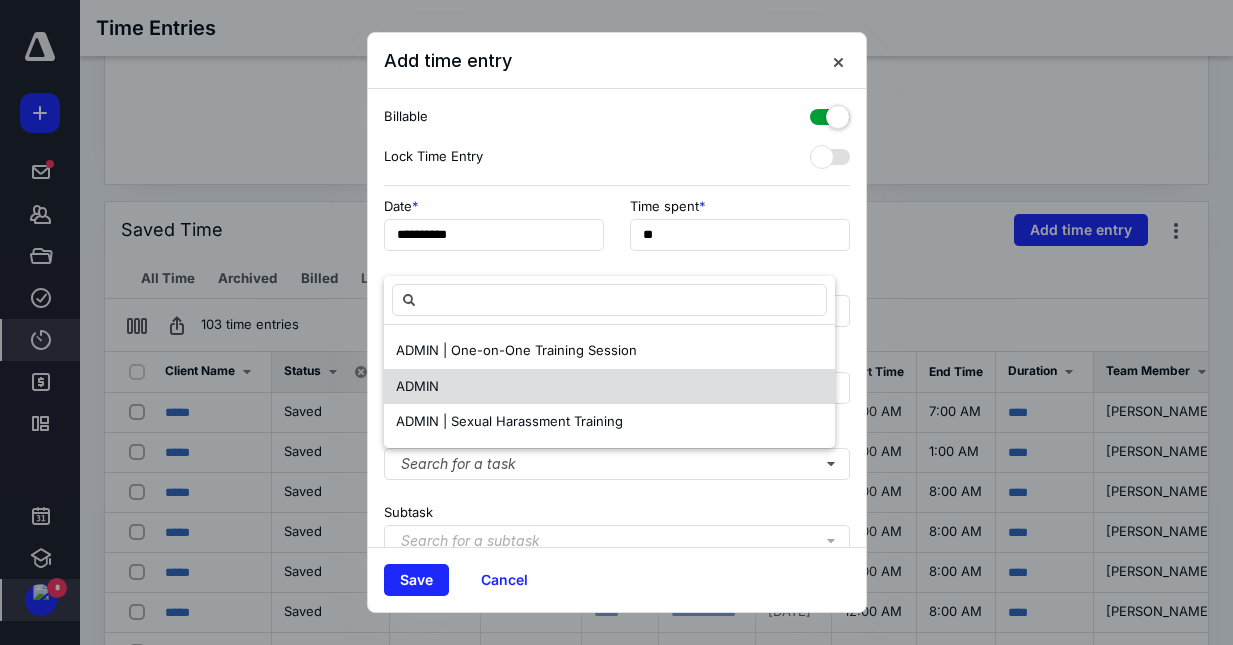 click on "ADMIN" at bounding box center [609, 387] 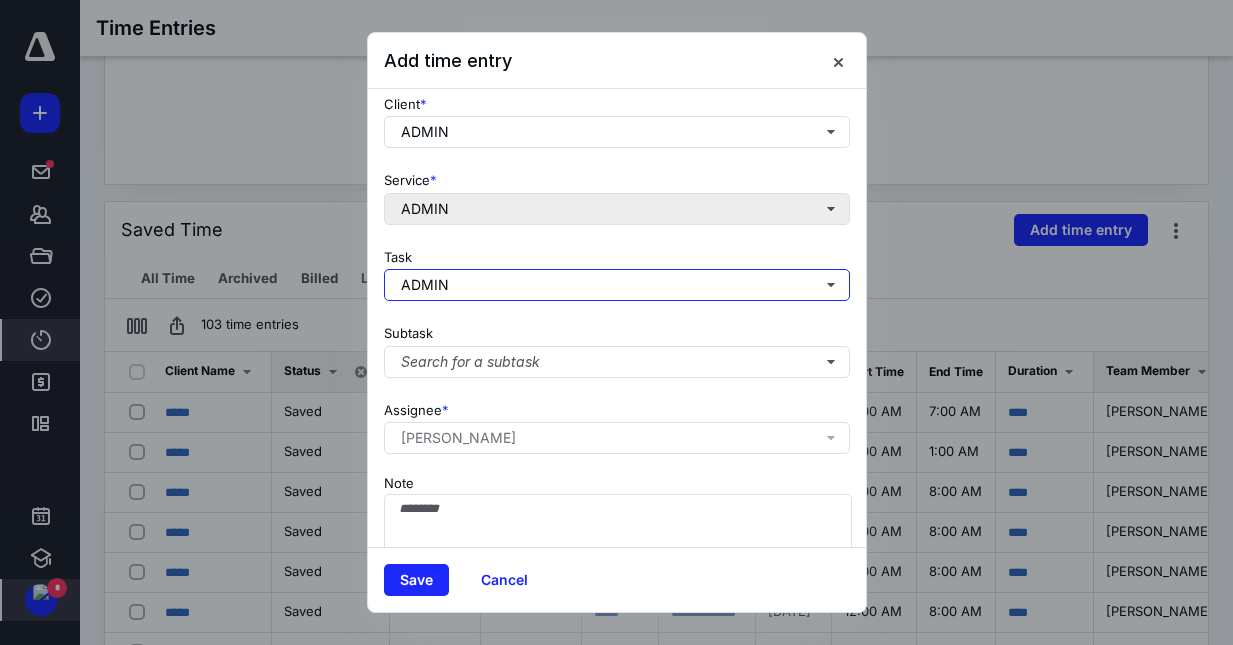 scroll, scrollTop: 200, scrollLeft: 0, axis: vertical 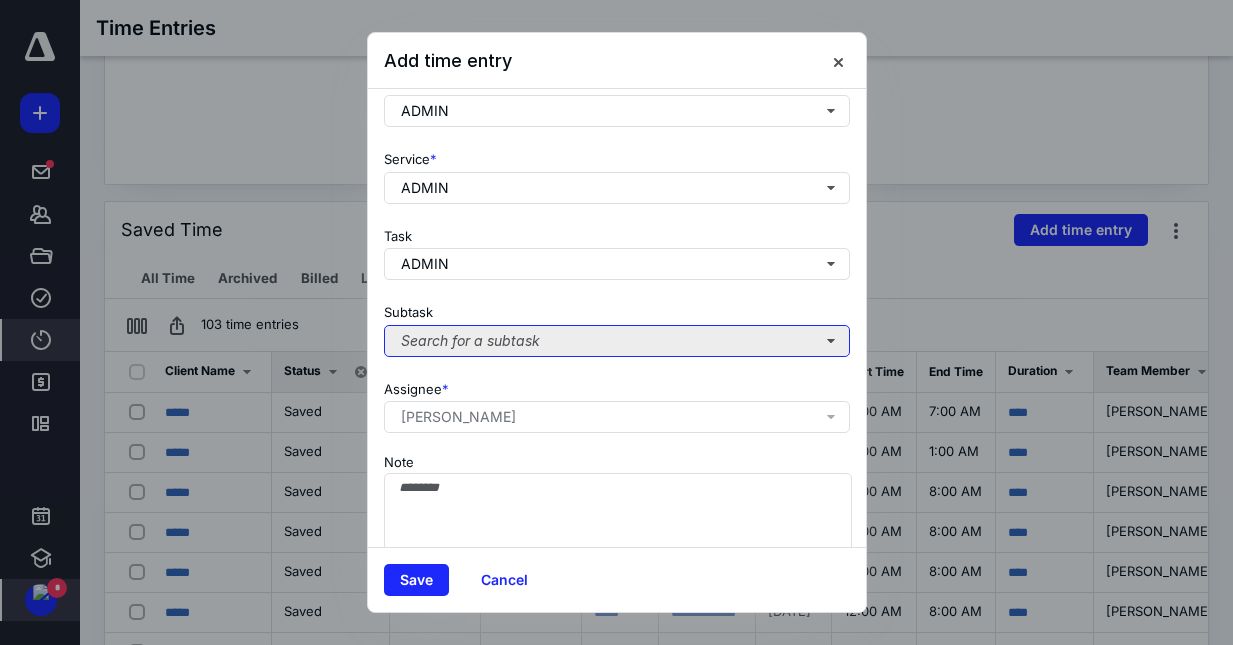 click on "Search for a subtask" at bounding box center [617, 341] 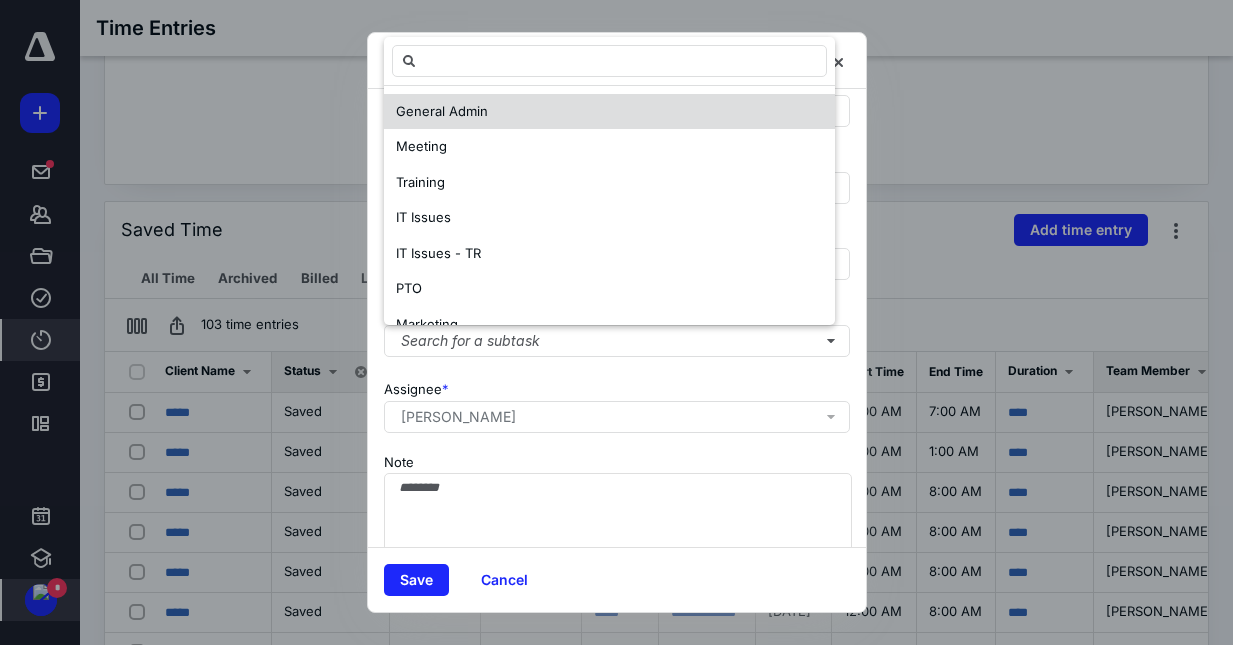 click on "General Admin" at bounding box center [442, 111] 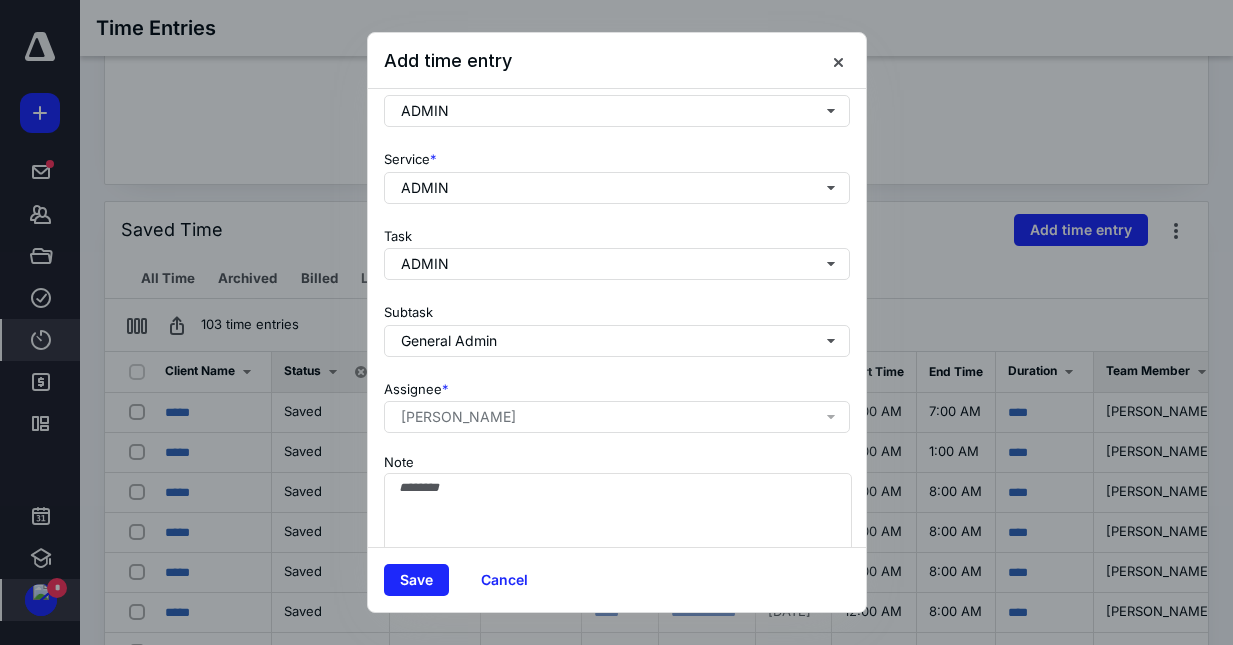 click on "[PERSON_NAME]" at bounding box center (458, 417) 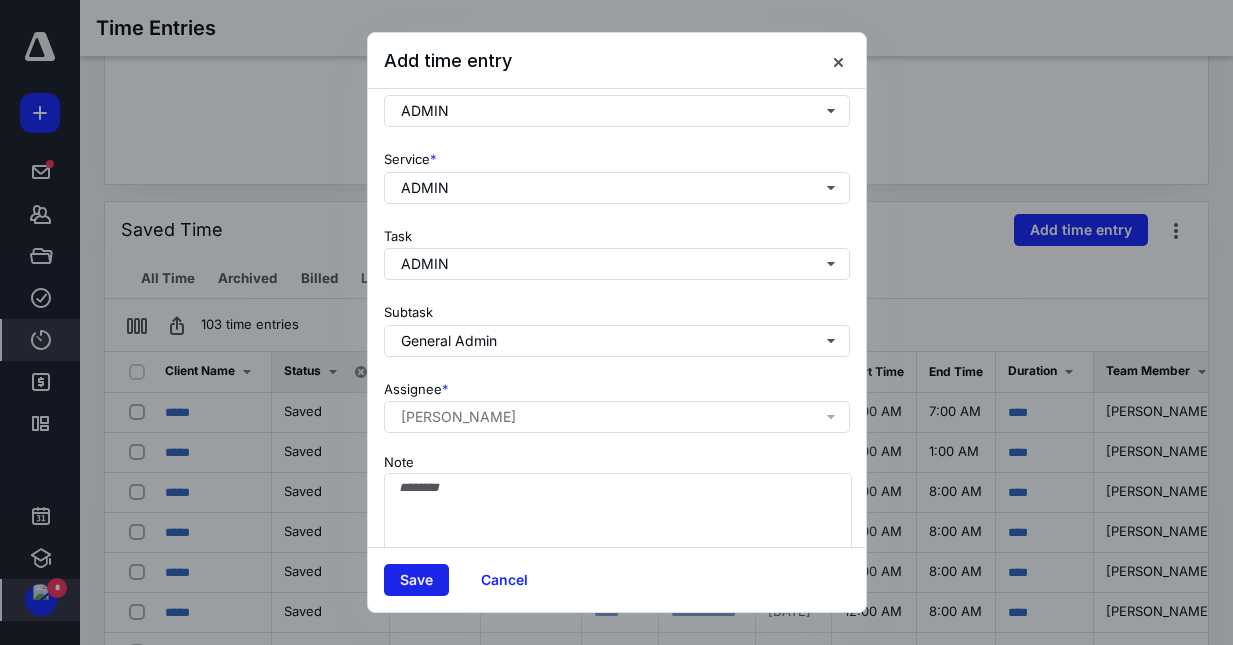 click on "Save" at bounding box center [416, 580] 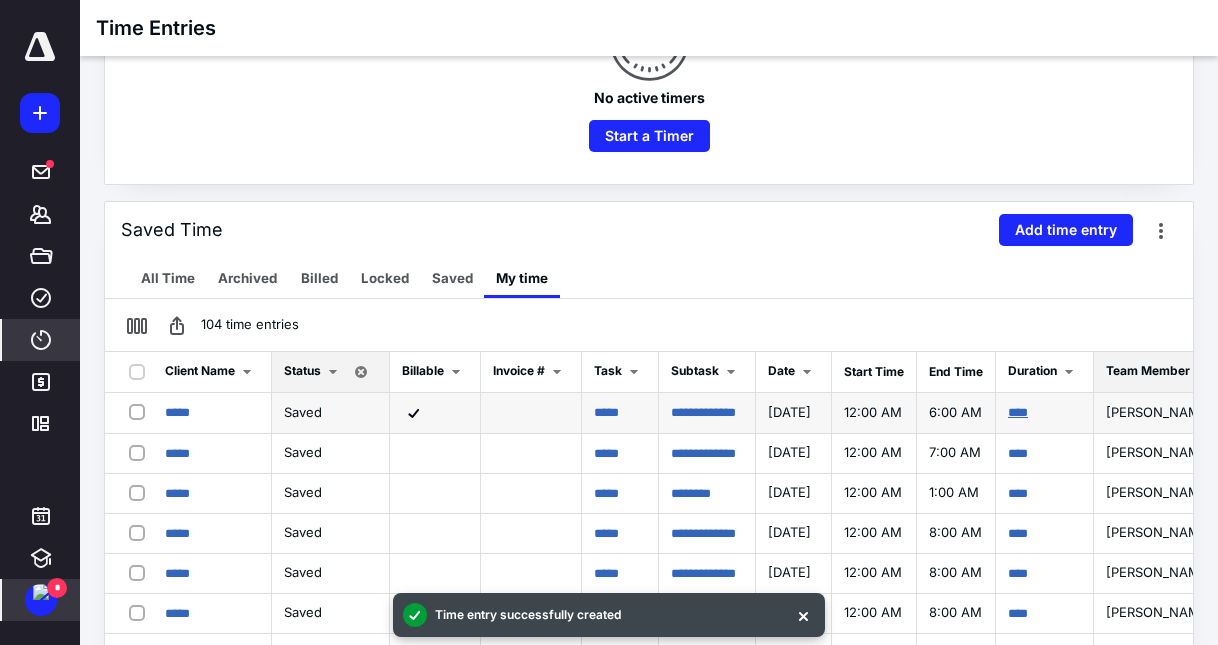 click on "****" at bounding box center (1018, 412) 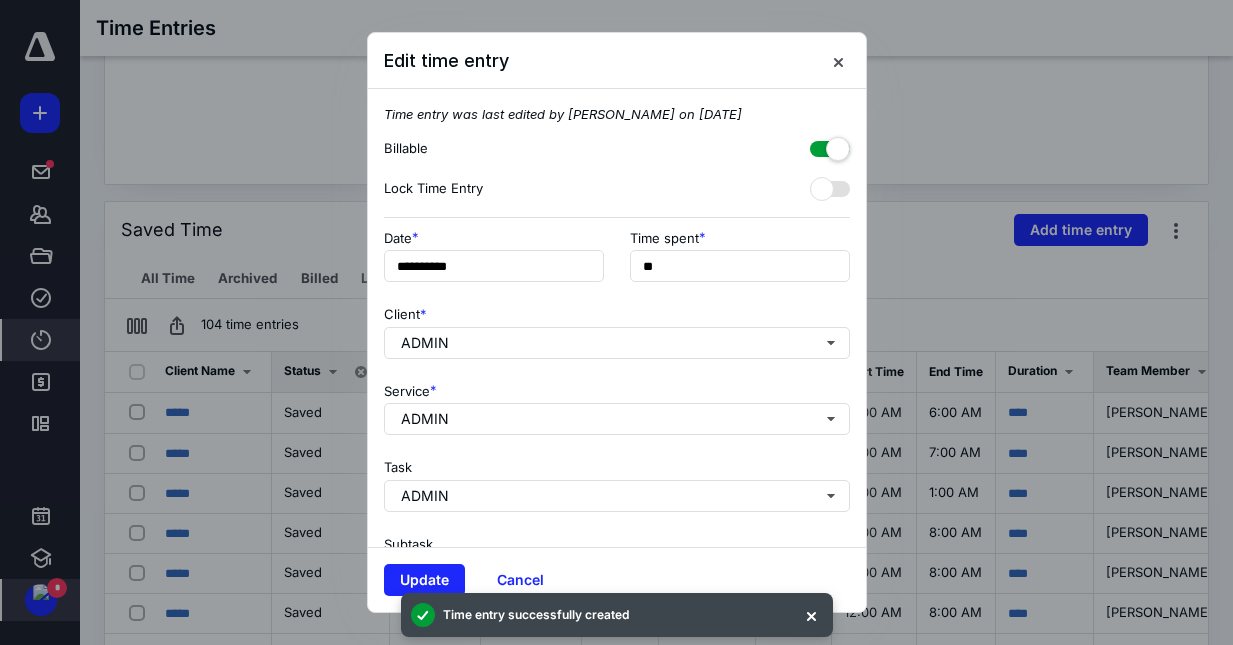 click at bounding box center [830, 145] 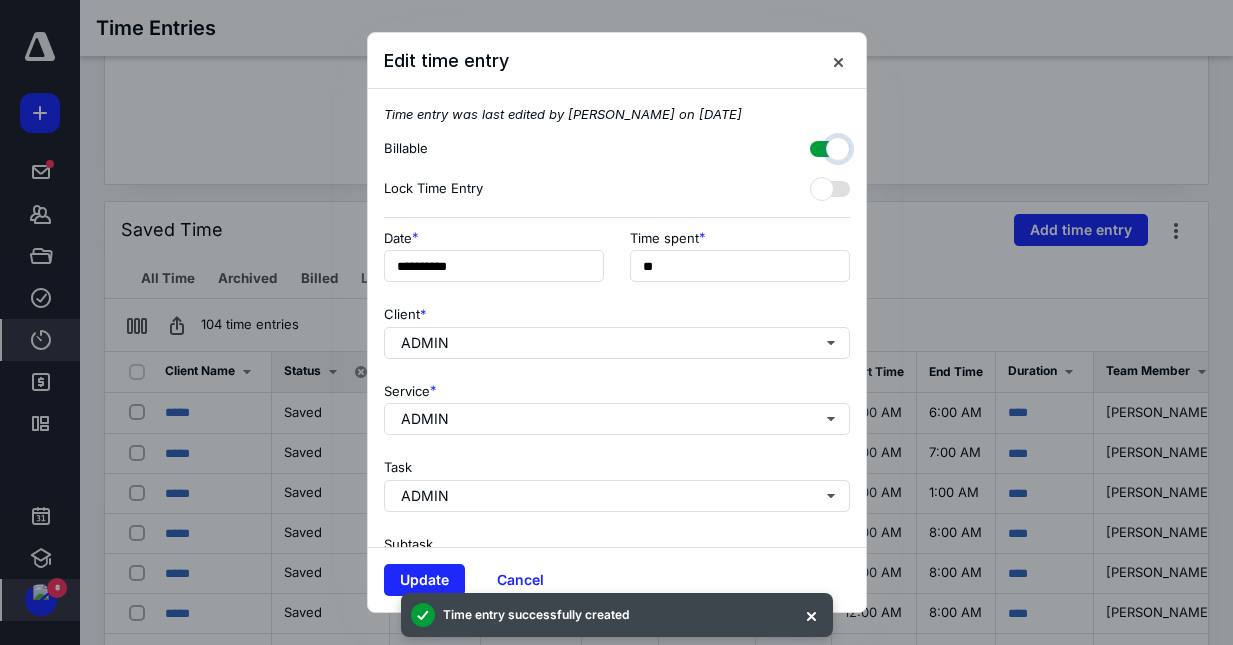 click at bounding box center [820, 146] 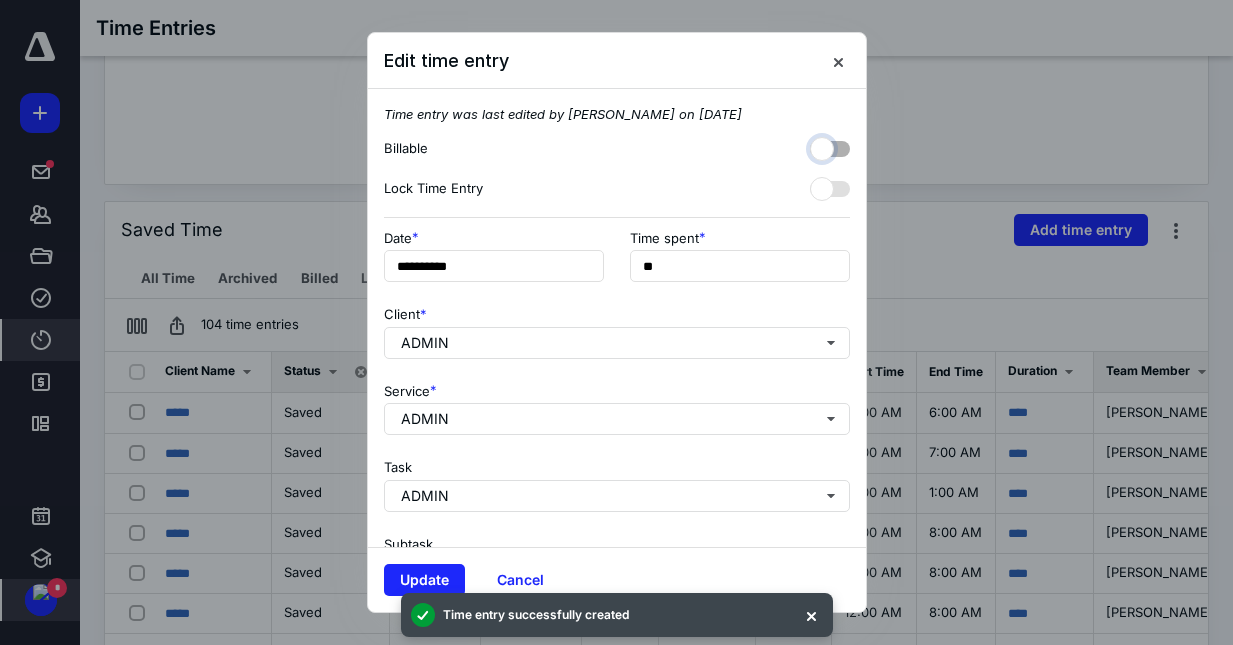 checkbox on "false" 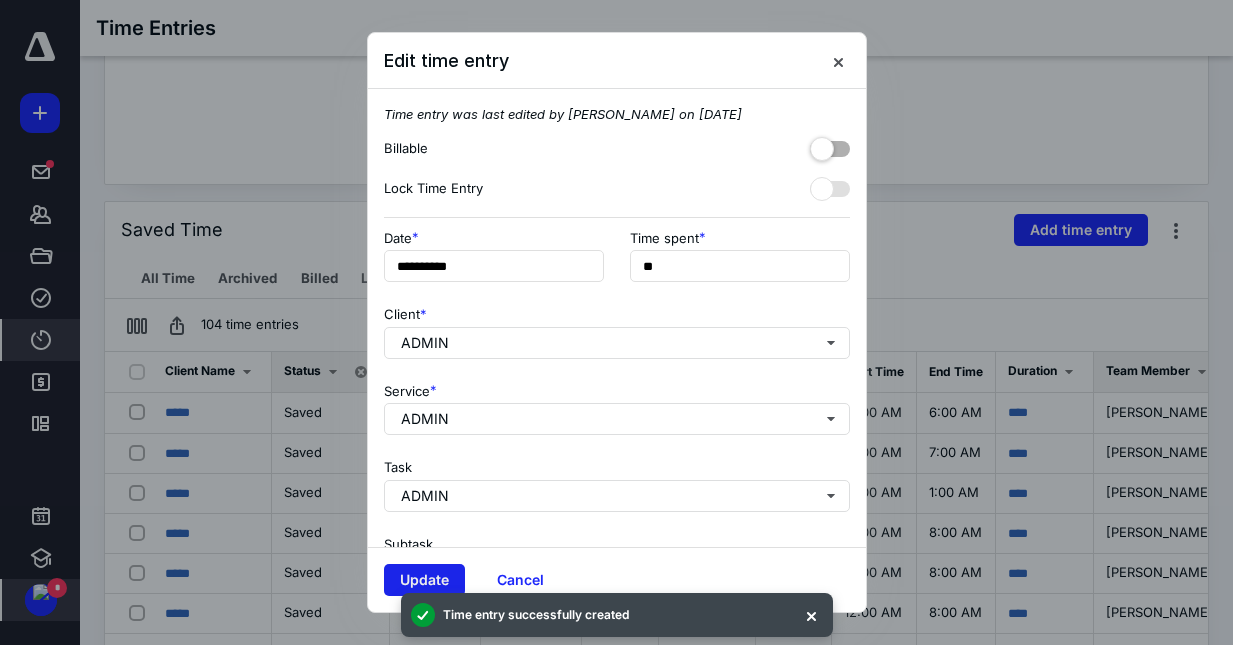 click on "Update" at bounding box center (424, 580) 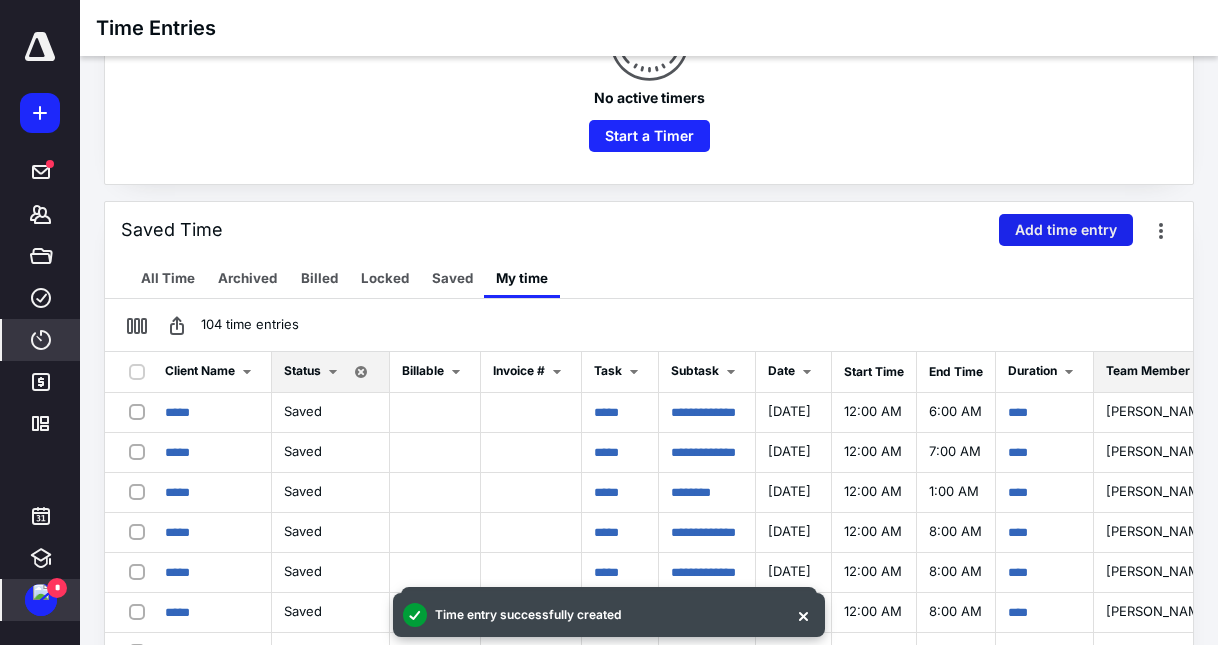 click on "Add time entry" at bounding box center [1066, 230] 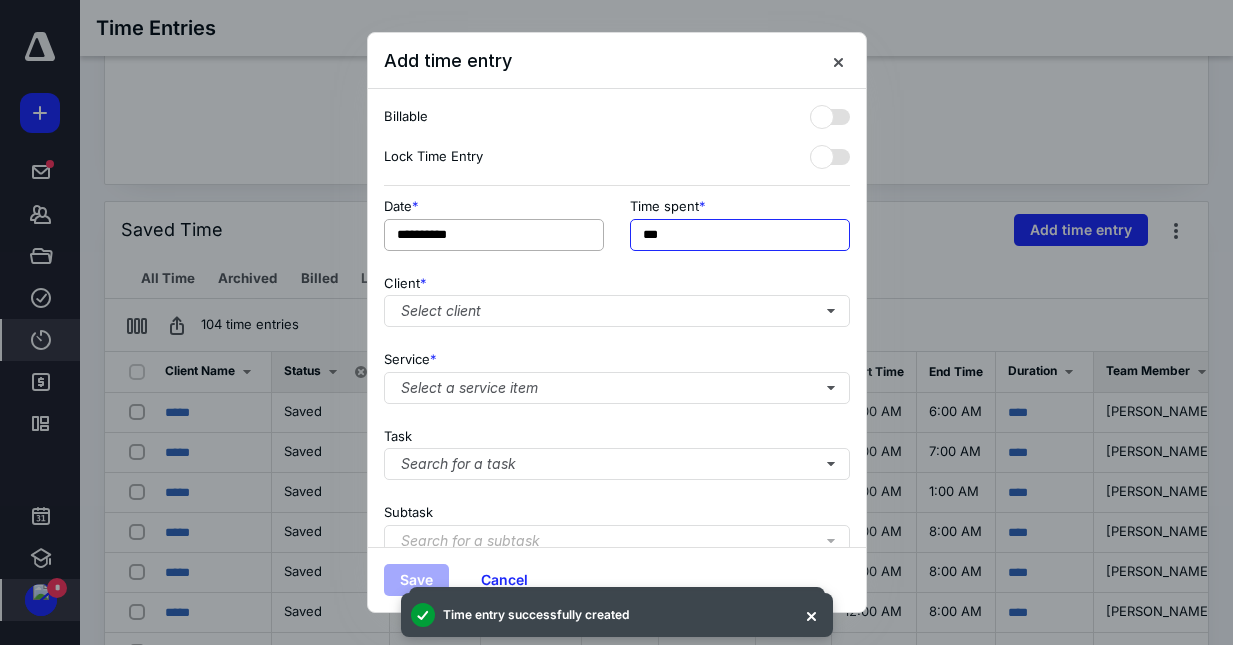 drag, startPoint x: 687, startPoint y: 236, endPoint x: 586, endPoint y: 250, distance: 101.96568 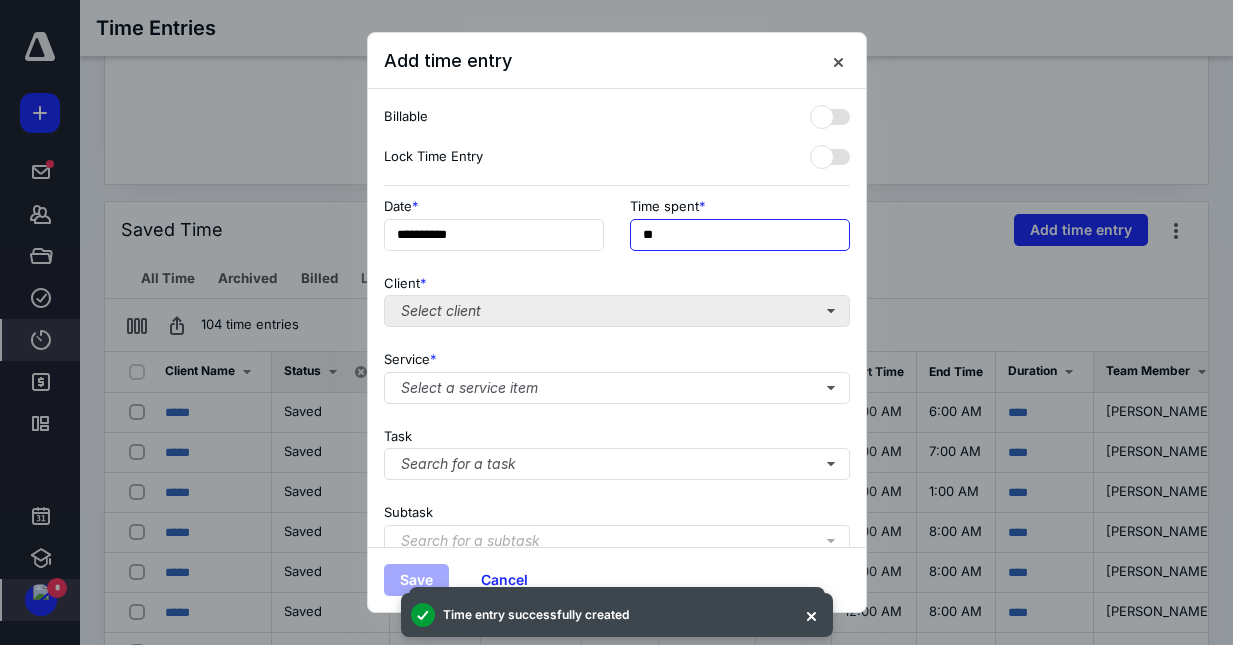 type on "**" 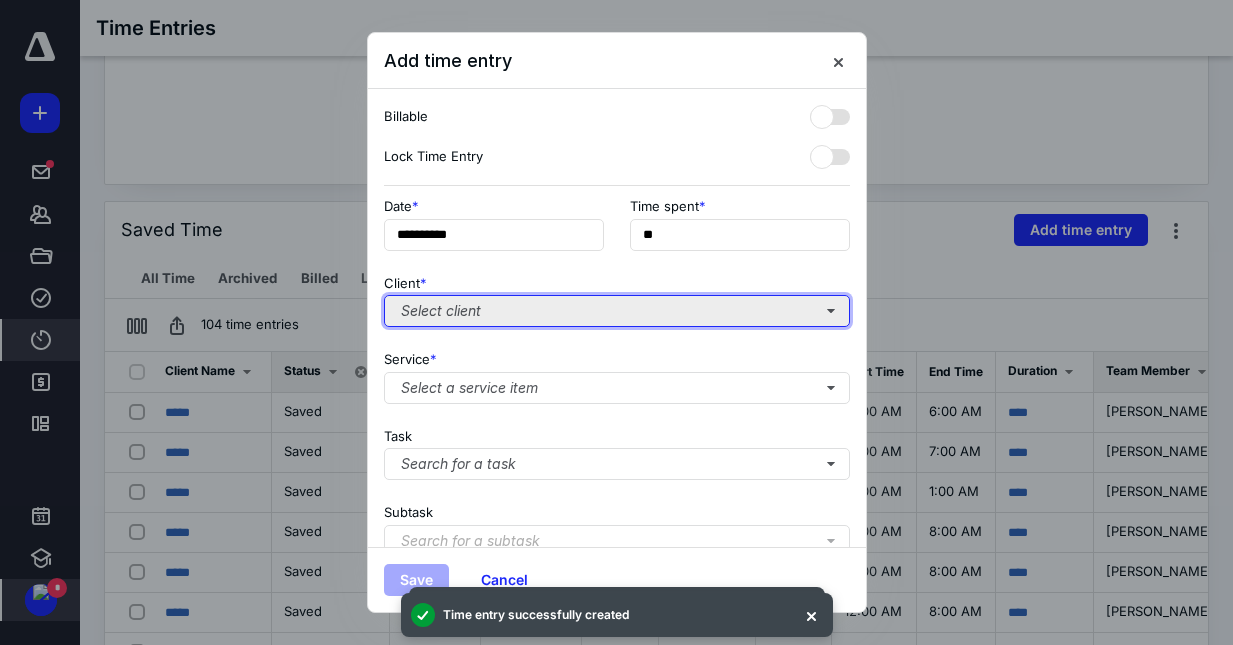 click on "Select client" at bounding box center (617, 311) 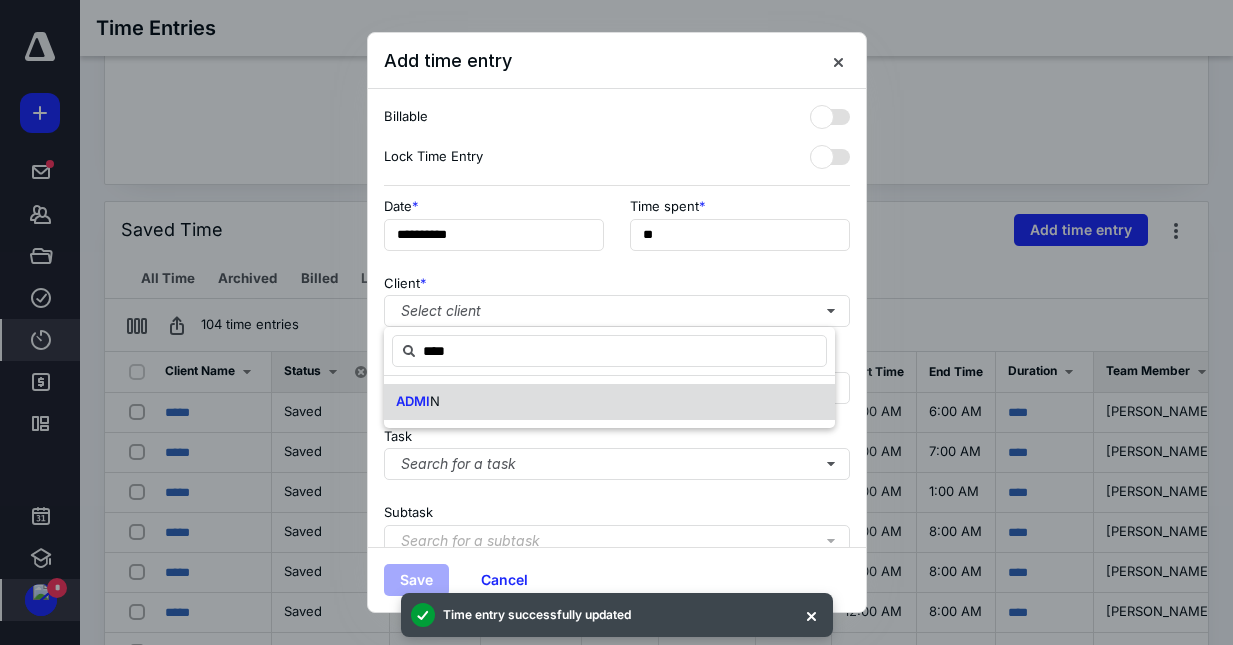 click on "ADMI N" at bounding box center [609, 402] 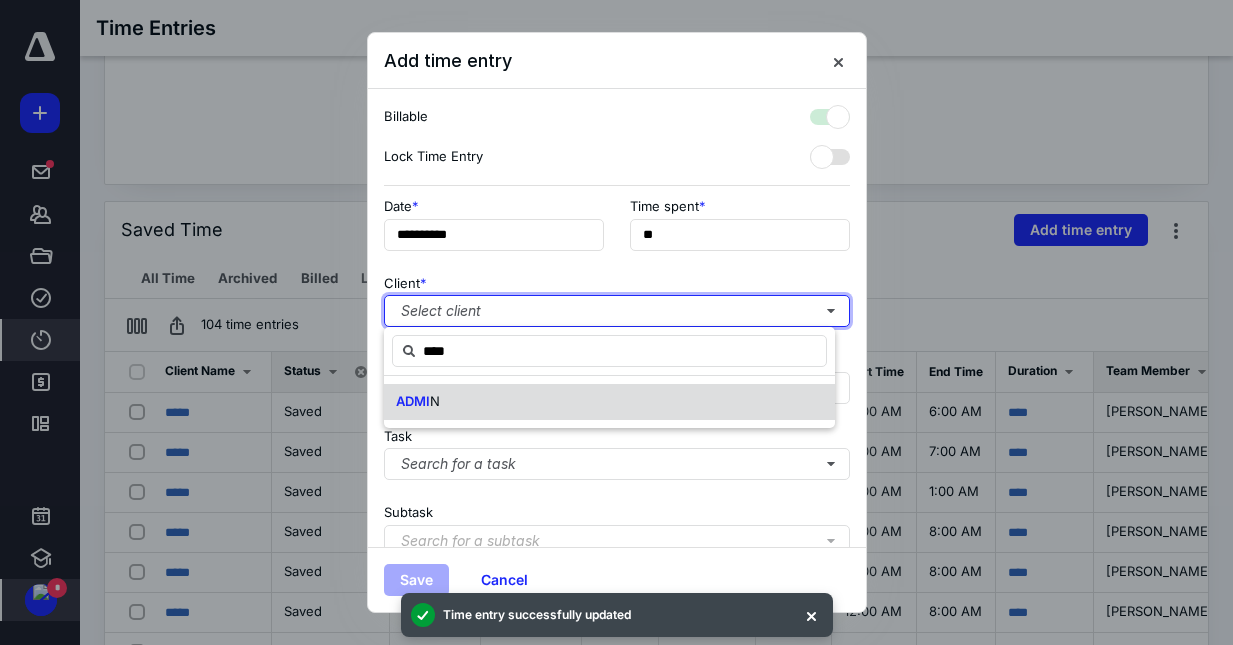 checkbox on "true" 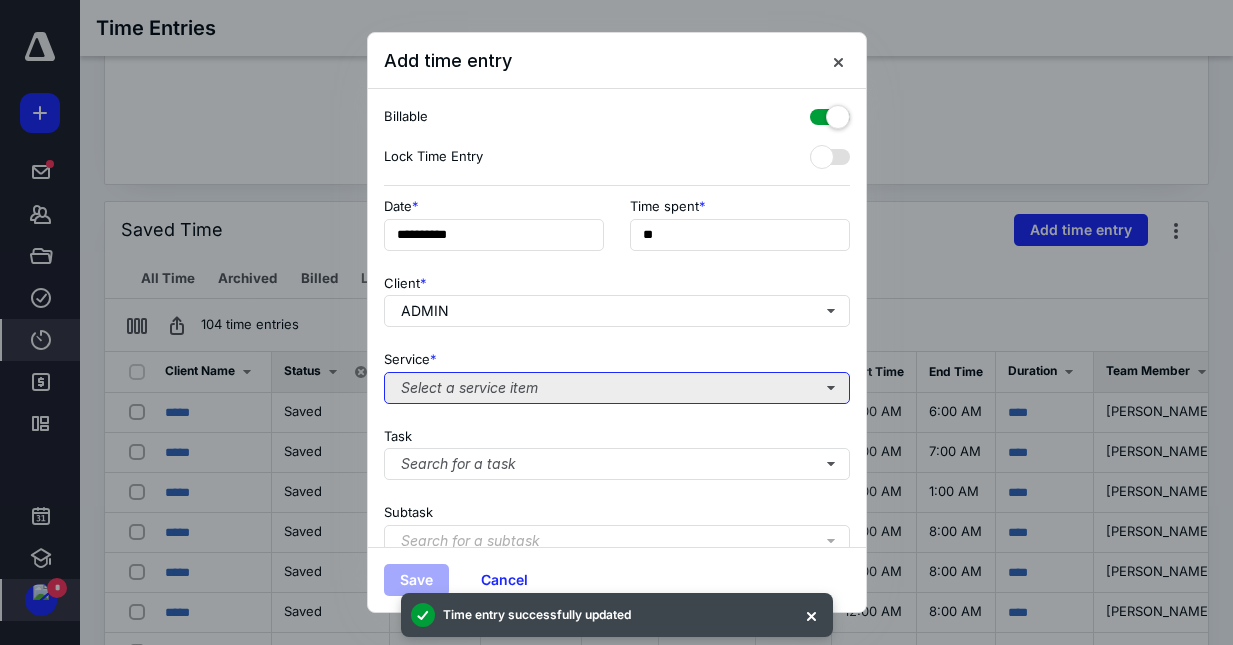 click on "Select a service item" at bounding box center (617, 388) 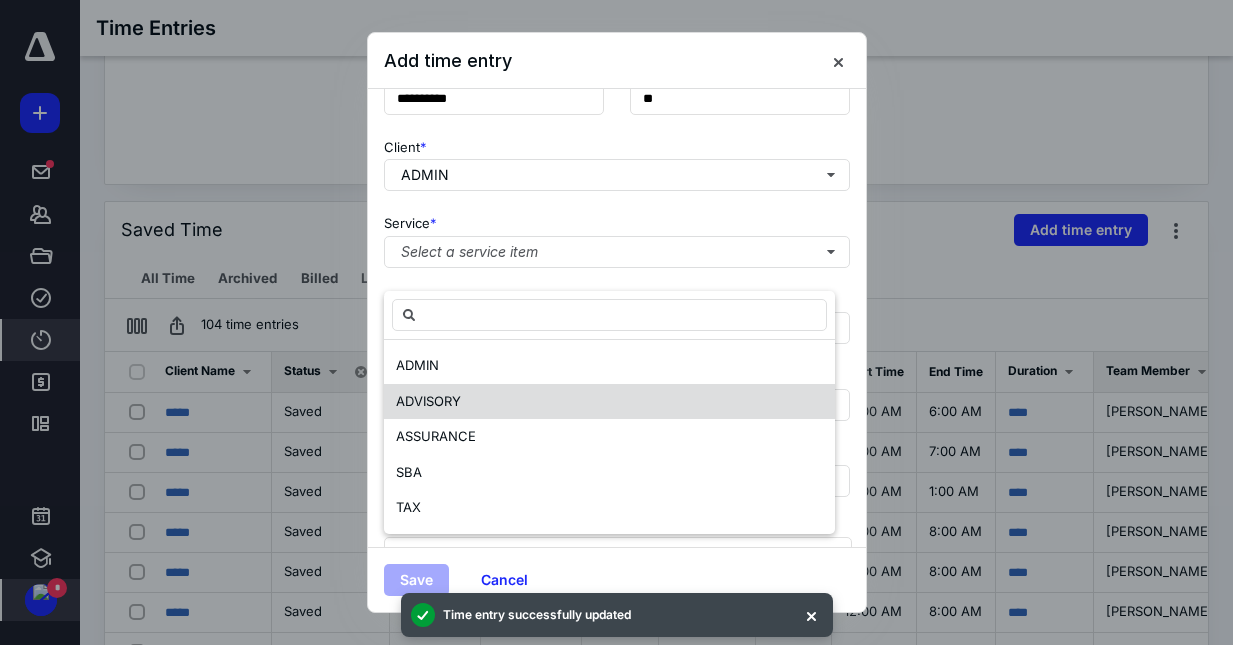 scroll, scrollTop: 100, scrollLeft: 0, axis: vertical 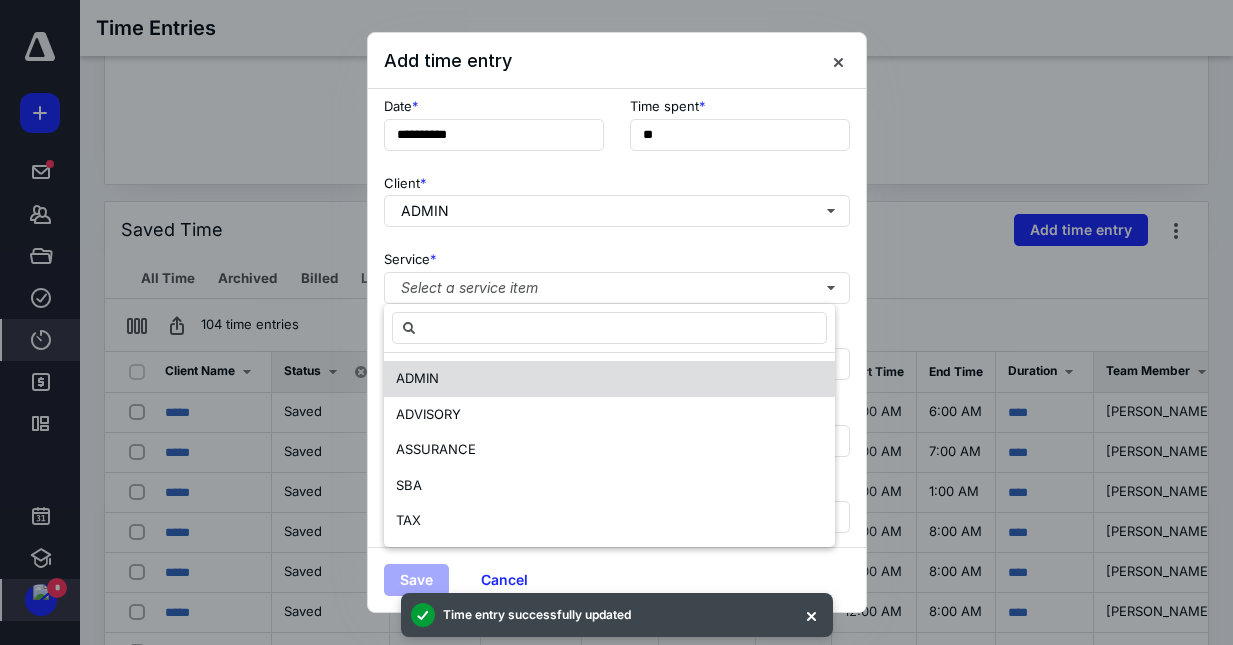 click on "ADMIN" at bounding box center [417, 378] 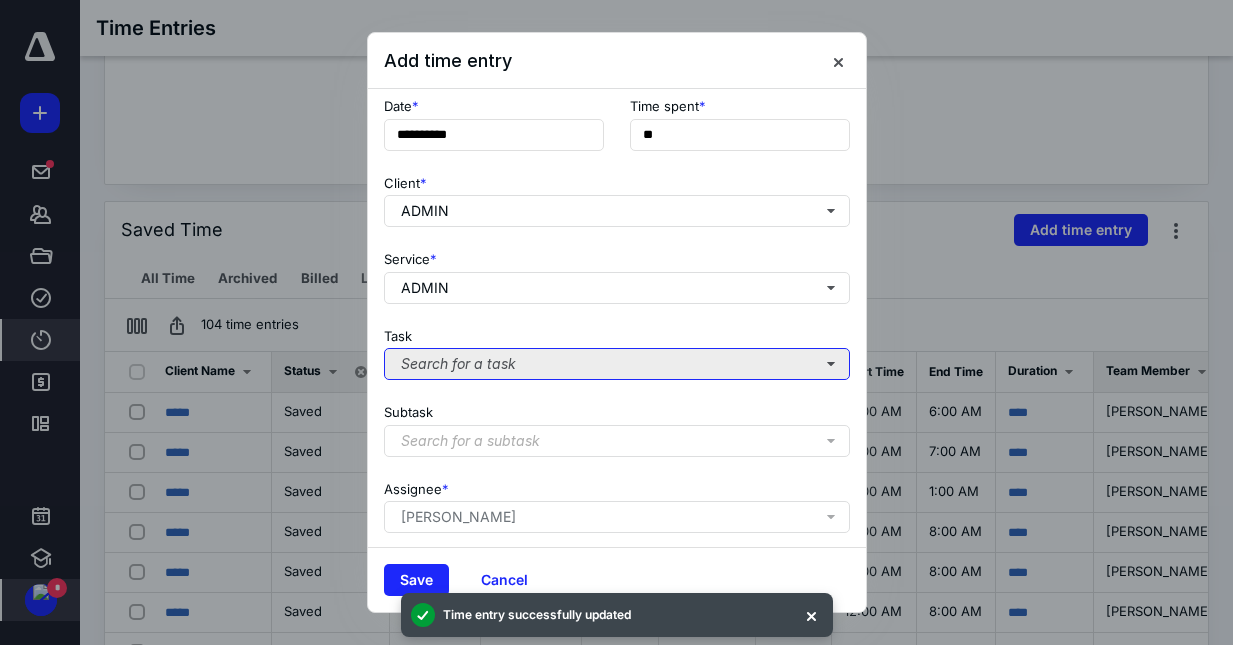 click on "Search for a task" at bounding box center [617, 364] 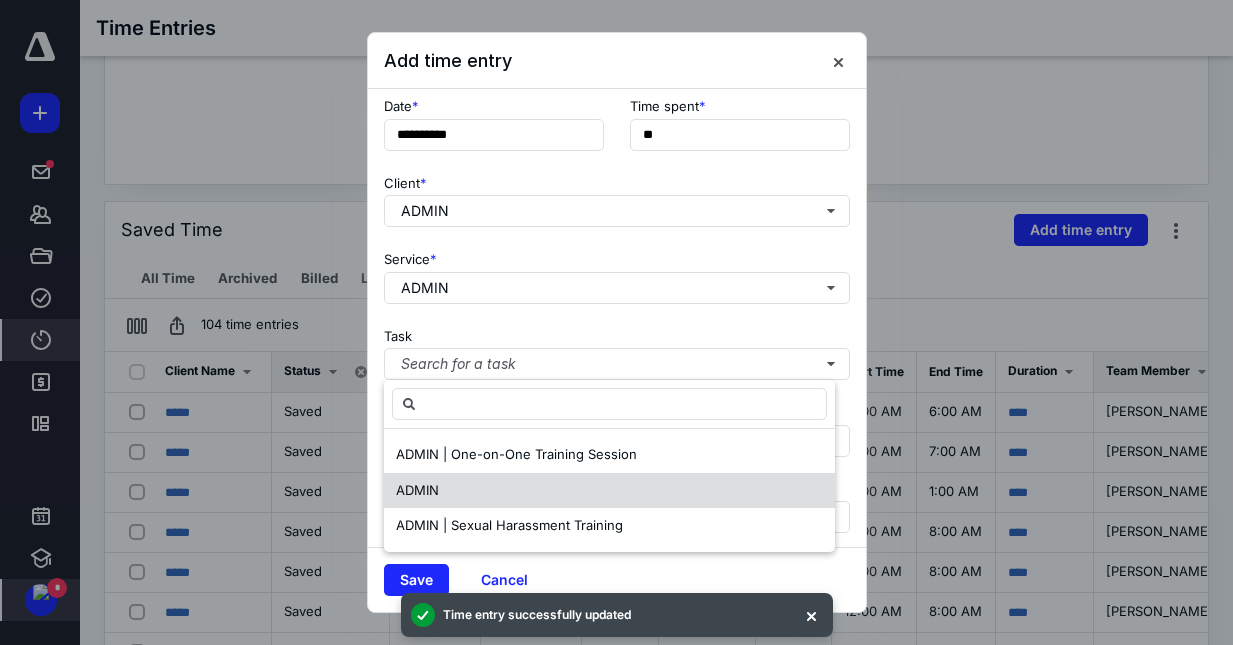 click on "ADMIN" at bounding box center [609, 491] 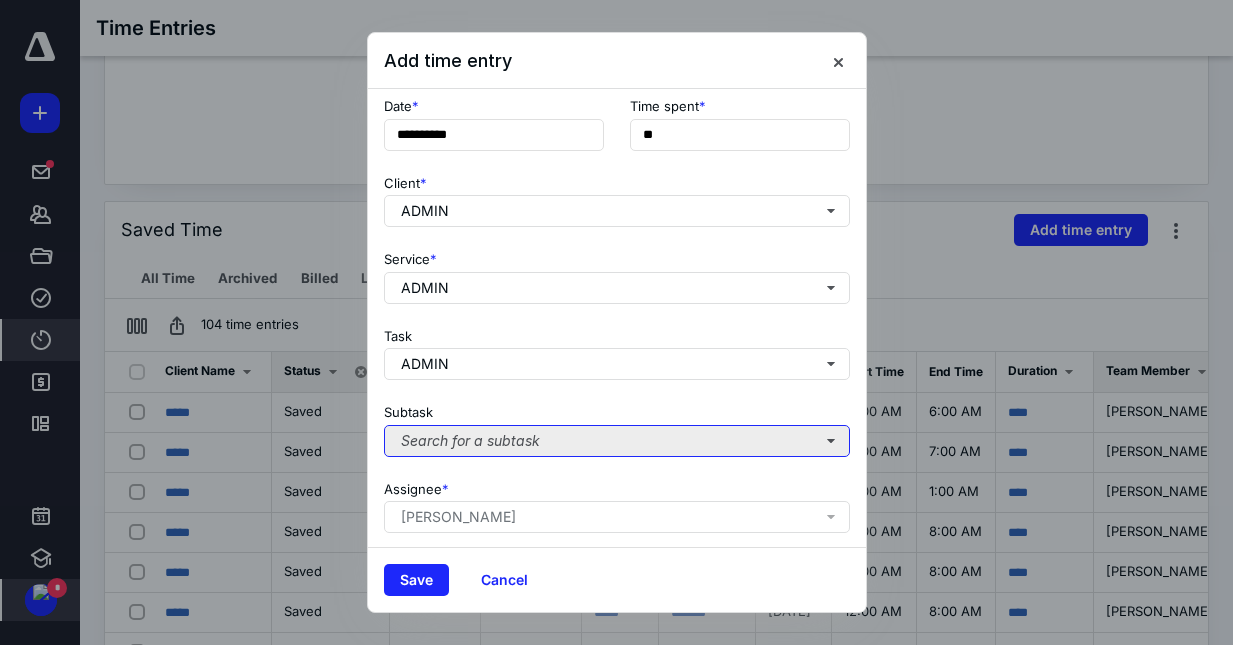 click on "Search for a subtask" at bounding box center (617, 441) 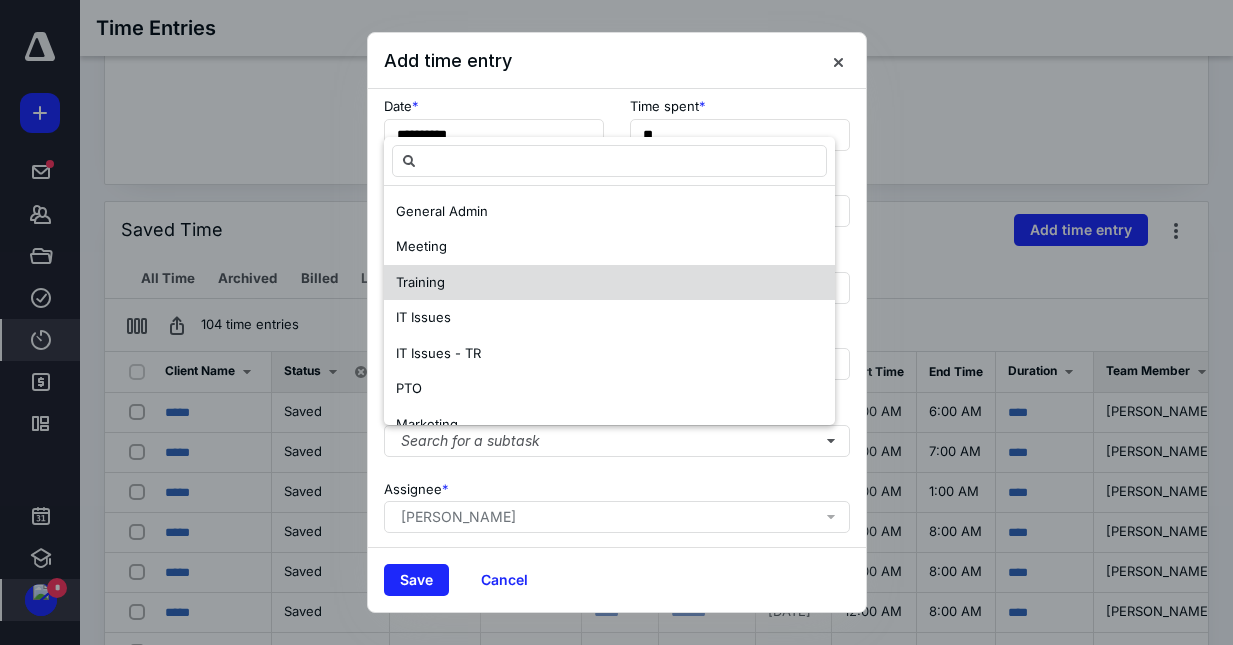 click on "Training" at bounding box center [420, 282] 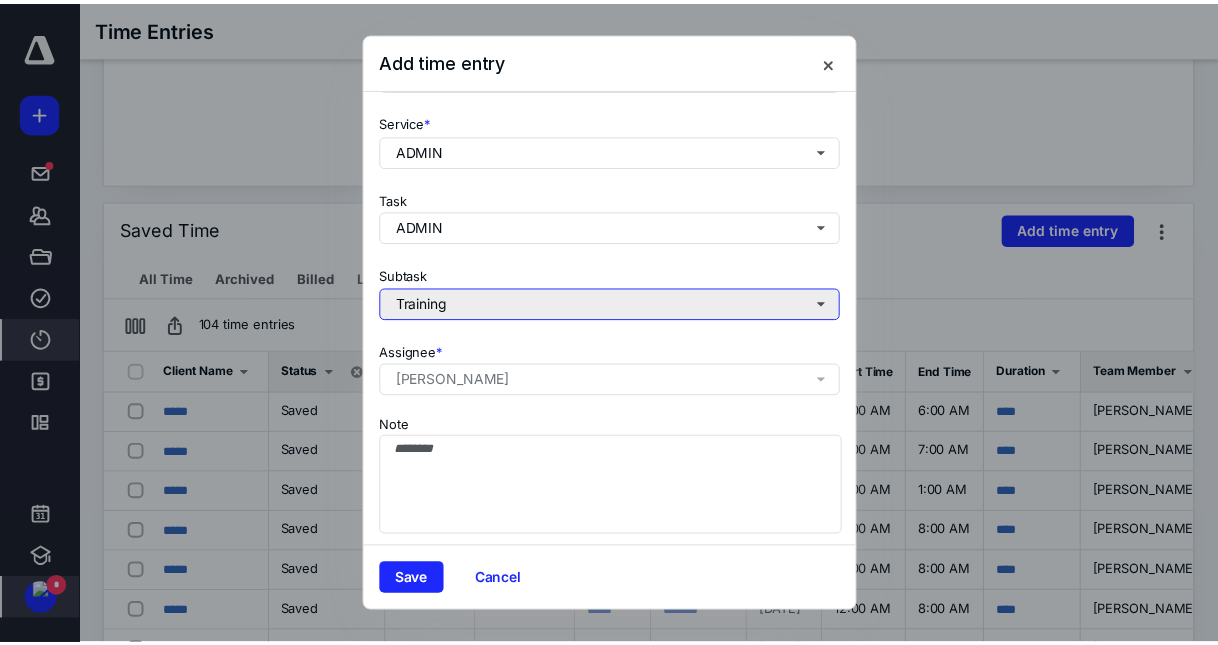 scroll, scrollTop: 257, scrollLeft: 0, axis: vertical 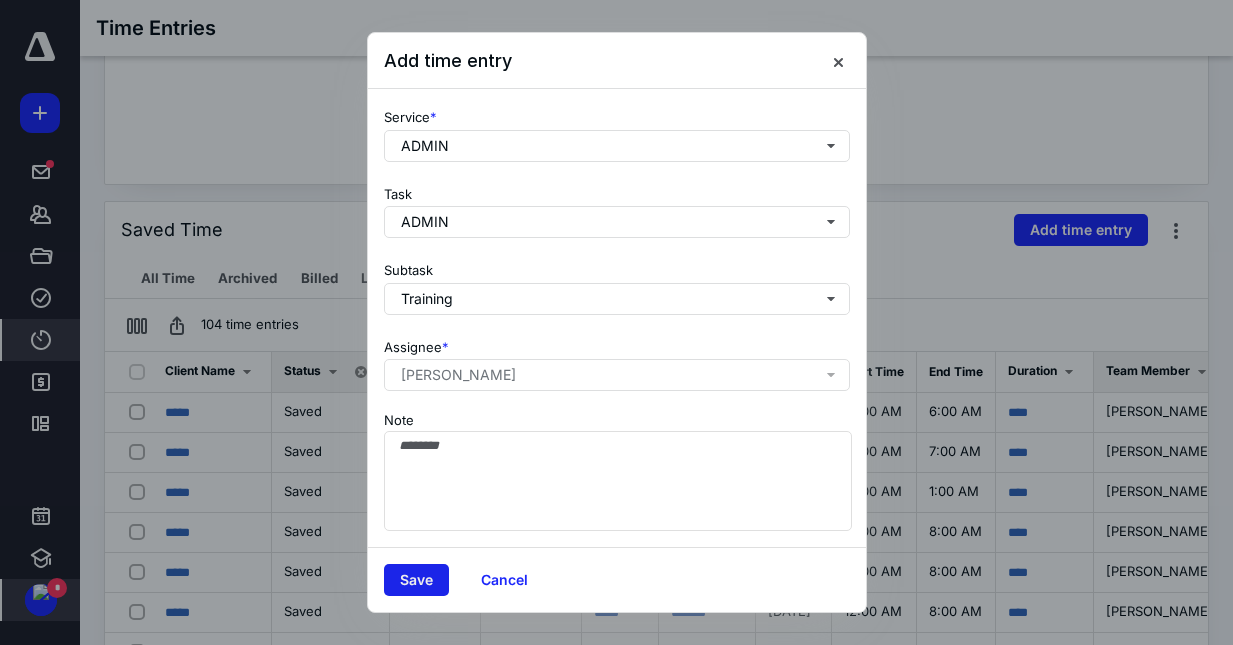click on "Save" at bounding box center [416, 580] 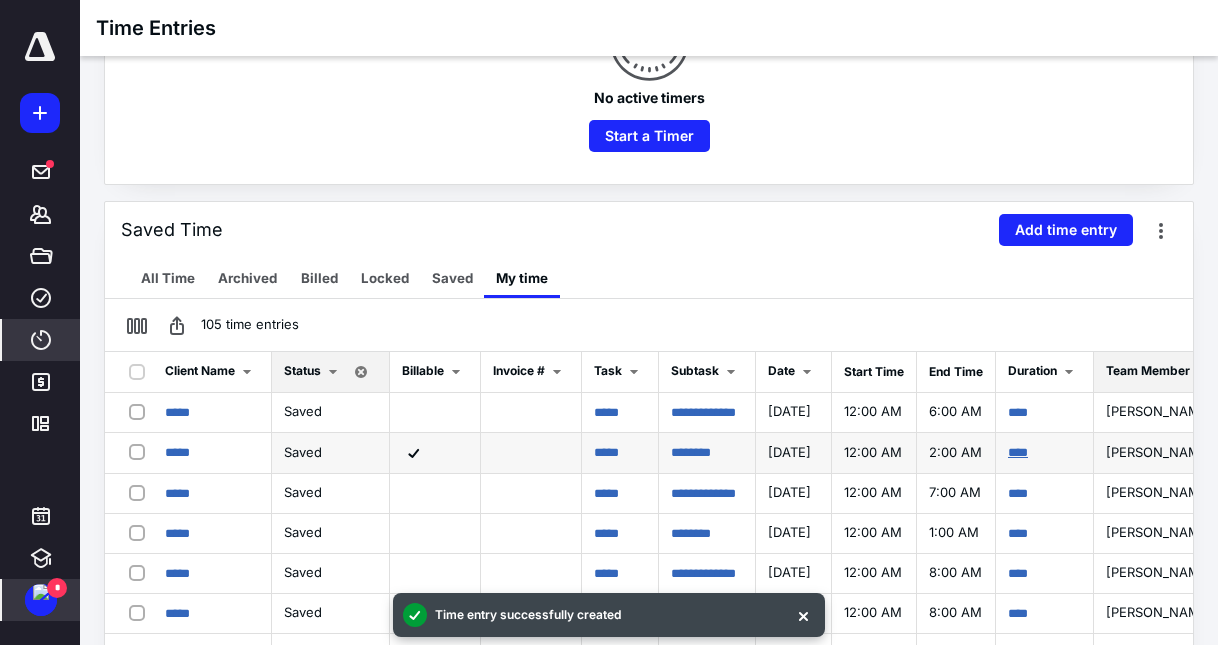 click on "****" at bounding box center [1018, 452] 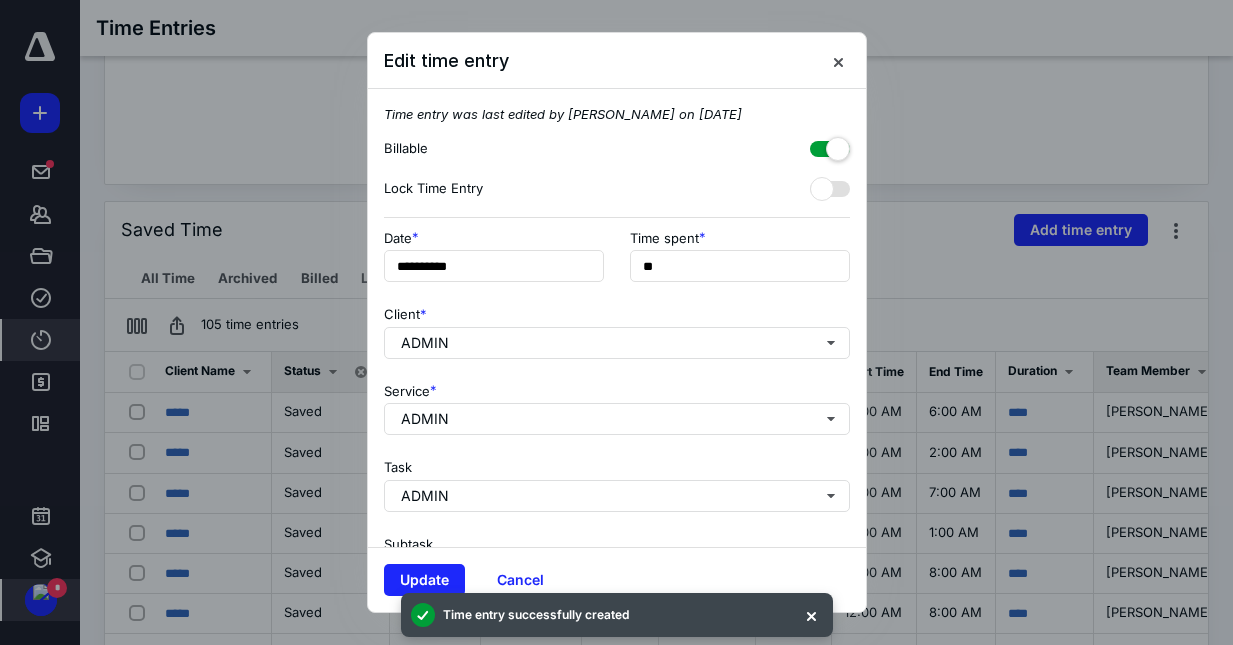 click at bounding box center [830, 145] 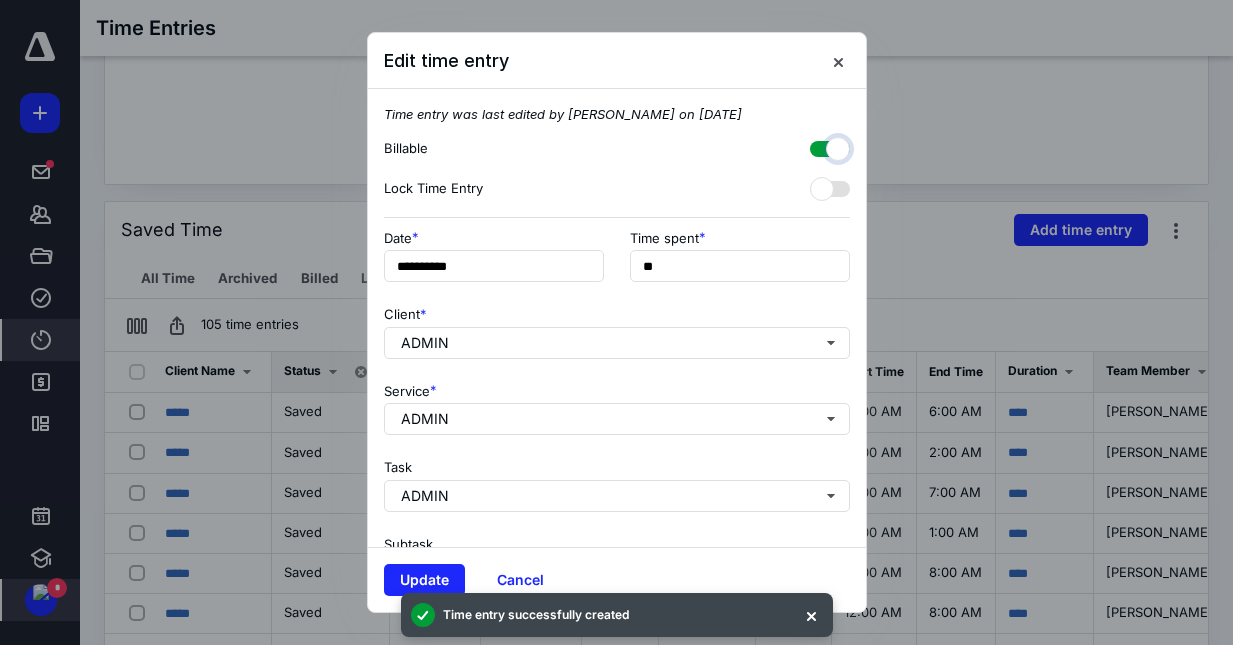 click at bounding box center (820, 146) 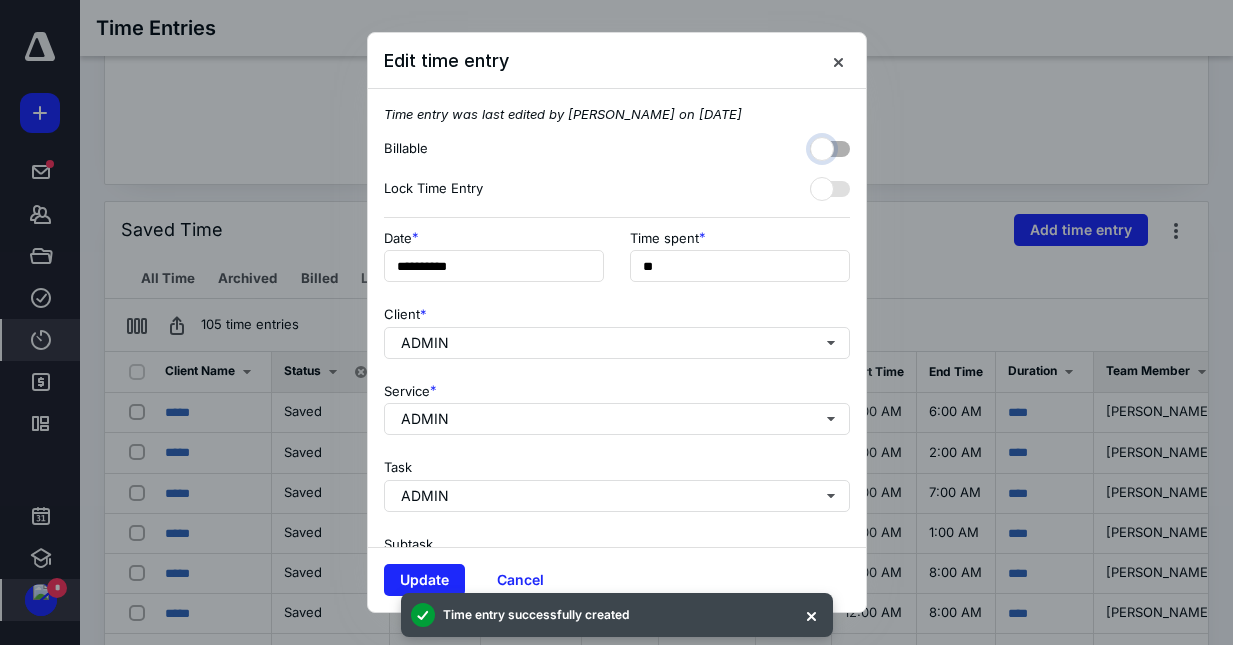 checkbox on "false" 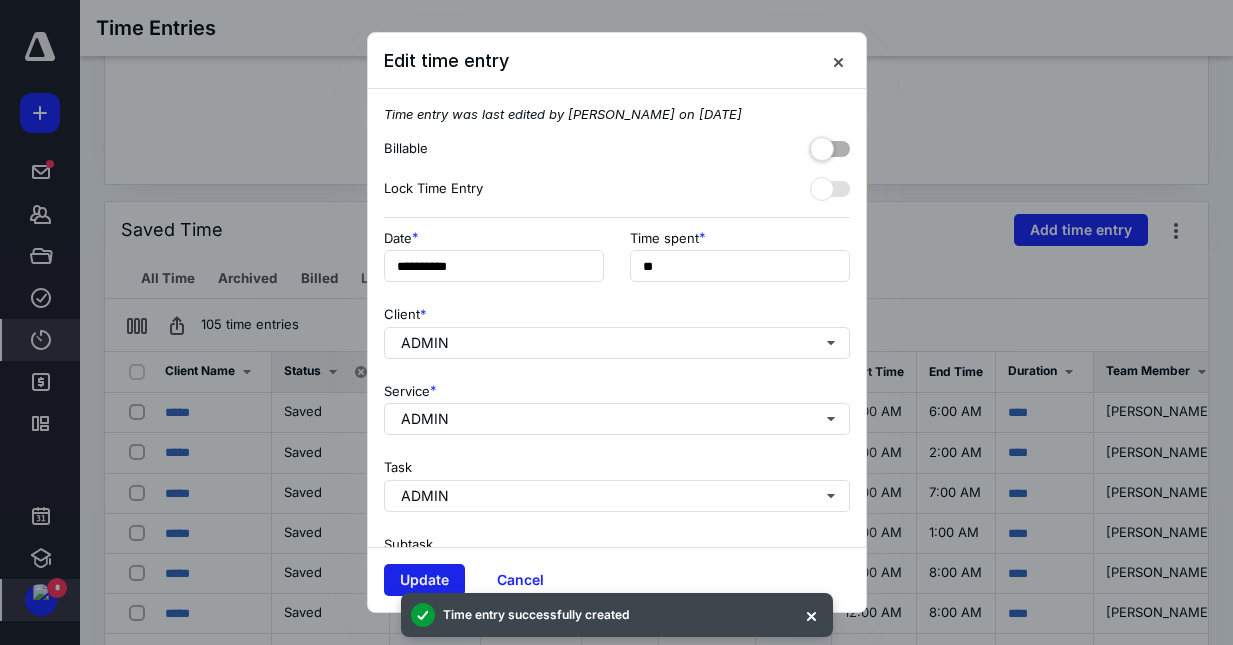 click on "Update" at bounding box center [424, 580] 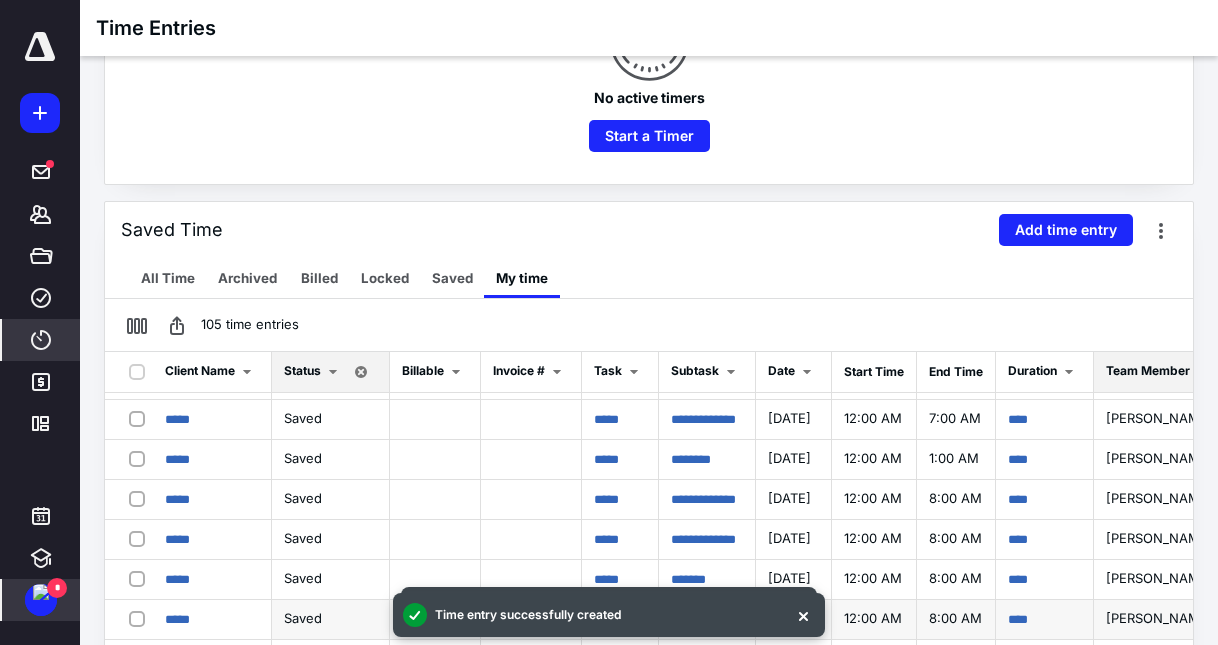scroll, scrollTop: 0, scrollLeft: 0, axis: both 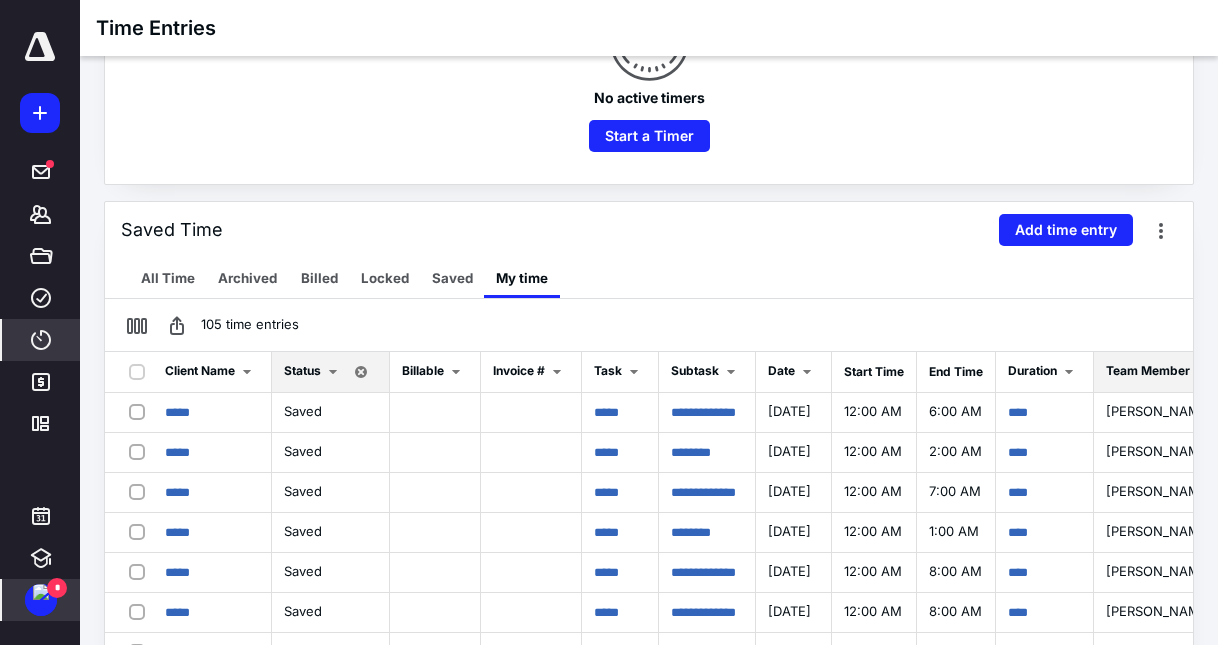 click on "*" at bounding box center (57, 588) 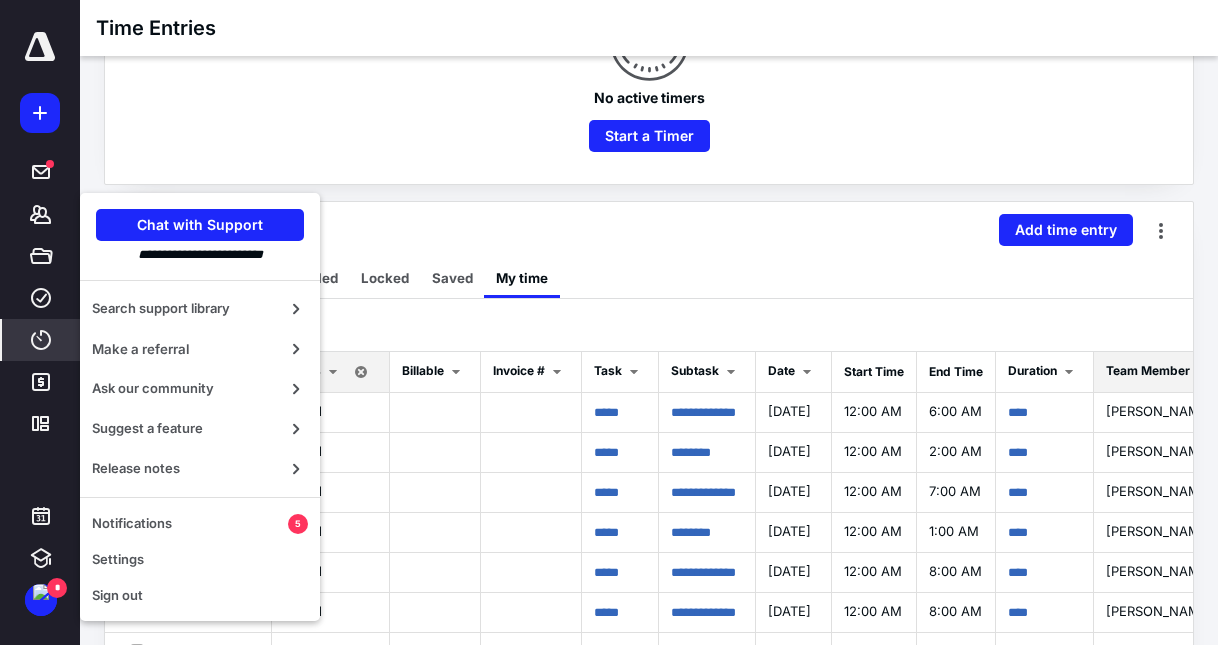 click on "**********" at bounding box center [649, 273] 